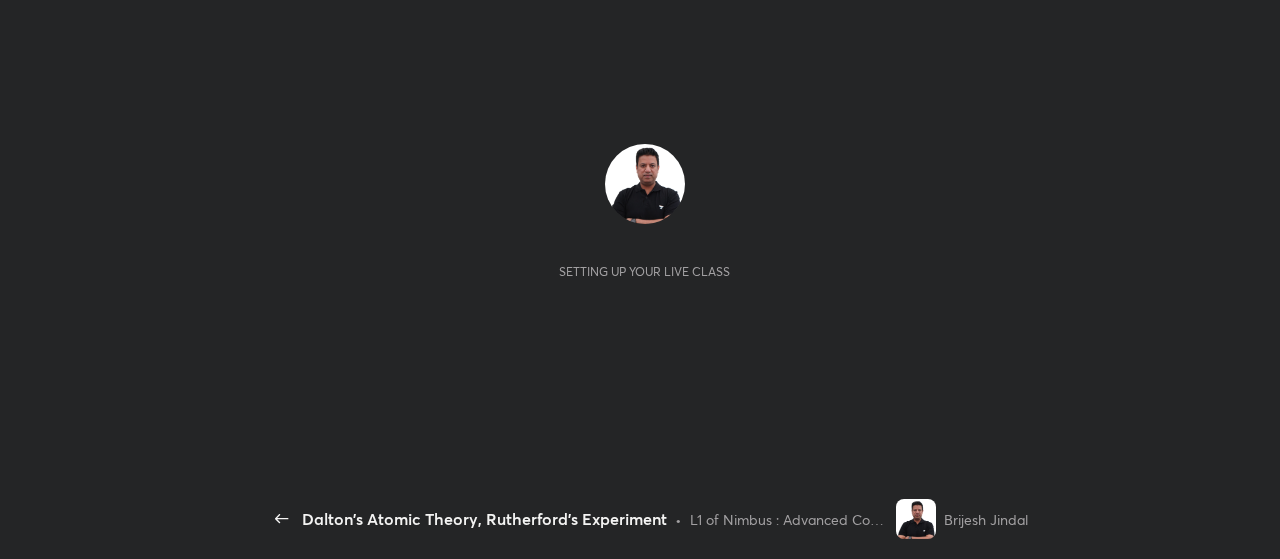scroll, scrollTop: 0, scrollLeft: 0, axis: both 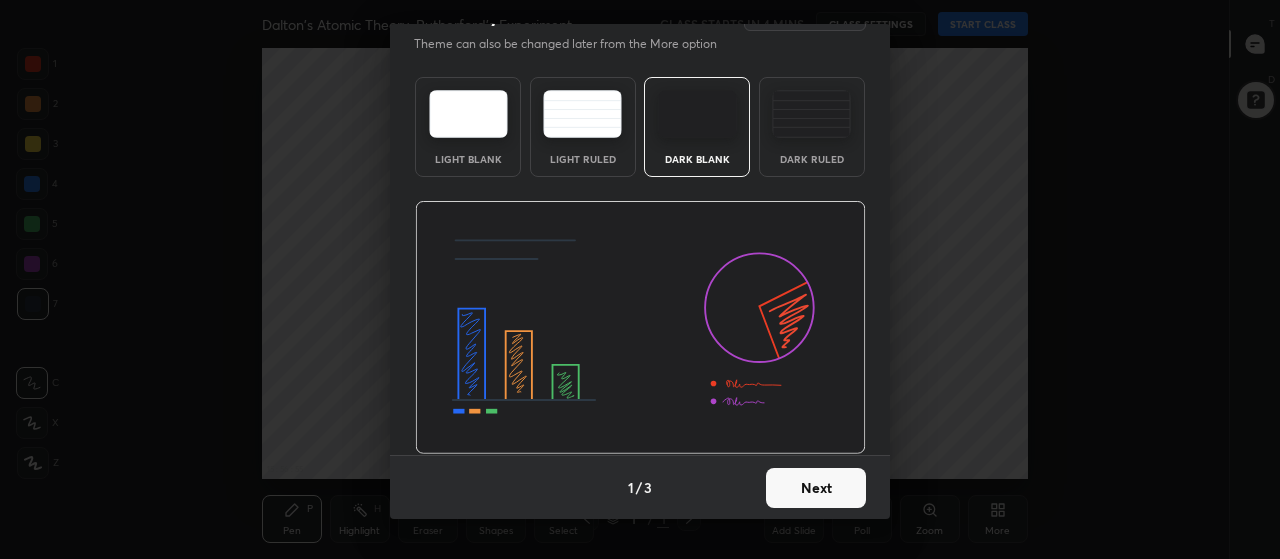 click on "Next" at bounding box center (816, 488) 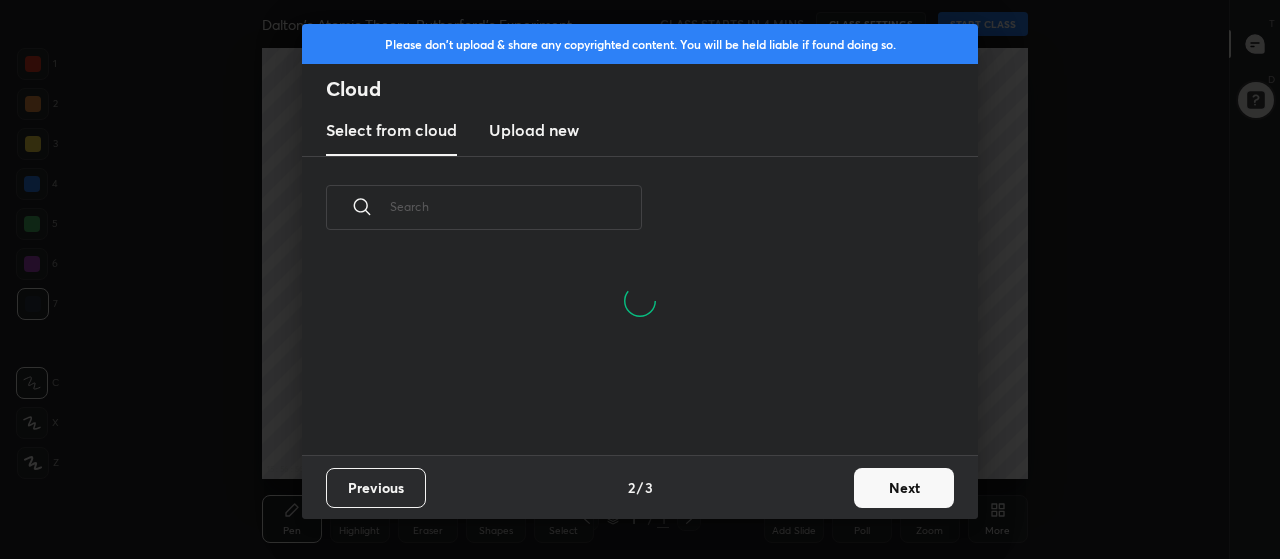 scroll, scrollTop: 196, scrollLeft: 642, axis: both 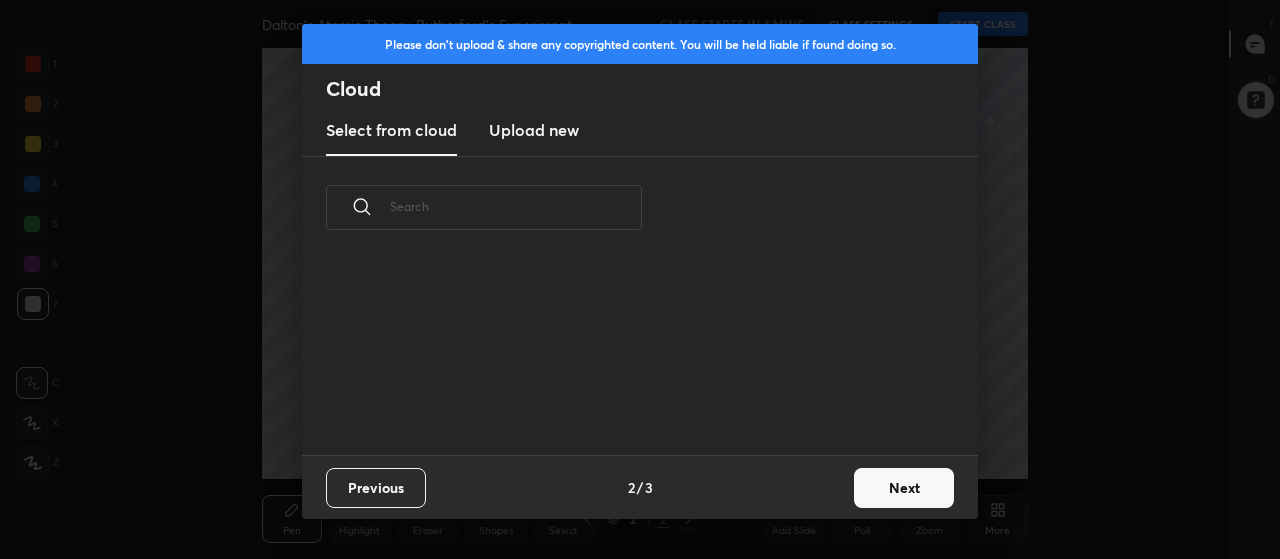 click on "Upload new" at bounding box center [534, 130] 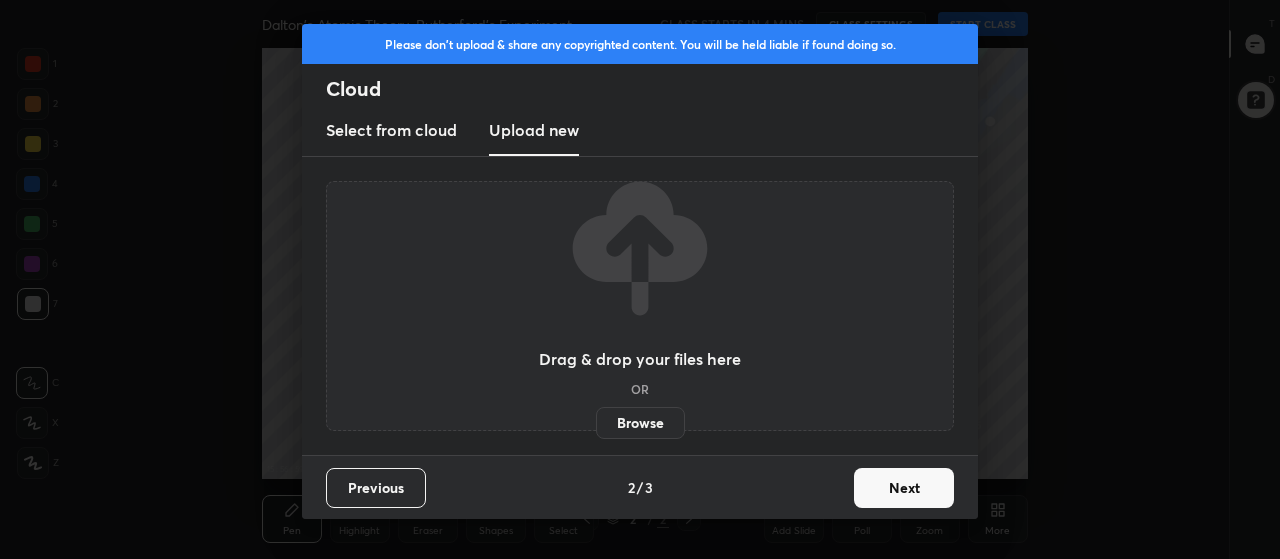click on "Browse" at bounding box center [640, 423] 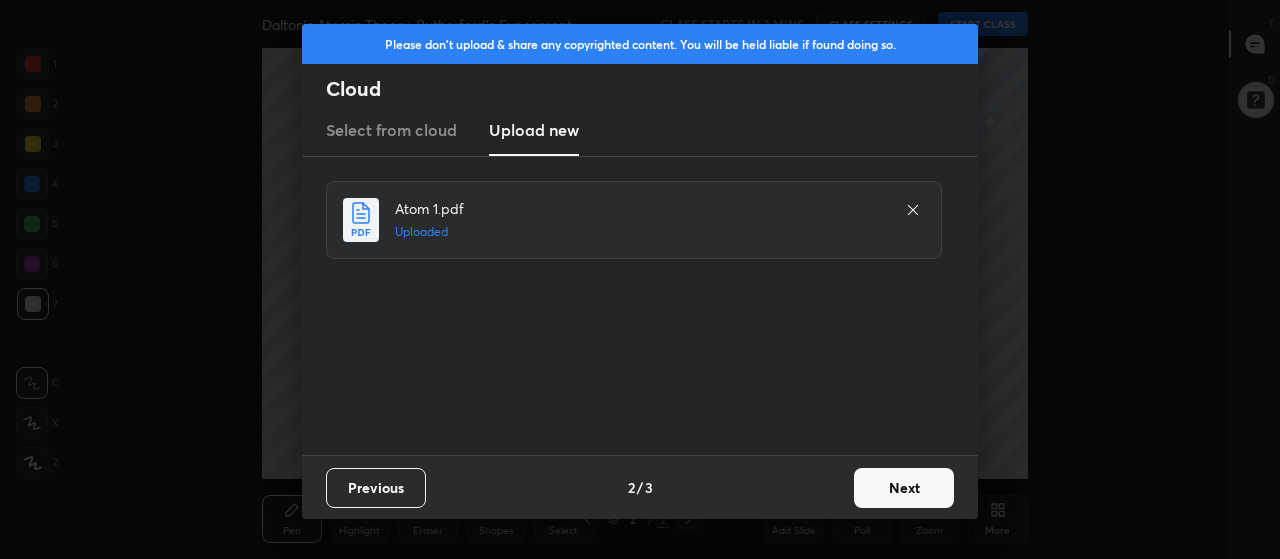 click on "Next" at bounding box center [904, 488] 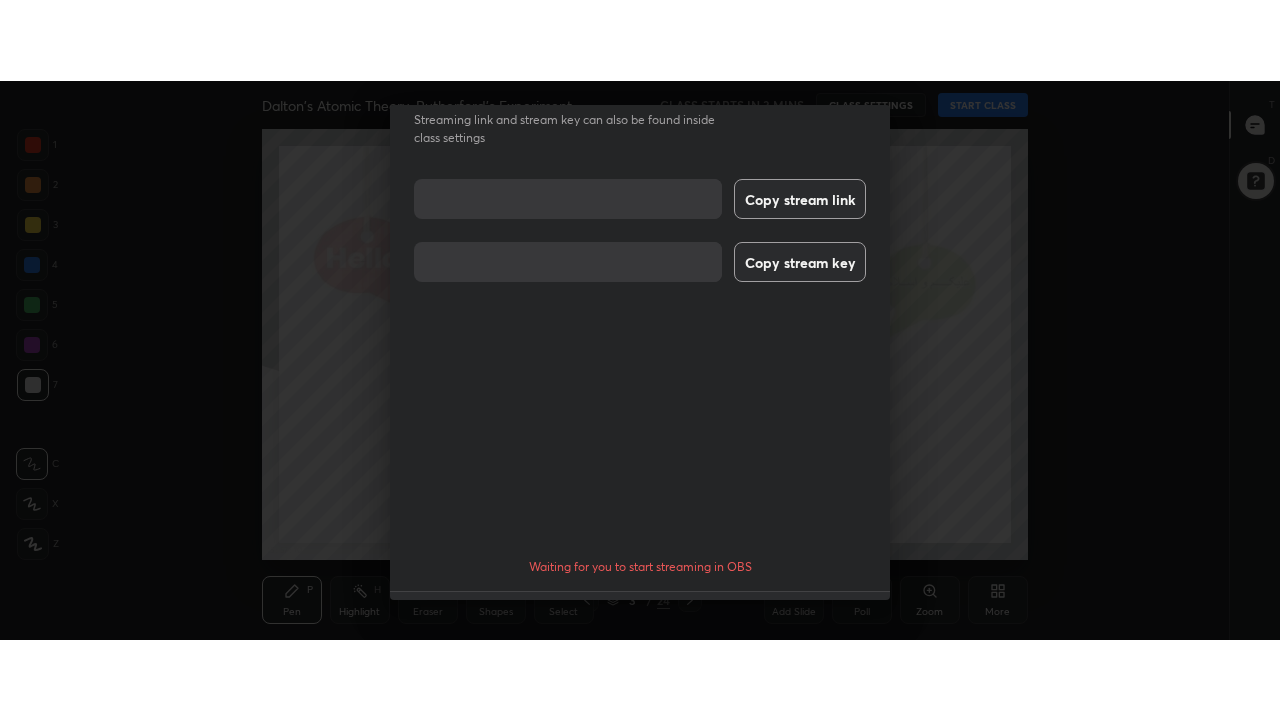scroll, scrollTop: 98, scrollLeft: 0, axis: vertical 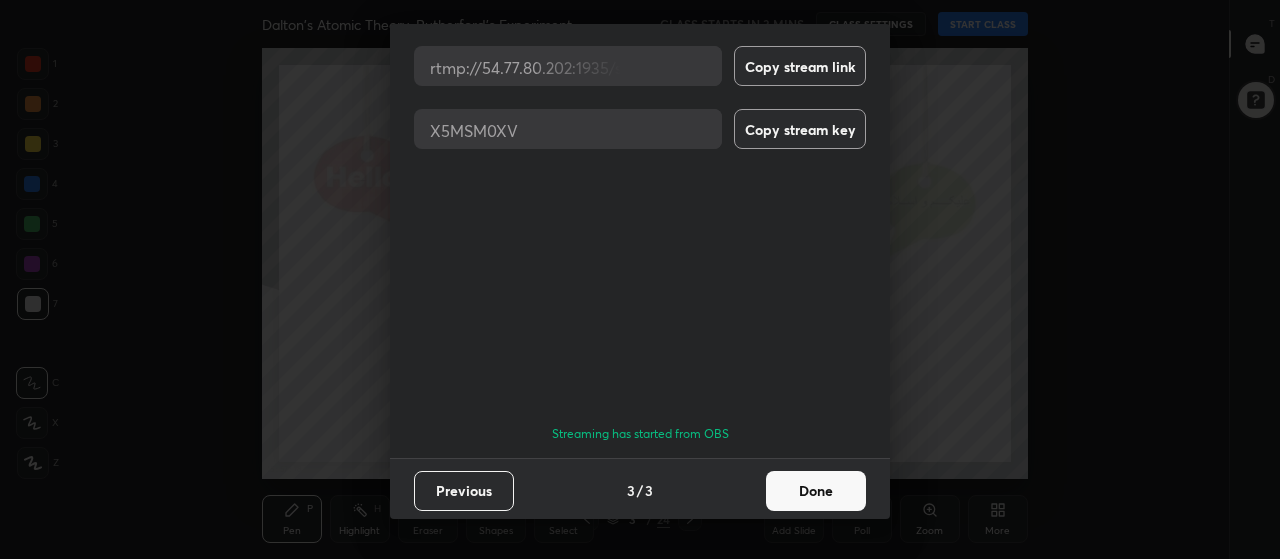 click on "Done" at bounding box center (816, 491) 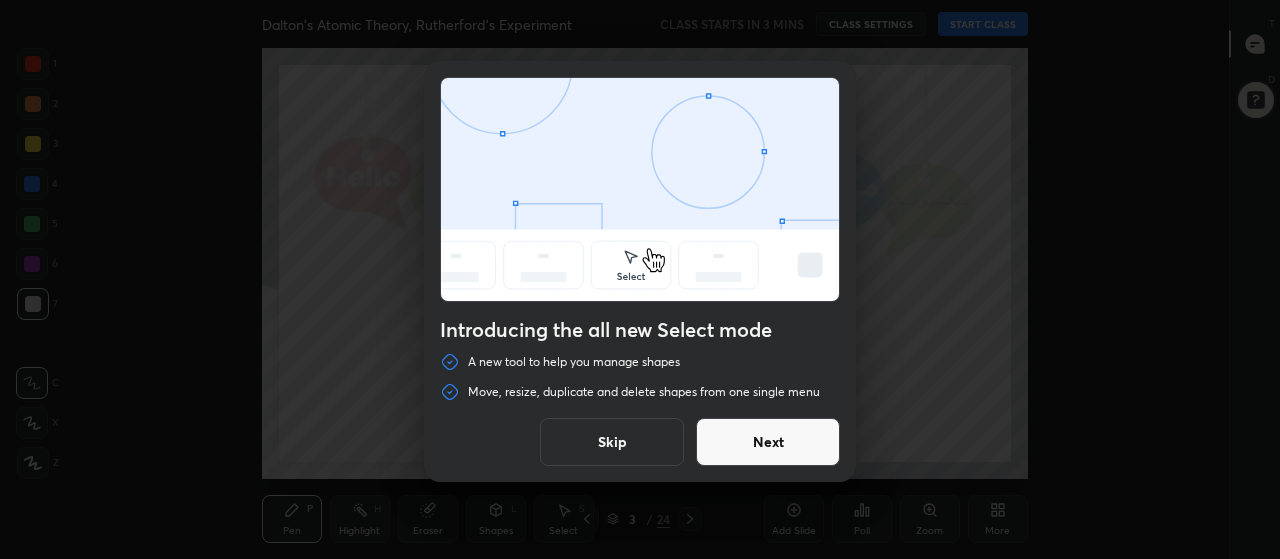 click on "Skip" at bounding box center (612, 442) 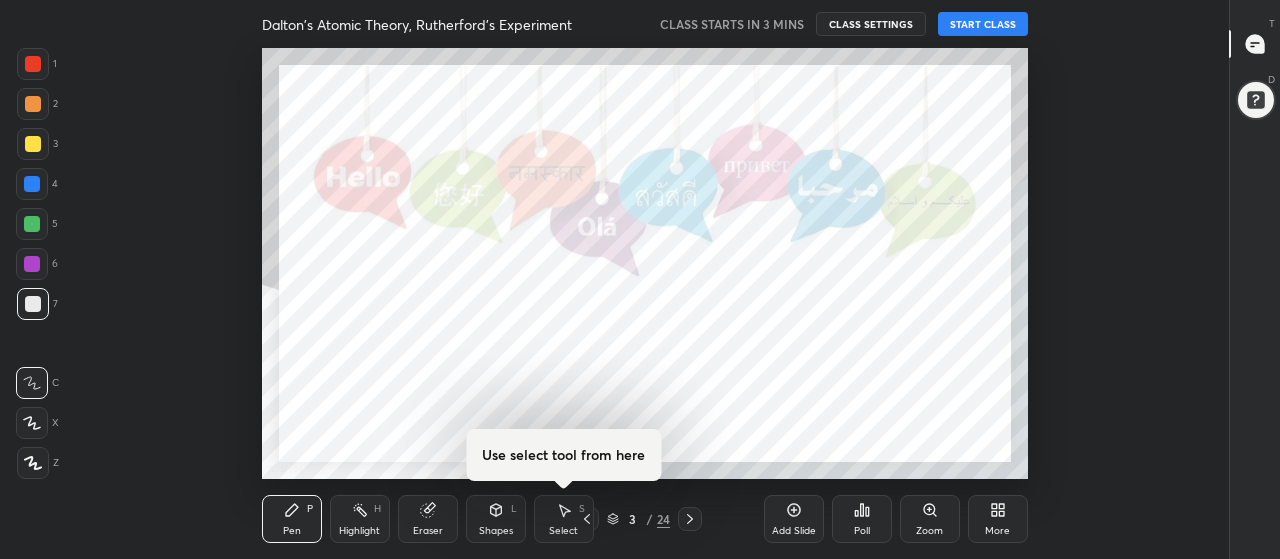 click on "More" at bounding box center [998, 519] 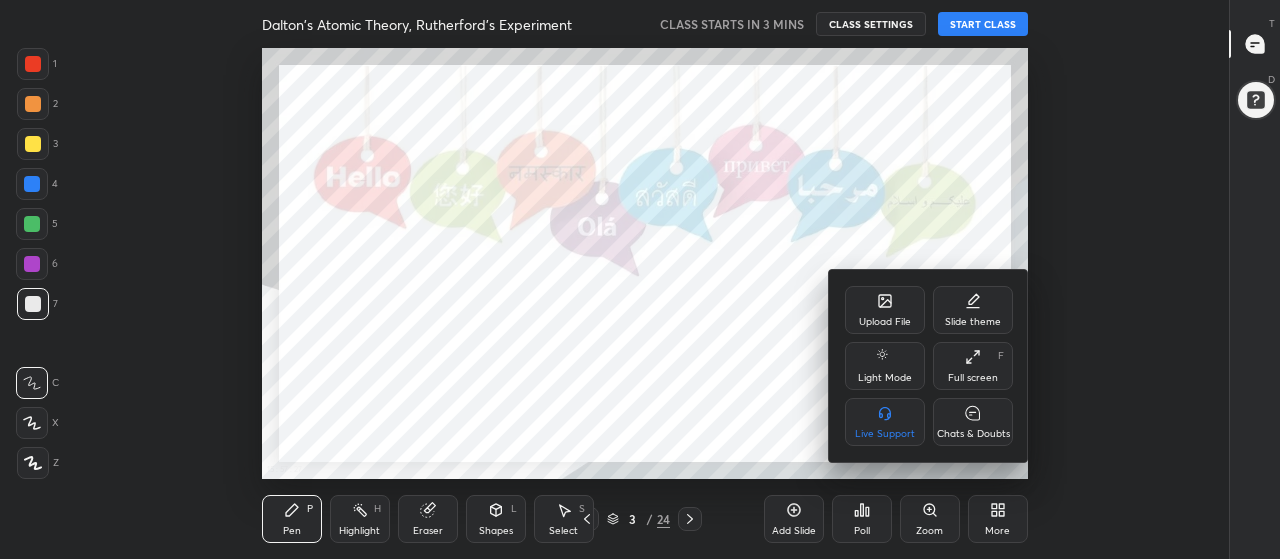 click on "Full screen F" at bounding box center (973, 366) 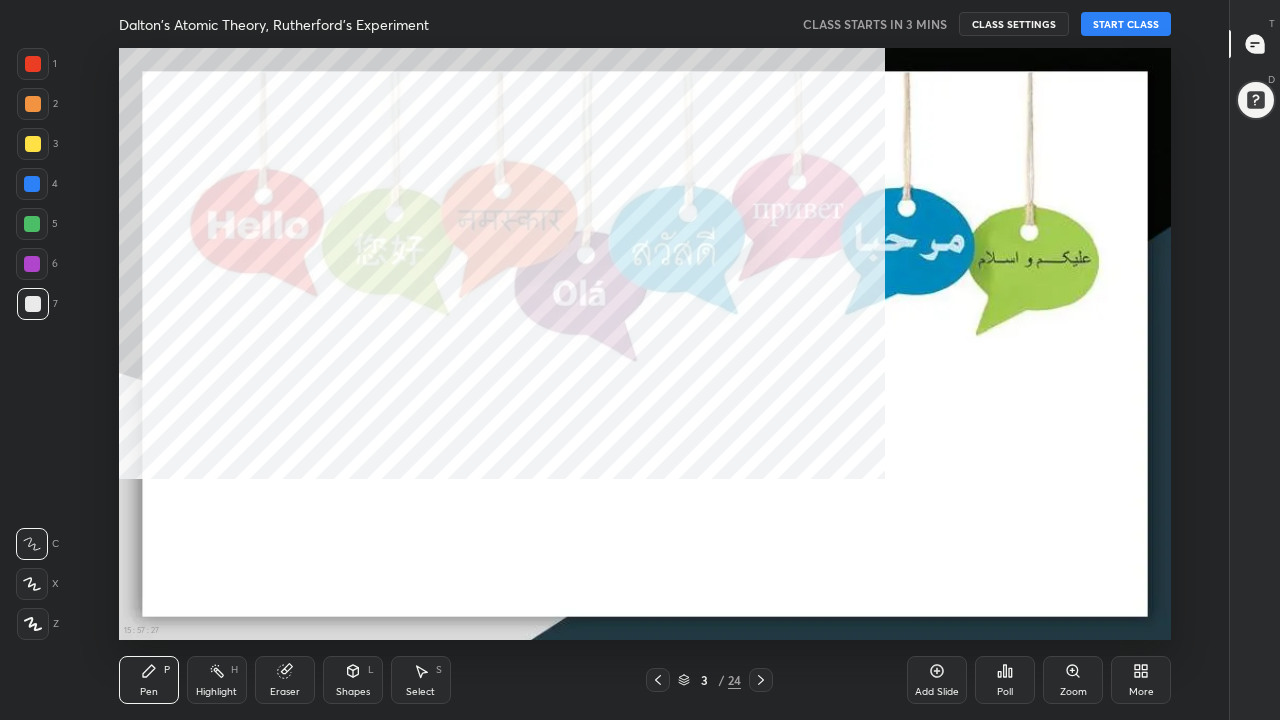 scroll, scrollTop: 99408, scrollLeft: 98838, axis: both 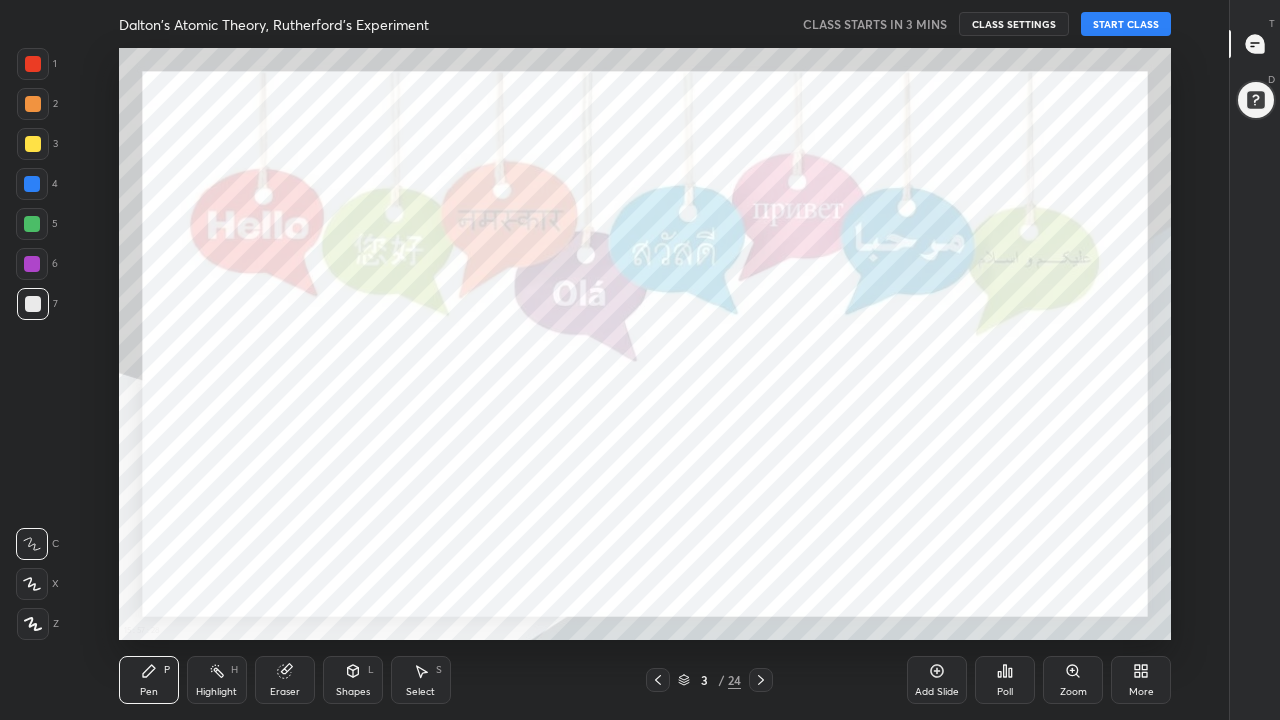 click 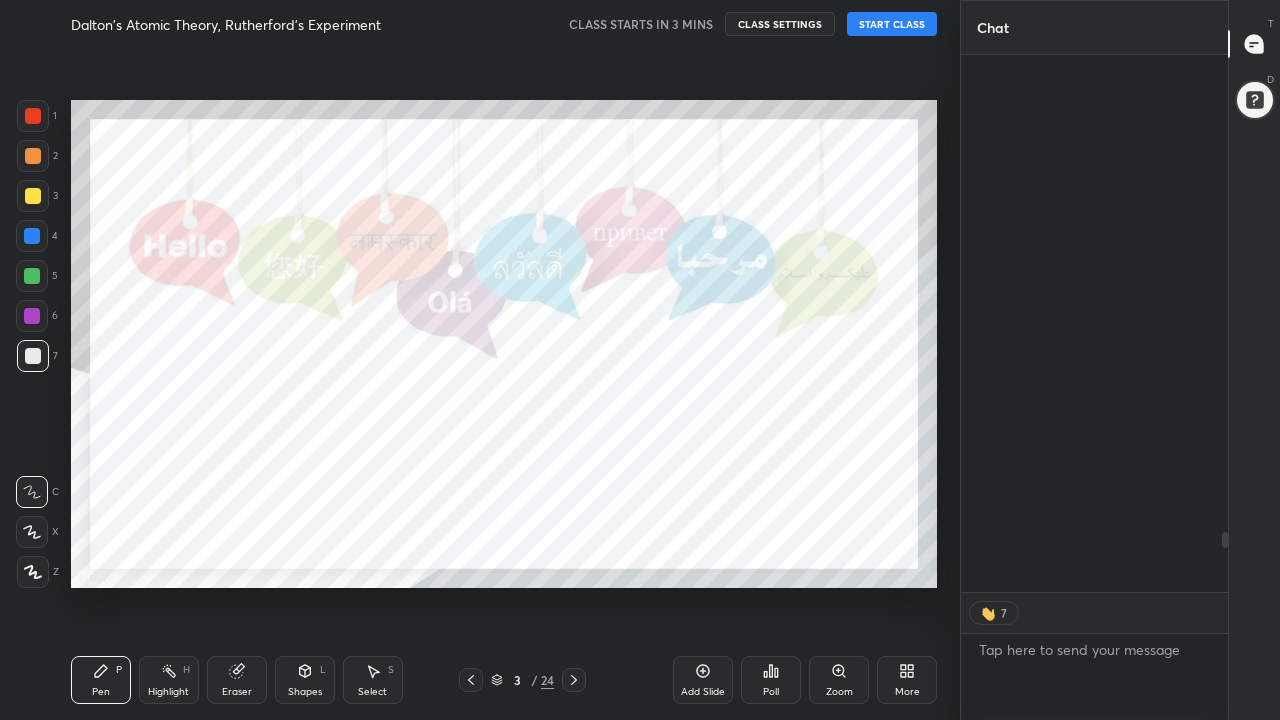 scroll, scrollTop: 4277, scrollLeft: 0, axis: vertical 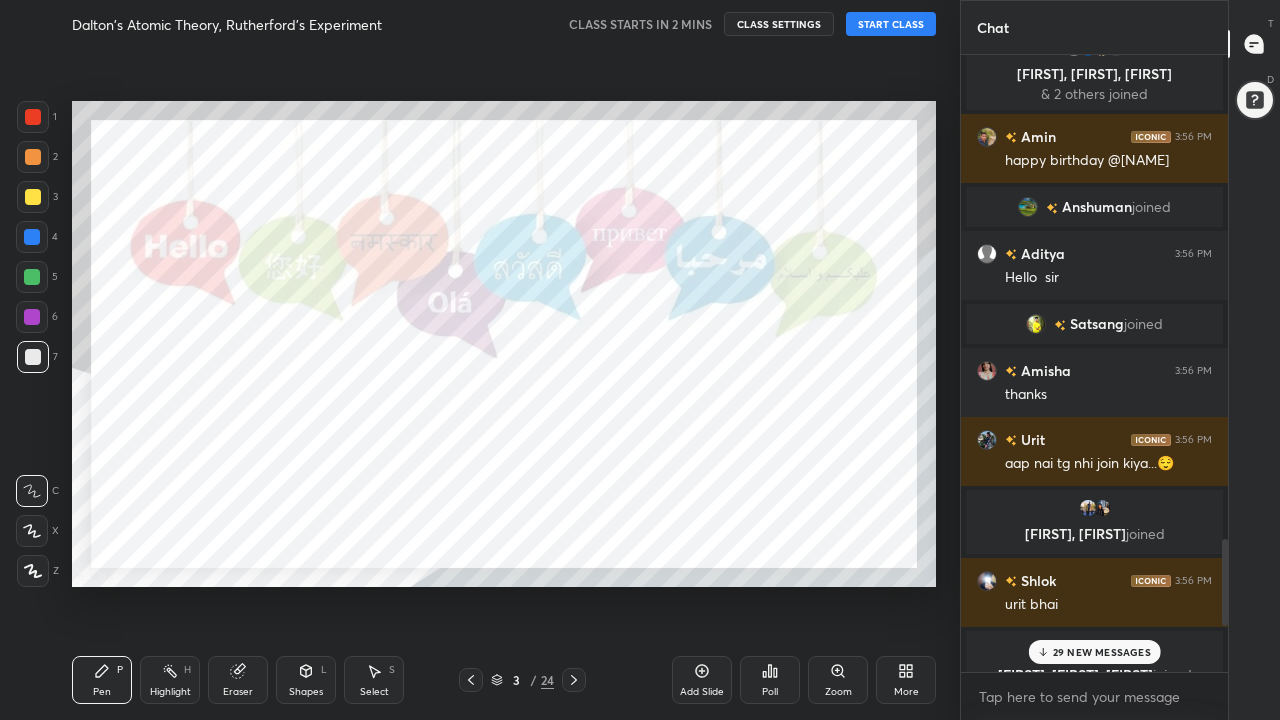 click on "29 NEW MESSAGES" at bounding box center [1102, 652] 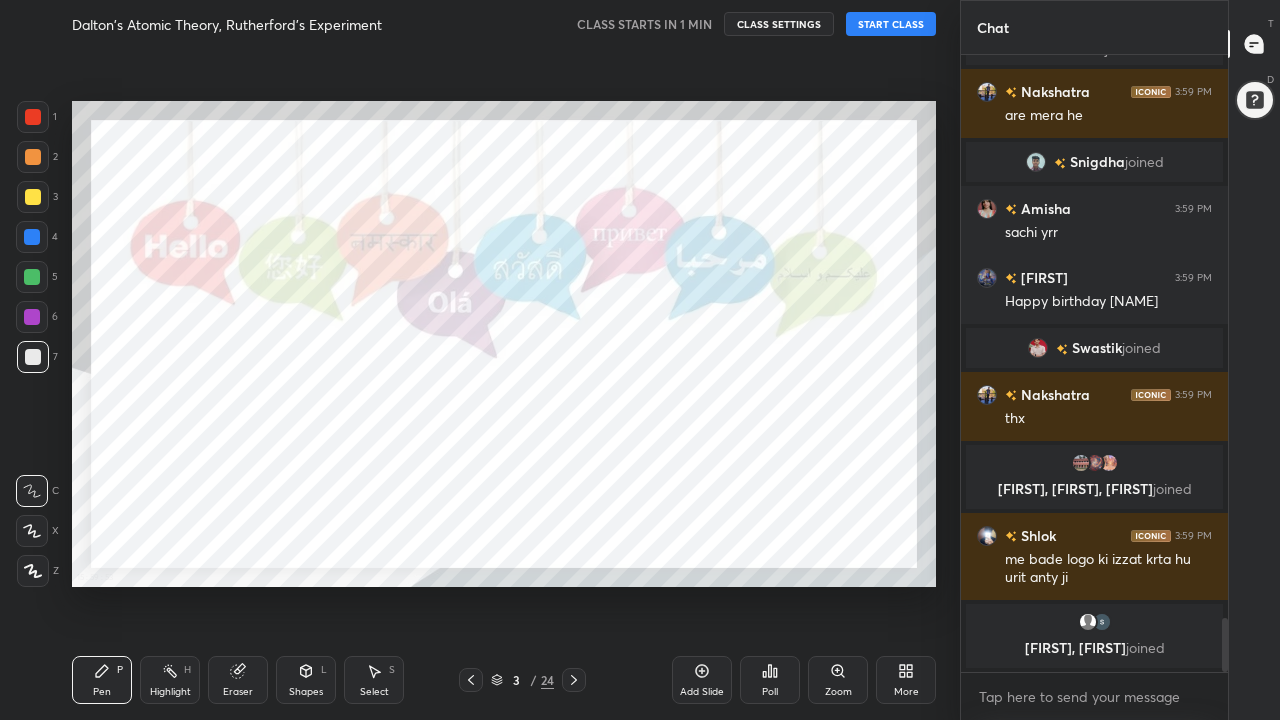 scroll, scrollTop: 6506, scrollLeft: 0, axis: vertical 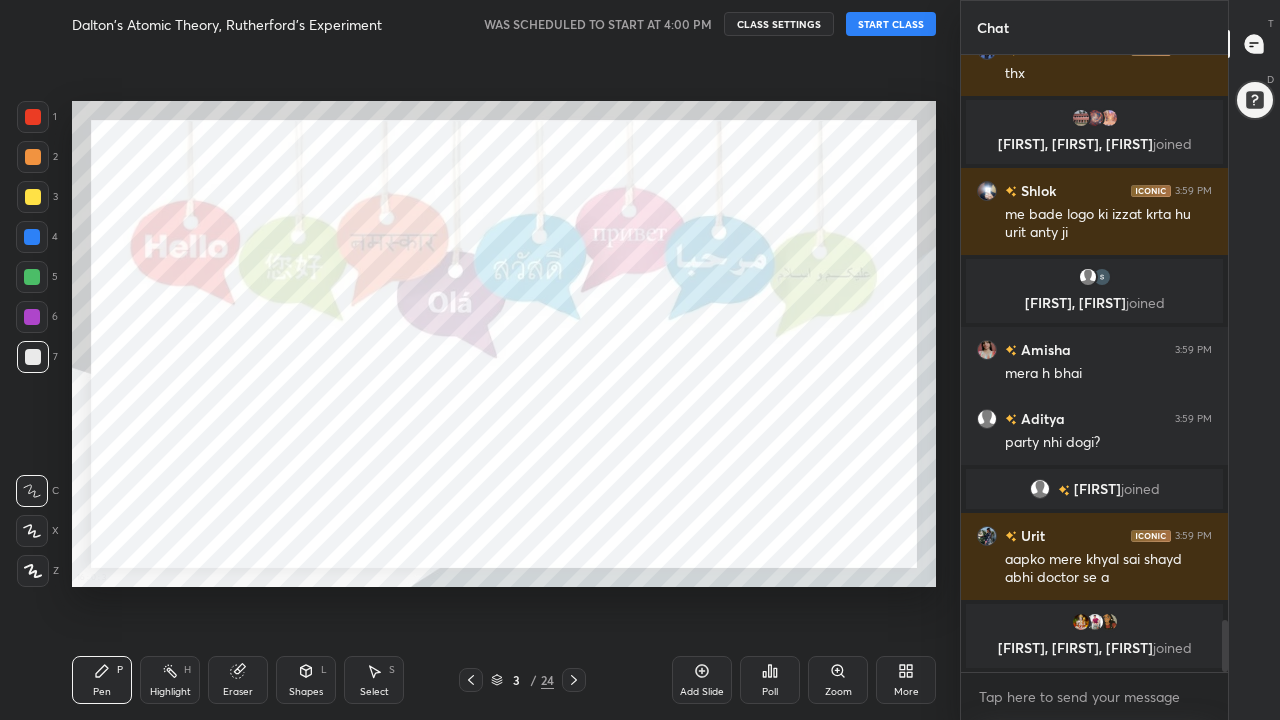 click on "START CLASS" at bounding box center (891, 24) 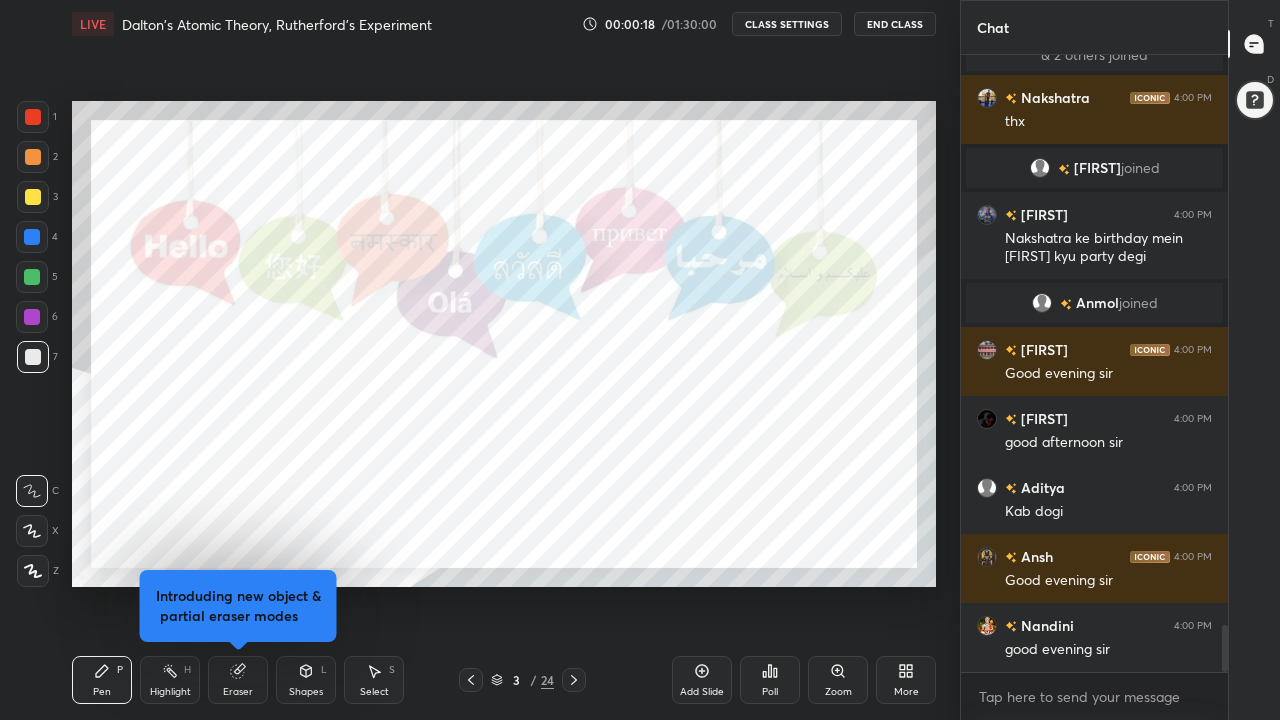 scroll, scrollTop: 7640, scrollLeft: 0, axis: vertical 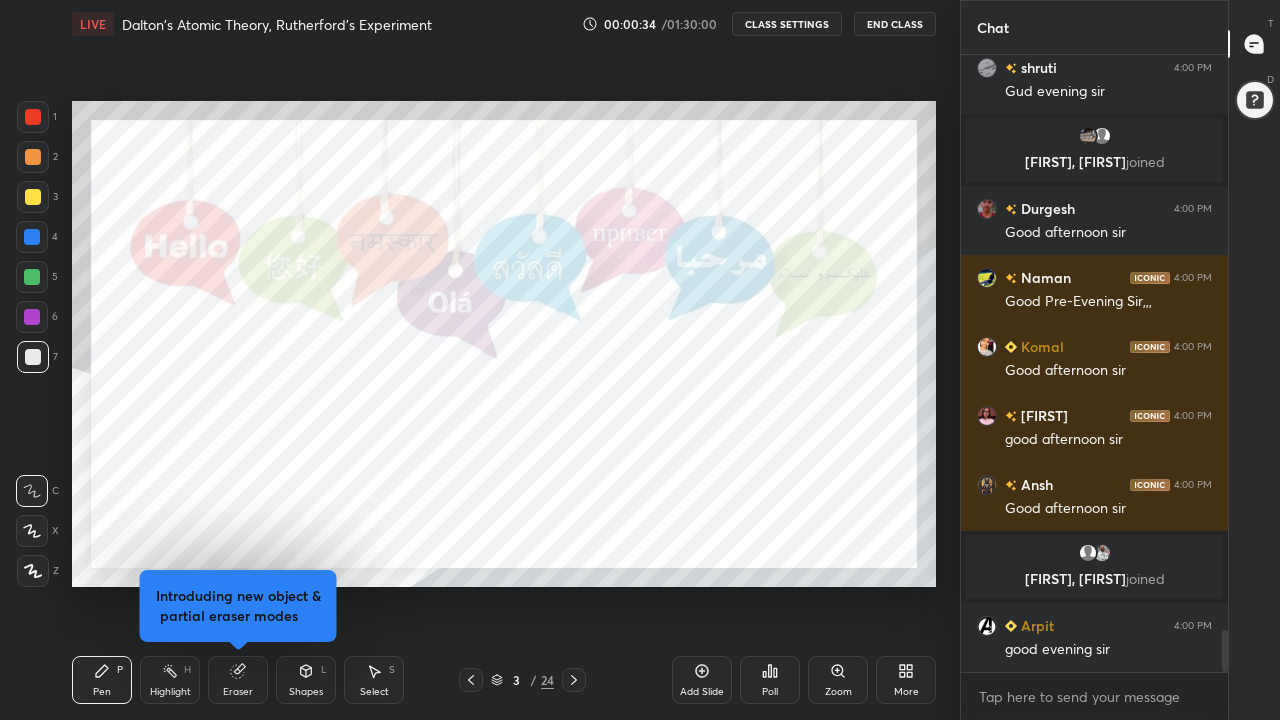 click on "CLASS SETTINGS" at bounding box center [787, 24] 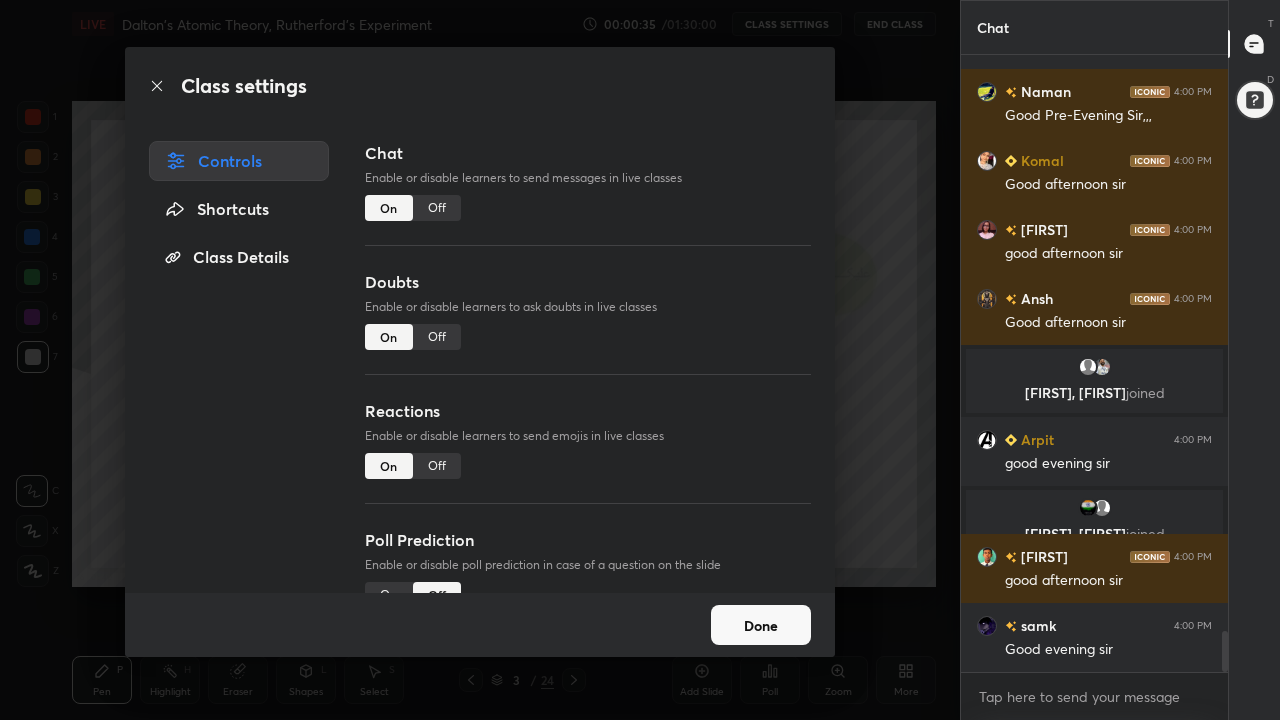 click on "Off" at bounding box center (437, 337) 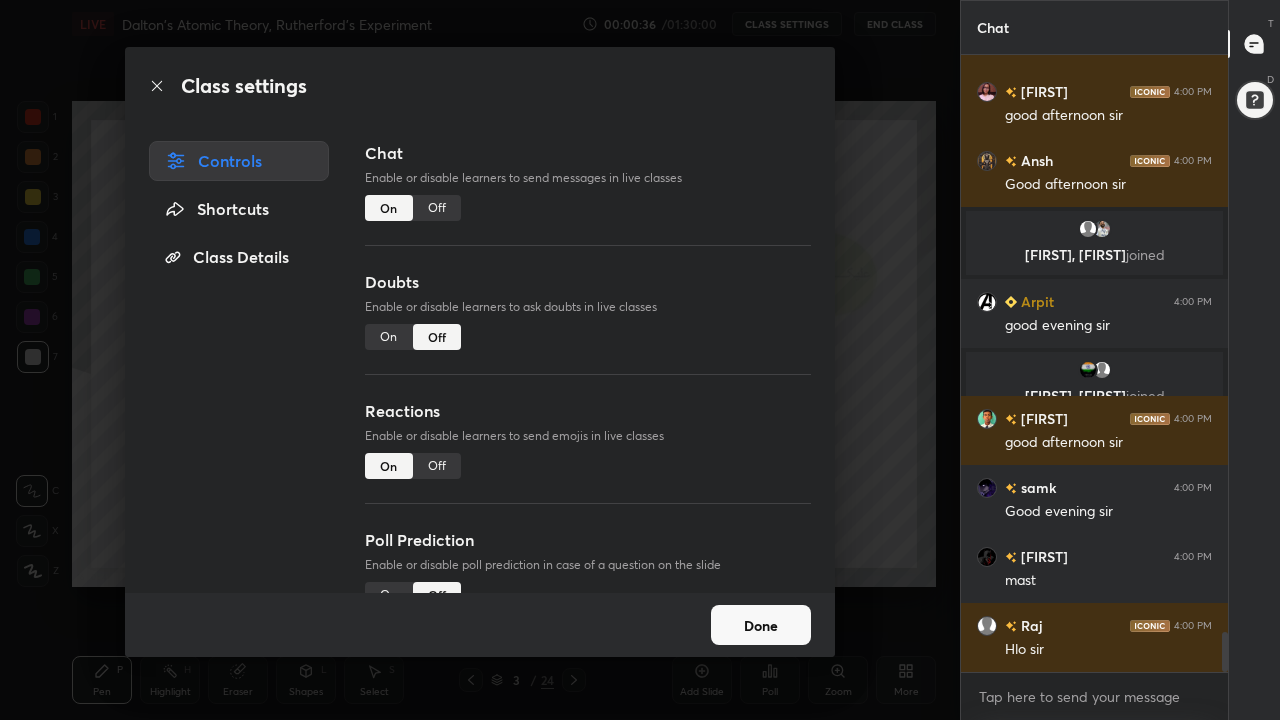 click on "Off" at bounding box center (437, 466) 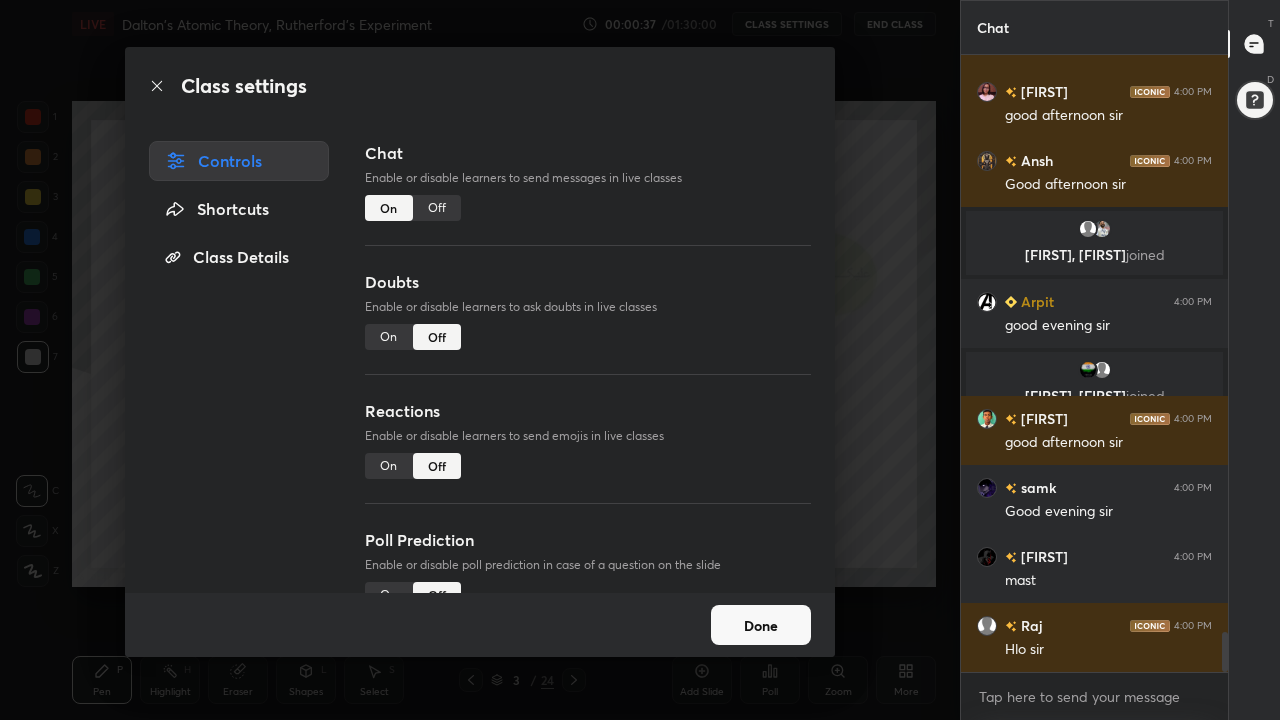 click on "Done" at bounding box center [761, 625] 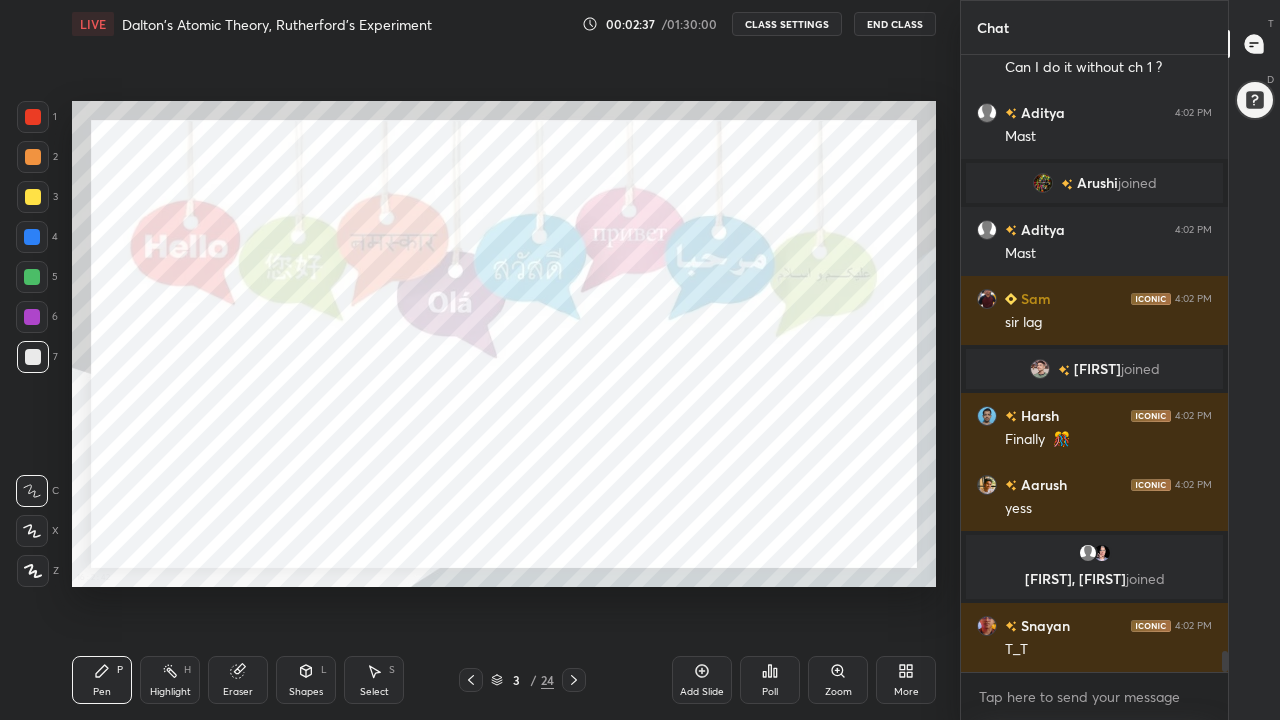 click 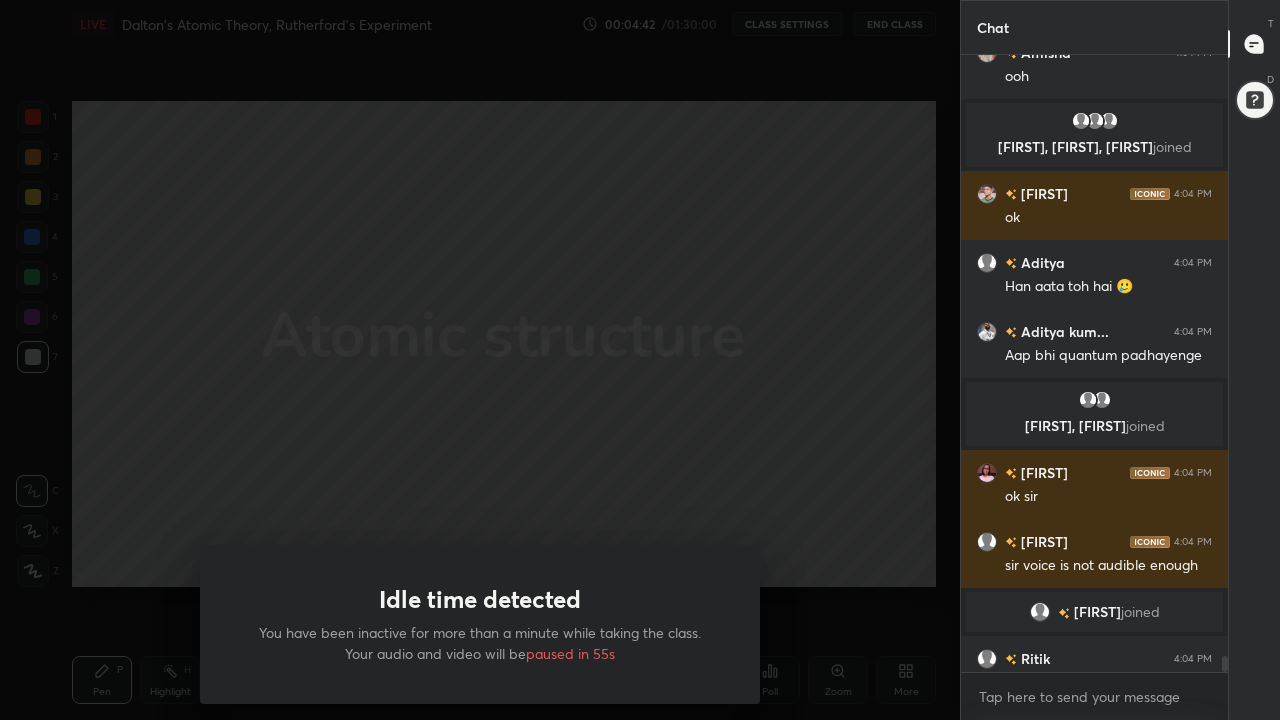 scroll, scrollTop: 22834, scrollLeft: 0, axis: vertical 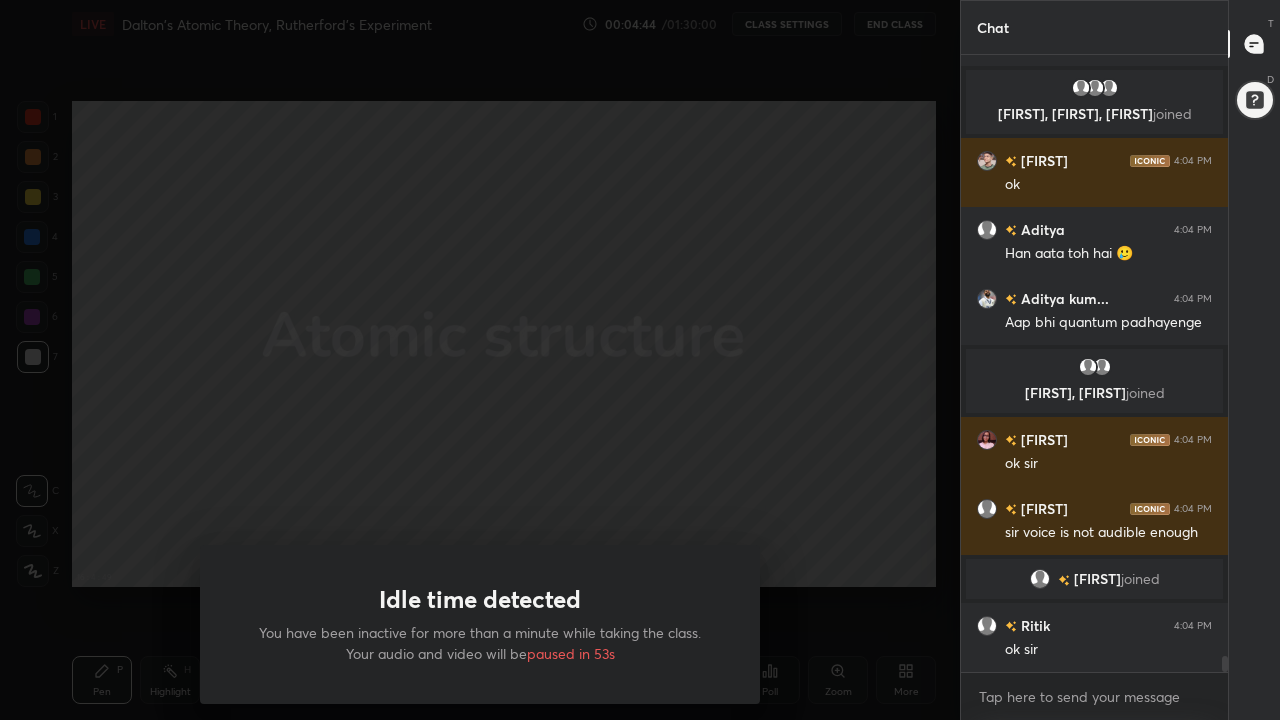 click on "Idle time detected You have been inactive for more than a minute while taking the class. Your audio and video will be  paused in 53s" at bounding box center (480, 360) 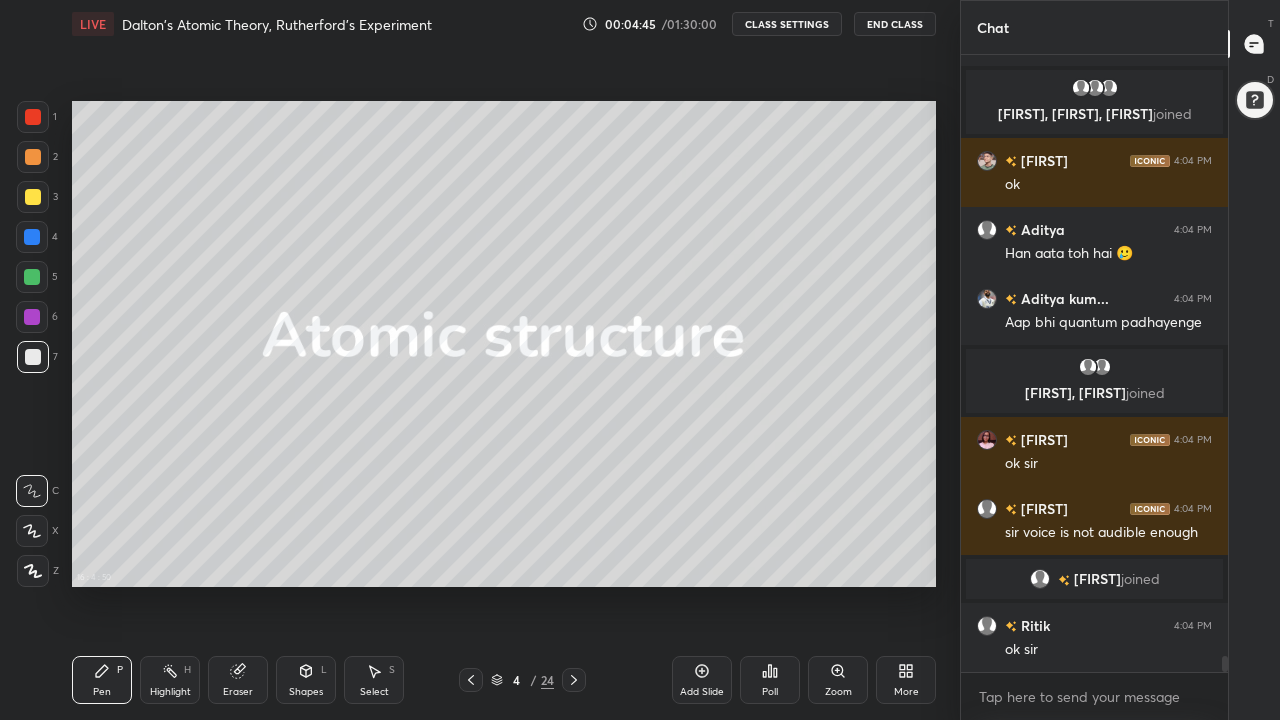 click 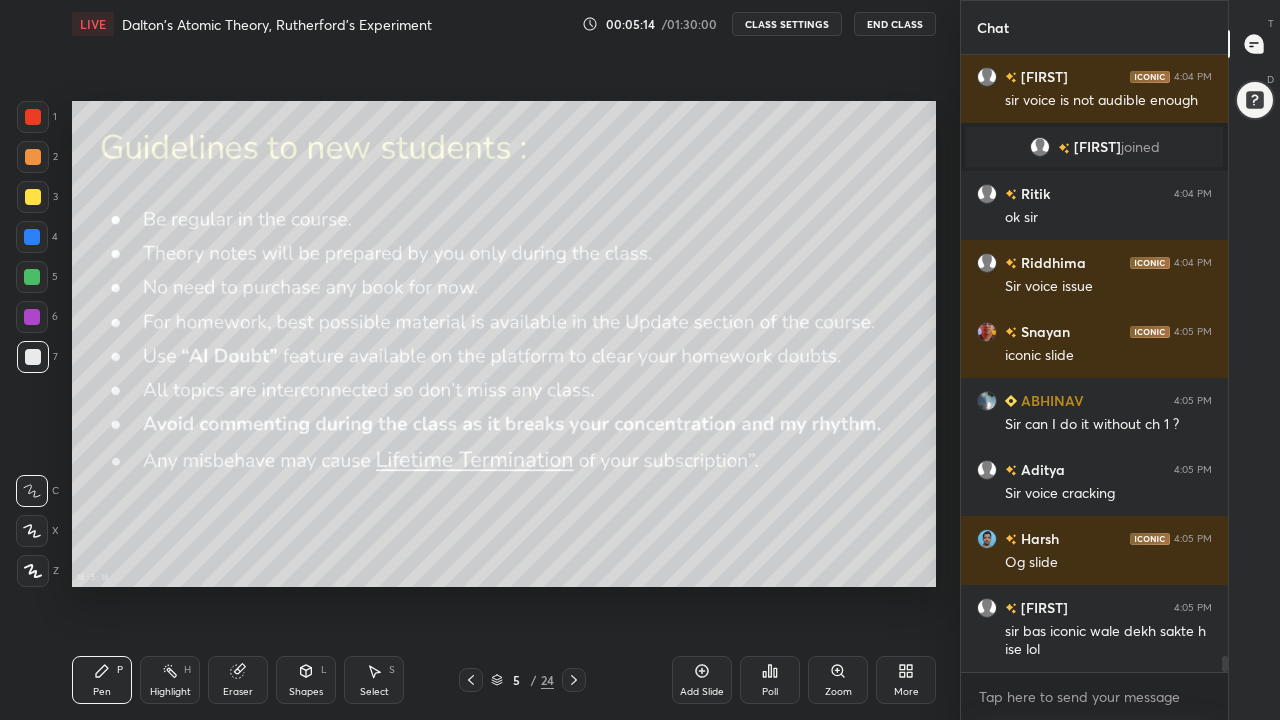 scroll, scrollTop: 23371, scrollLeft: 0, axis: vertical 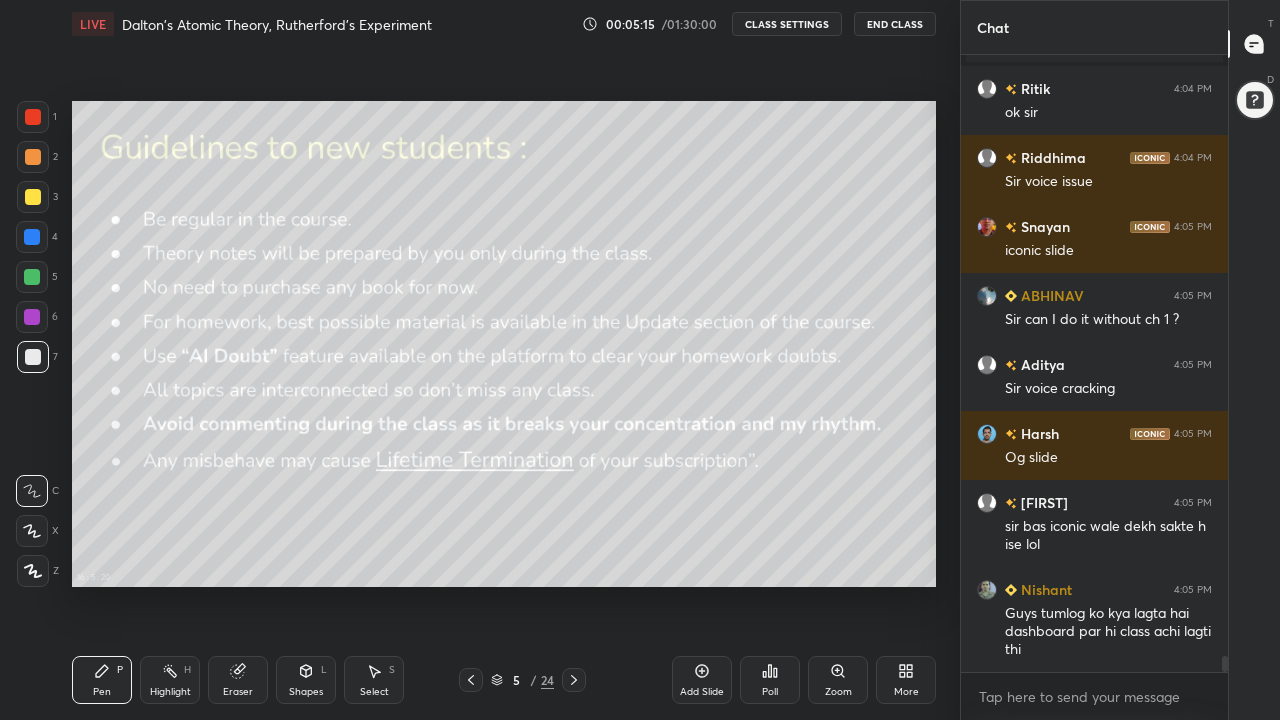 click 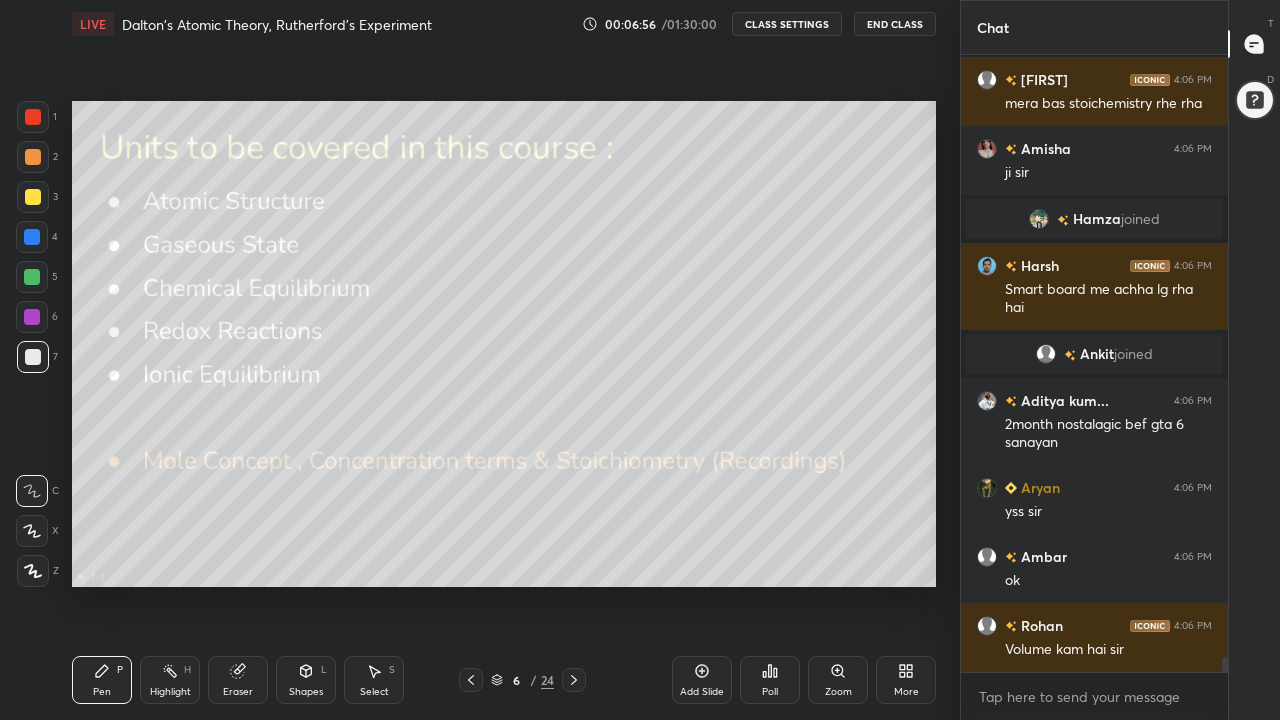 scroll, scrollTop: 24883, scrollLeft: 0, axis: vertical 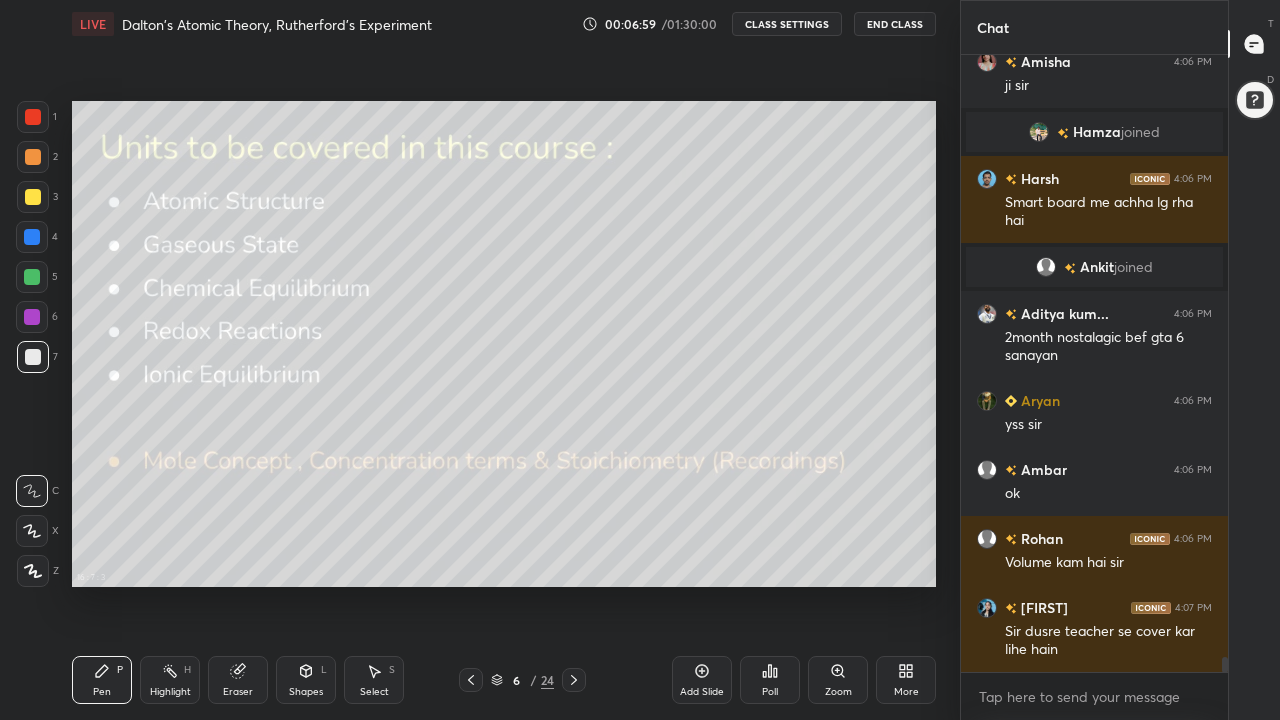 click 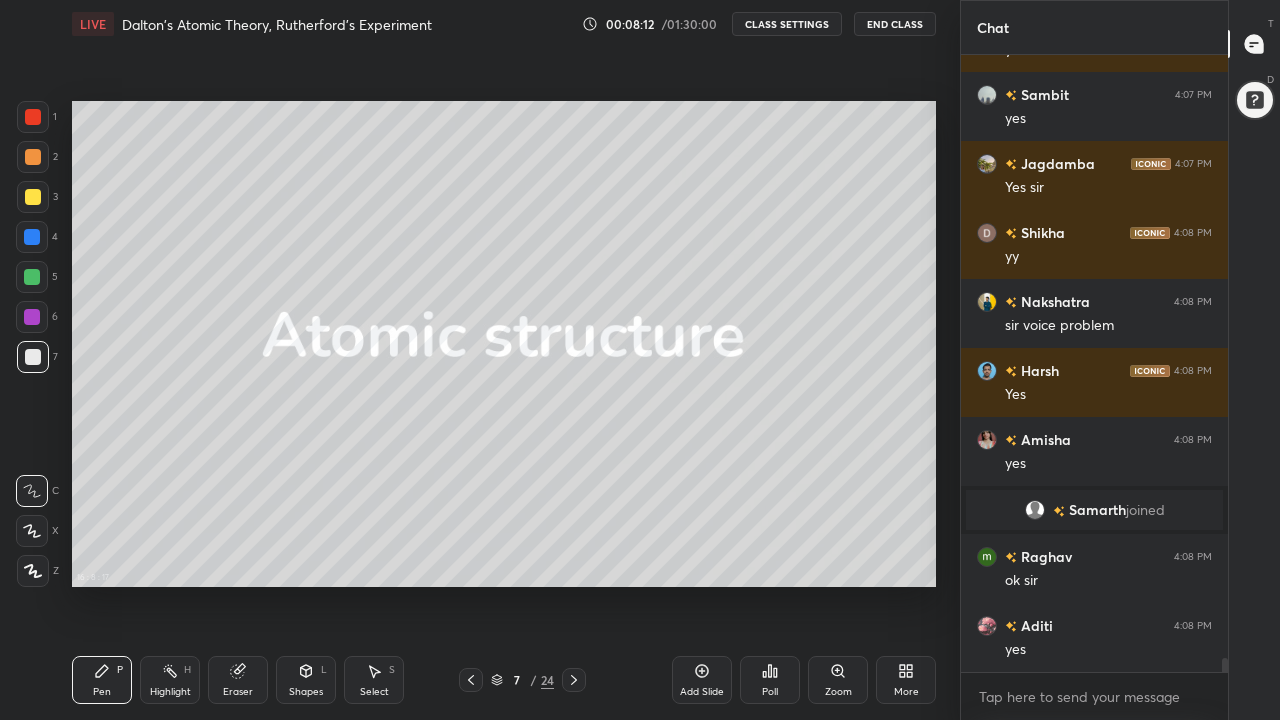 scroll, scrollTop: 26866, scrollLeft: 0, axis: vertical 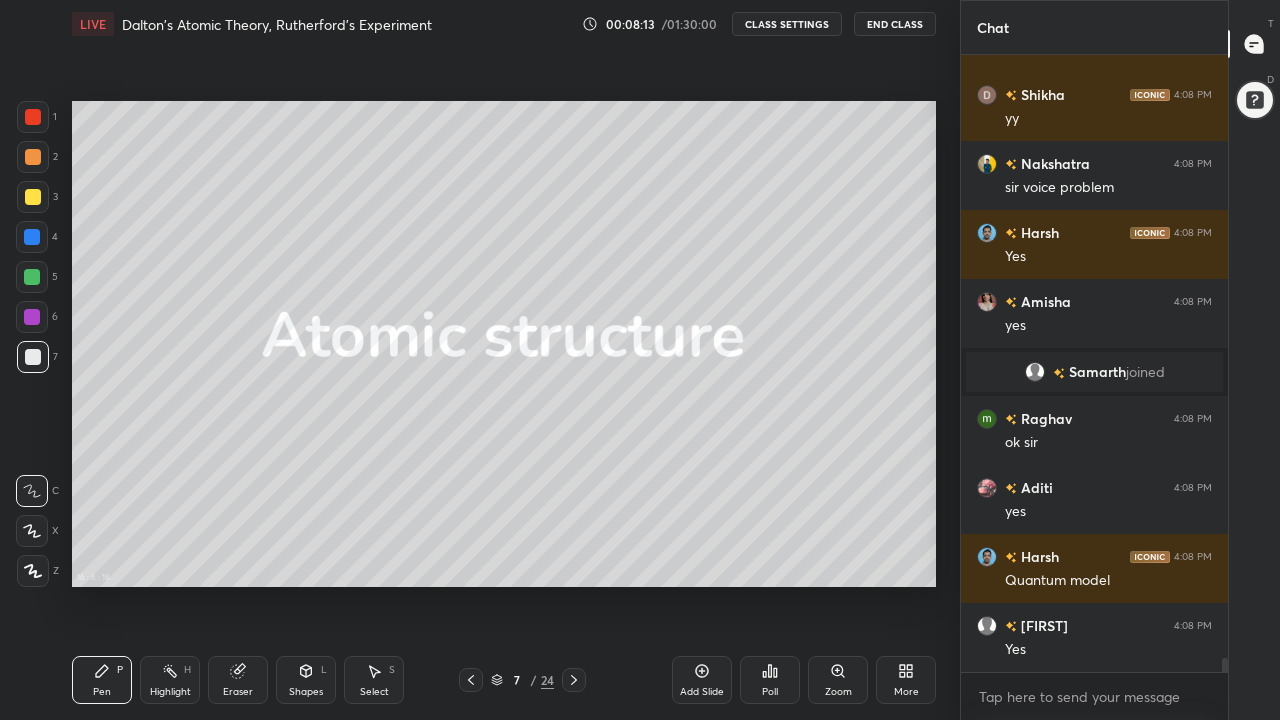 click 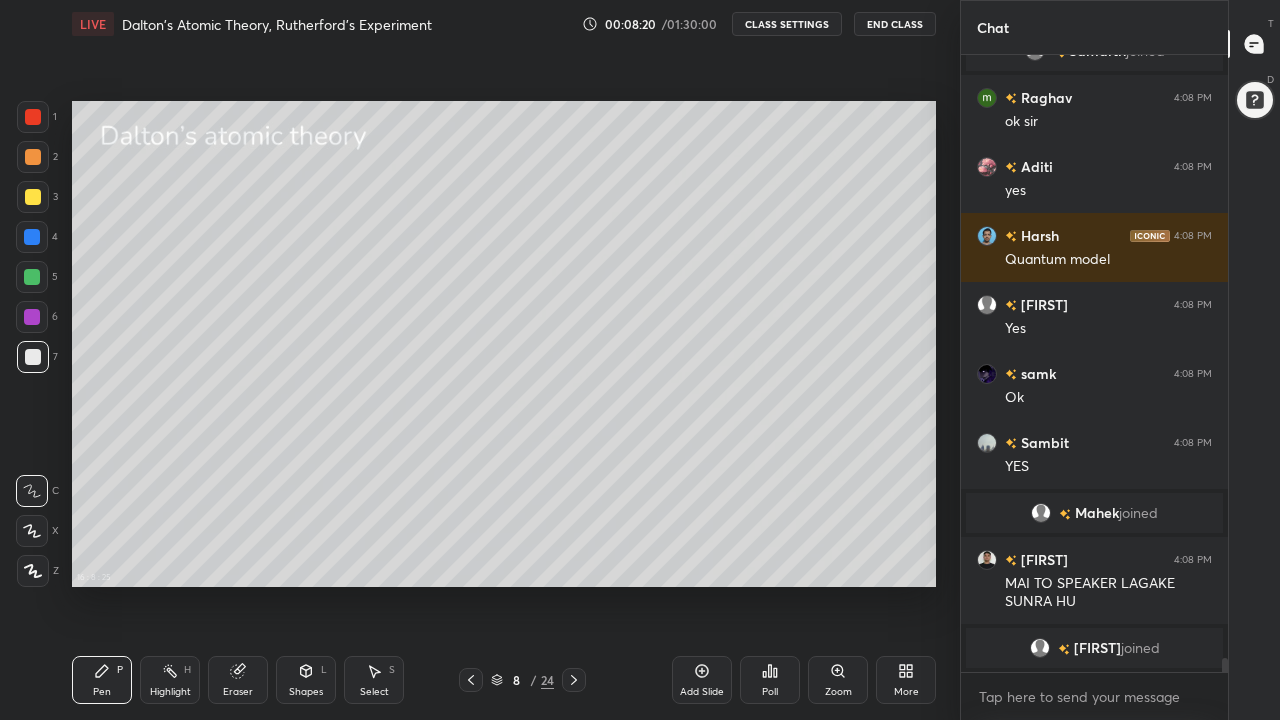 scroll, scrollTop: 27125, scrollLeft: 0, axis: vertical 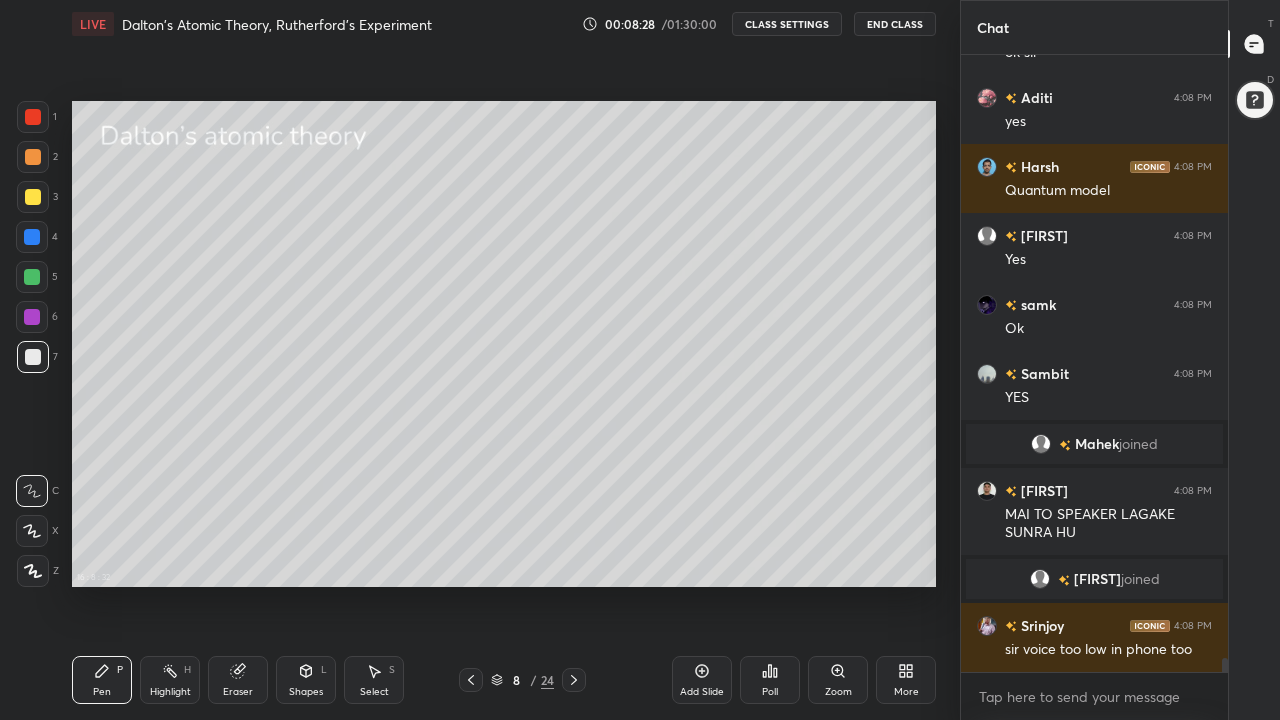 click on "Shapes L" at bounding box center [306, 680] 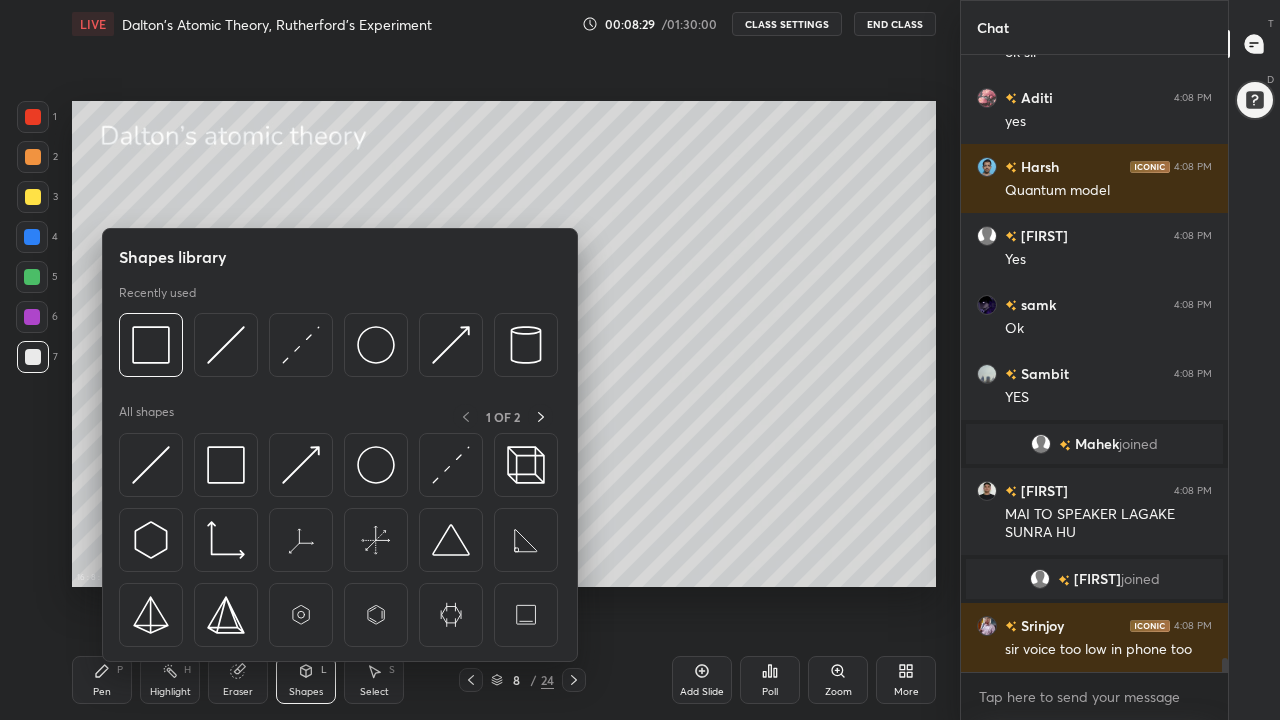 click at bounding box center (226, 465) 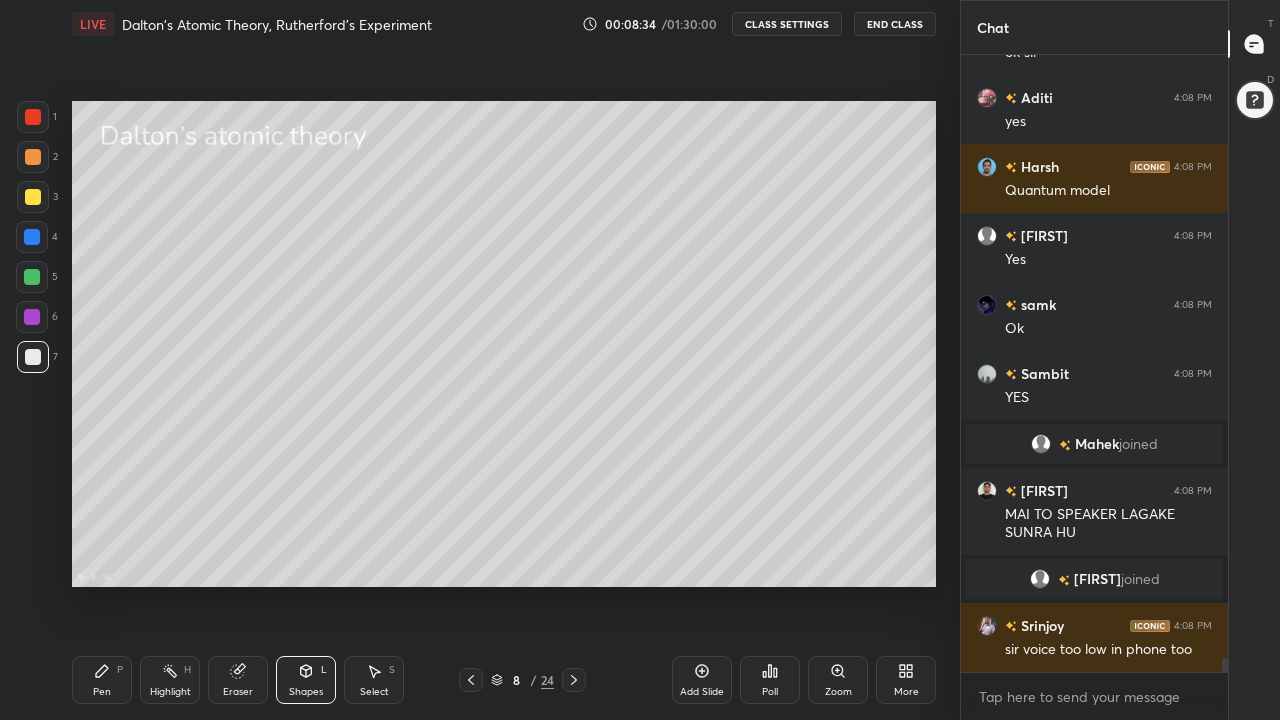 click on "Pen P" at bounding box center (102, 680) 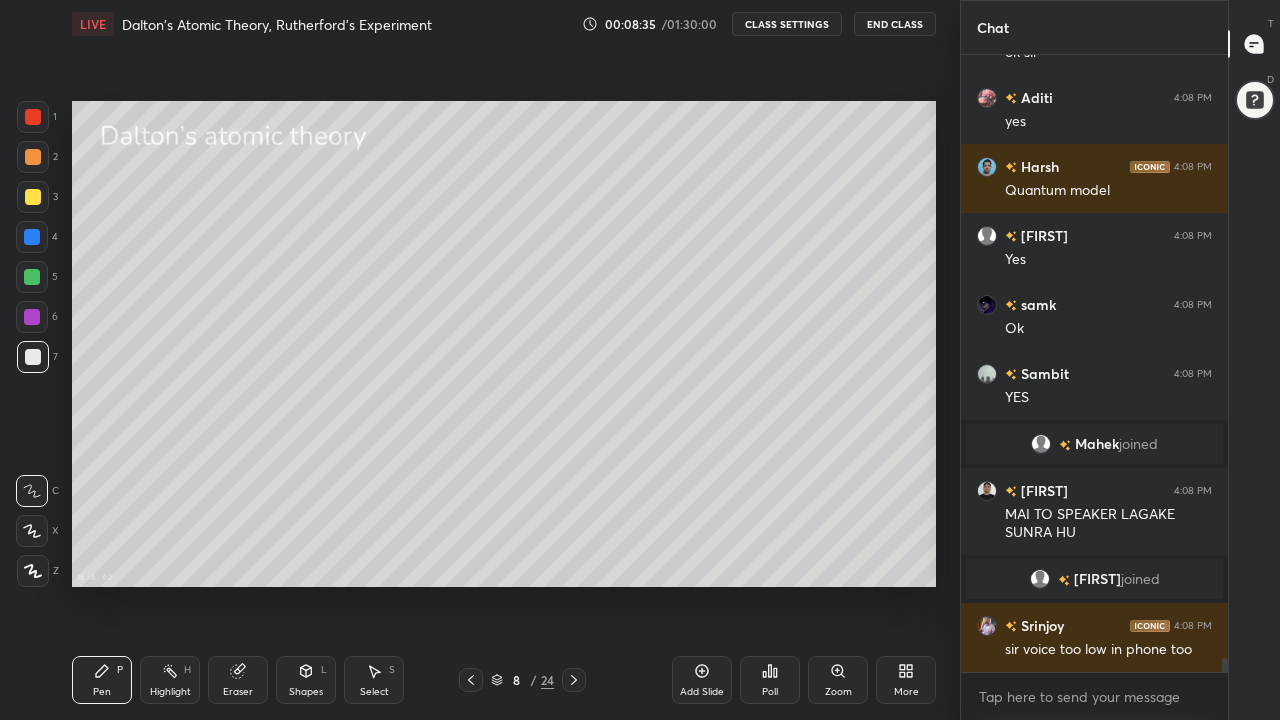 scroll, scrollTop: 27194, scrollLeft: 0, axis: vertical 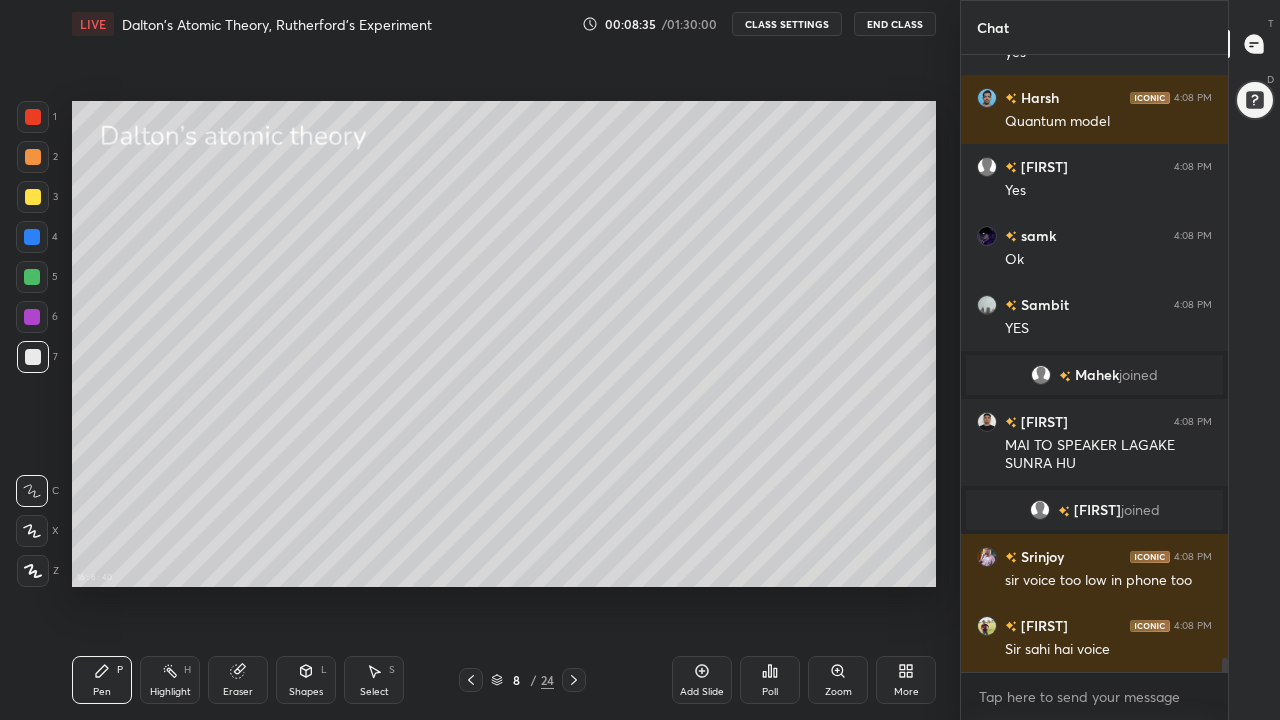 click at bounding box center [33, 197] 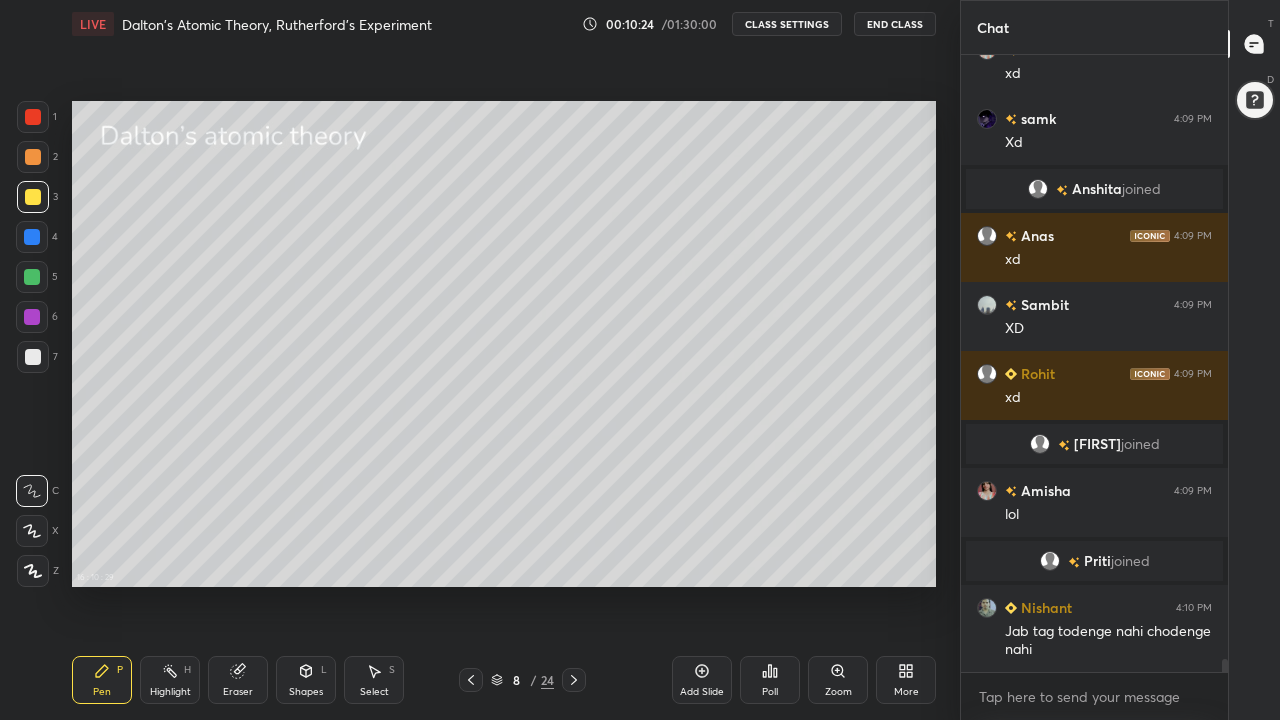 scroll, scrollTop: 28356, scrollLeft: 0, axis: vertical 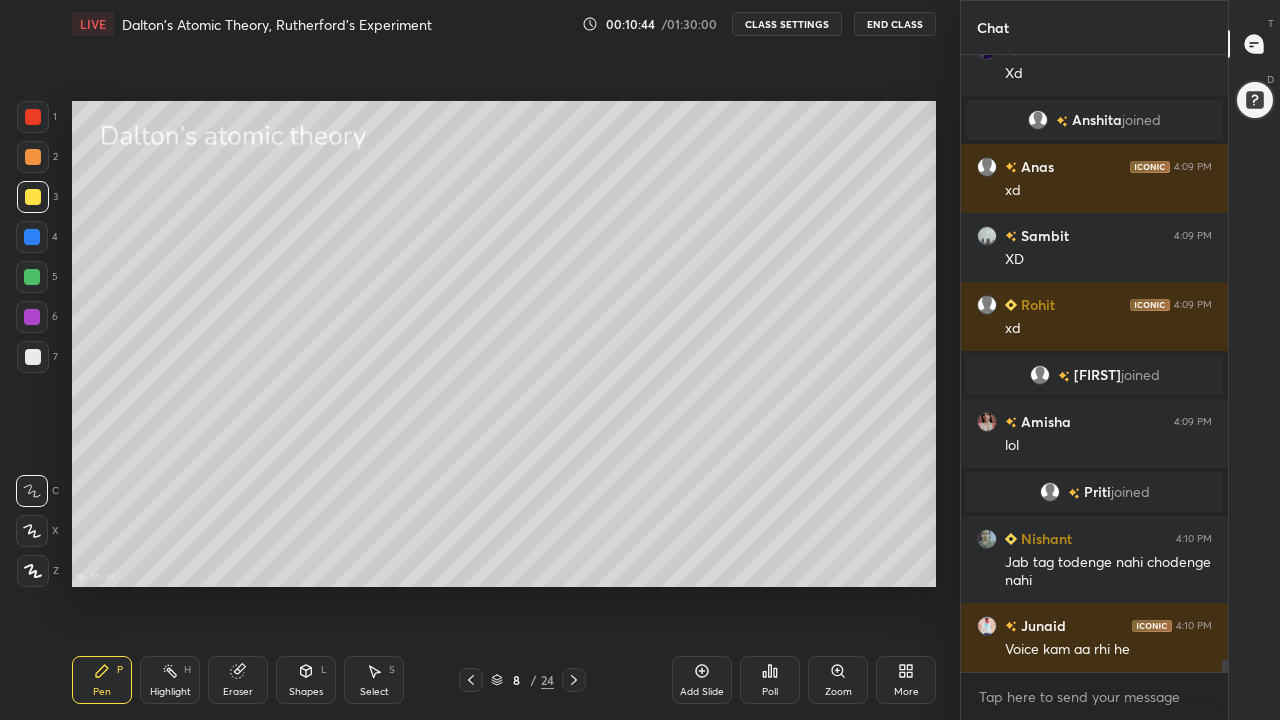 click 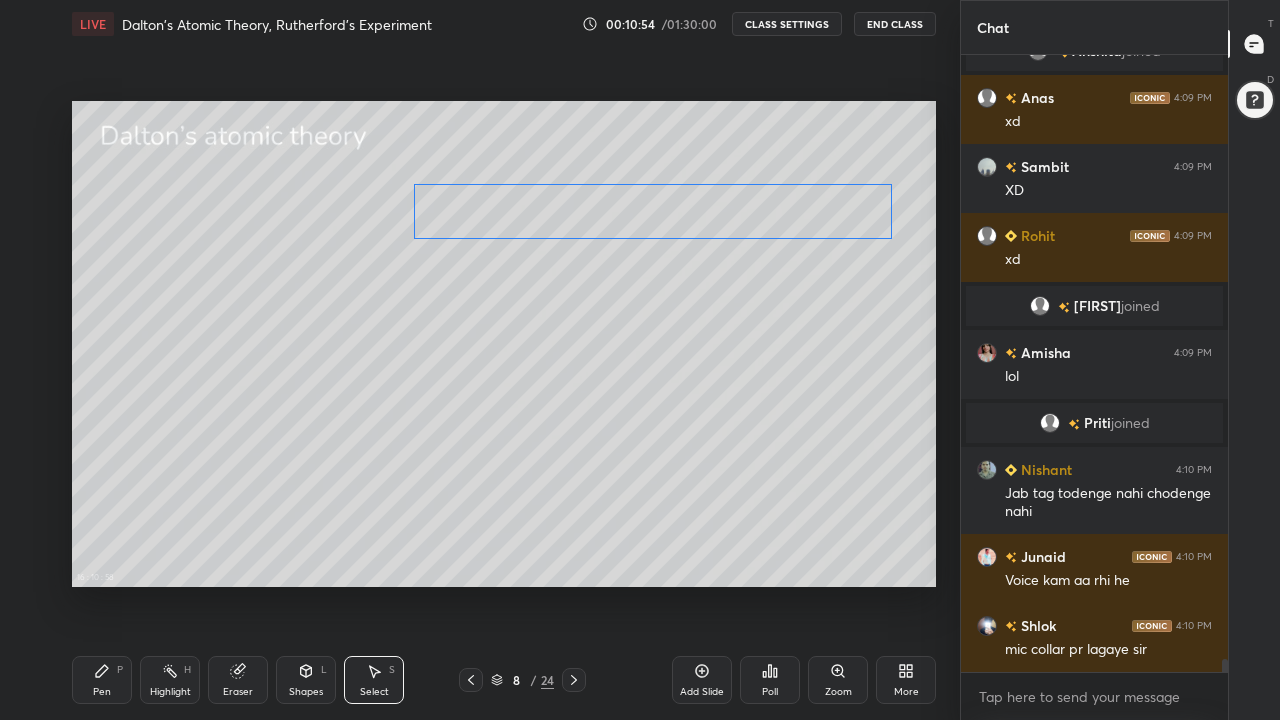 scroll, scrollTop: 28473, scrollLeft: 0, axis: vertical 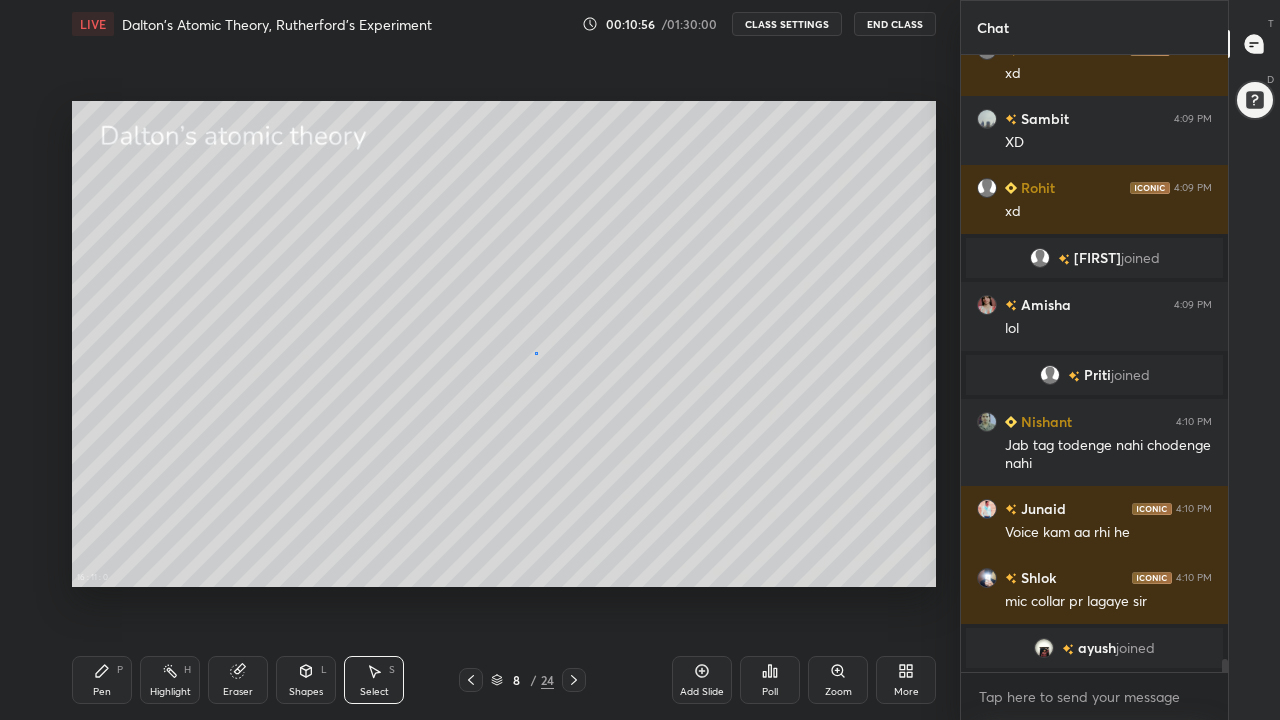 click on "0 ° Undo Copy Duplicate Duplicate to new slide Delete" at bounding box center (504, 344) 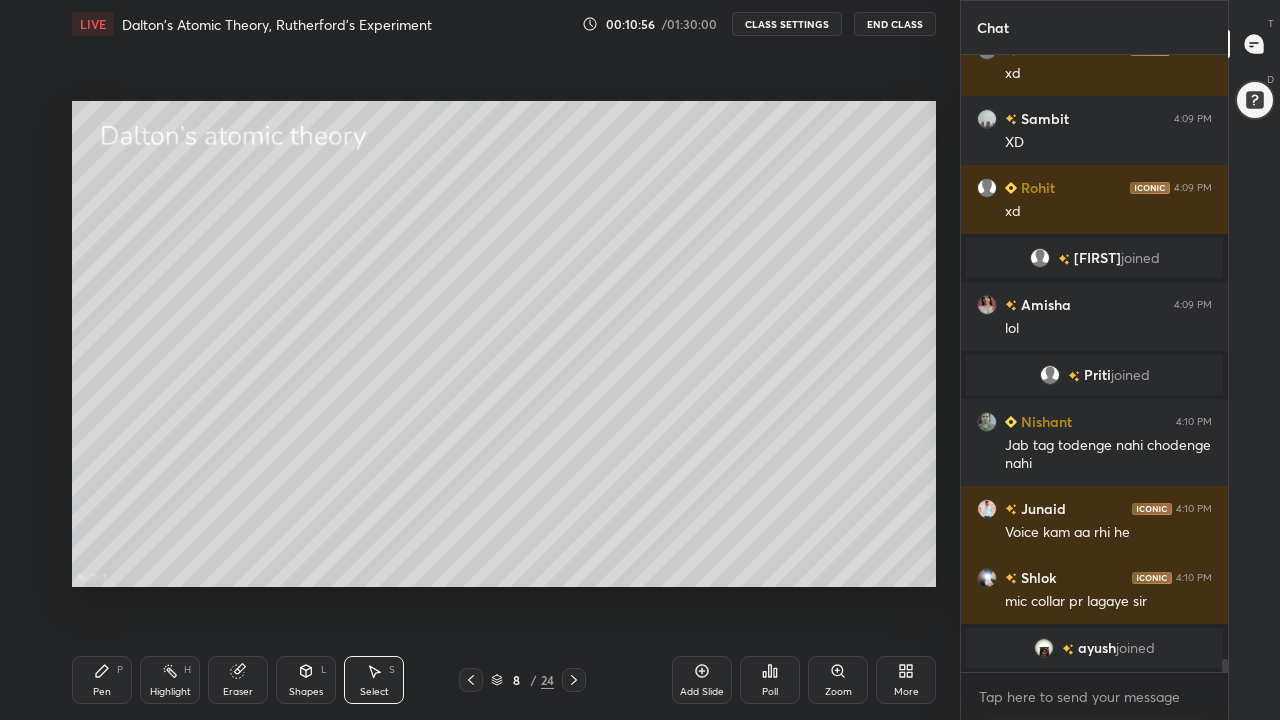 scroll, scrollTop: 28497, scrollLeft: 0, axis: vertical 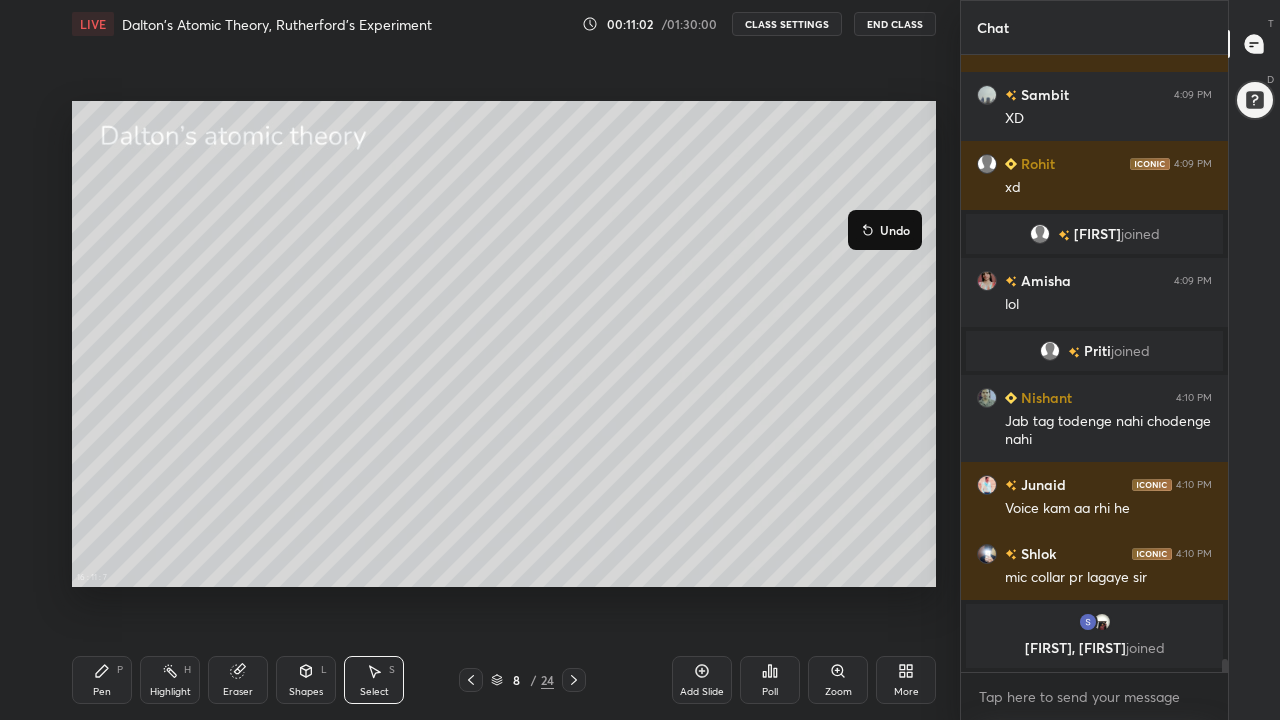 click on "0 ° Undo Copy Duplicate Duplicate to new slide Delete" at bounding box center [504, 344] 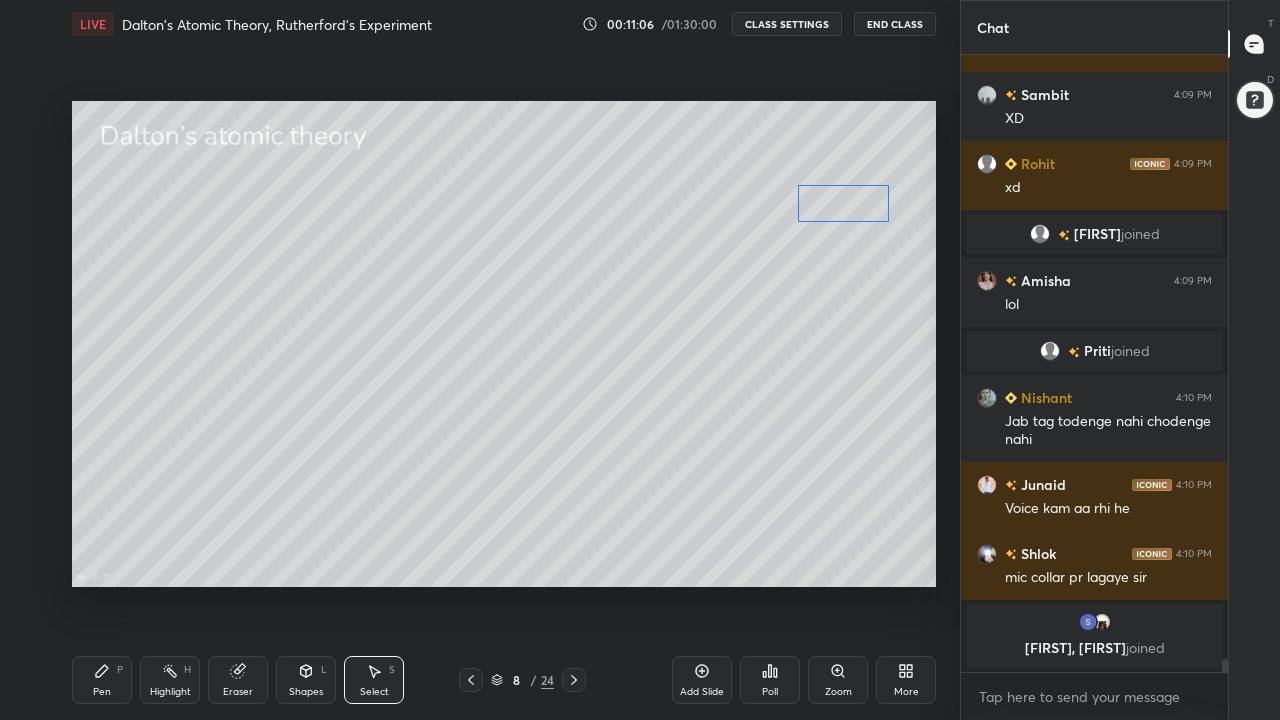 click on "0 ° Undo Copy Duplicate Duplicate to new slide Delete" at bounding box center [504, 344] 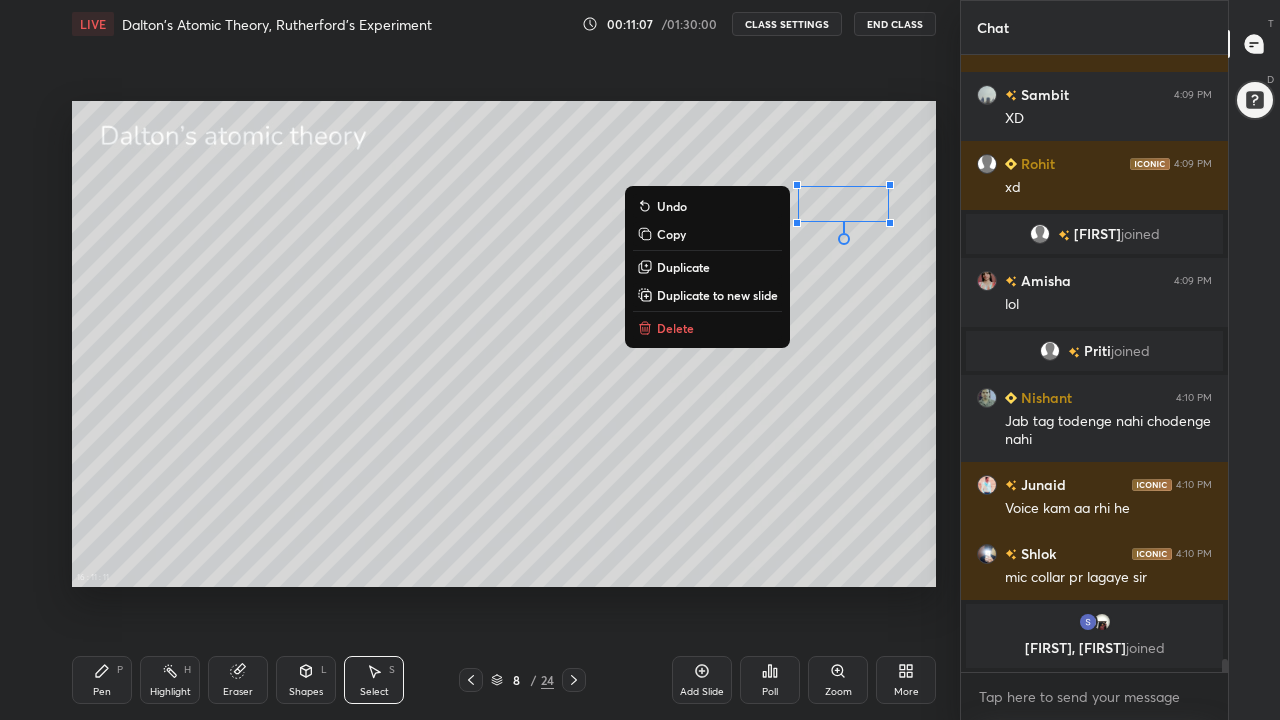 click on "0 ° Undo Copy Duplicate Duplicate to new slide Delete" at bounding box center (504, 344) 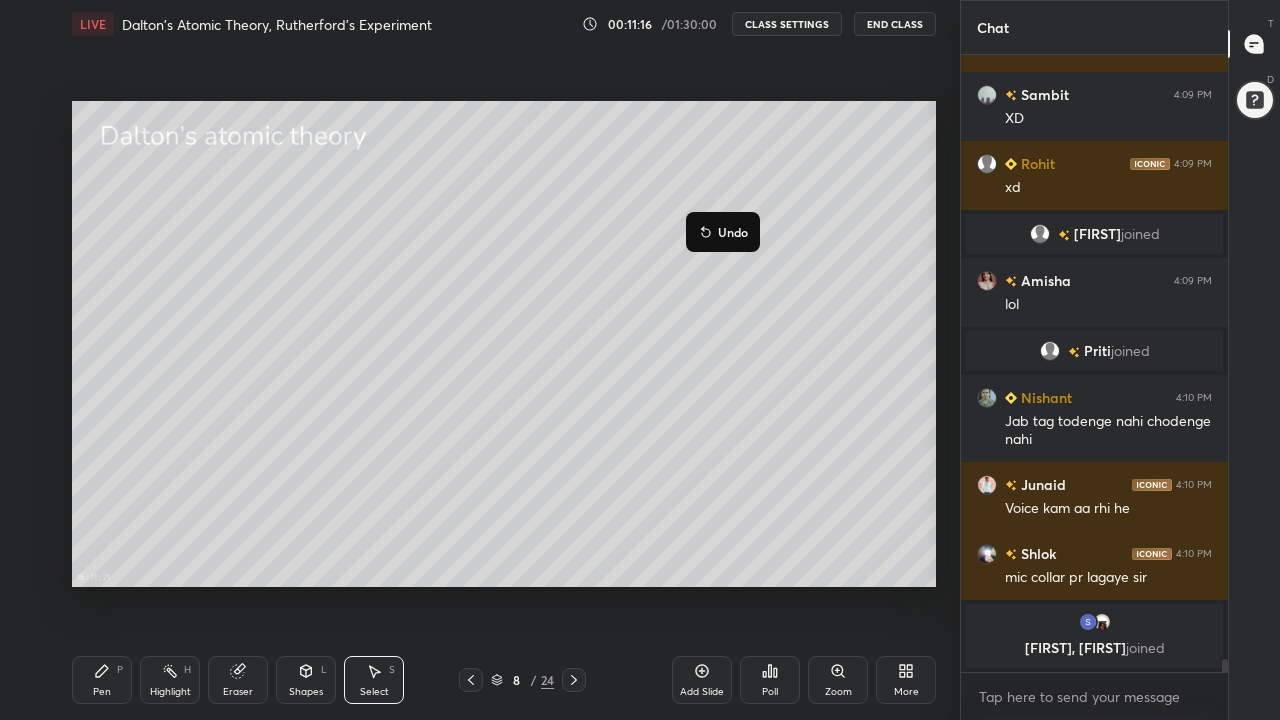 scroll, scrollTop: 28530, scrollLeft: 0, axis: vertical 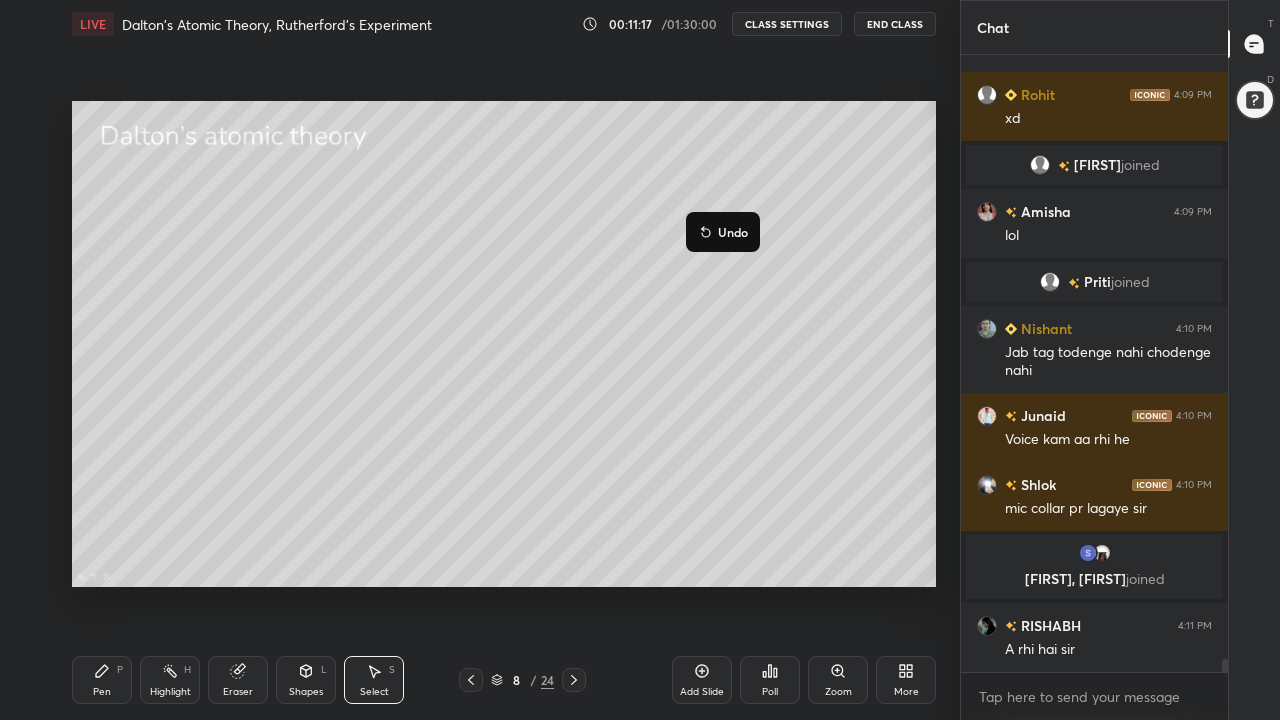click on "0 ° Undo Copy Duplicate Duplicate to new slide Delete" at bounding box center (504, 344) 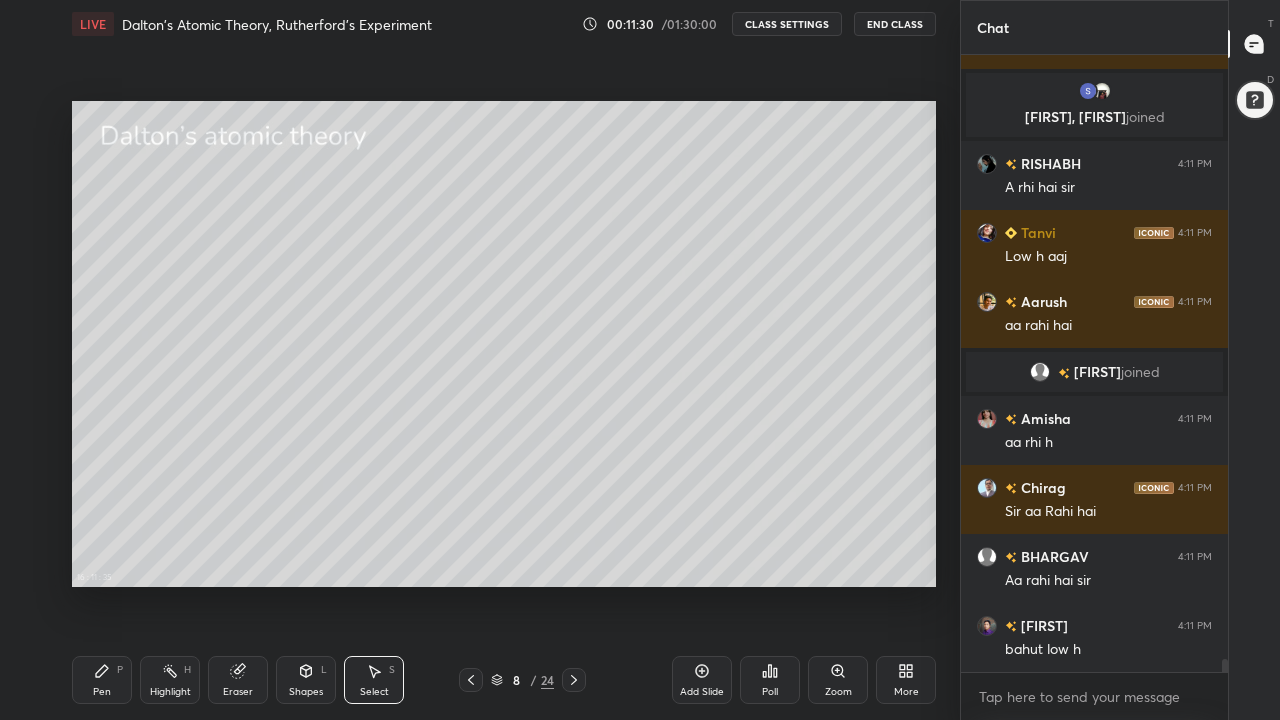 scroll, scrollTop: 28914, scrollLeft: 0, axis: vertical 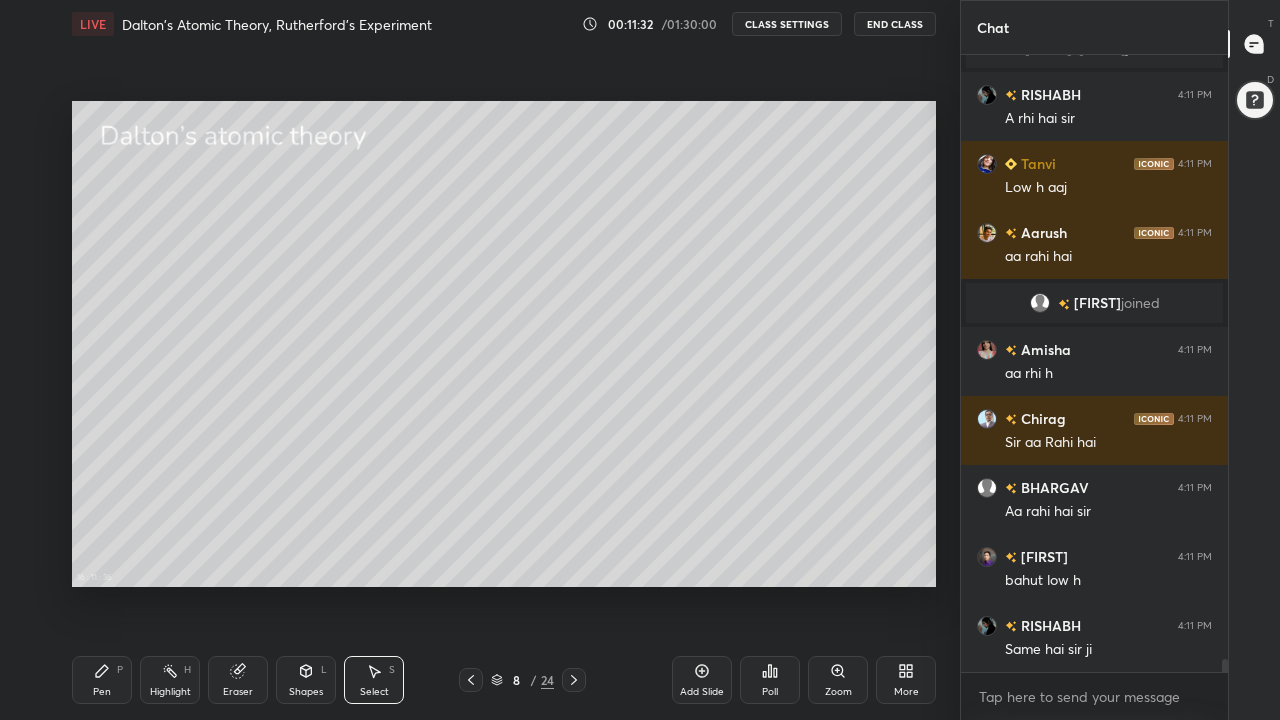 click on "Pen" at bounding box center (102, 692) 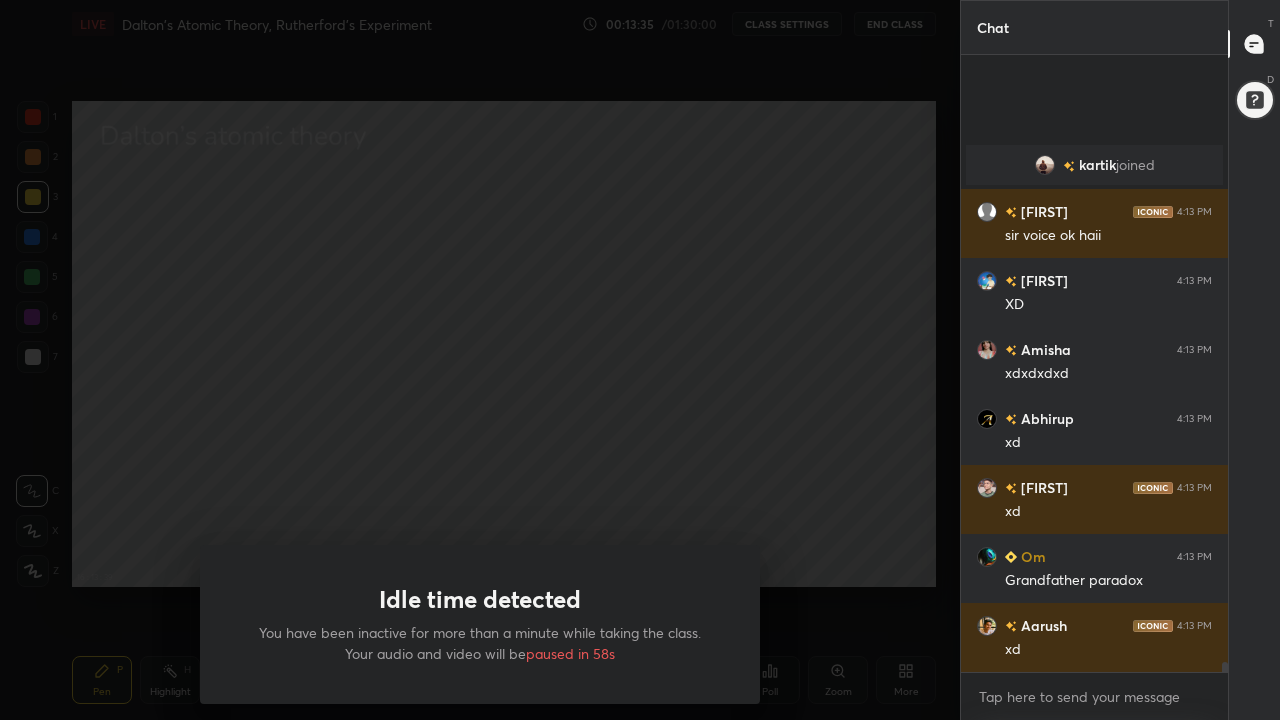 scroll, scrollTop: 35740, scrollLeft: 0, axis: vertical 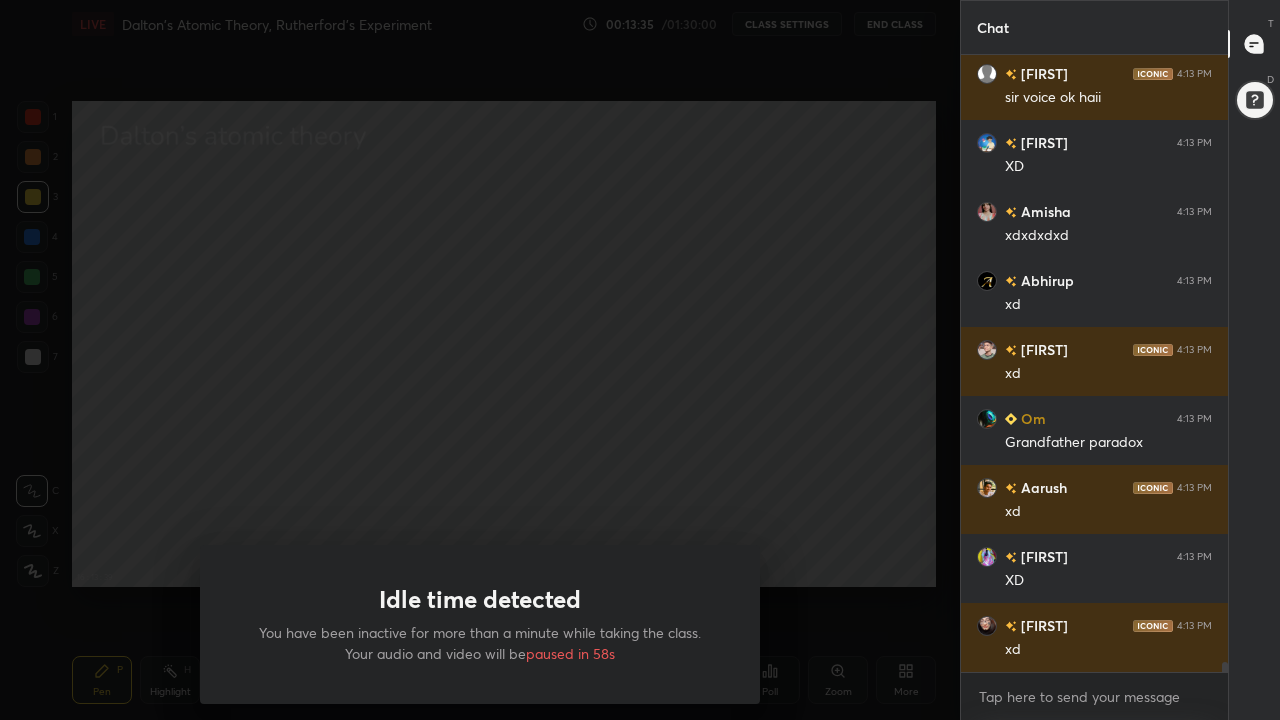 click on "Idle time detected You have been inactive for more than a minute while taking the class. Your audio and video will be  paused in 58s" at bounding box center [480, 360] 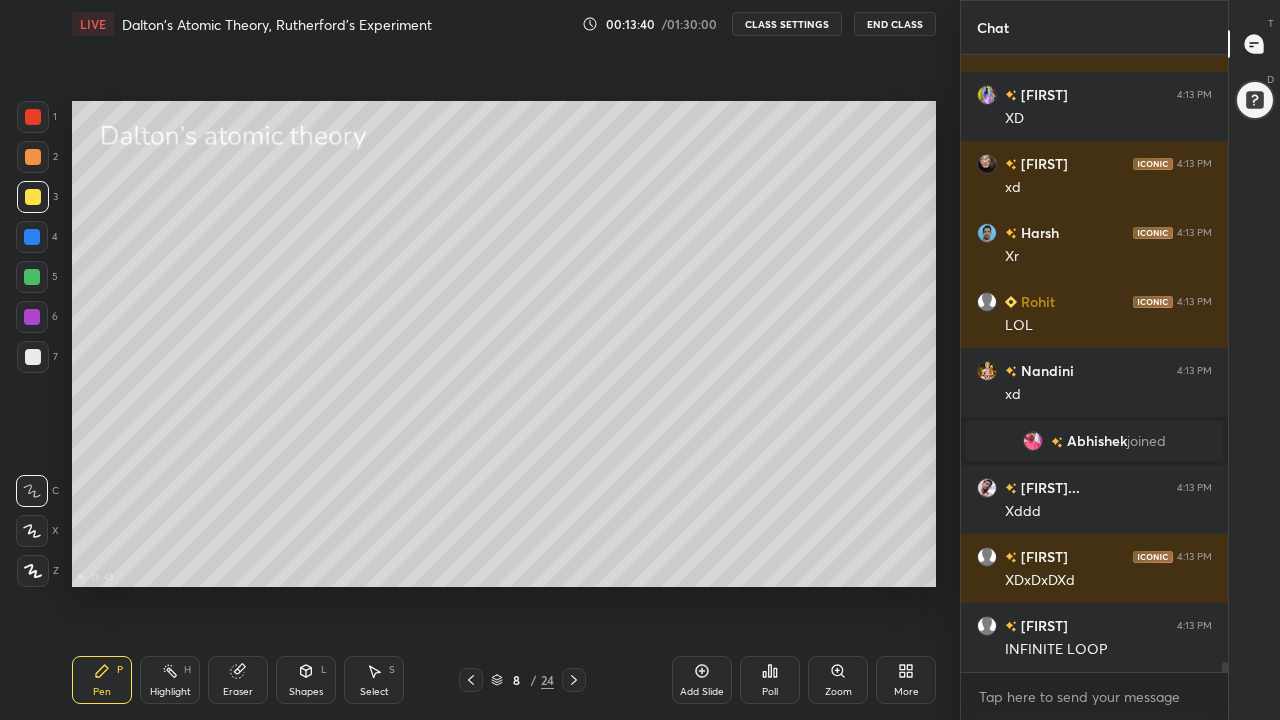 scroll, scrollTop: 36066, scrollLeft: 0, axis: vertical 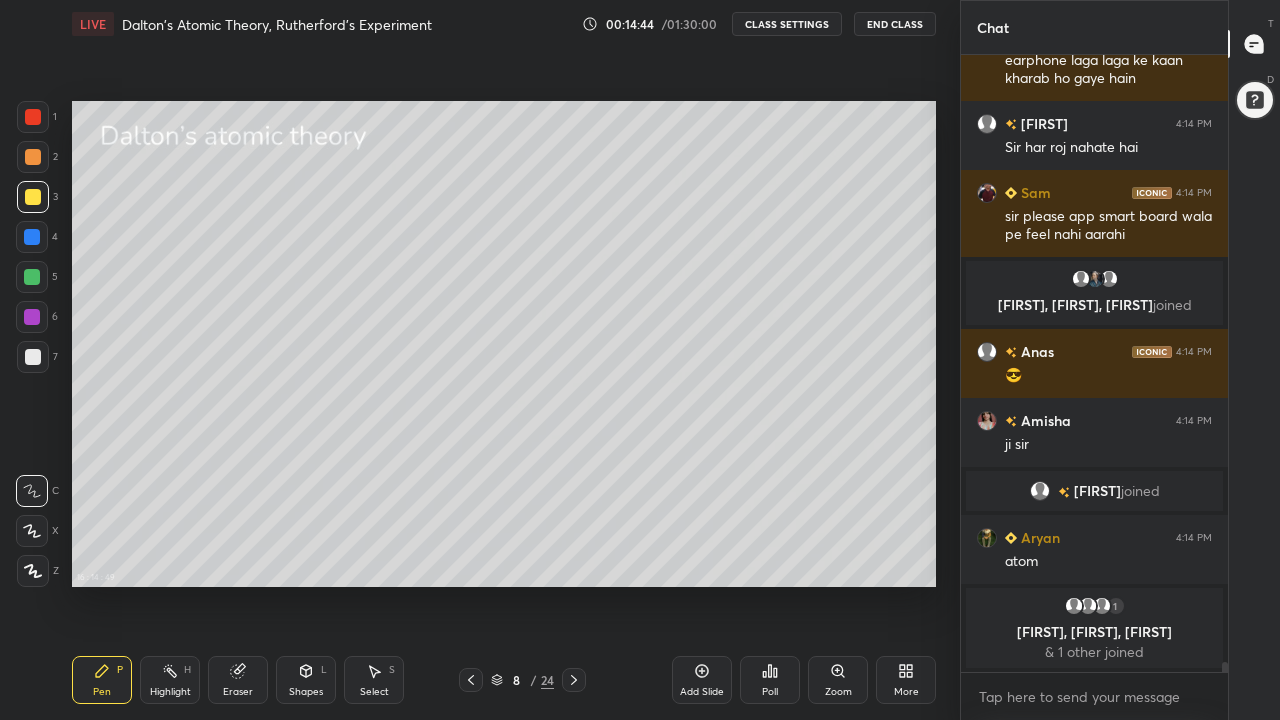 click on "More" at bounding box center [906, 680] 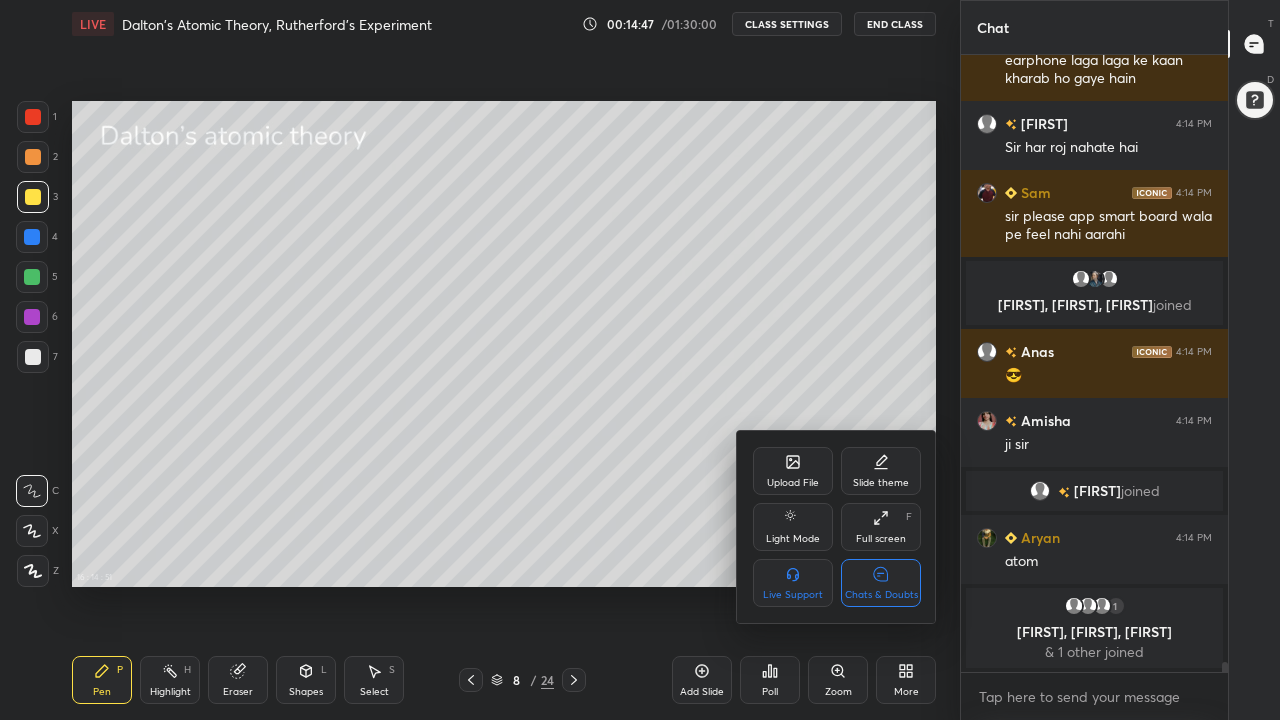 click 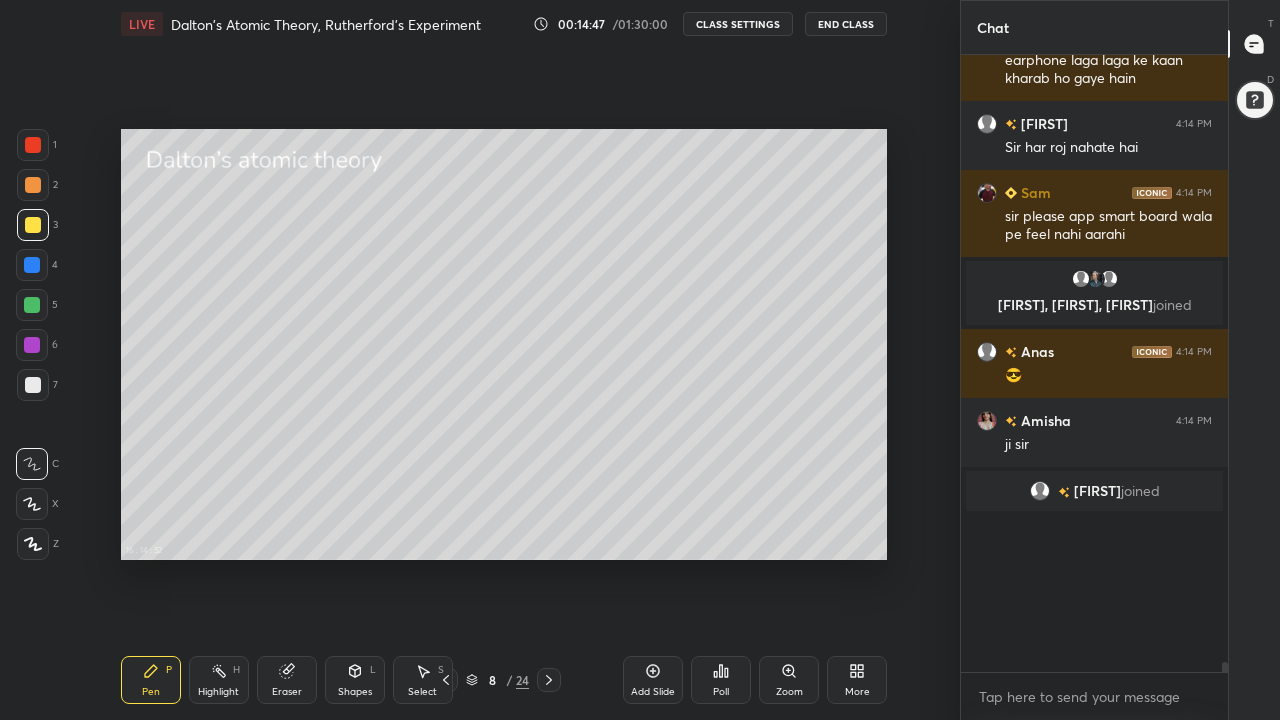 type on "x" 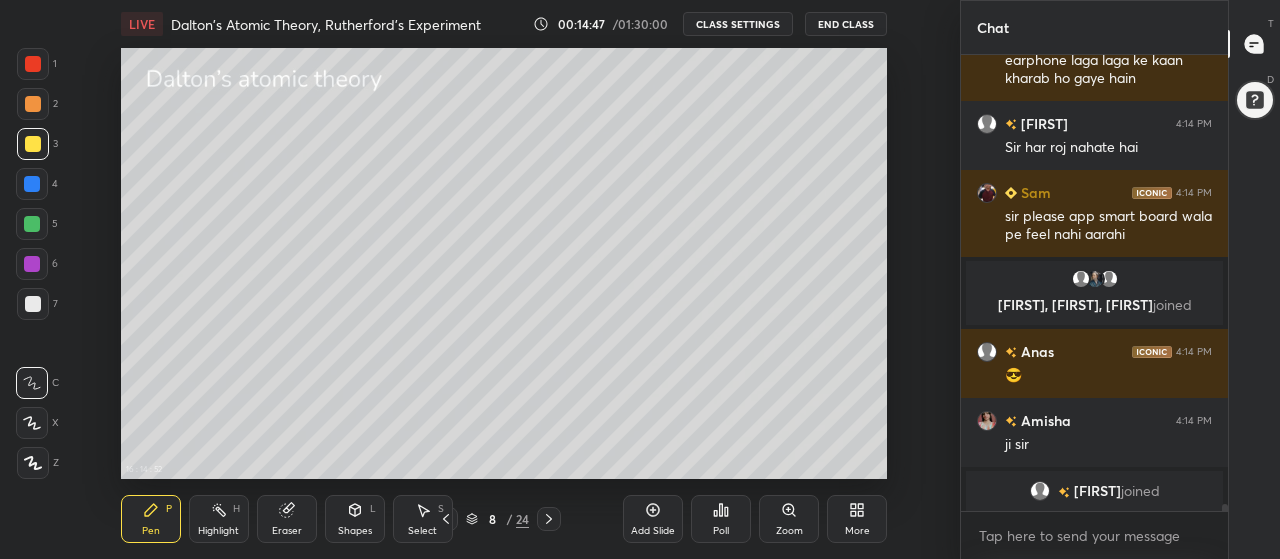 scroll, scrollTop: 431, scrollLeft: 880, axis: both 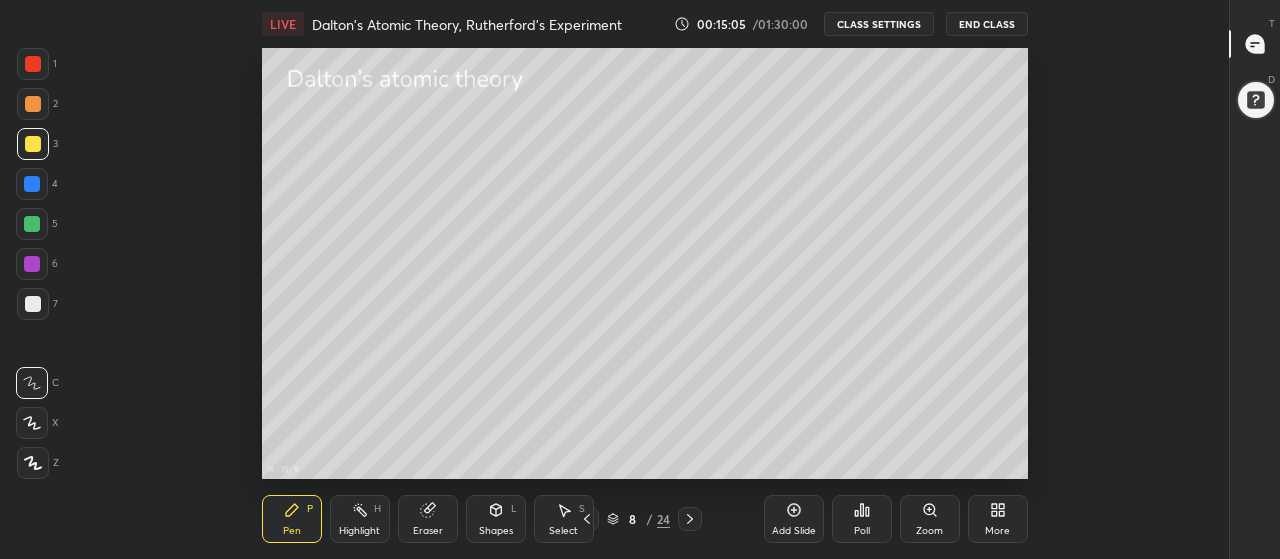 click on "More" at bounding box center (997, 531) 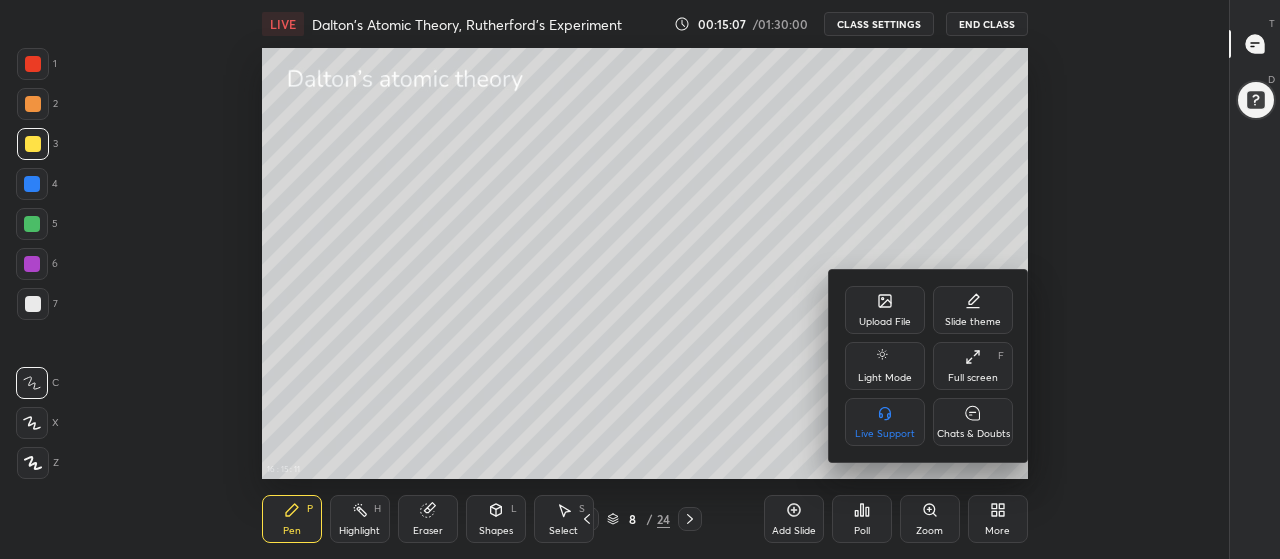 click on "Full screen F" at bounding box center (973, 366) 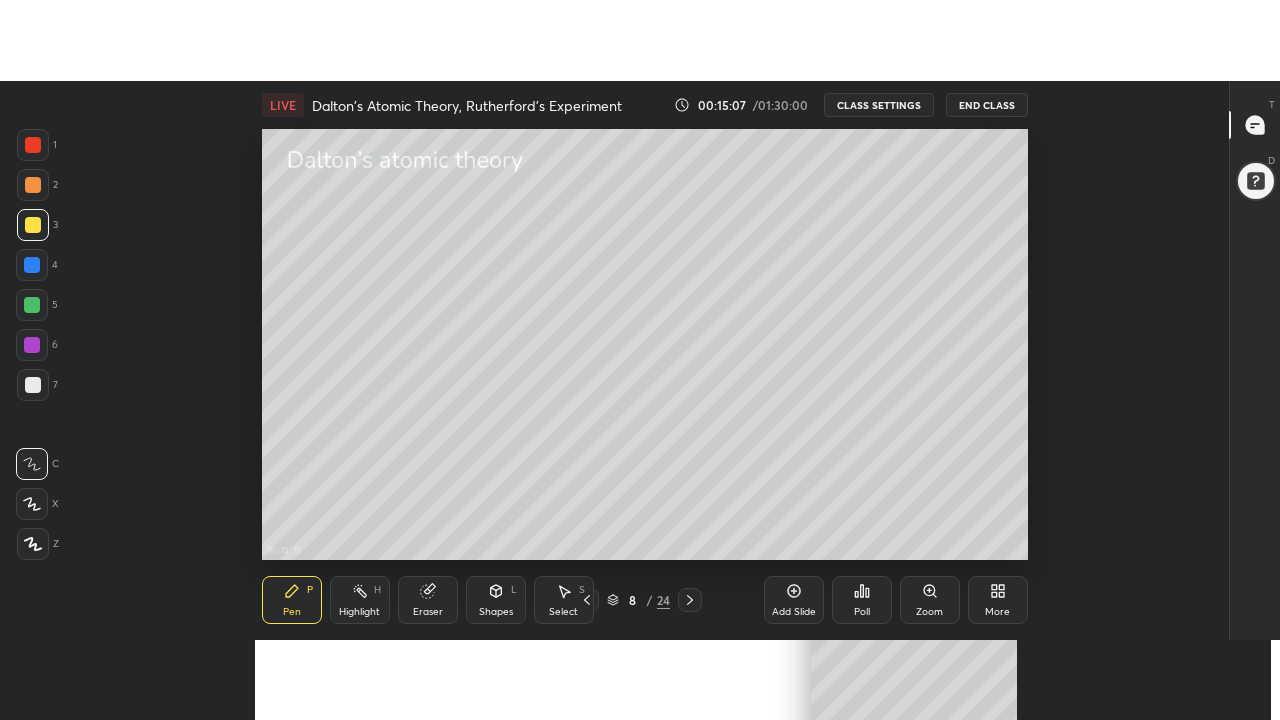 scroll, scrollTop: 99408, scrollLeft: 98838, axis: both 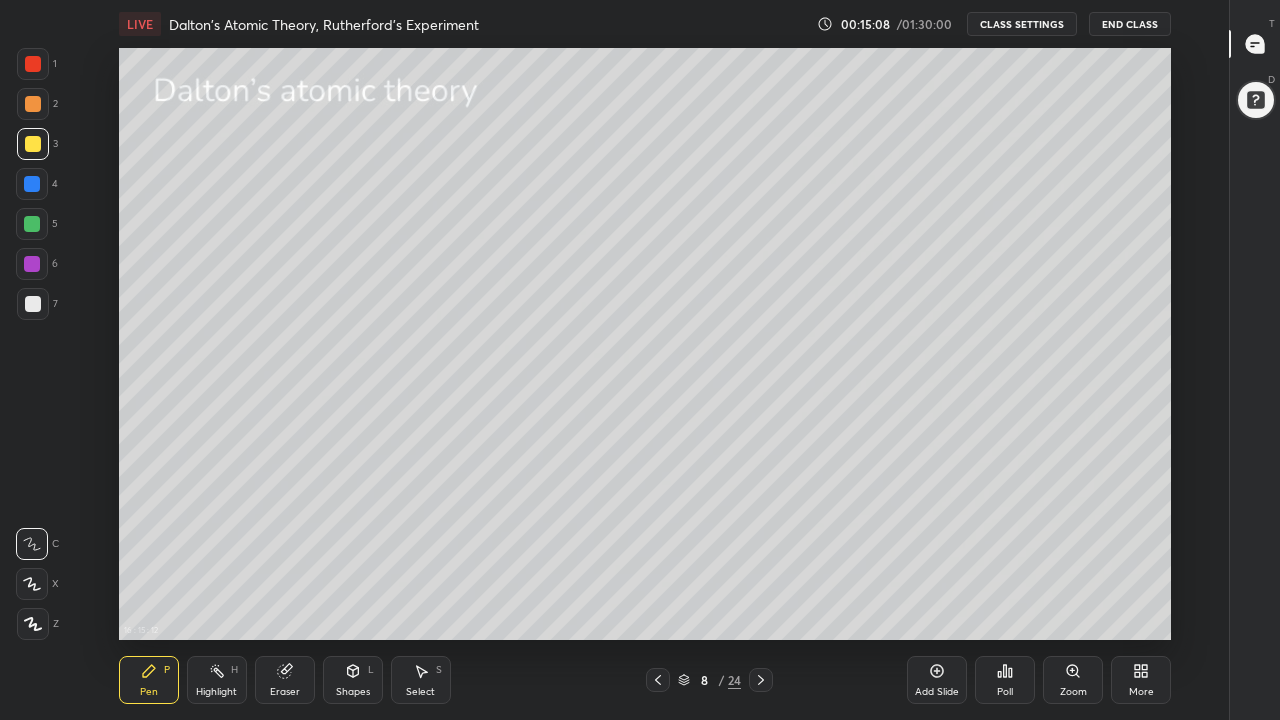 click 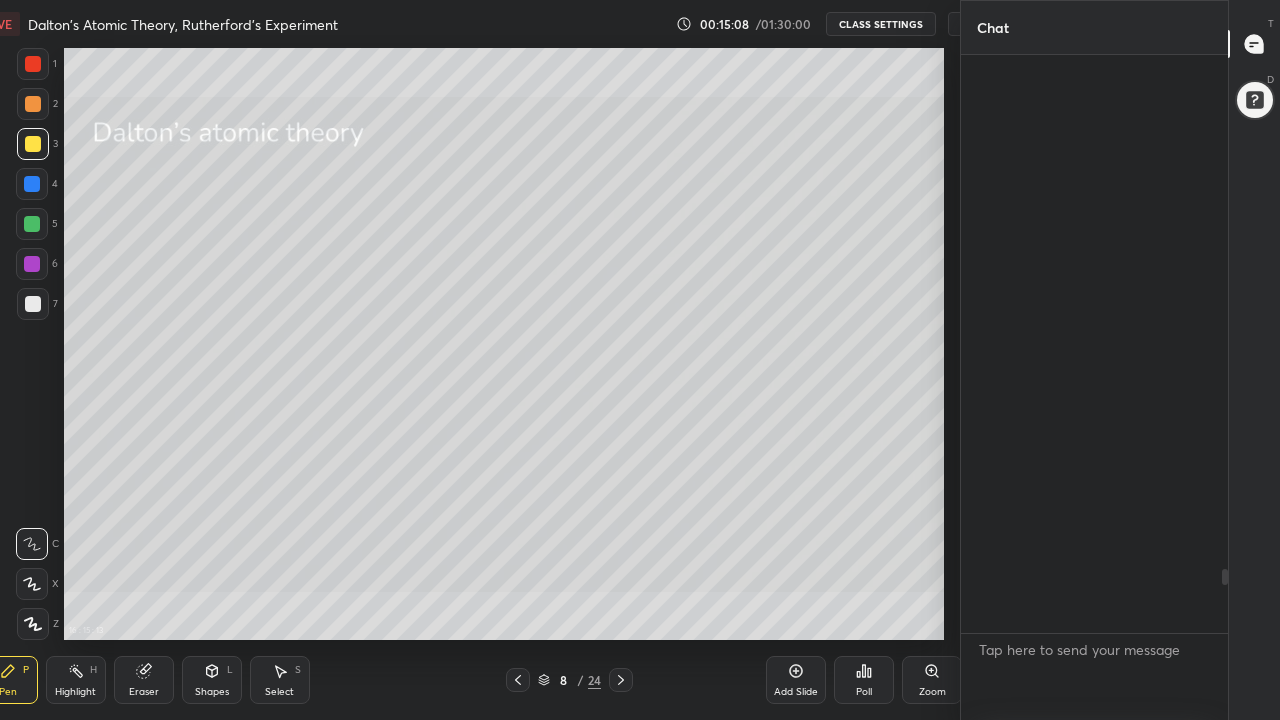 scroll, scrollTop: 592, scrollLeft: 921, axis: both 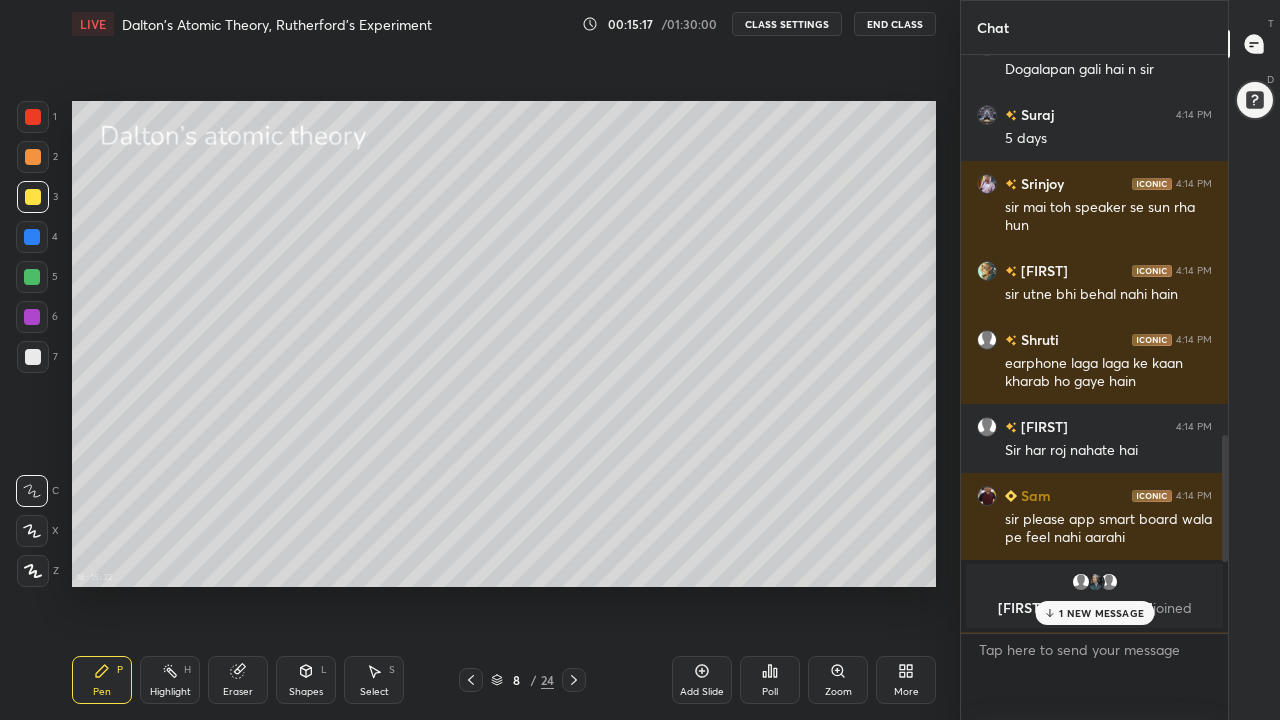click on "1 NEW MESSAGE" at bounding box center (1101, 613) 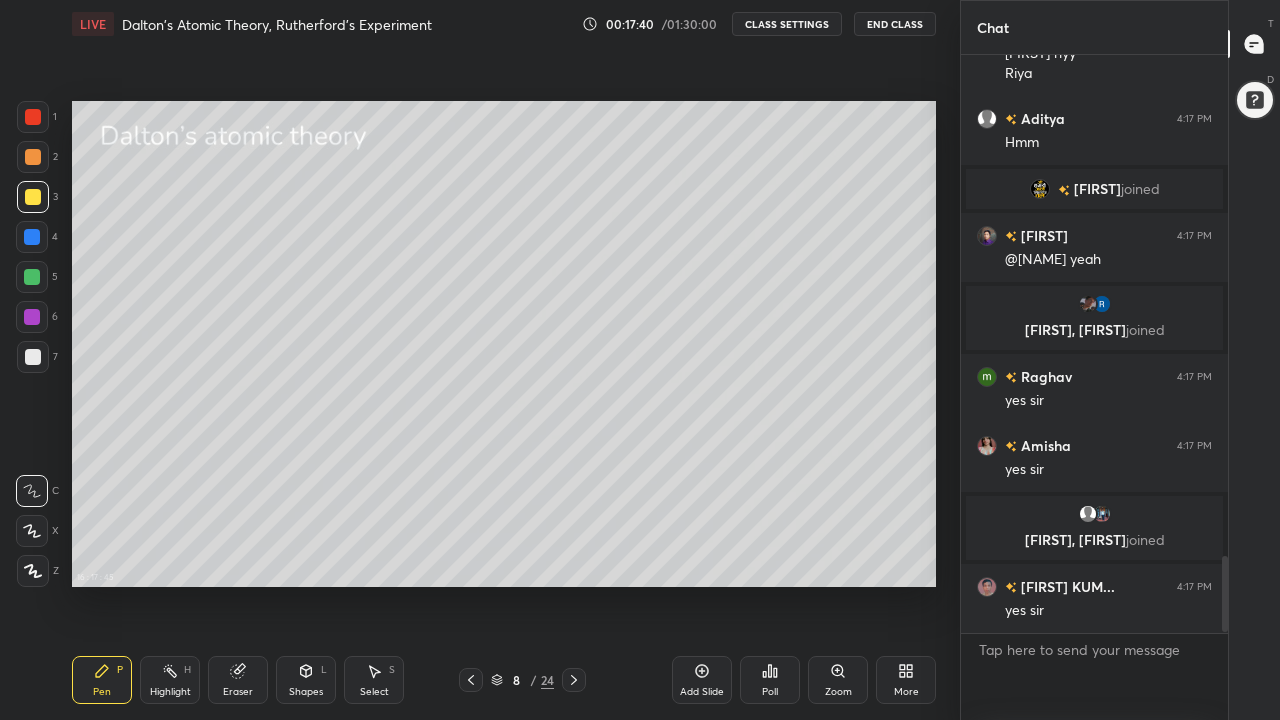 scroll, scrollTop: 3821, scrollLeft: 0, axis: vertical 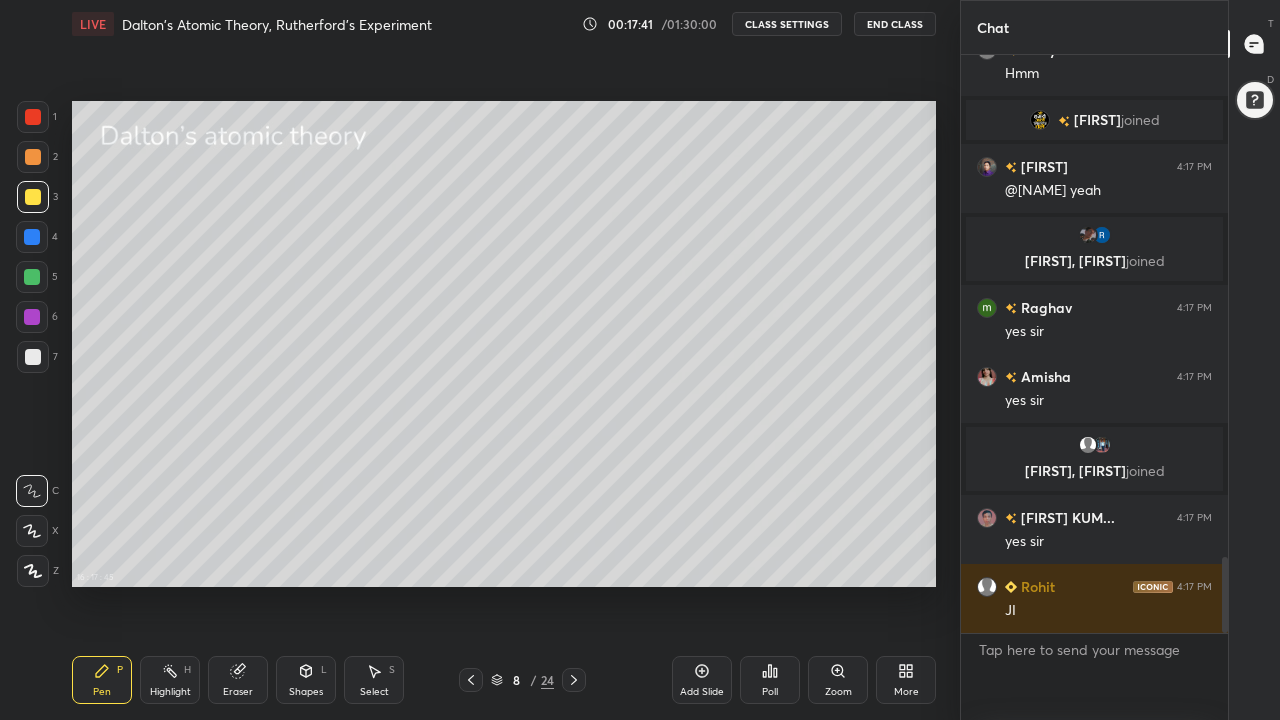 click 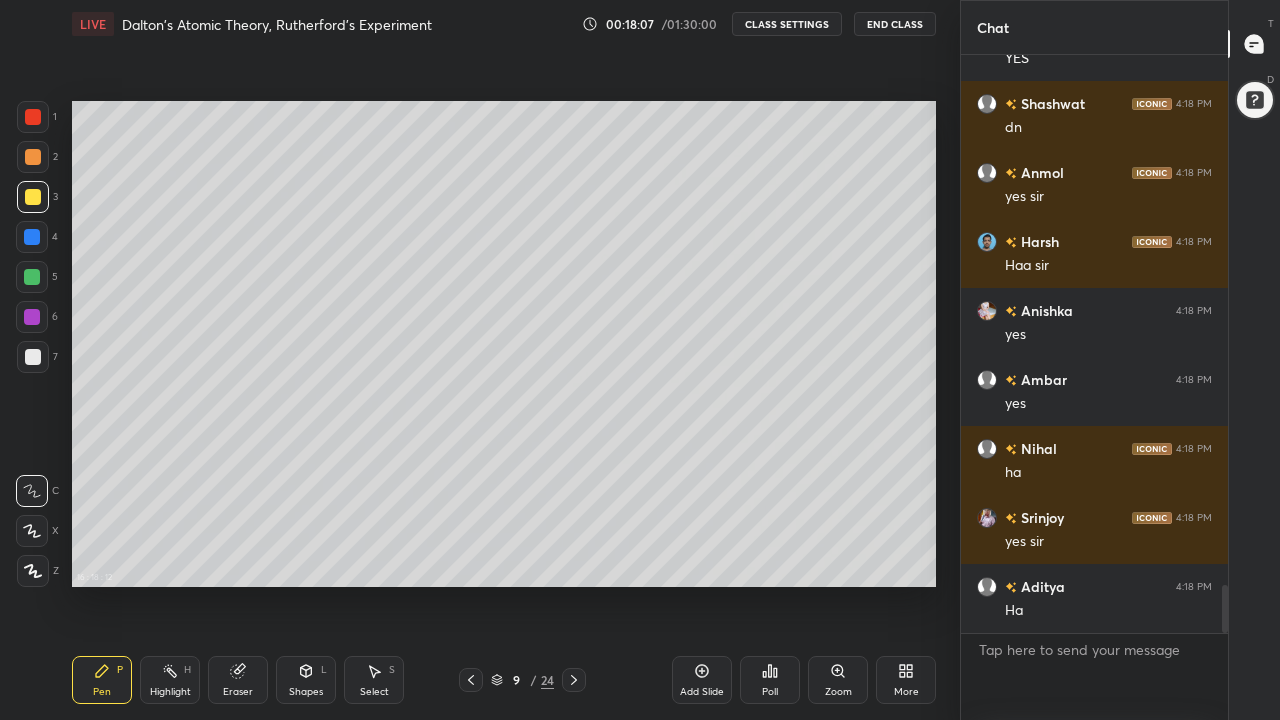 scroll, scrollTop: 6512, scrollLeft: 0, axis: vertical 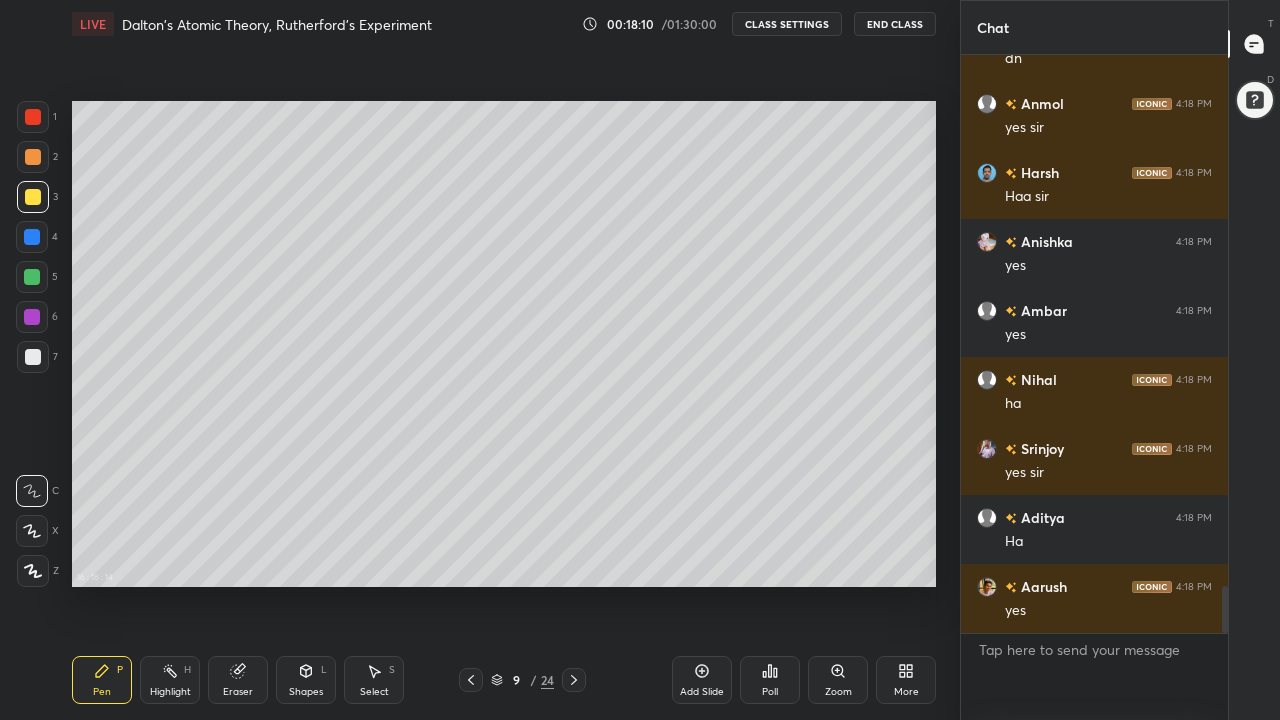 click at bounding box center [32, 277] 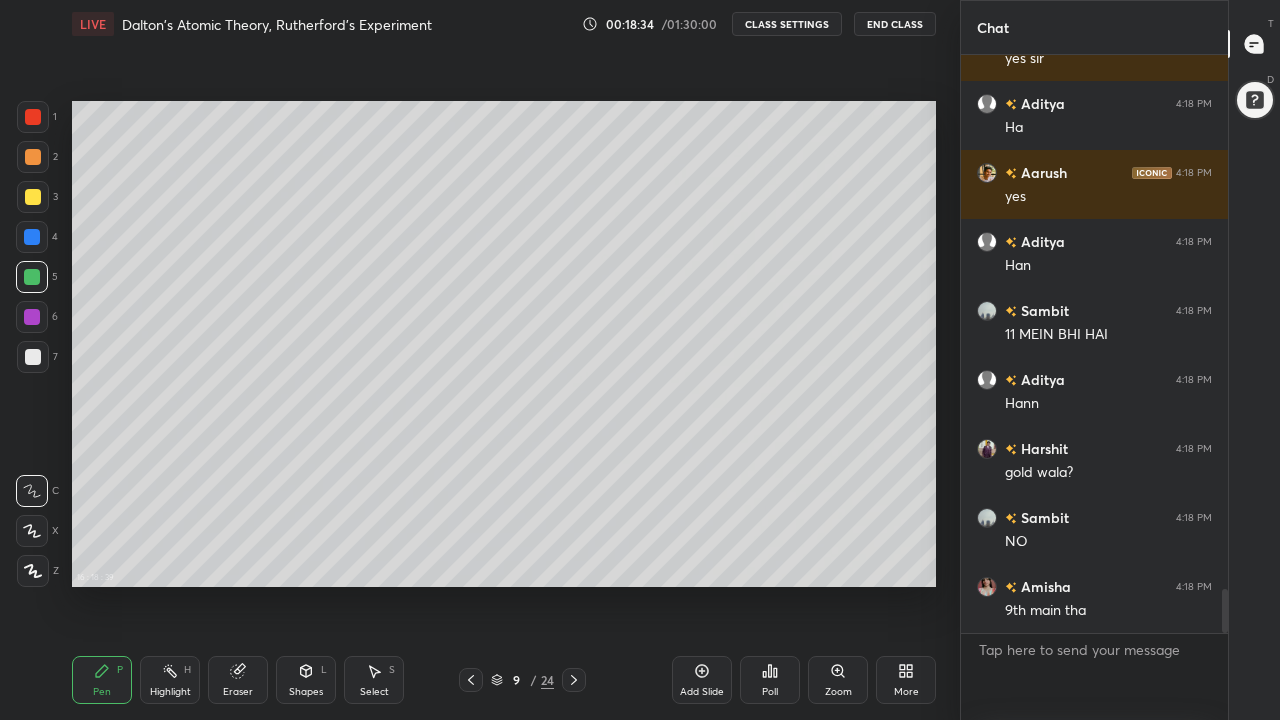 scroll, scrollTop: 6995, scrollLeft: 0, axis: vertical 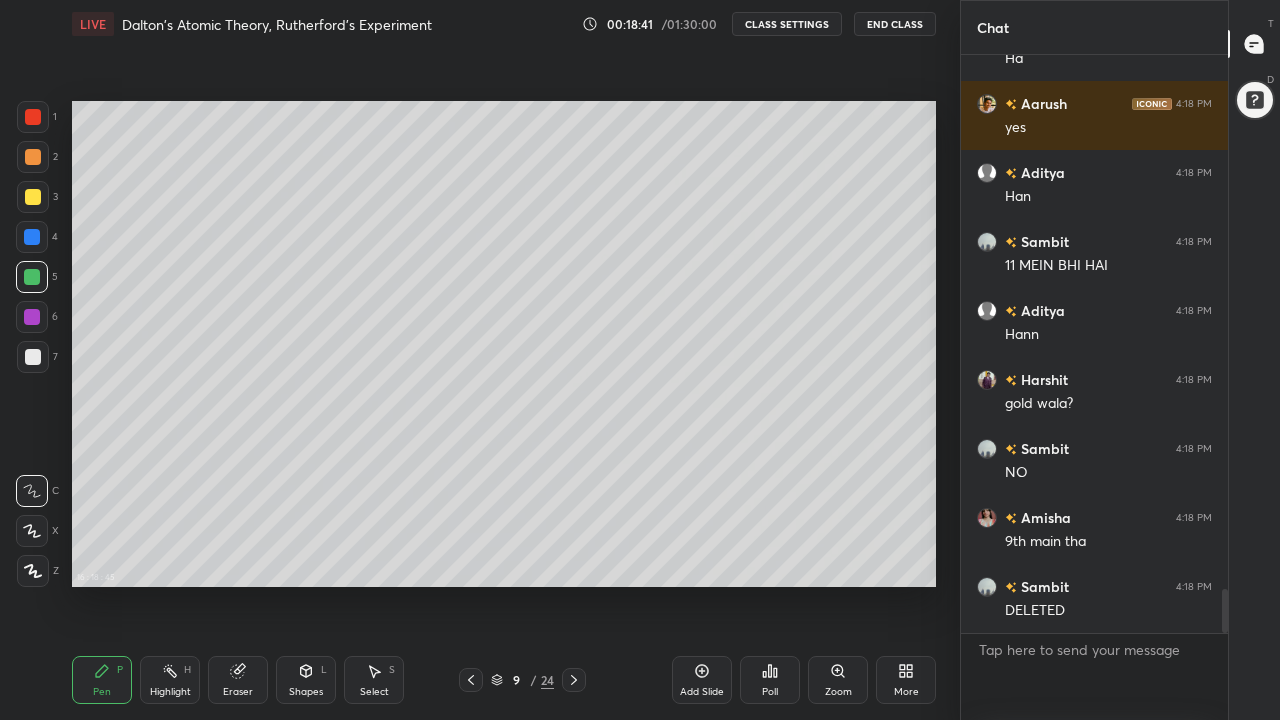 click at bounding box center [33, 197] 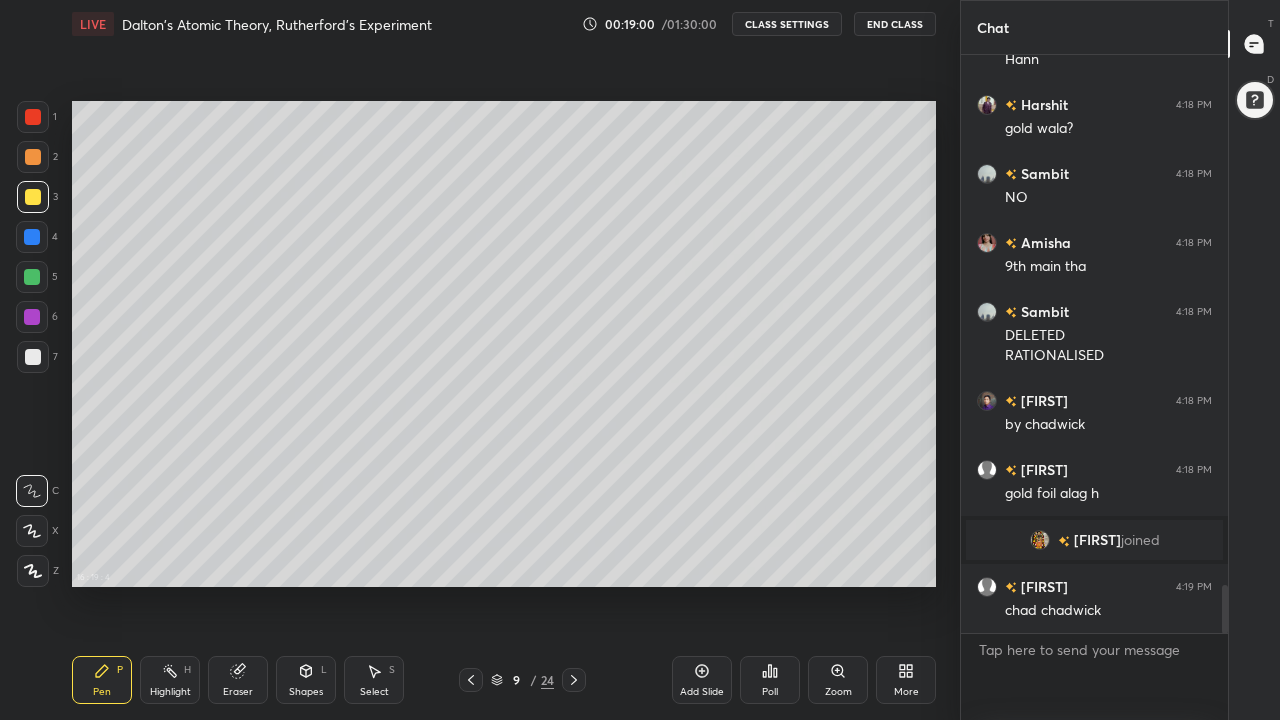 scroll, scrollTop: 6320, scrollLeft: 0, axis: vertical 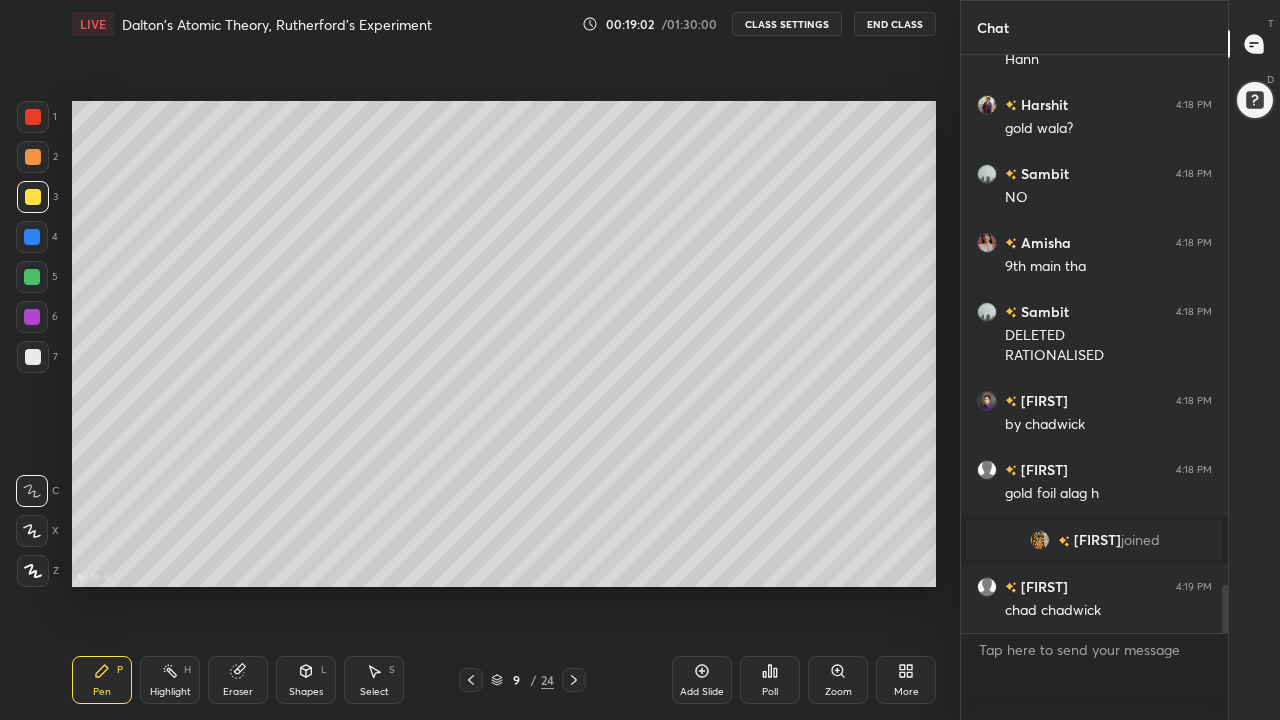click at bounding box center [33, 157] 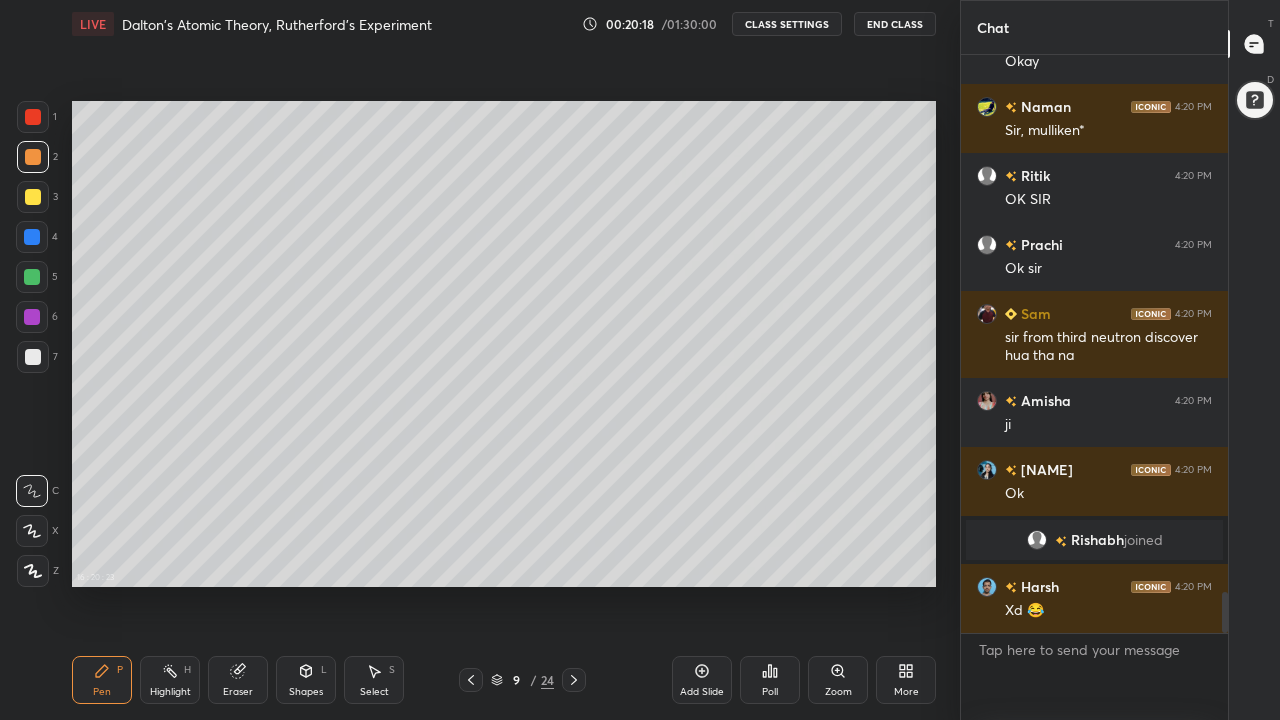 scroll, scrollTop: 7587, scrollLeft: 0, axis: vertical 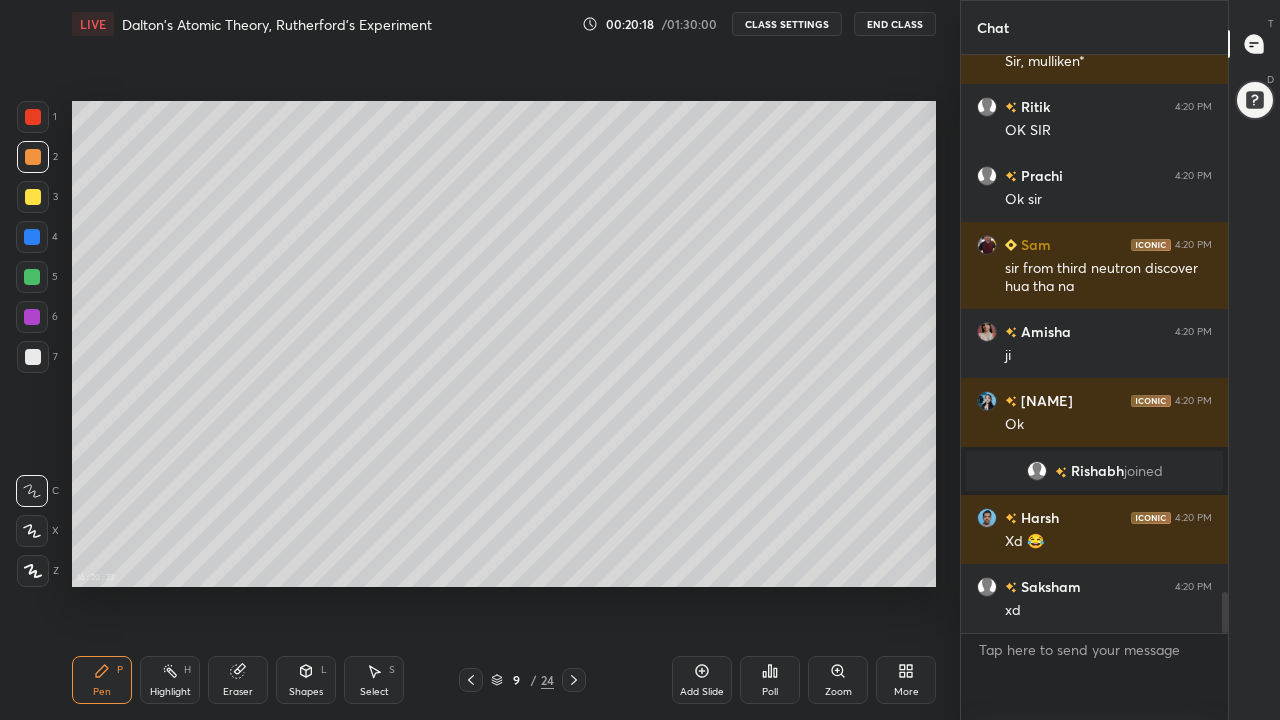 click at bounding box center [33, 197] 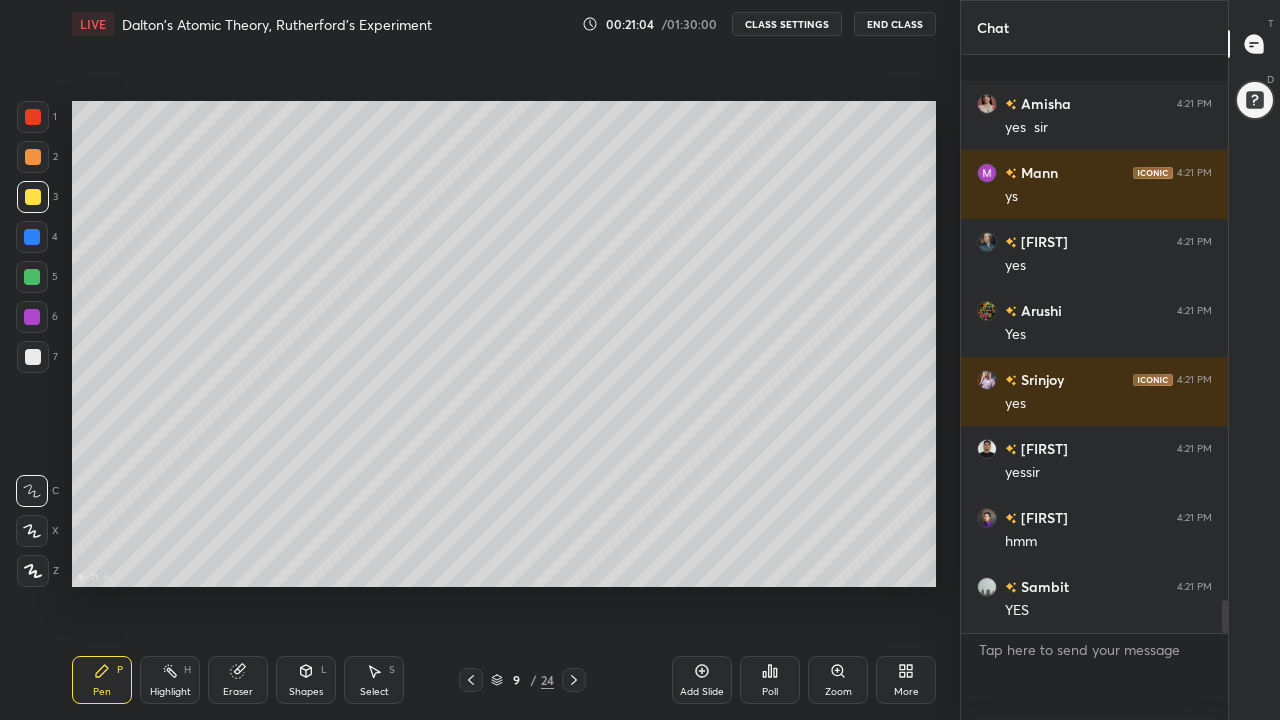 scroll, scrollTop: 9520, scrollLeft: 0, axis: vertical 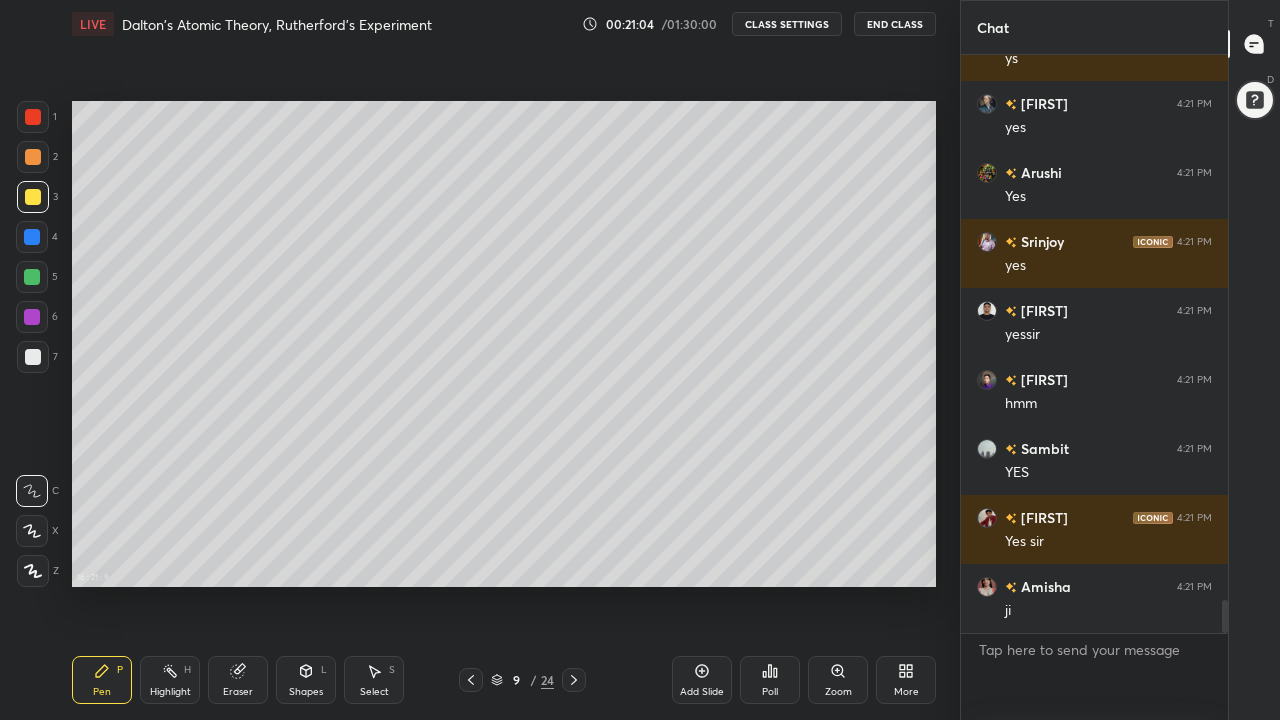 click 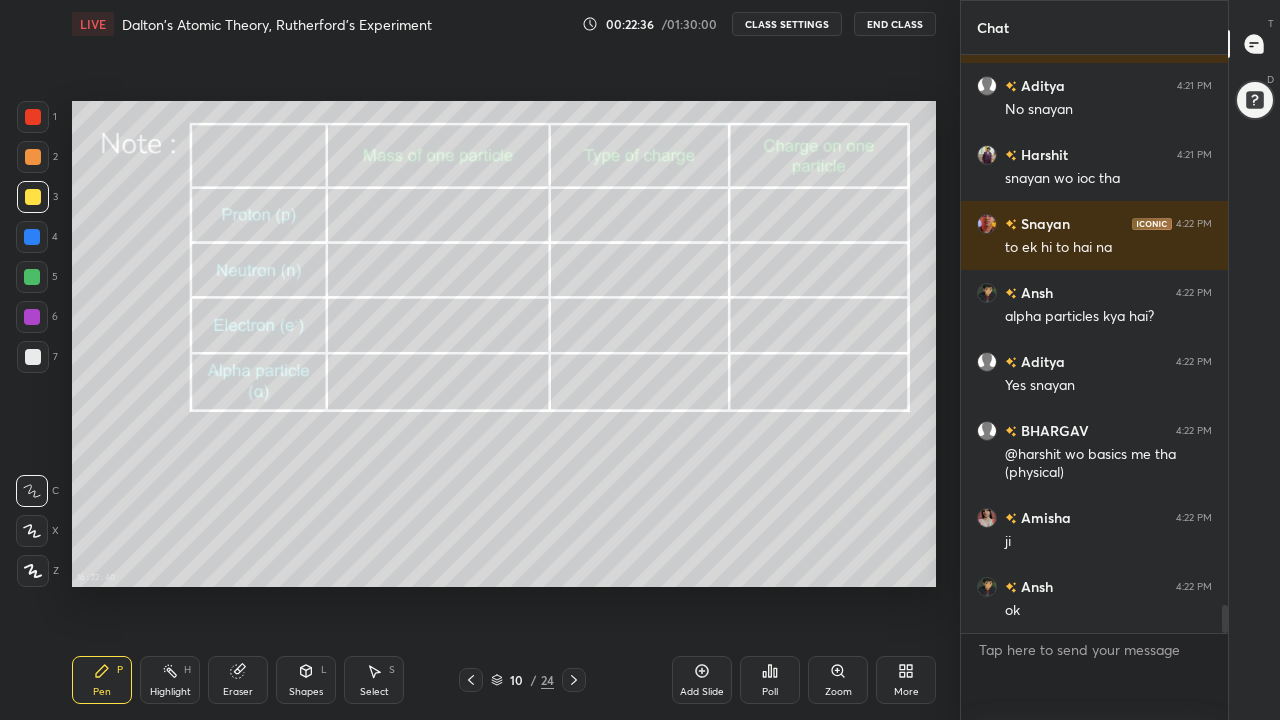 scroll, scrollTop: 11593, scrollLeft: 0, axis: vertical 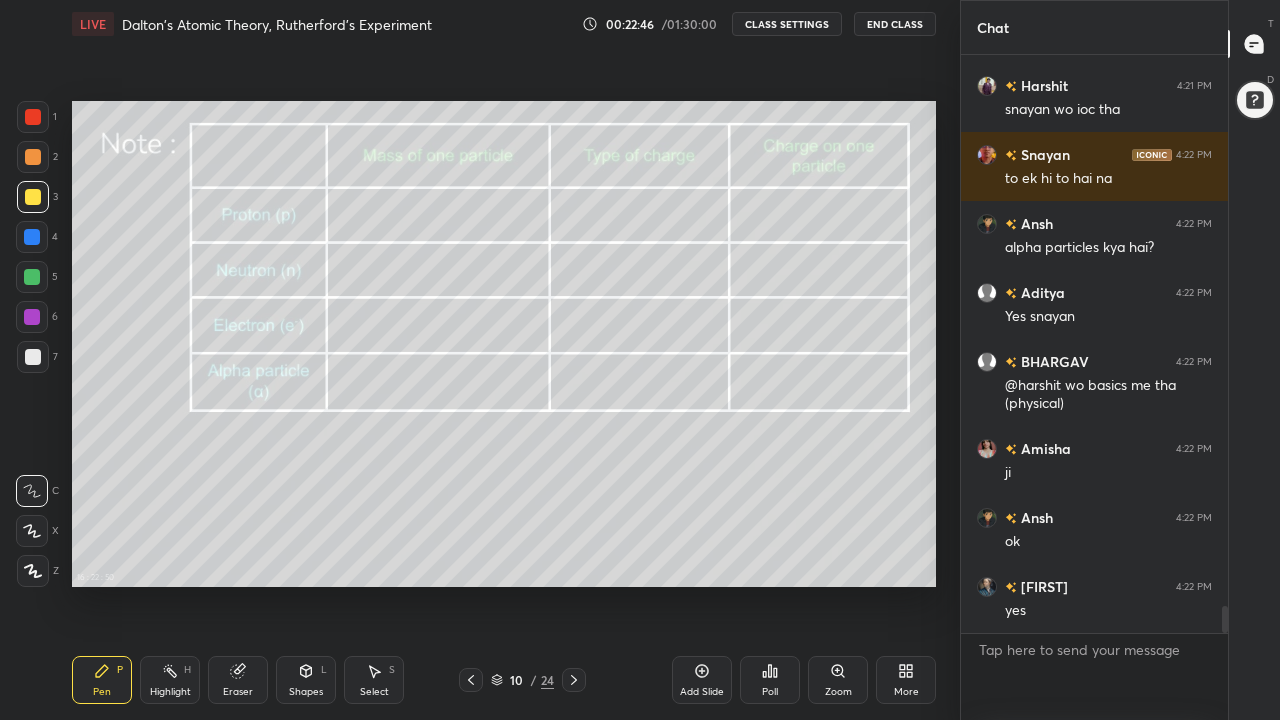 click on "Select" at bounding box center [374, 692] 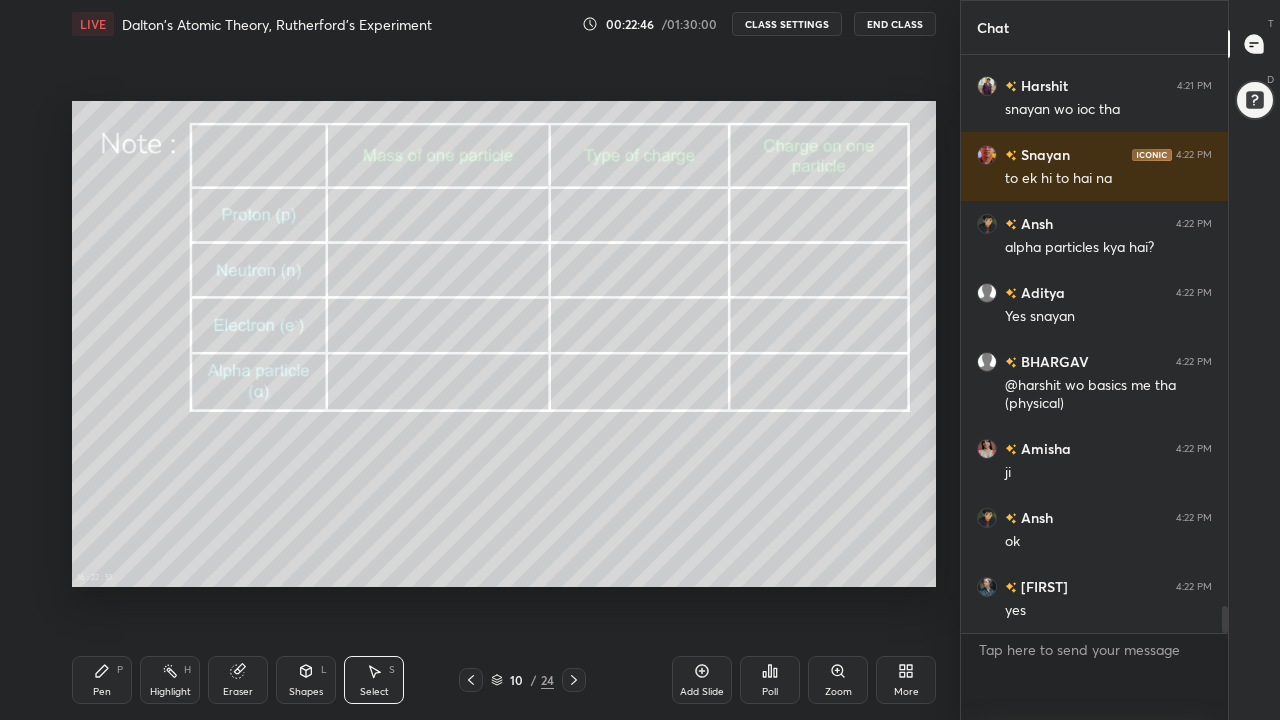 scroll, scrollTop: 11641, scrollLeft: 0, axis: vertical 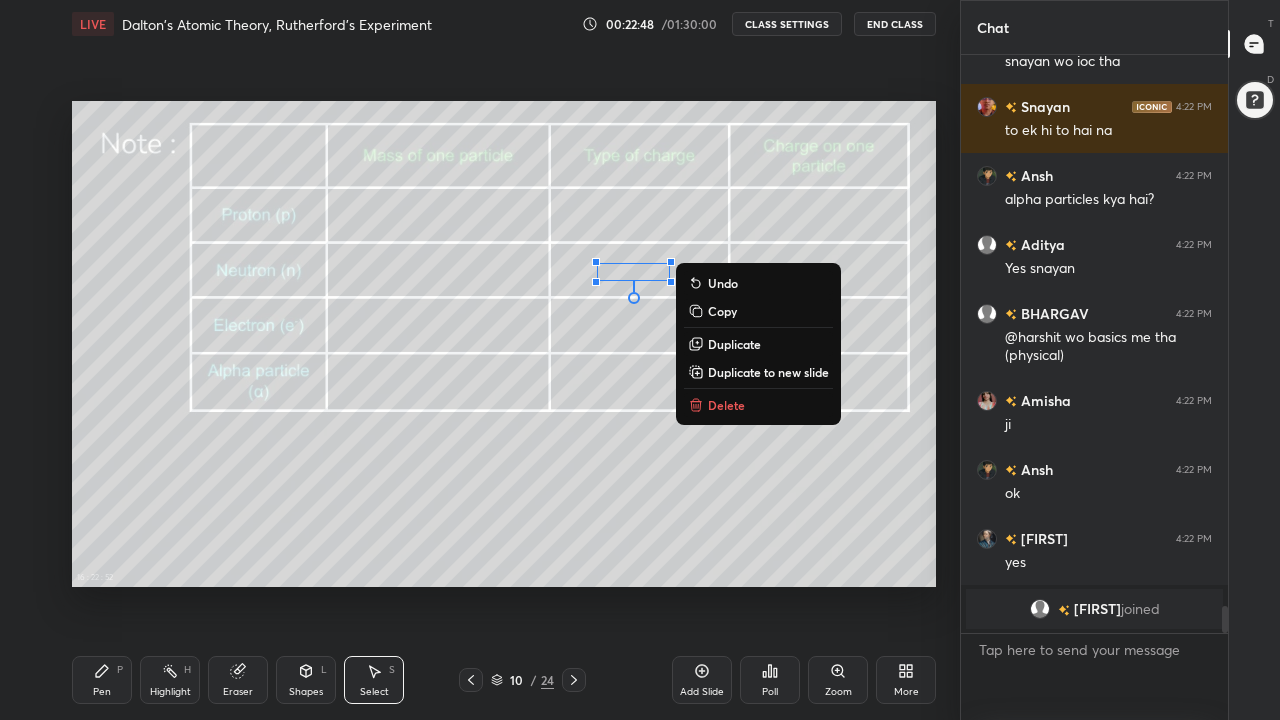 click on "Delete" at bounding box center (726, 405) 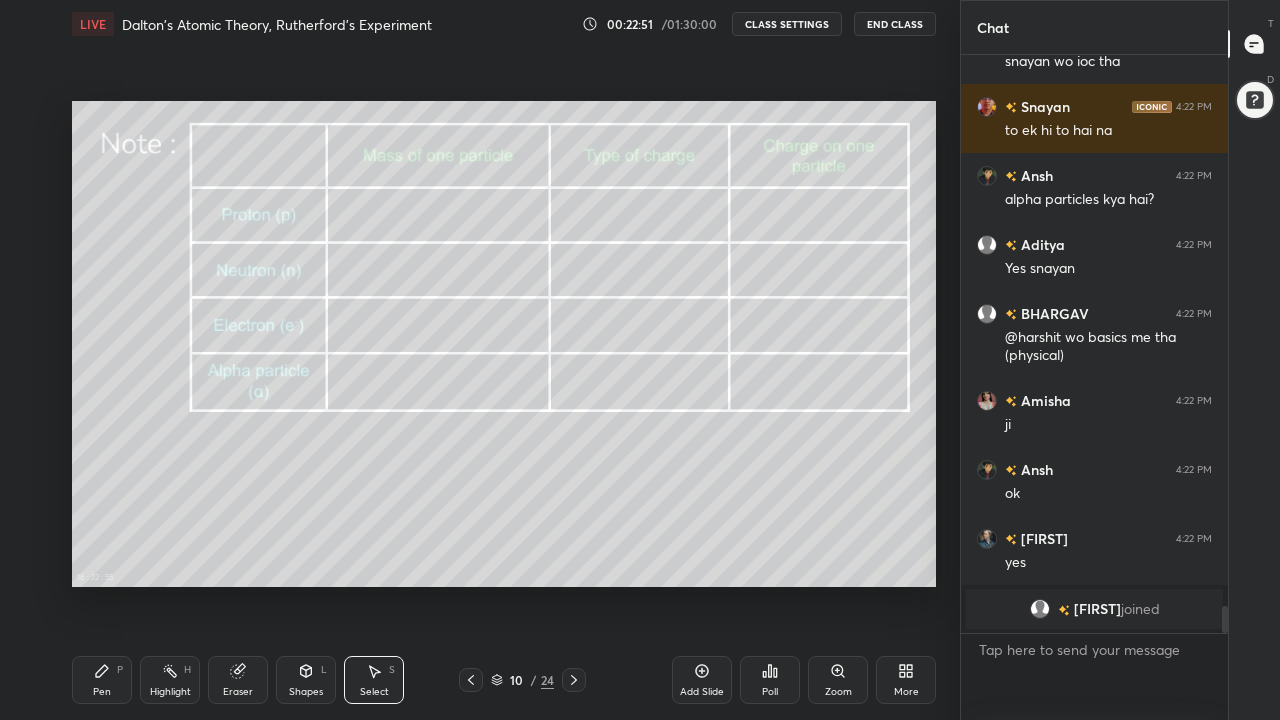 click on "Pen" at bounding box center [102, 692] 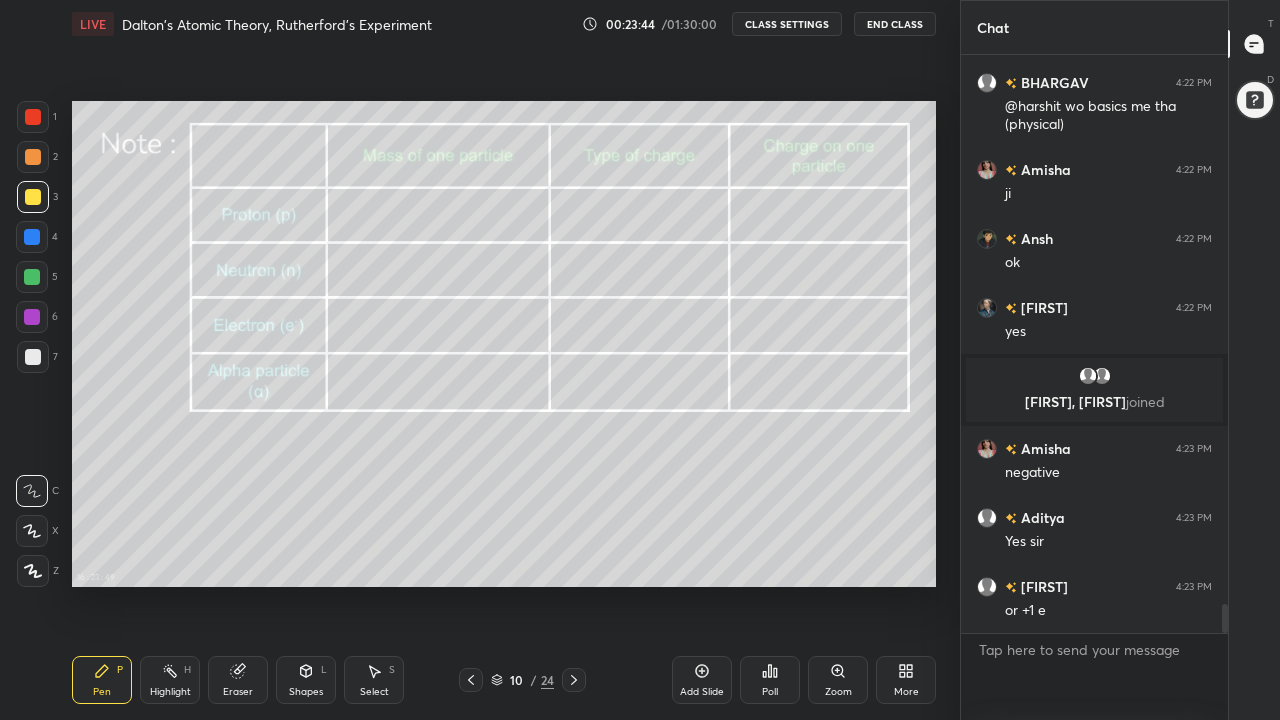 scroll, scrollTop: 10922, scrollLeft: 0, axis: vertical 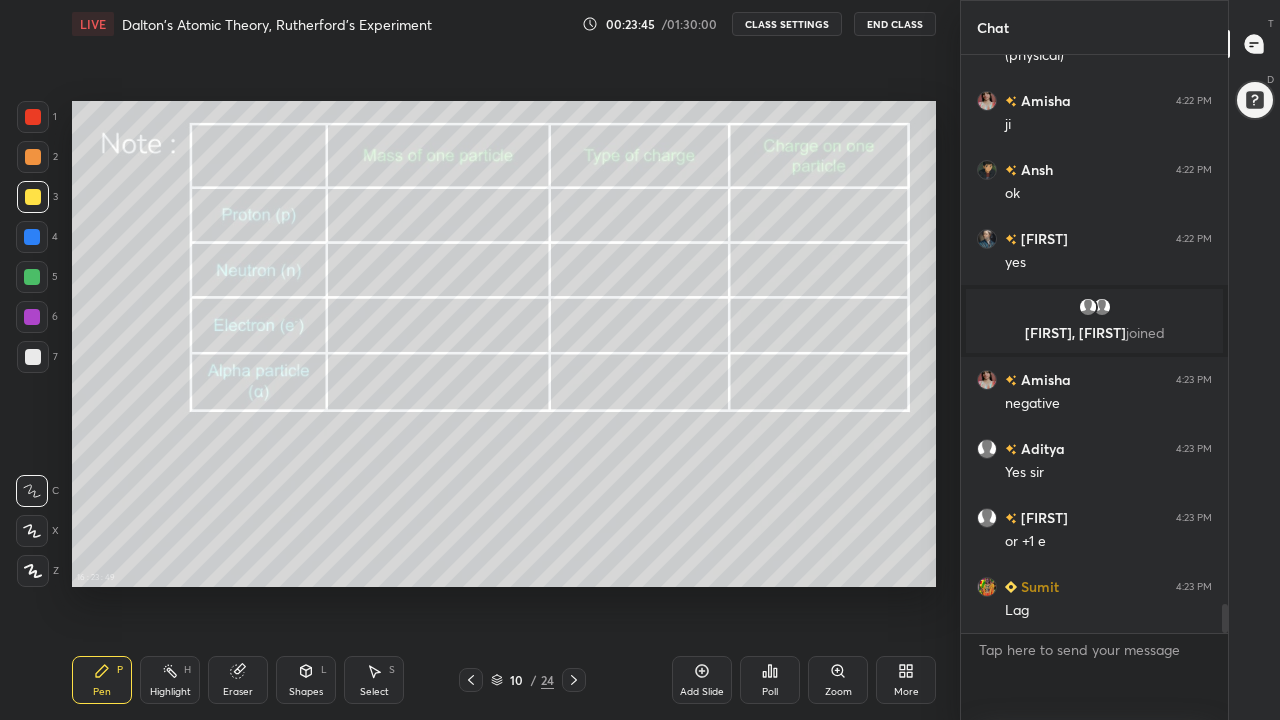 click at bounding box center (32, 237) 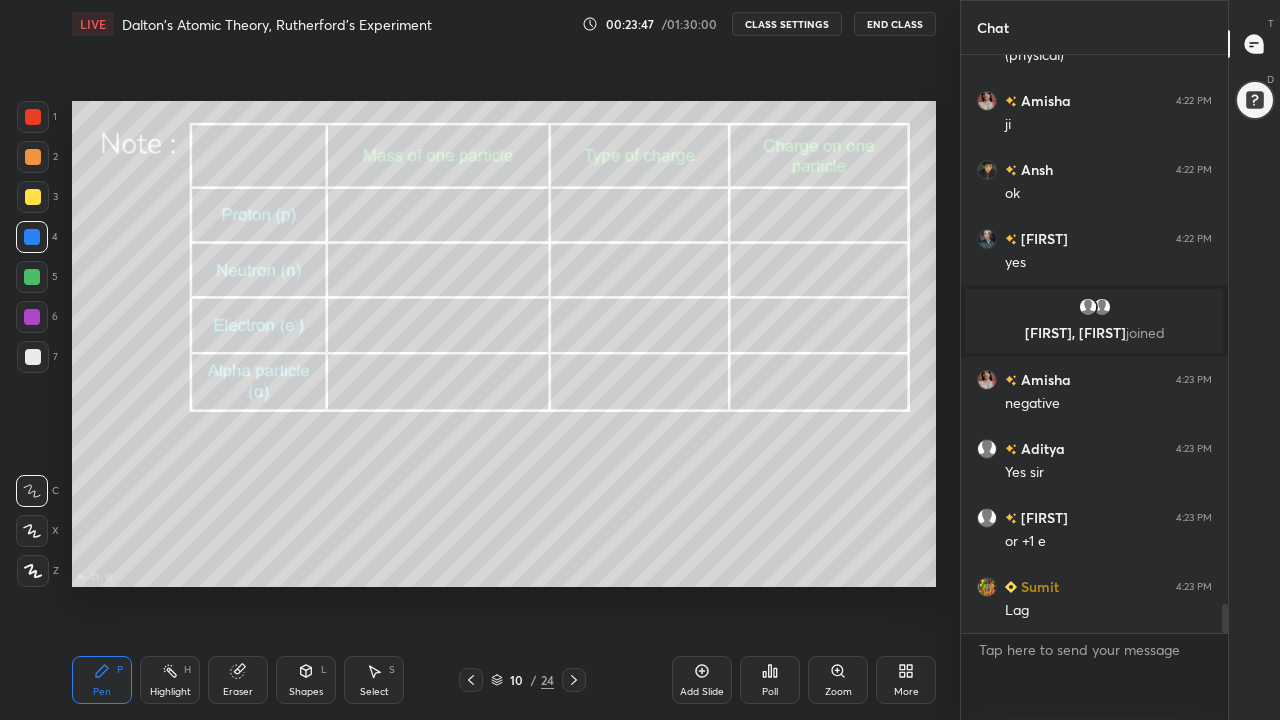 click at bounding box center [33, 157] 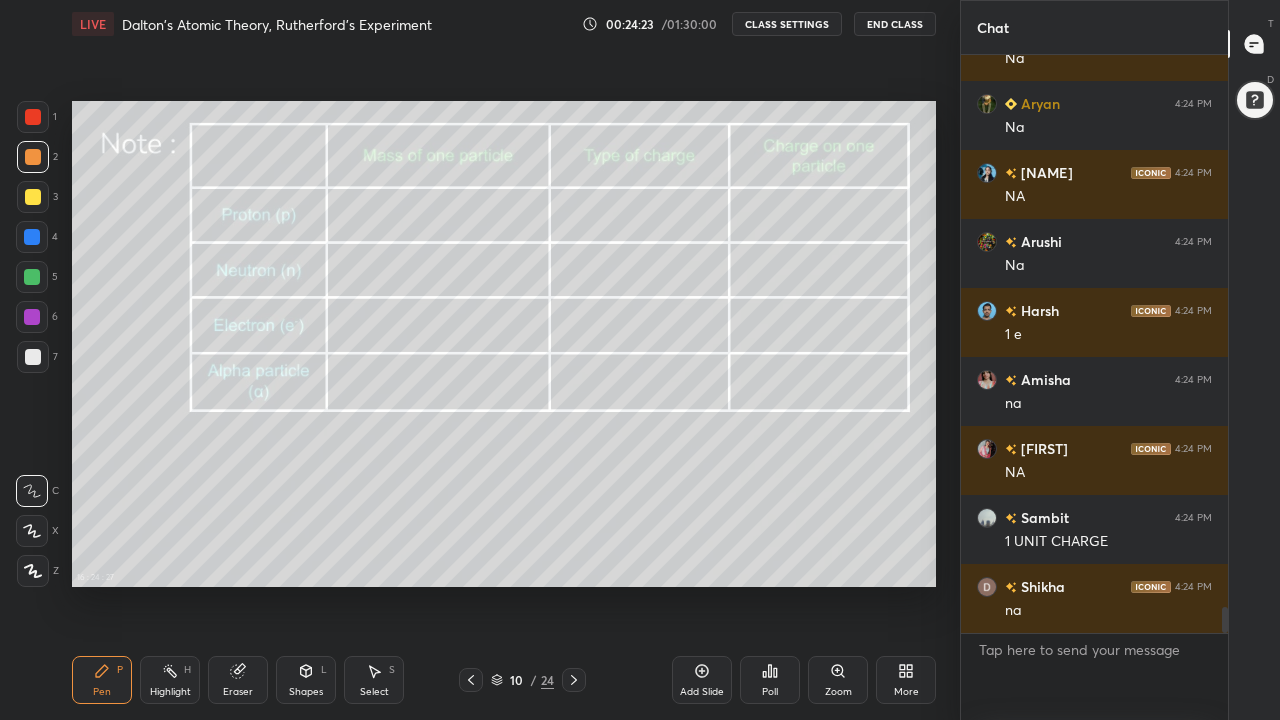 scroll, scrollTop: 12350, scrollLeft: 0, axis: vertical 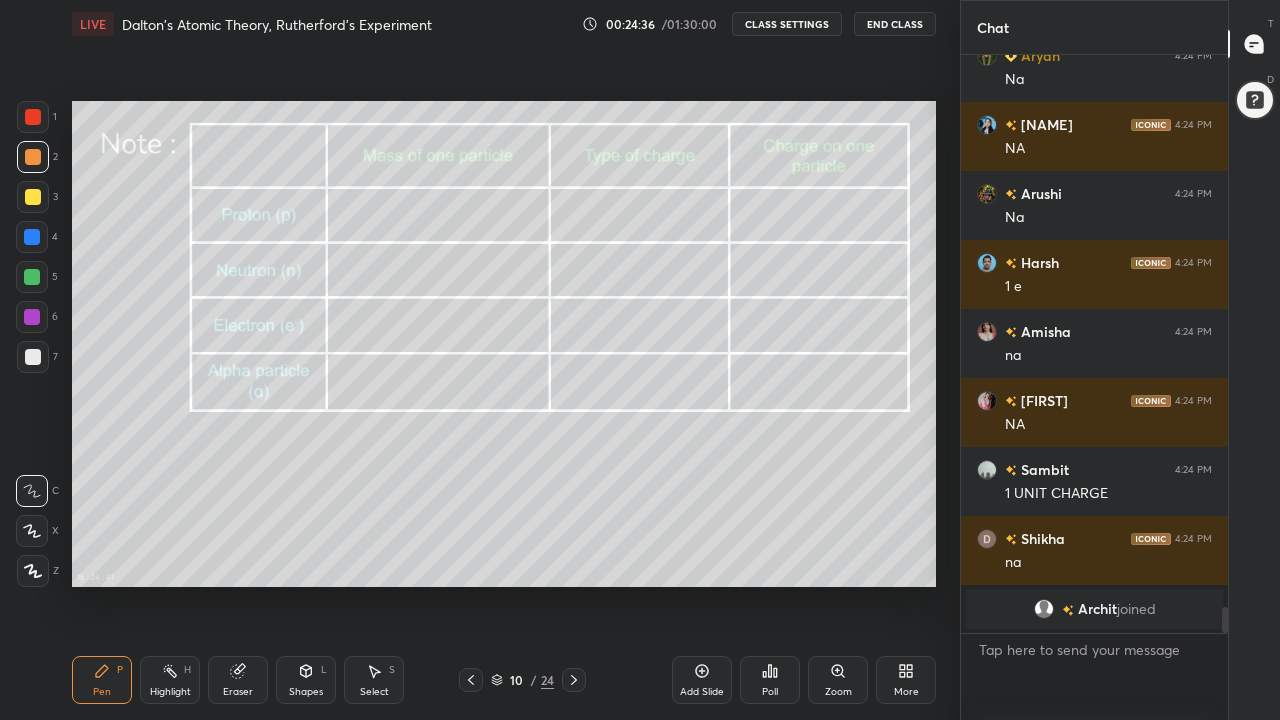 click 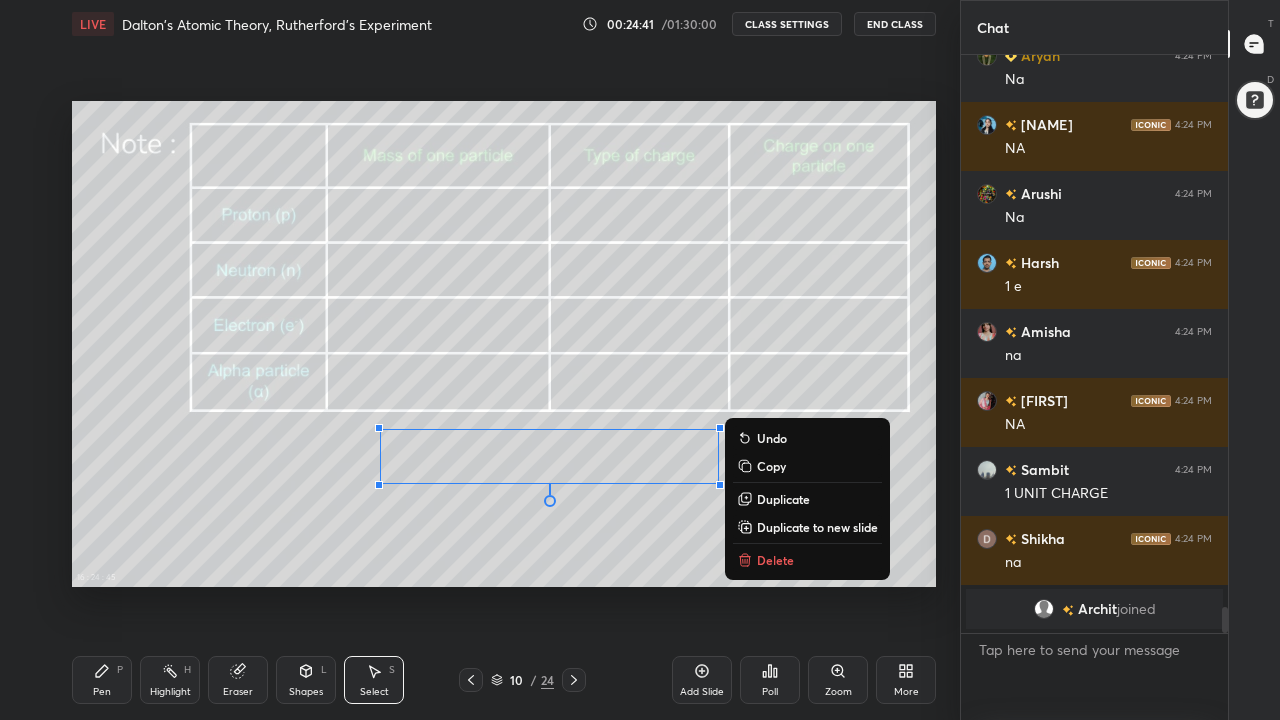 click on "0 ° Undo Copy Duplicate Duplicate to new slide Delete" at bounding box center [504, 344] 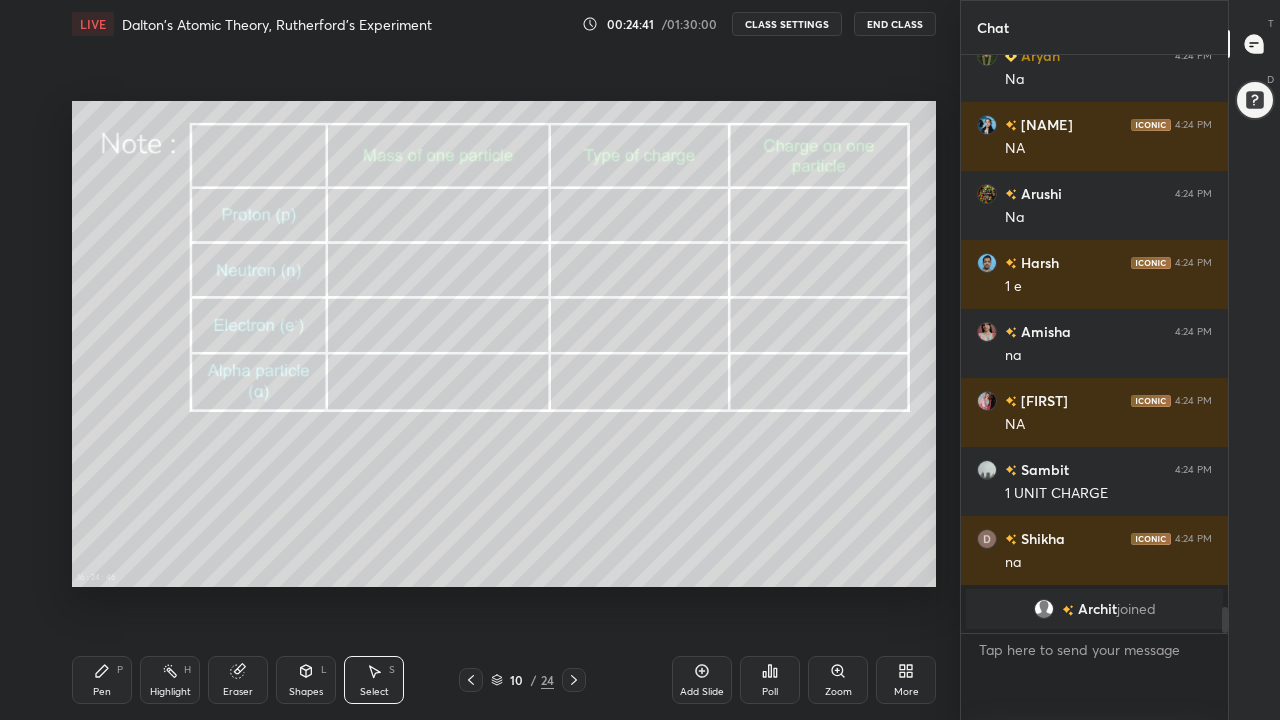 click on "Shapes L" at bounding box center (306, 680) 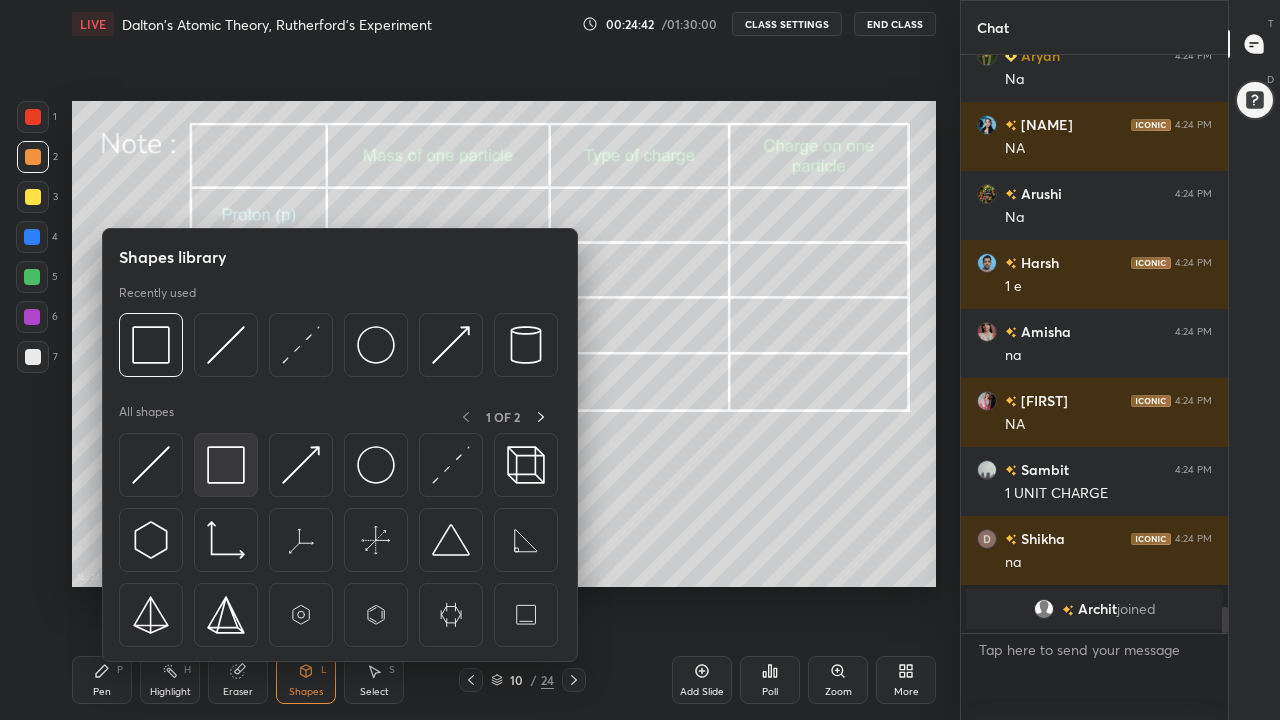 click at bounding box center [226, 465] 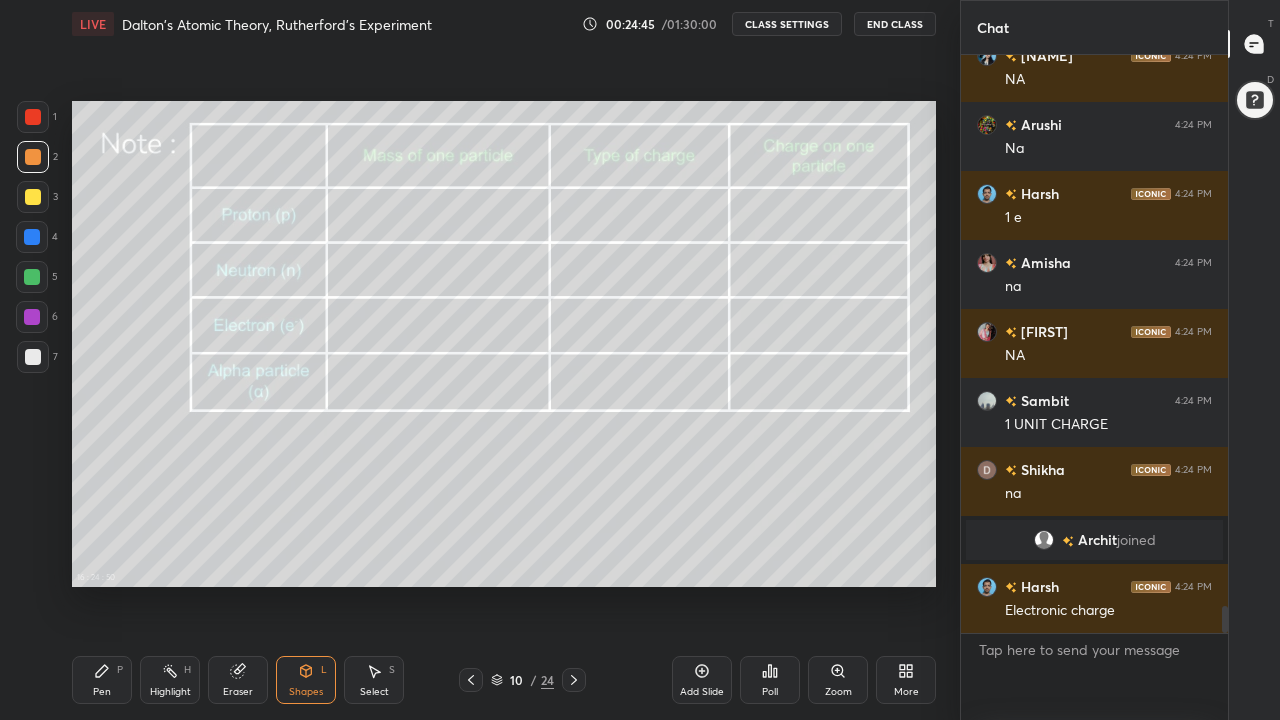 scroll, scrollTop: 11938, scrollLeft: 0, axis: vertical 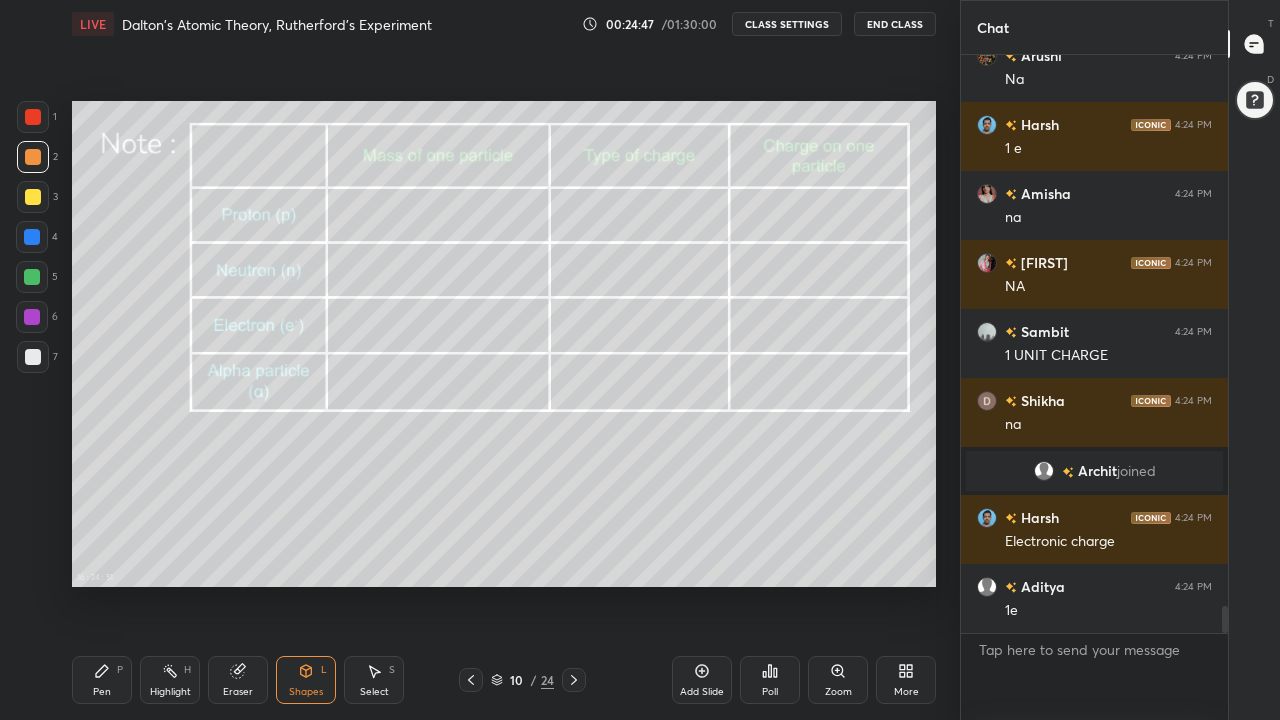 click on "Pen P" at bounding box center [102, 680] 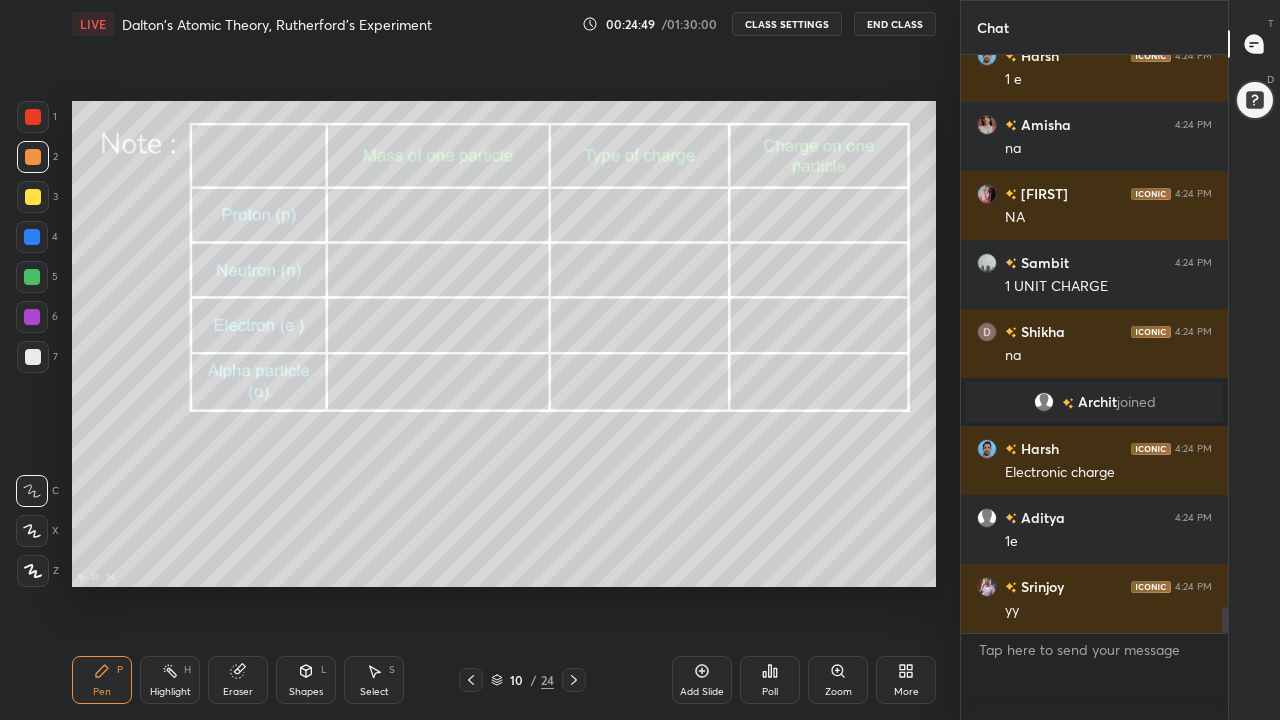 scroll, scrollTop: 12076, scrollLeft: 0, axis: vertical 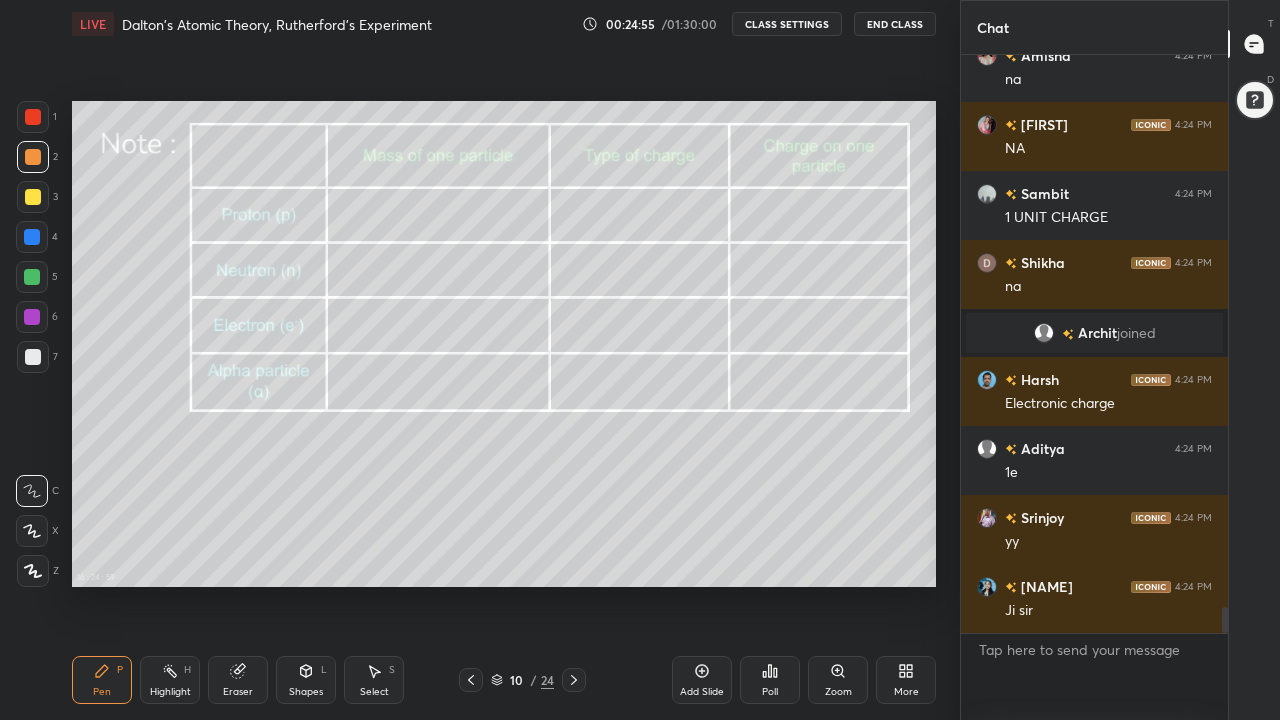 click at bounding box center [33, 197] 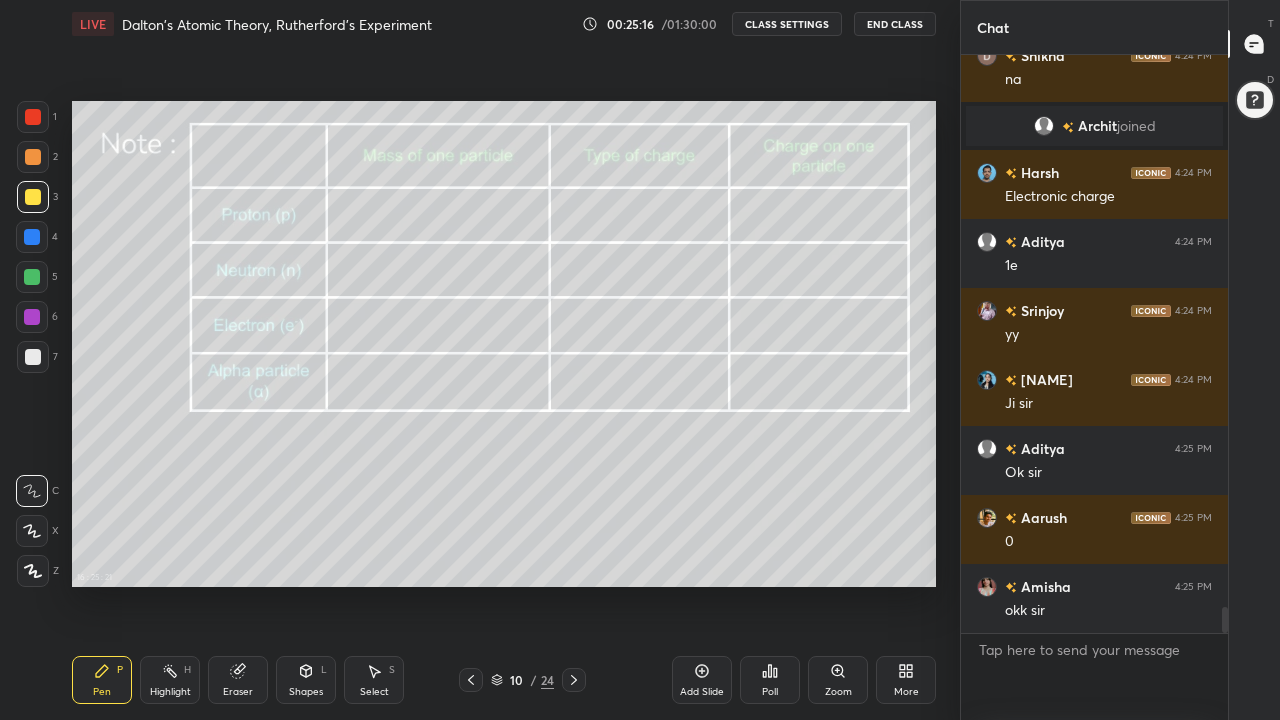 scroll, scrollTop: 12370, scrollLeft: 0, axis: vertical 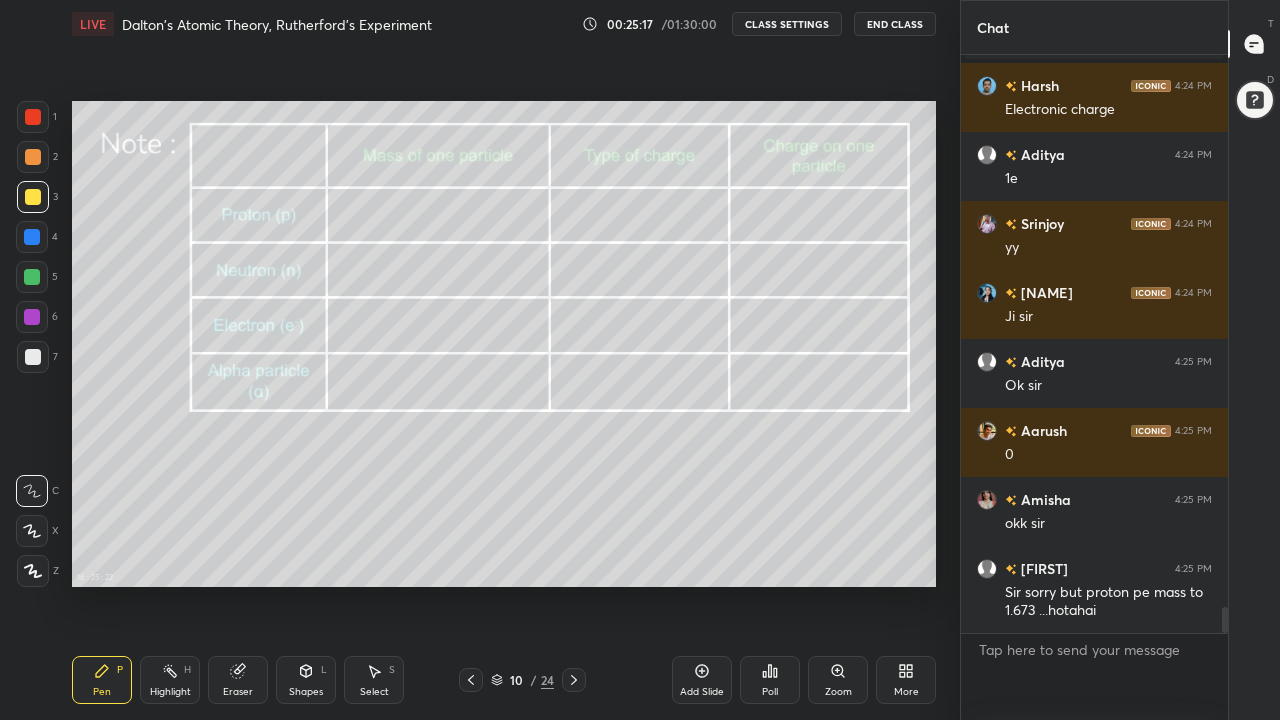 click at bounding box center [33, 157] 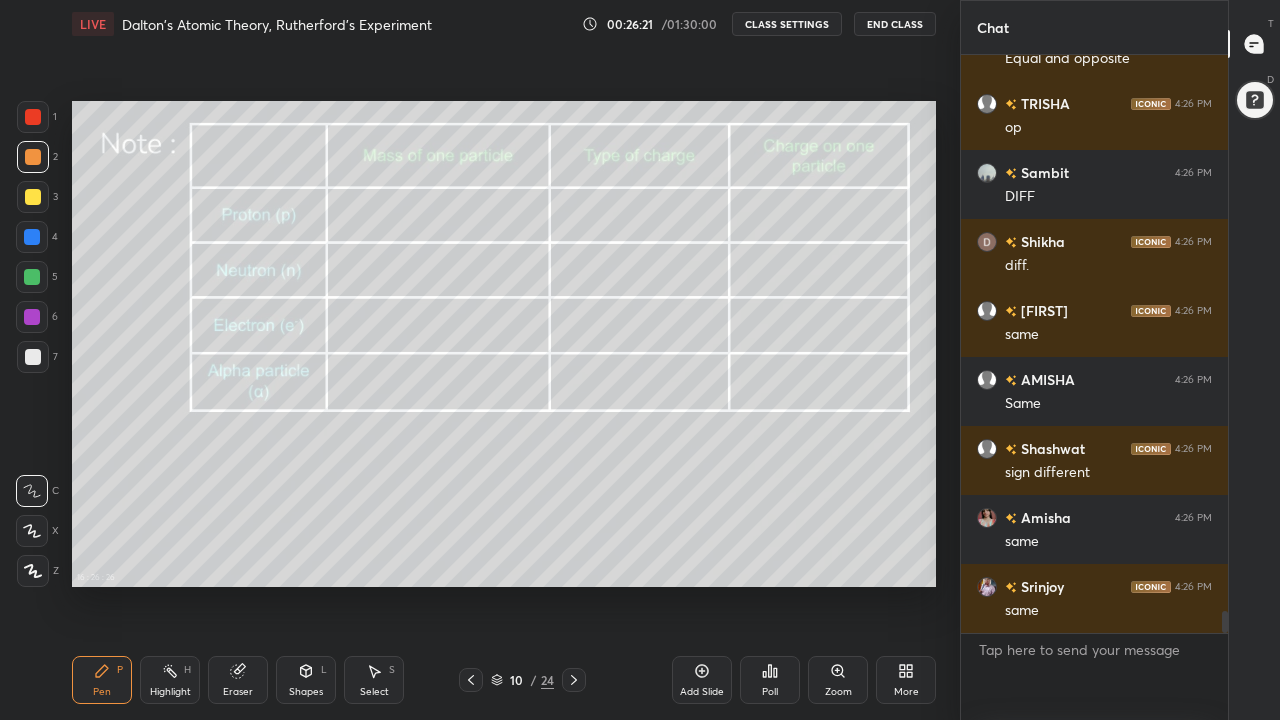 scroll, scrollTop: 14874, scrollLeft: 0, axis: vertical 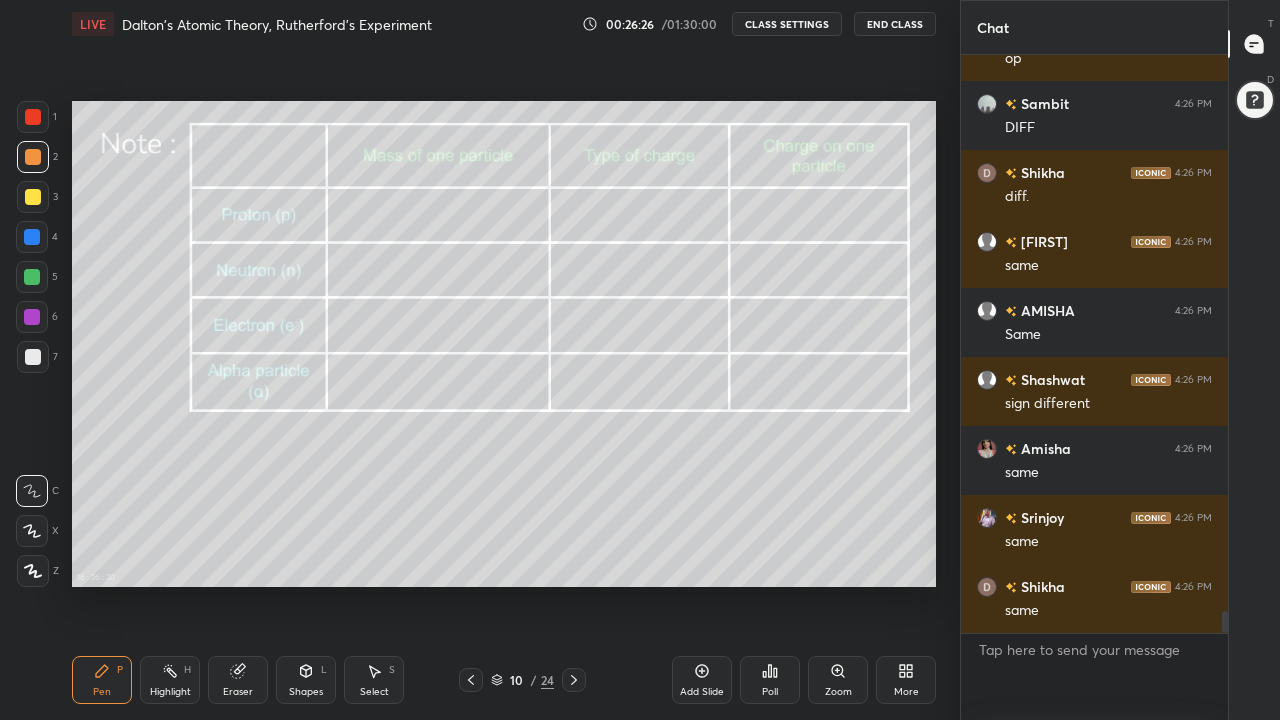 click 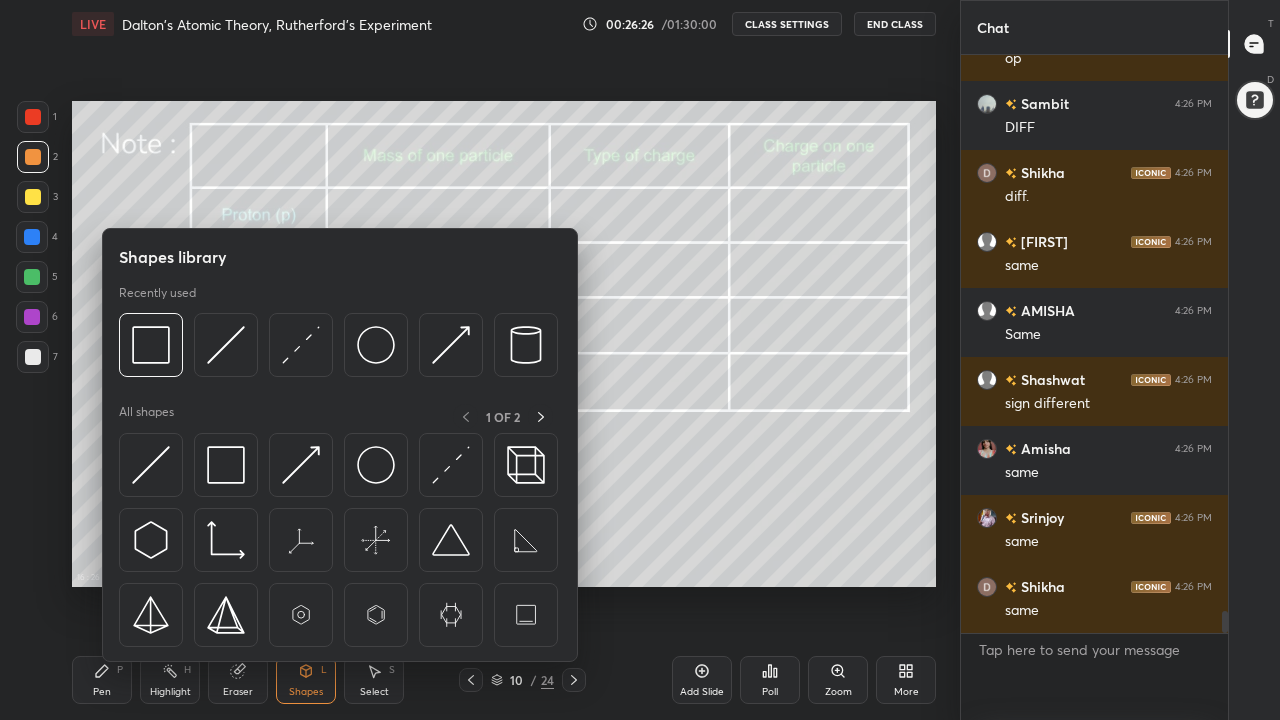 scroll, scrollTop: 14943, scrollLeft: 0, axis: vertical 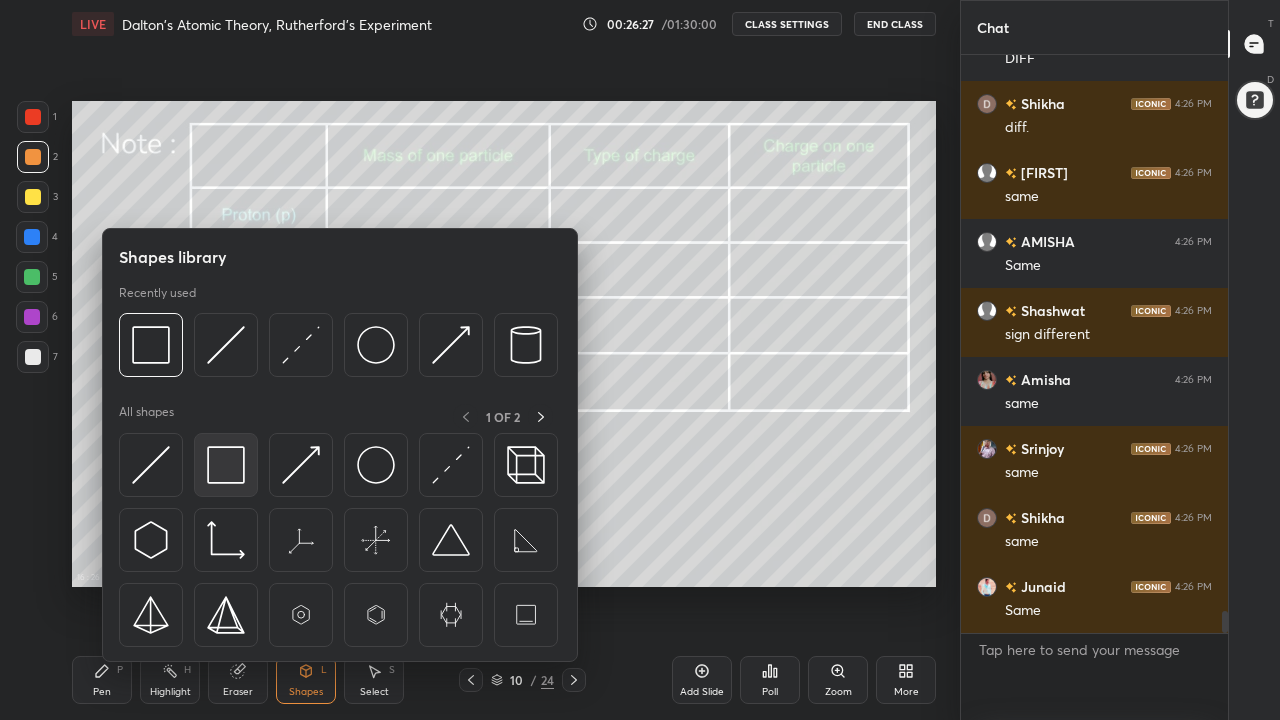 click at bounding box center (226, 465) 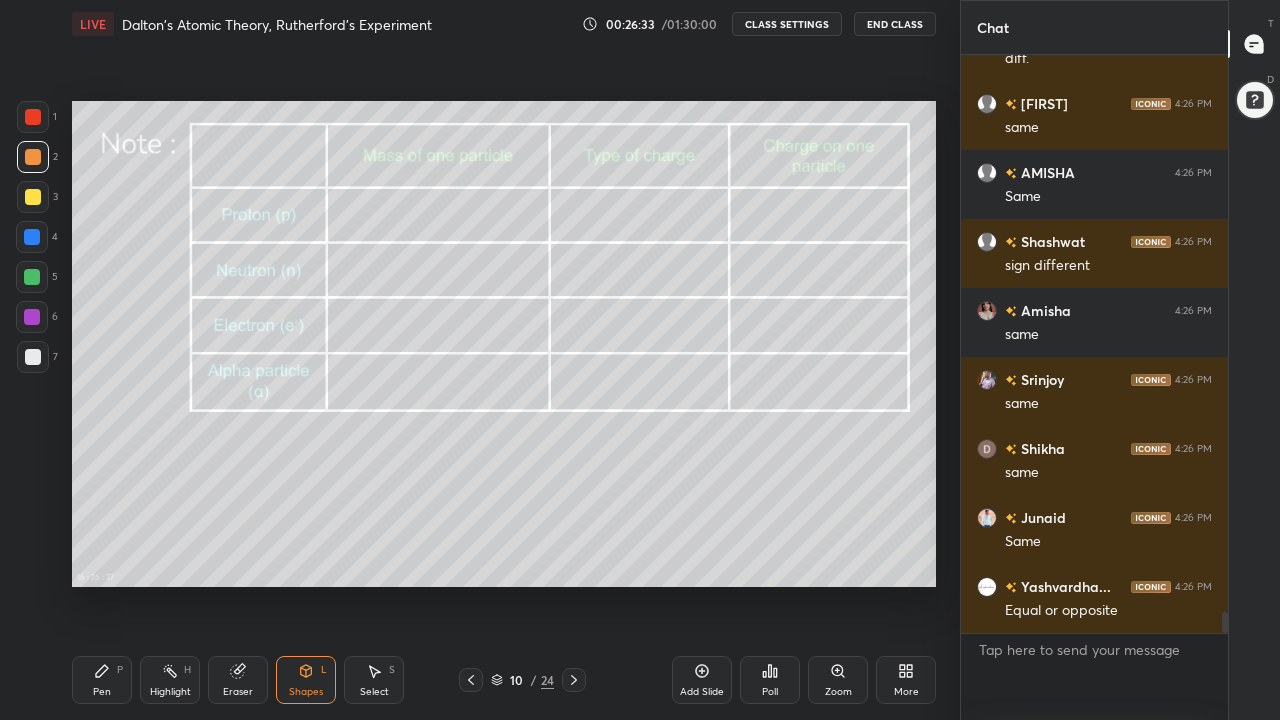 scroll, scrollTop: 15099, scrollLeft: 0, axis: vertical 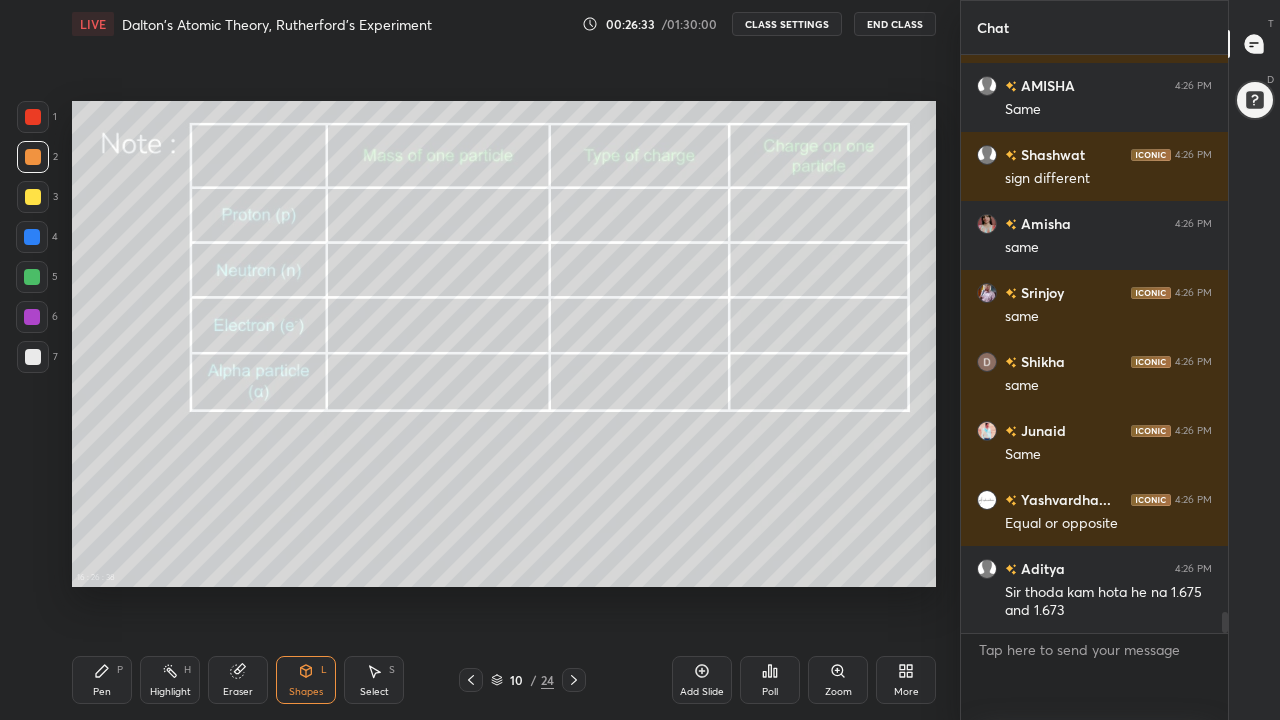 click on "Select S" at bounding box center [374, 680] 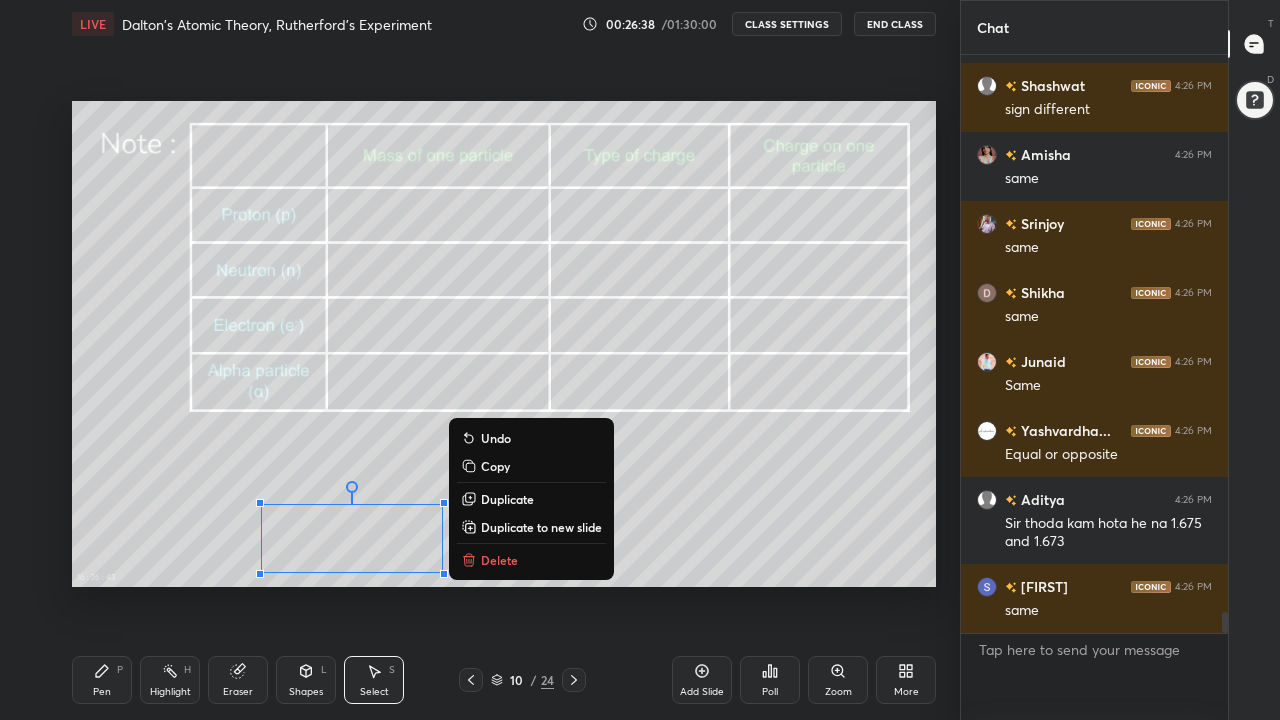 scroll, scrollTop: 15237, scrollLeft: 0, axis: vertical 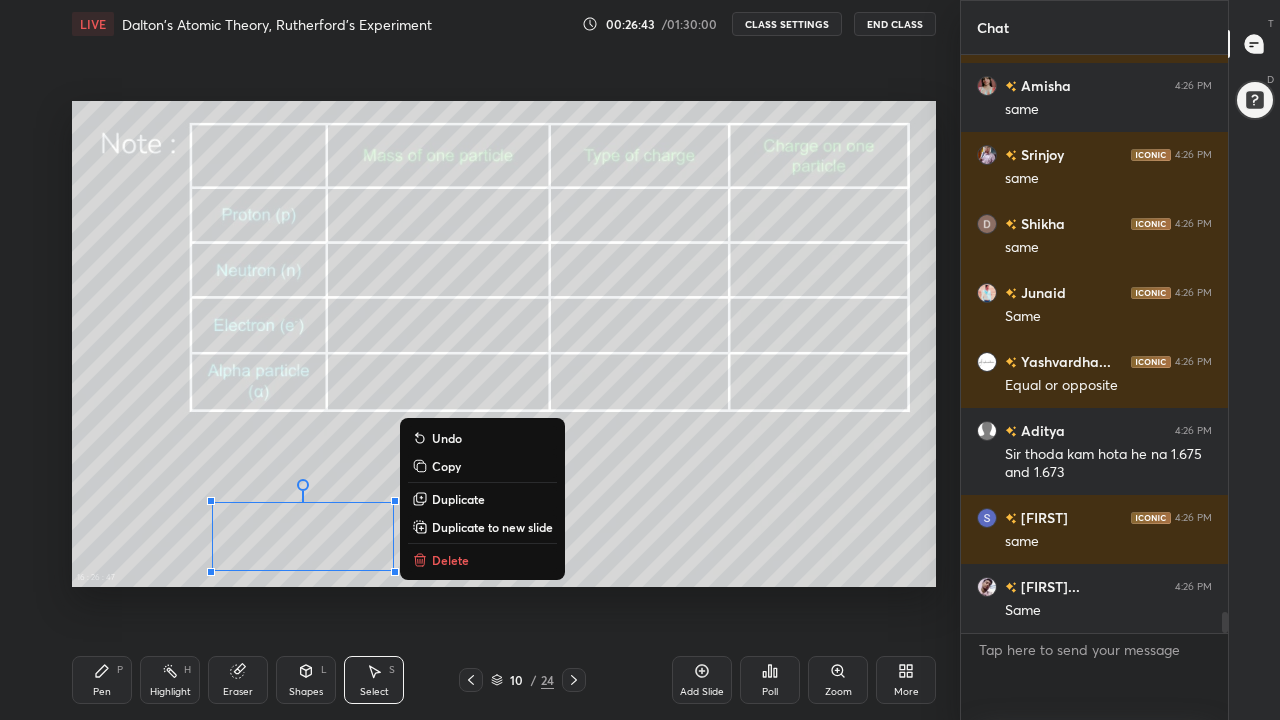 click on "0 ° Undo Copy Duplicate Duplicate to new slide Delete" at bounding box center [504, 344] 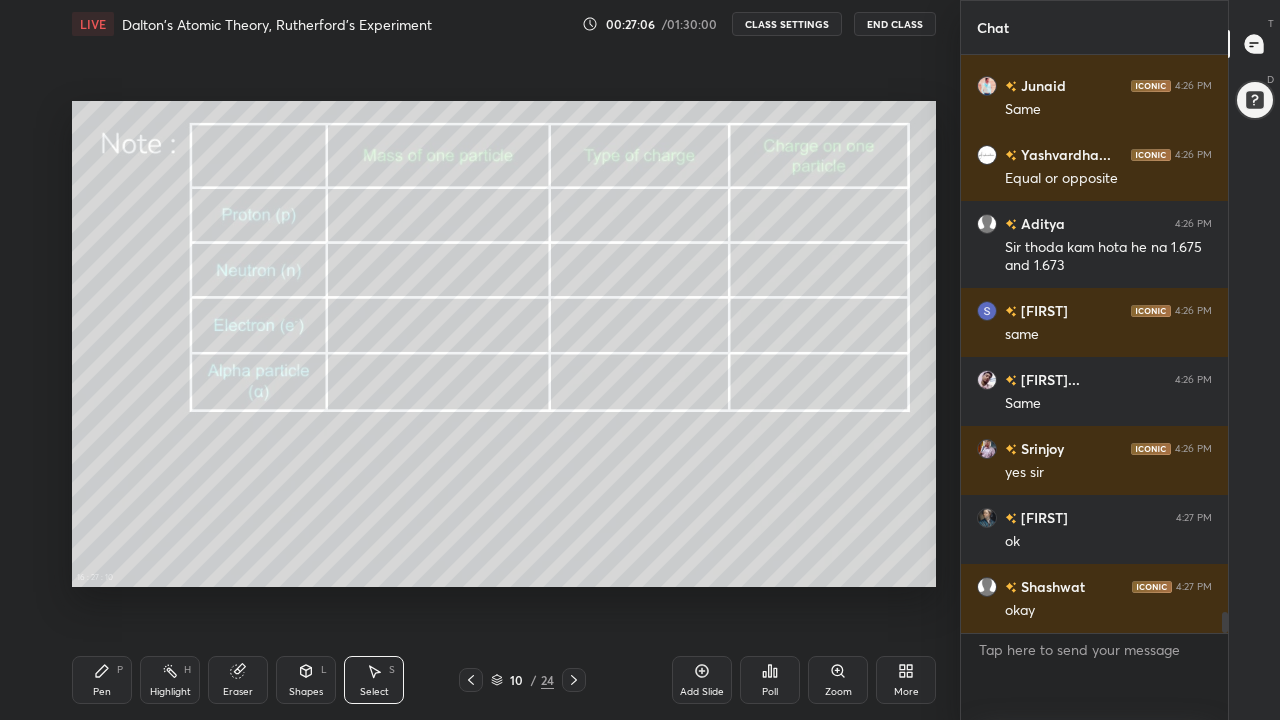 scroll, scrollTop: 15513, scrollLeft: 0, axis: vertical 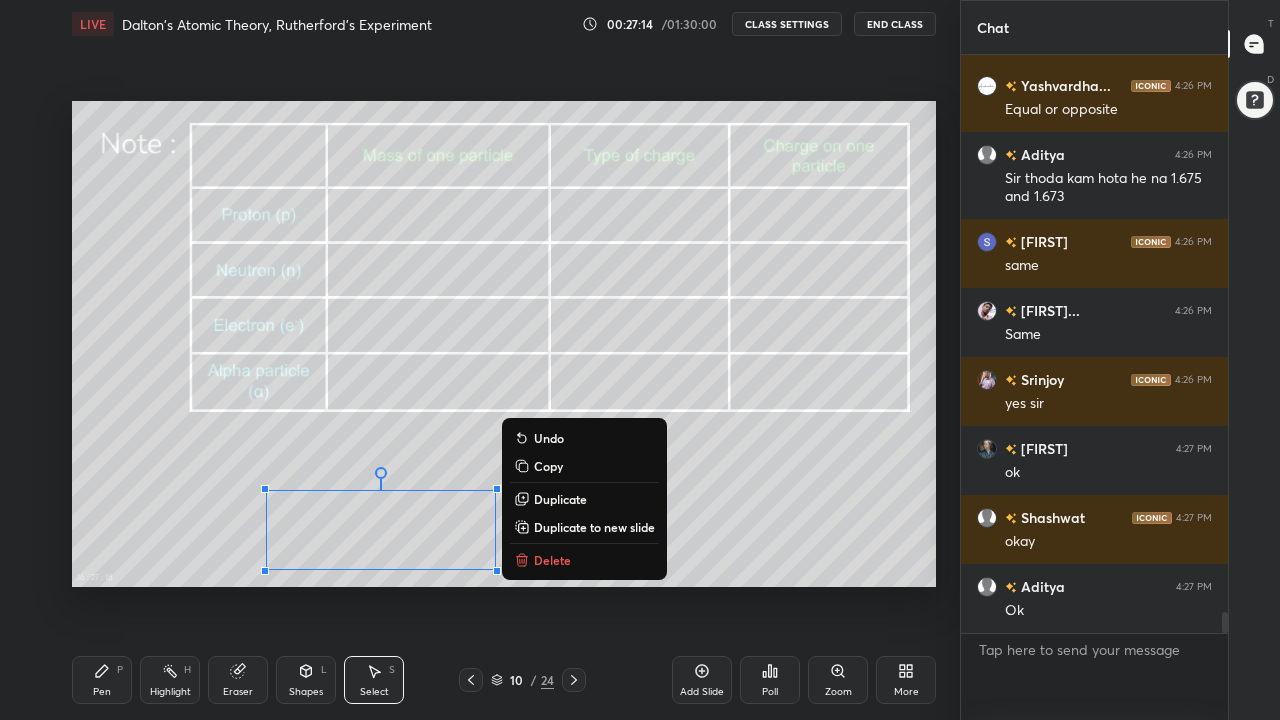 click on "Pen P" at bounding box center (102, 680) 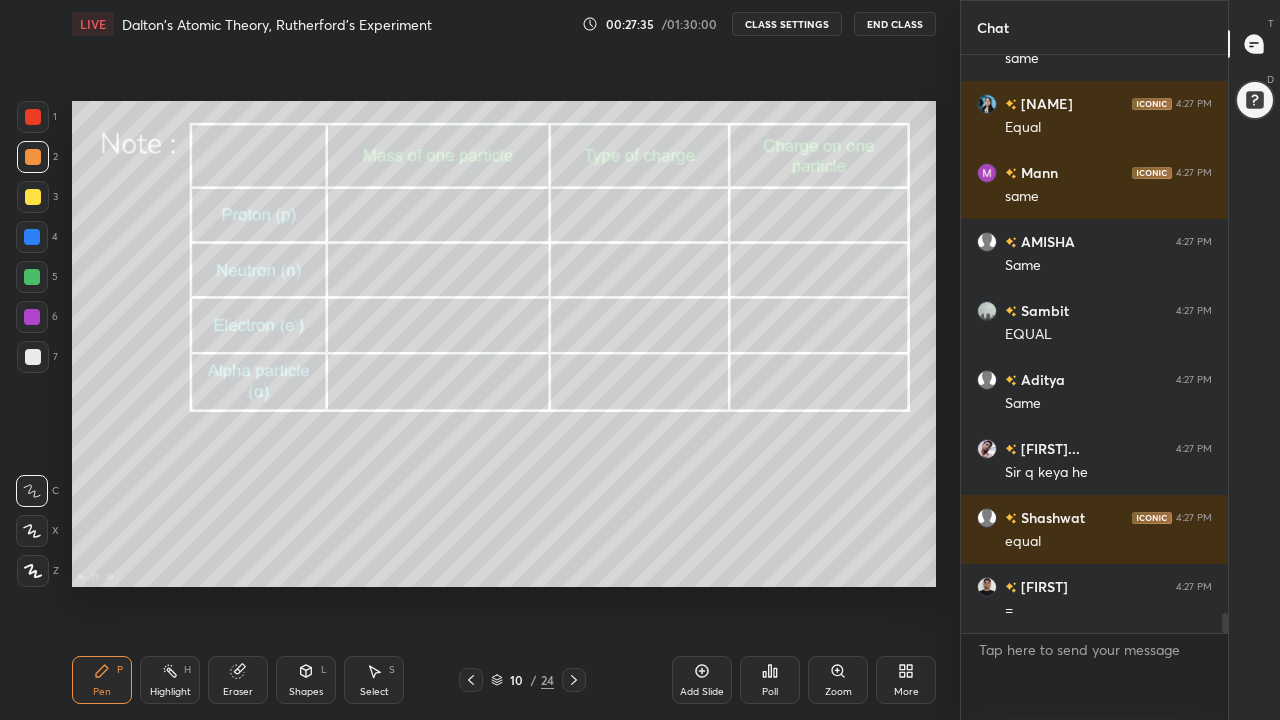 scroll, scrollTop: 16198, scrollLeft: 0, axis: vertical 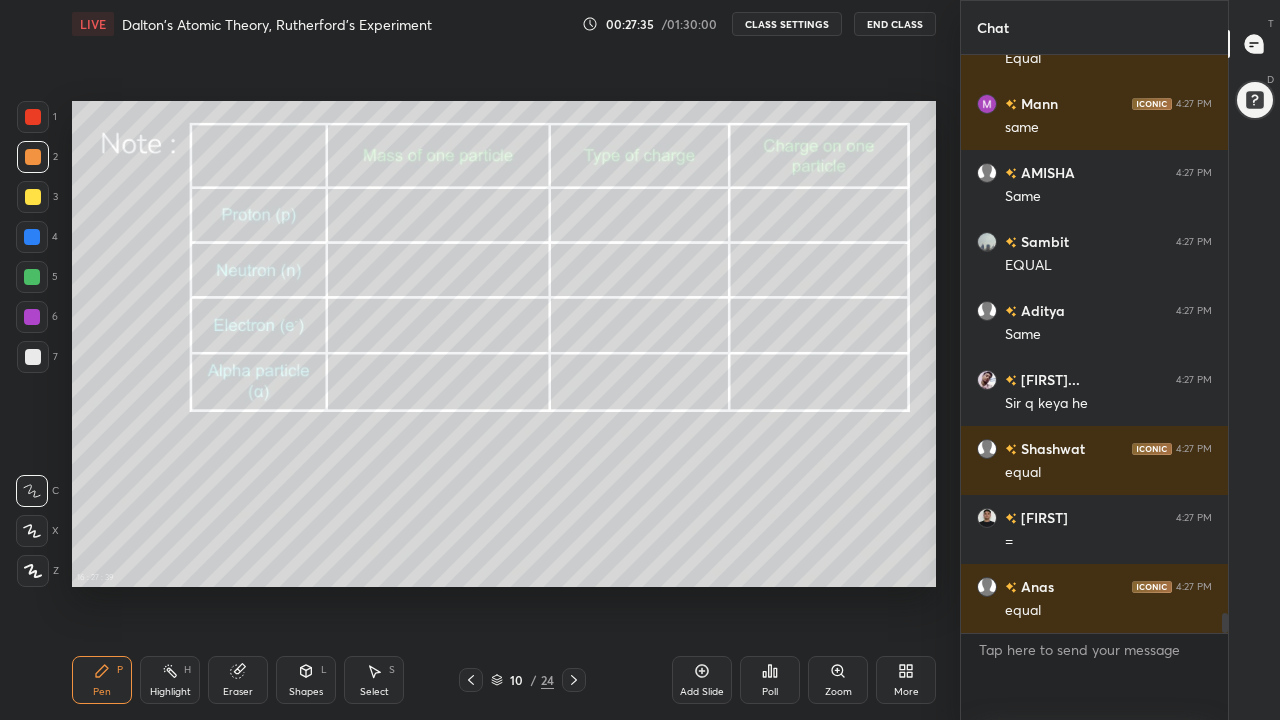 click 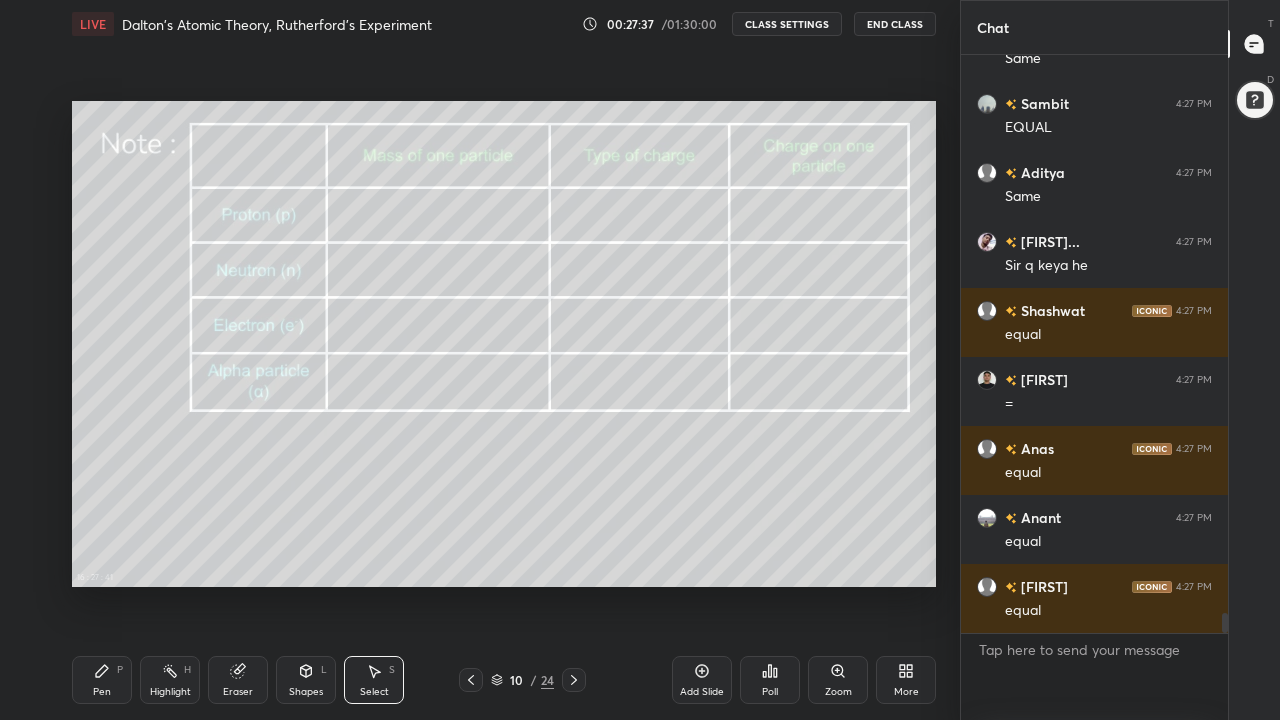 scroll, scrollTop: 16543, scrollLeft: 0, axis: vertical 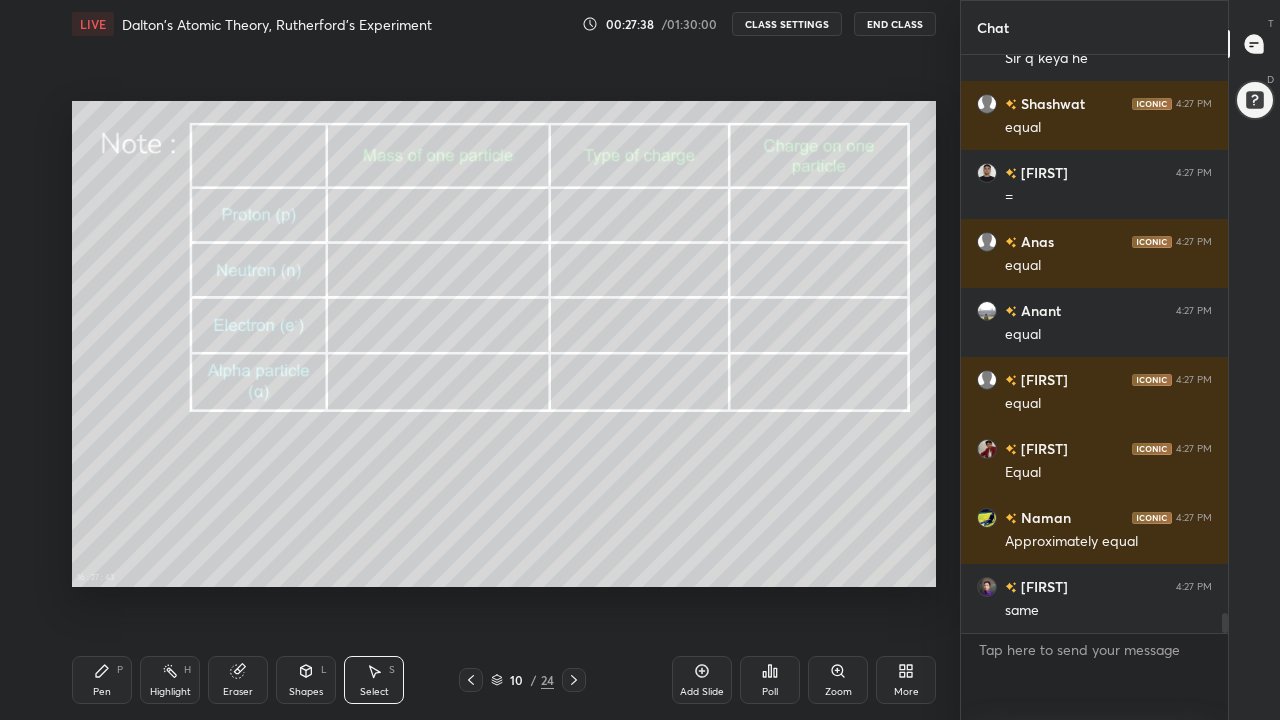 click on "Shapes L" at bounding box center (306, 680) 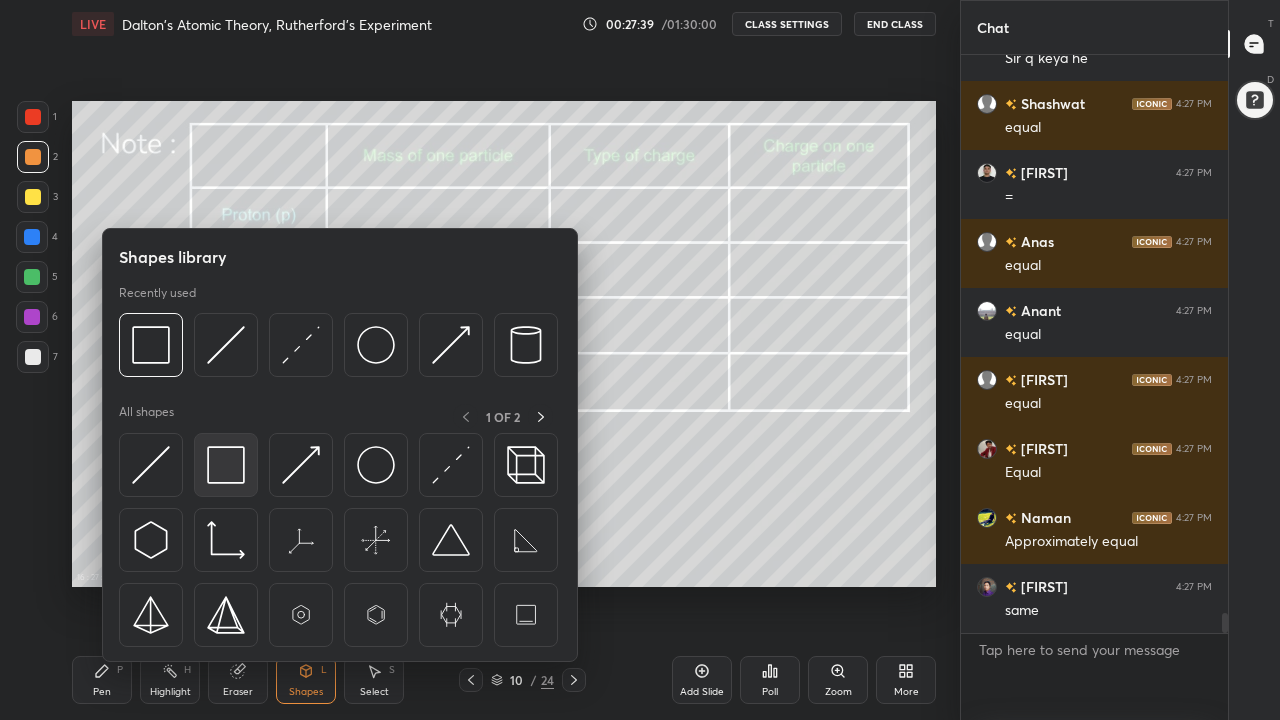 click at bounding box center [226, 465] 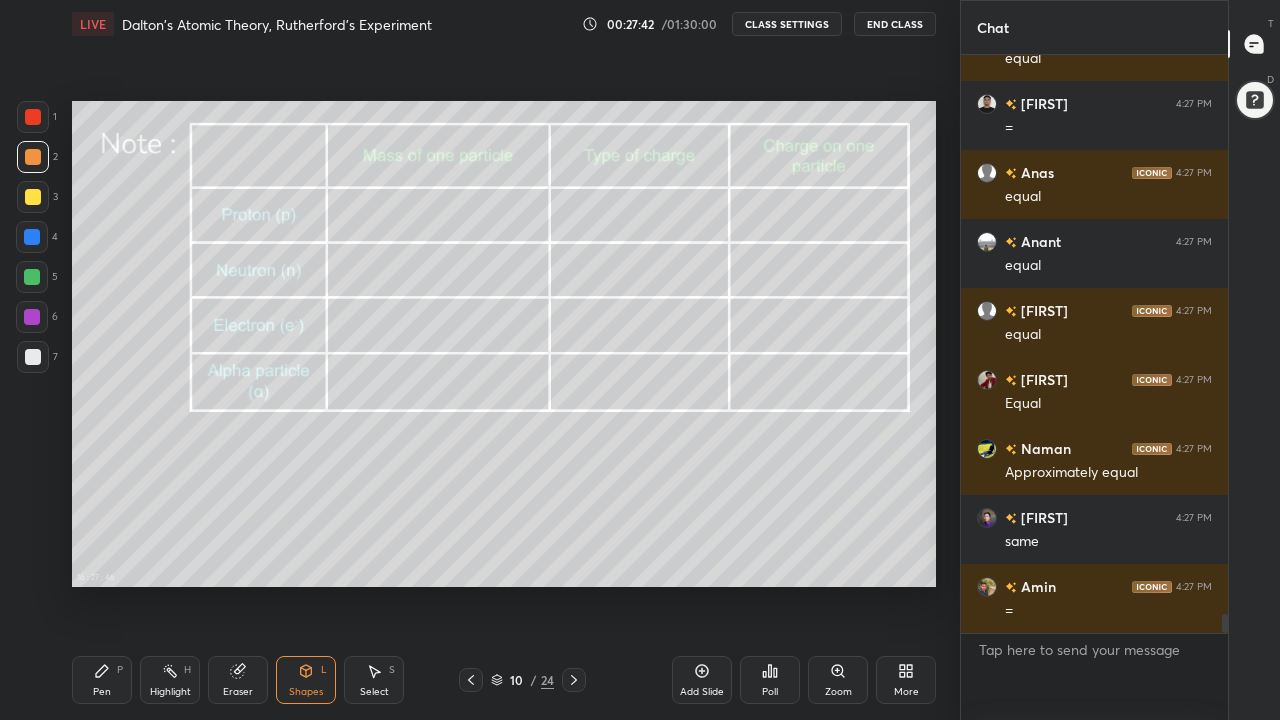scroll, scrollTop: 16660, scrollLeft: 0, axis: vertical 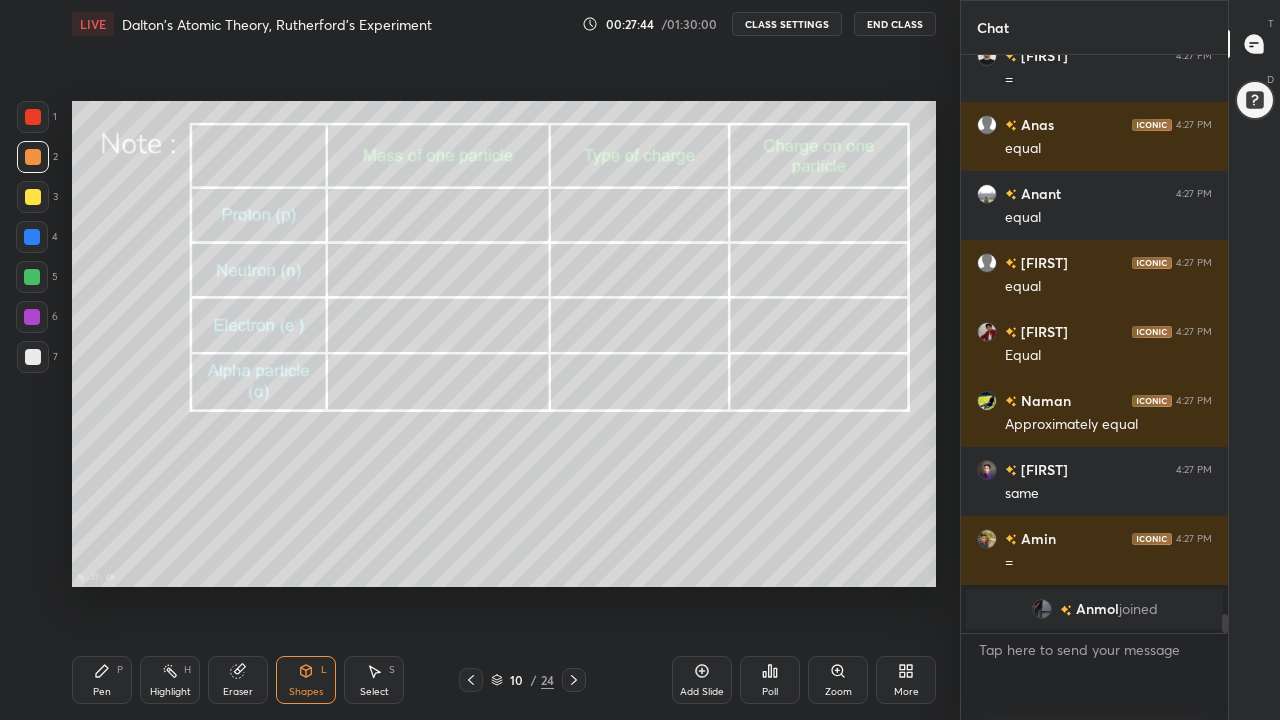 click 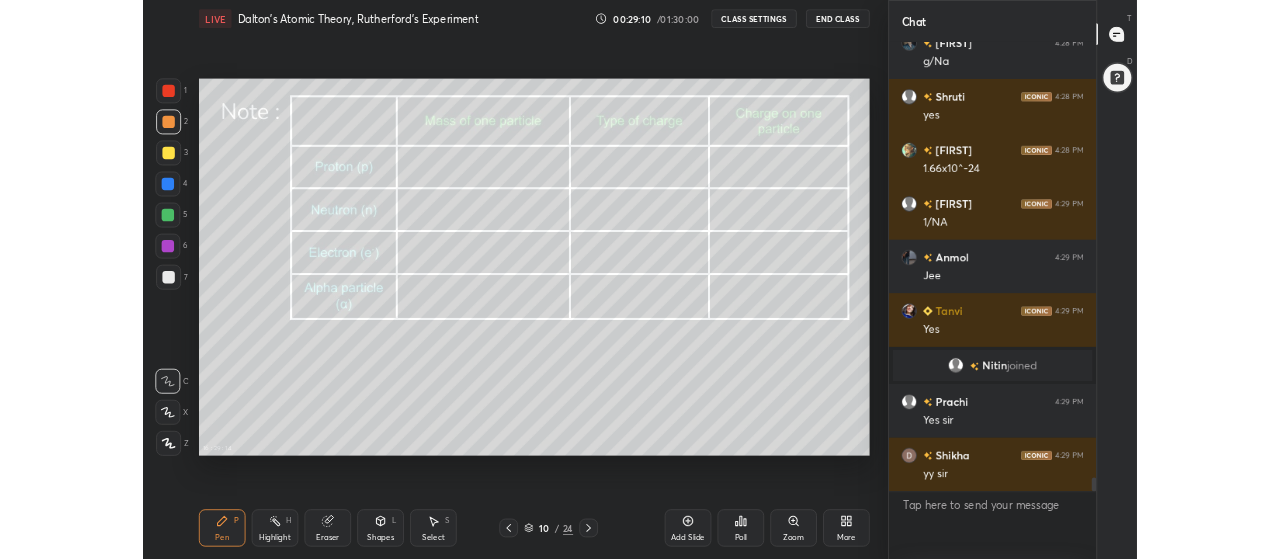 scroll, scrollTop: 17857, scrollLeft: 0, axis: vertical 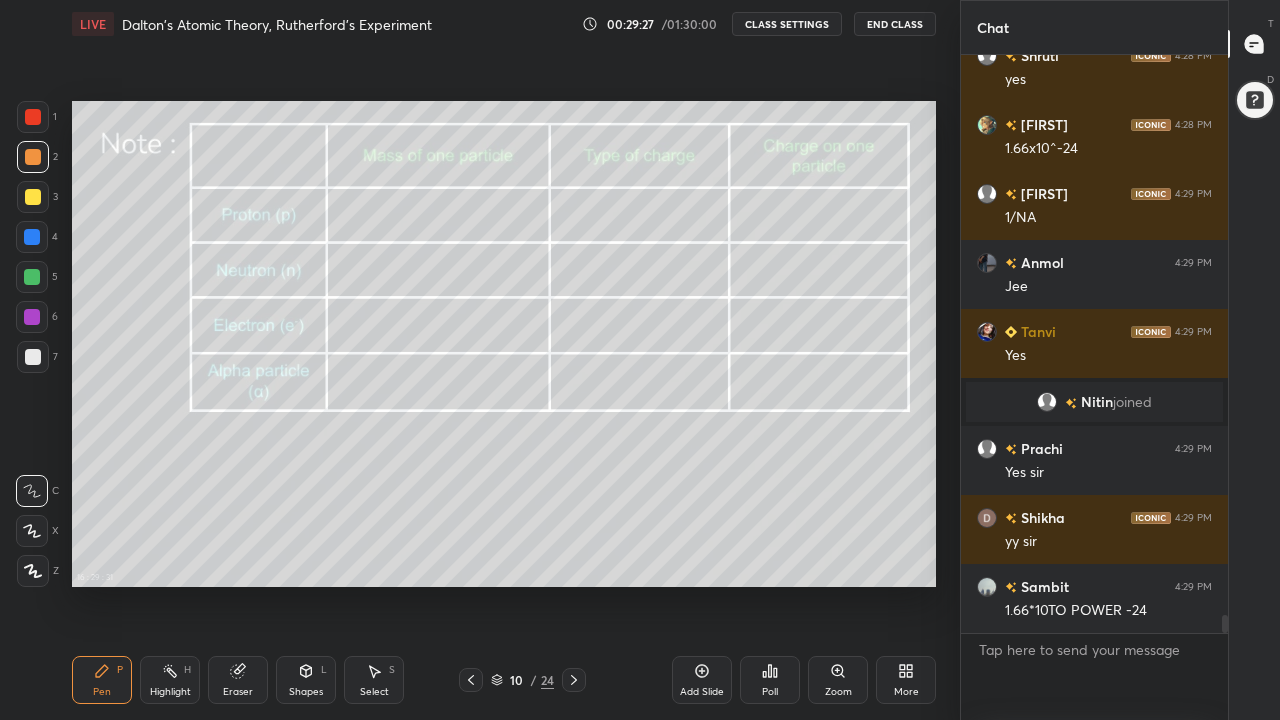 click 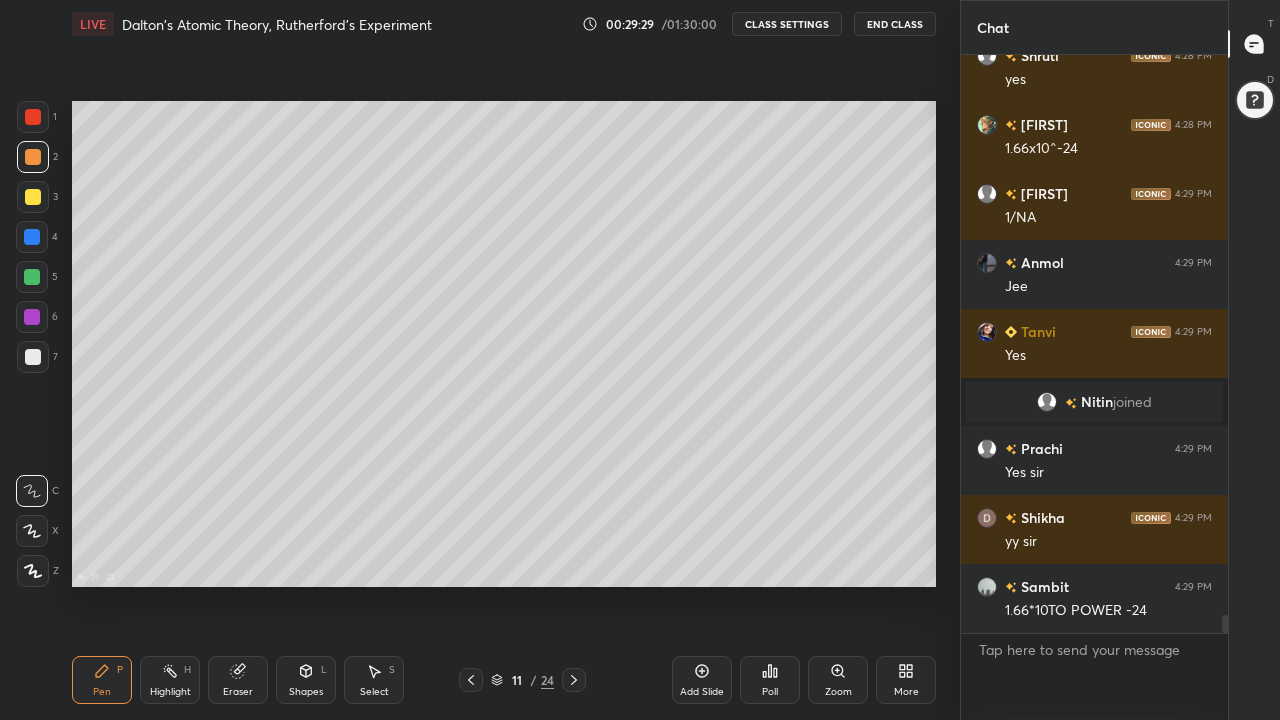click at bounding box center [33, 197] 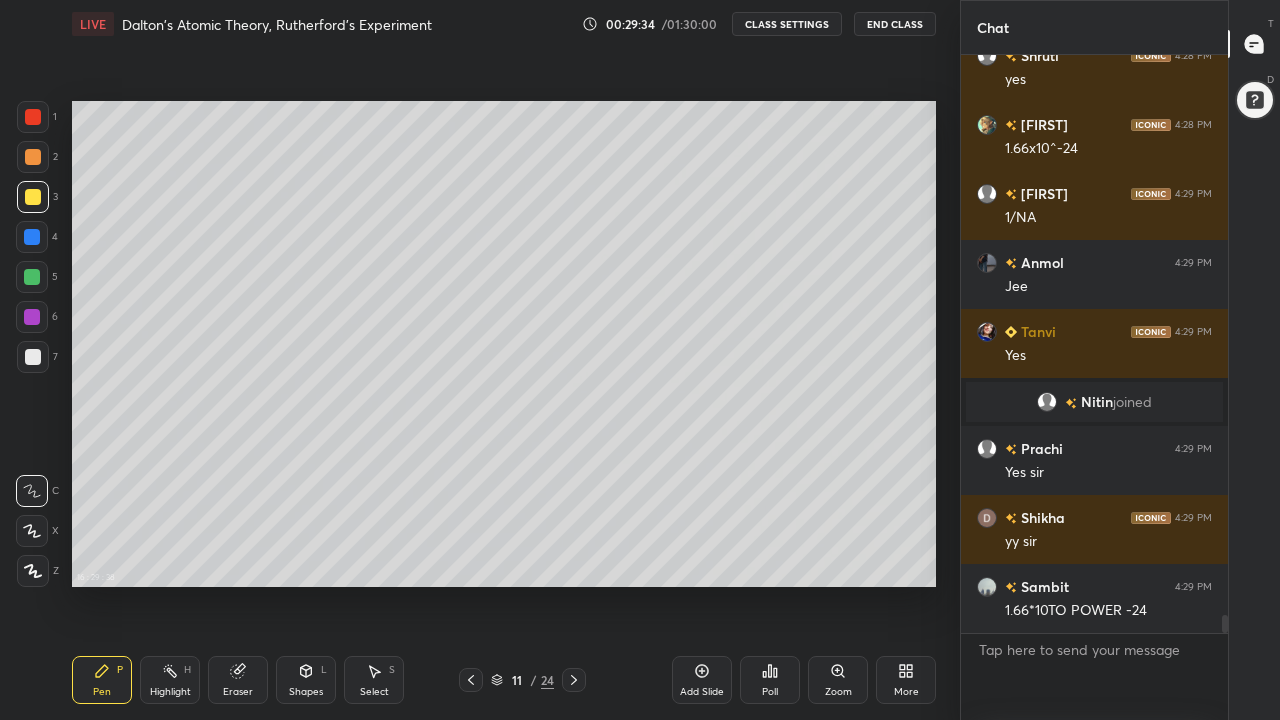 click 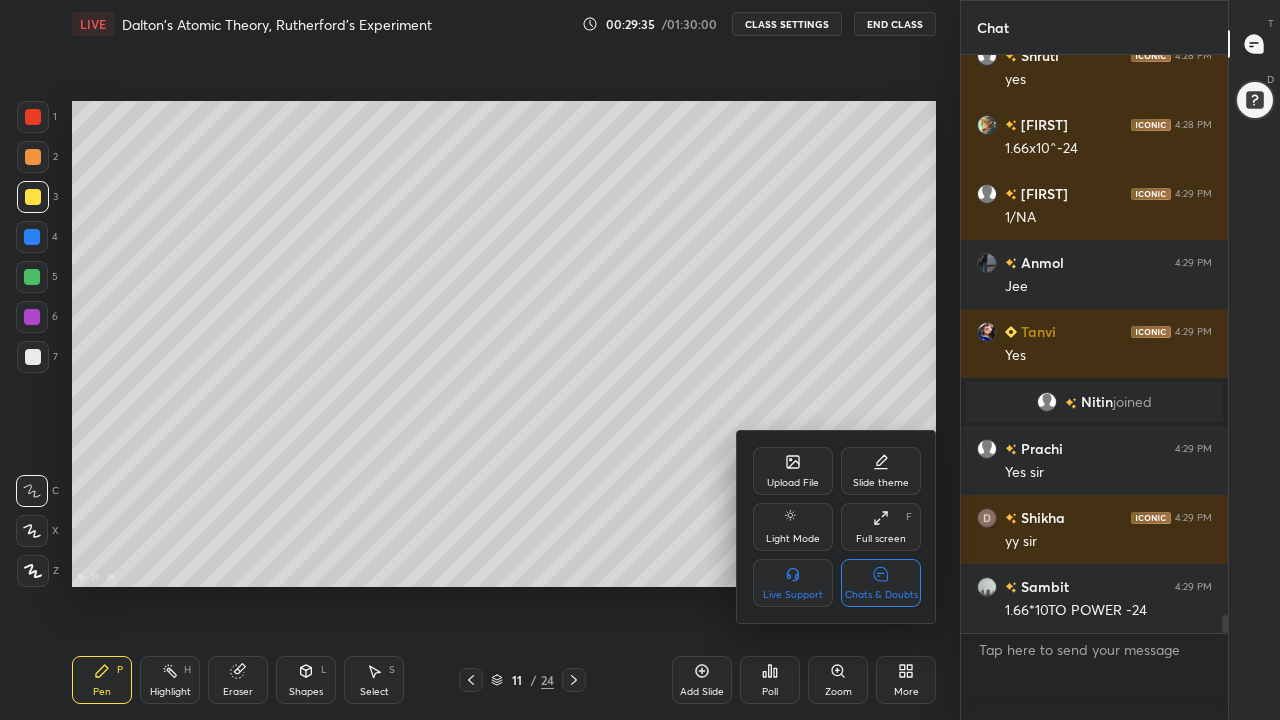 click on "Full screen F" at bounding box center [881, 527] 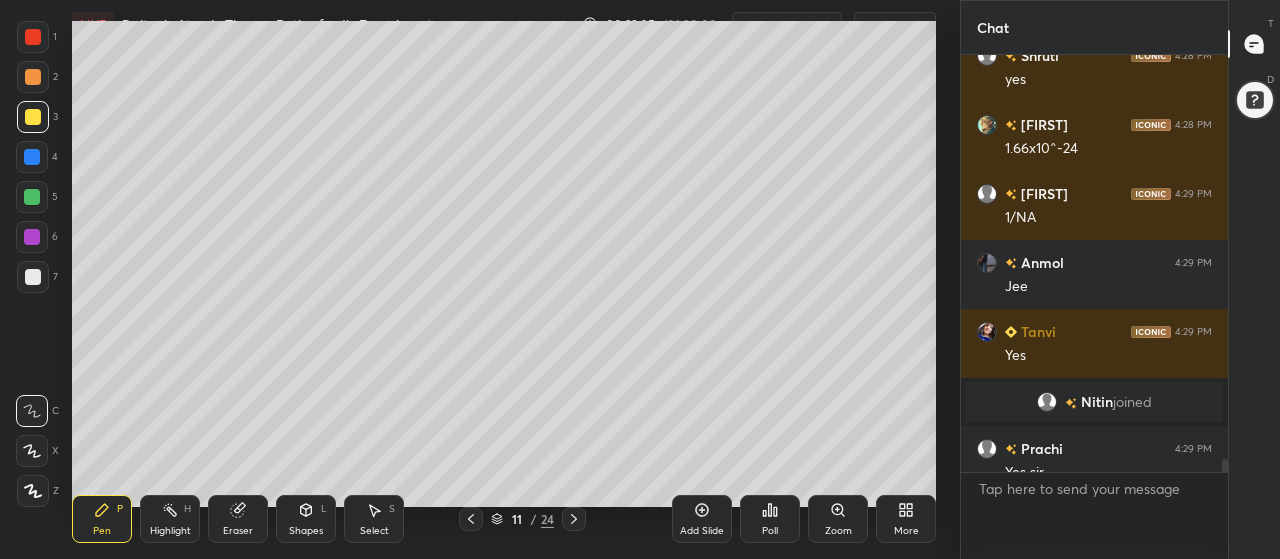 type on "x" 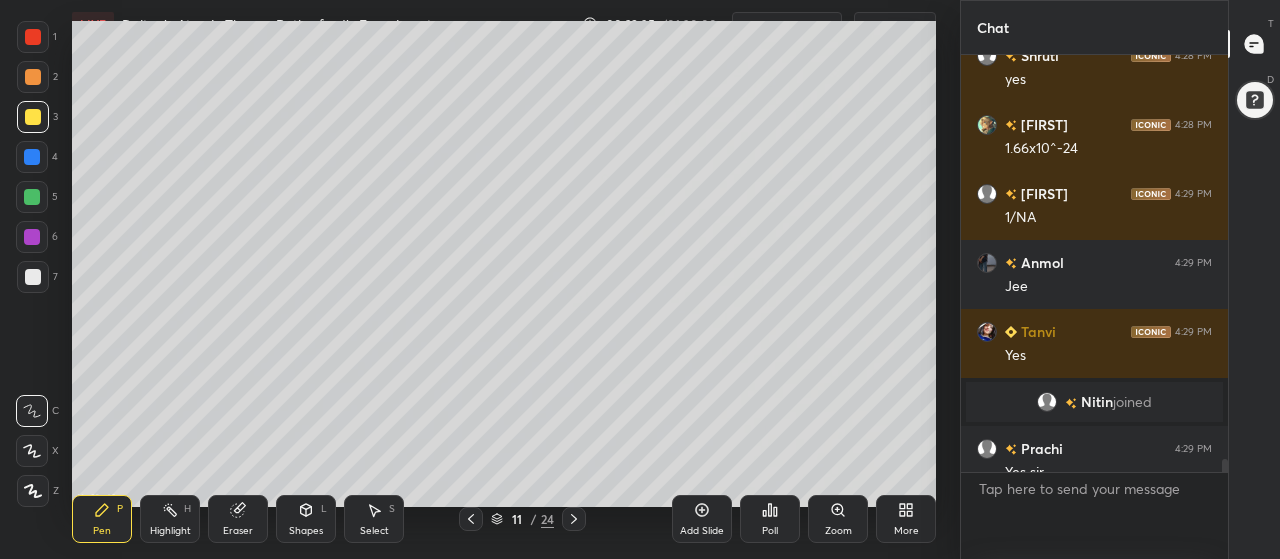 scroll, scrollTop: 431, scrollLeft: 880, axis: both 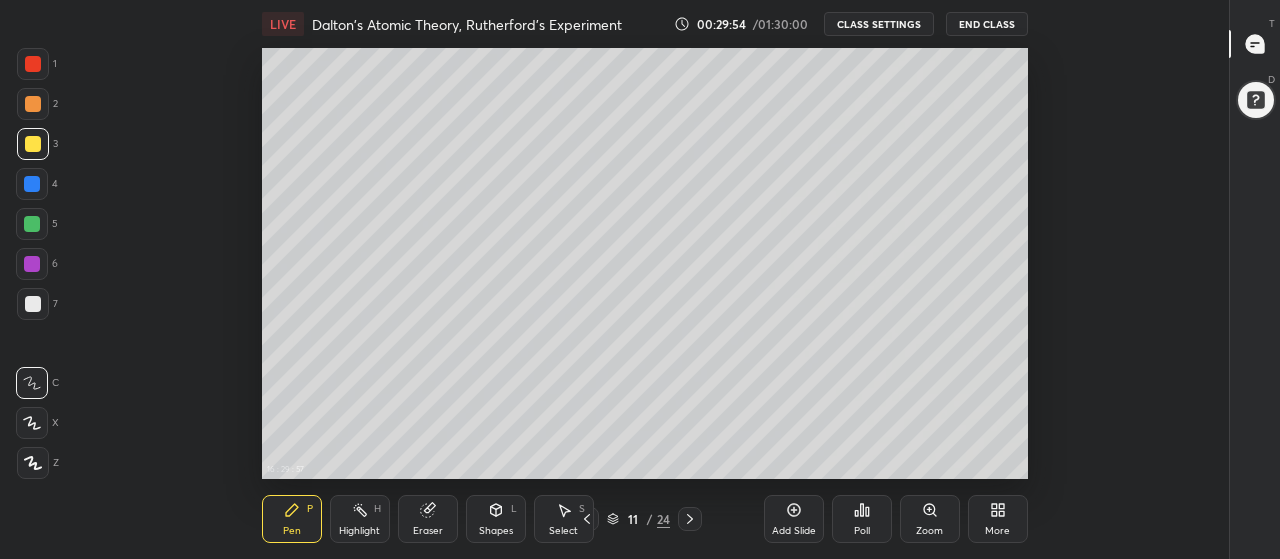 click 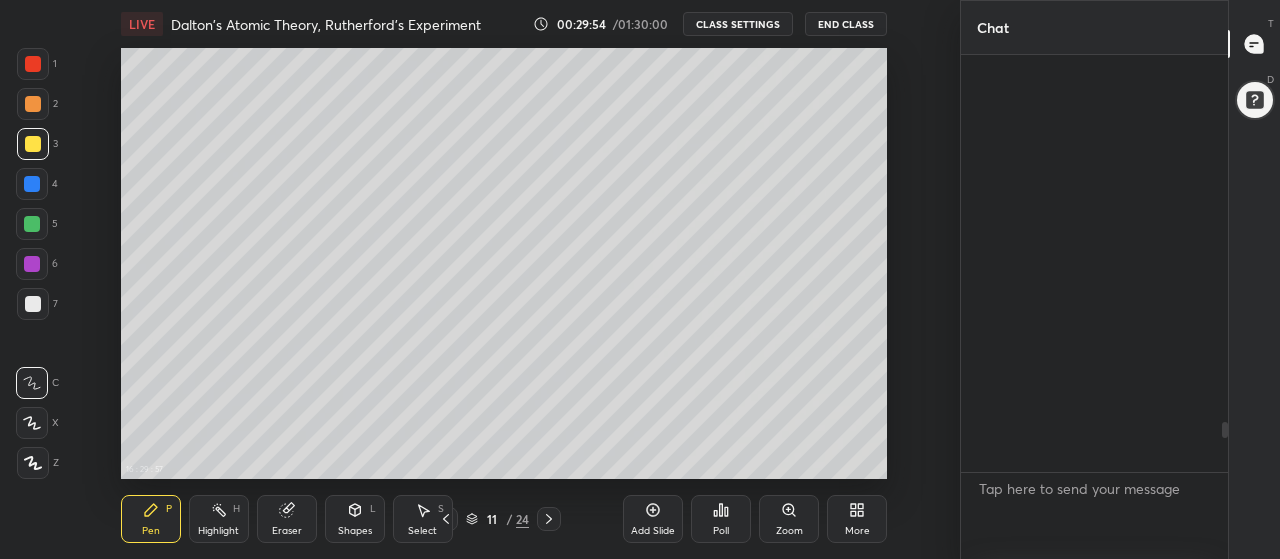 scroll, scrollTop: 431, scrollLeft: 902, axis: both 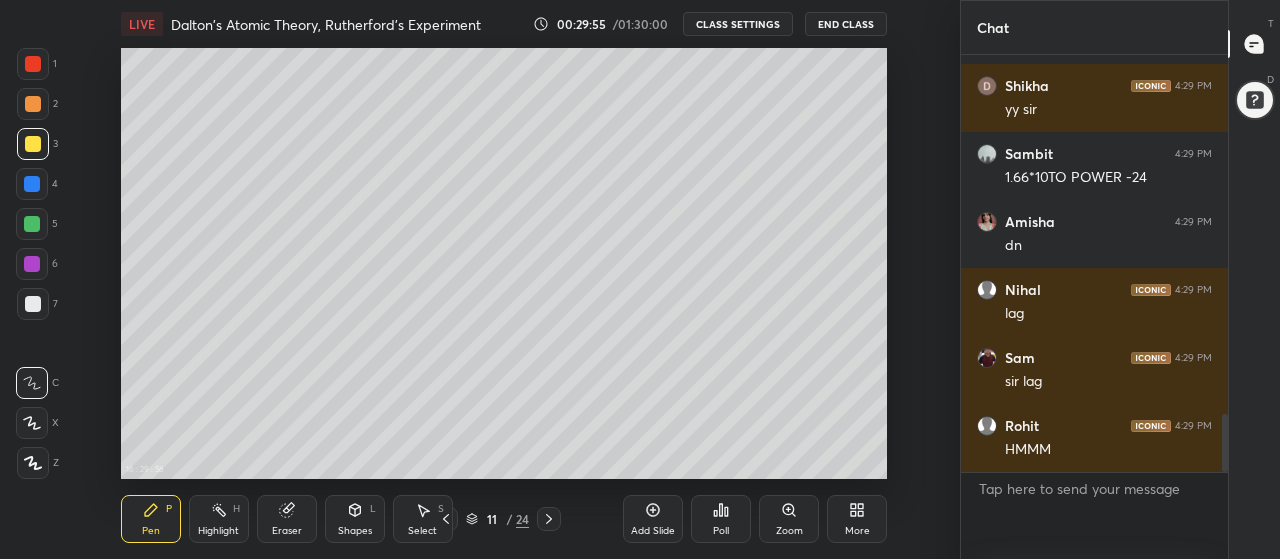 click on "More" at bounding box center [857, 519] 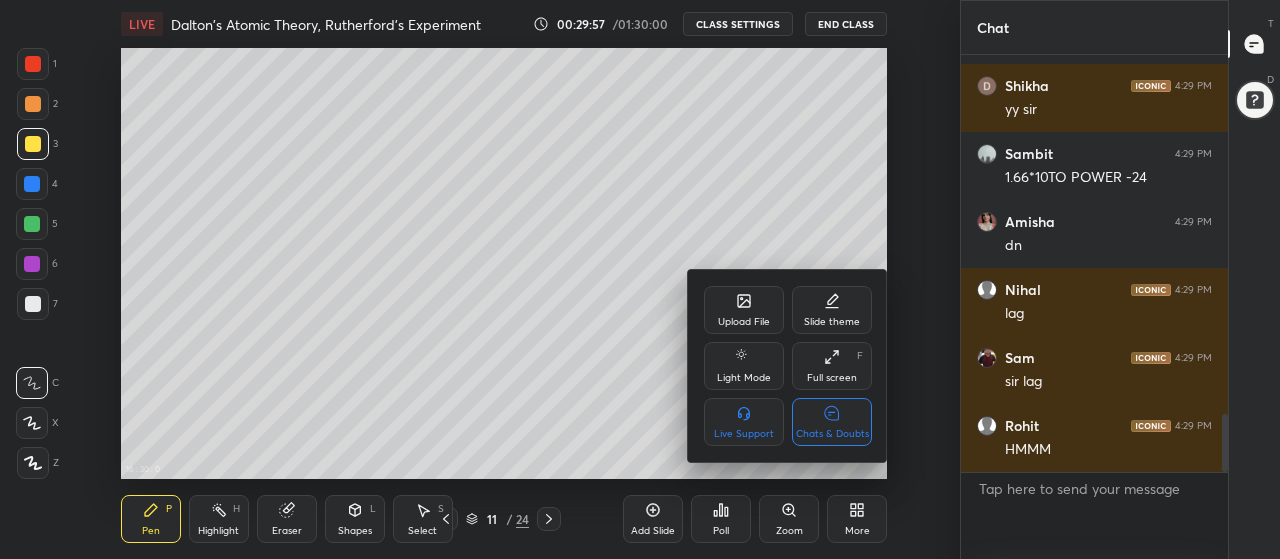 click on "Full screen F" at bounding box center (832, 366) 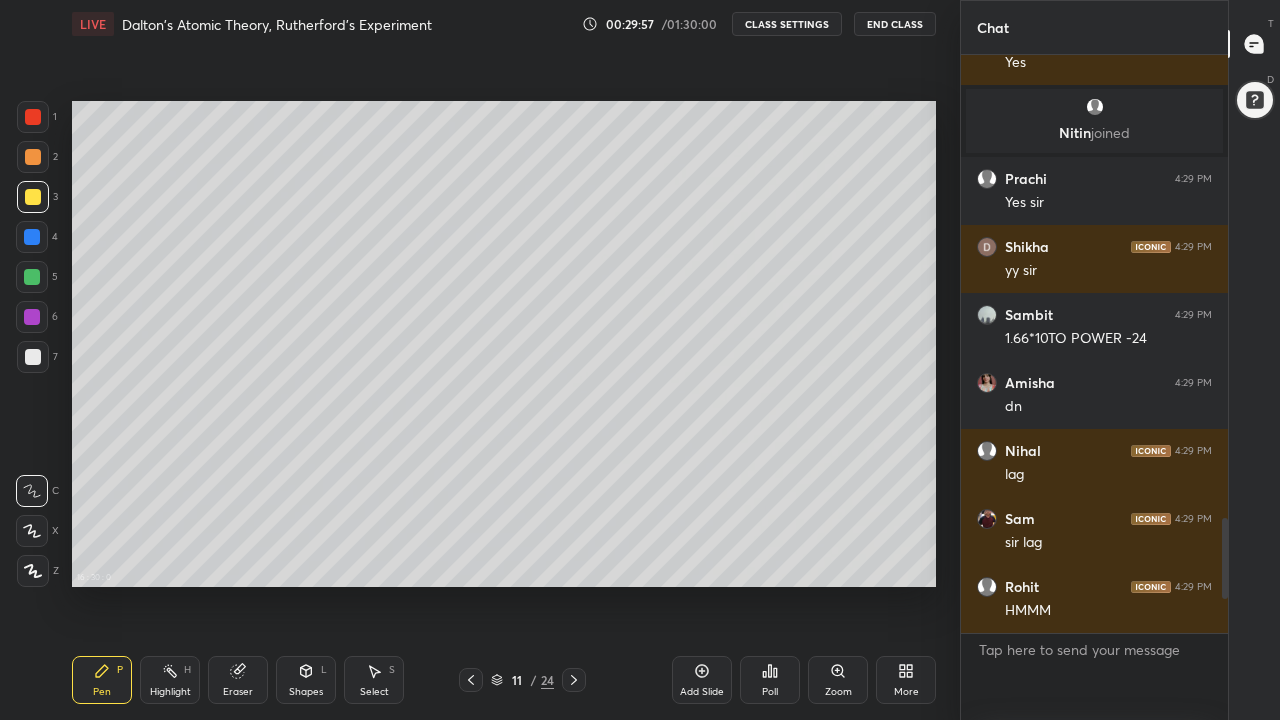 scroll, scrollTop: 99408, scrollLeft: 99120, axis: both 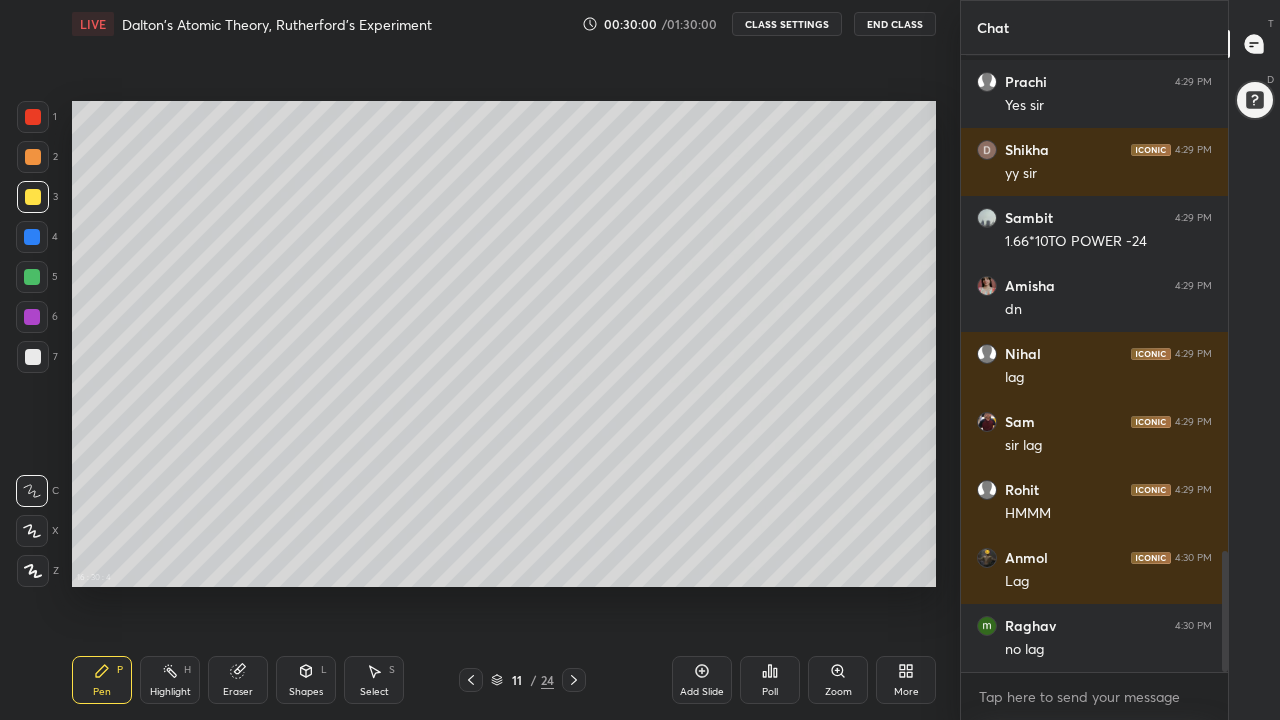 click 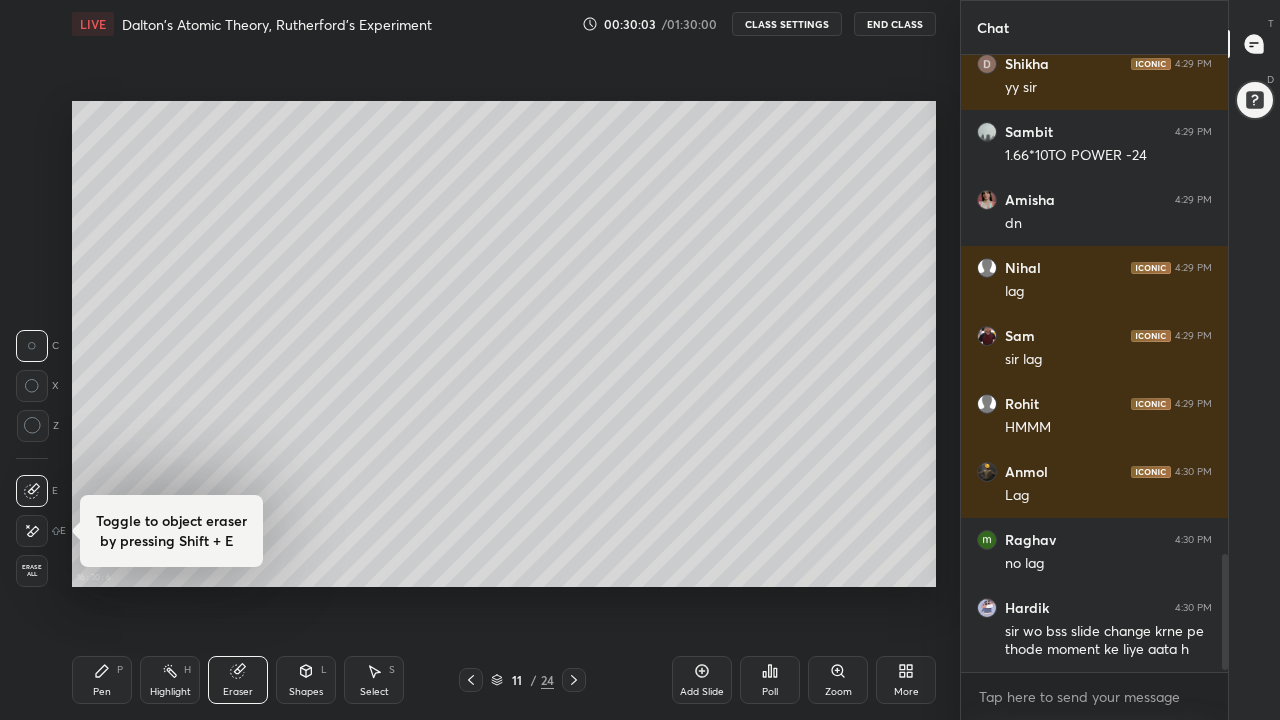 scroll, scrollTop: 2687, scrollLeft: 0, axis: vertical 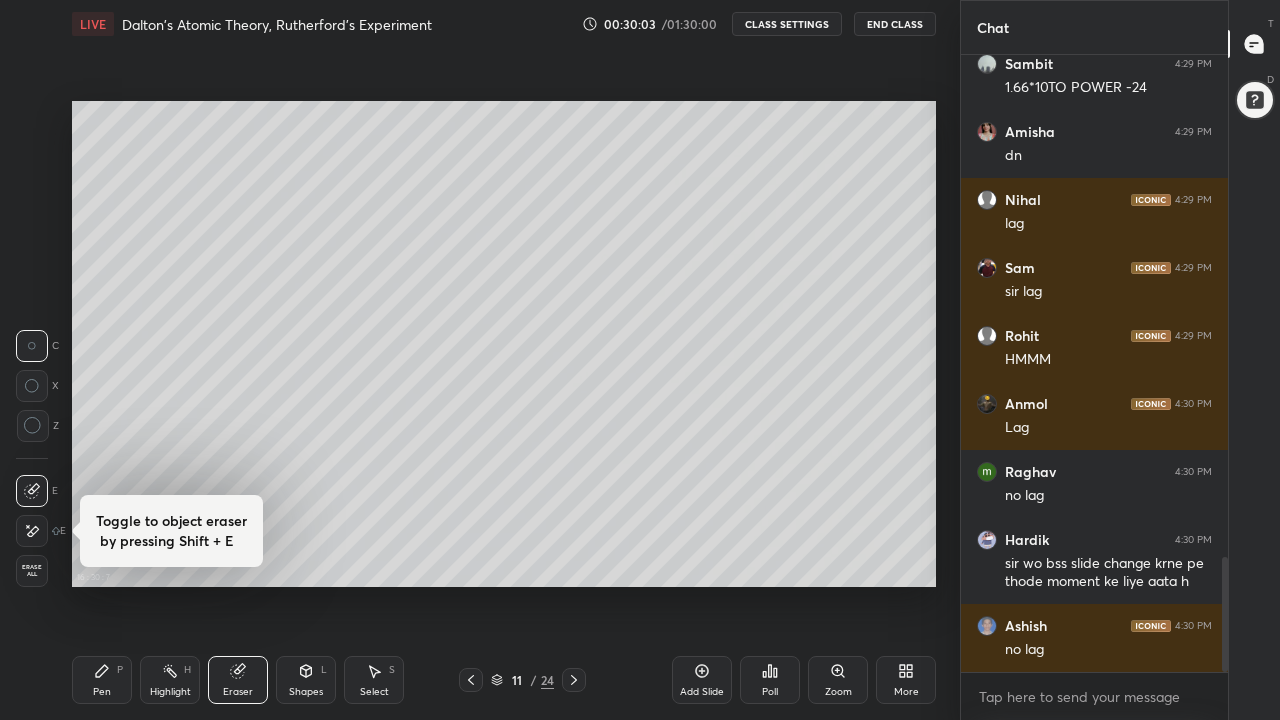 click on "Pen P" at bounding box center (102, 680) 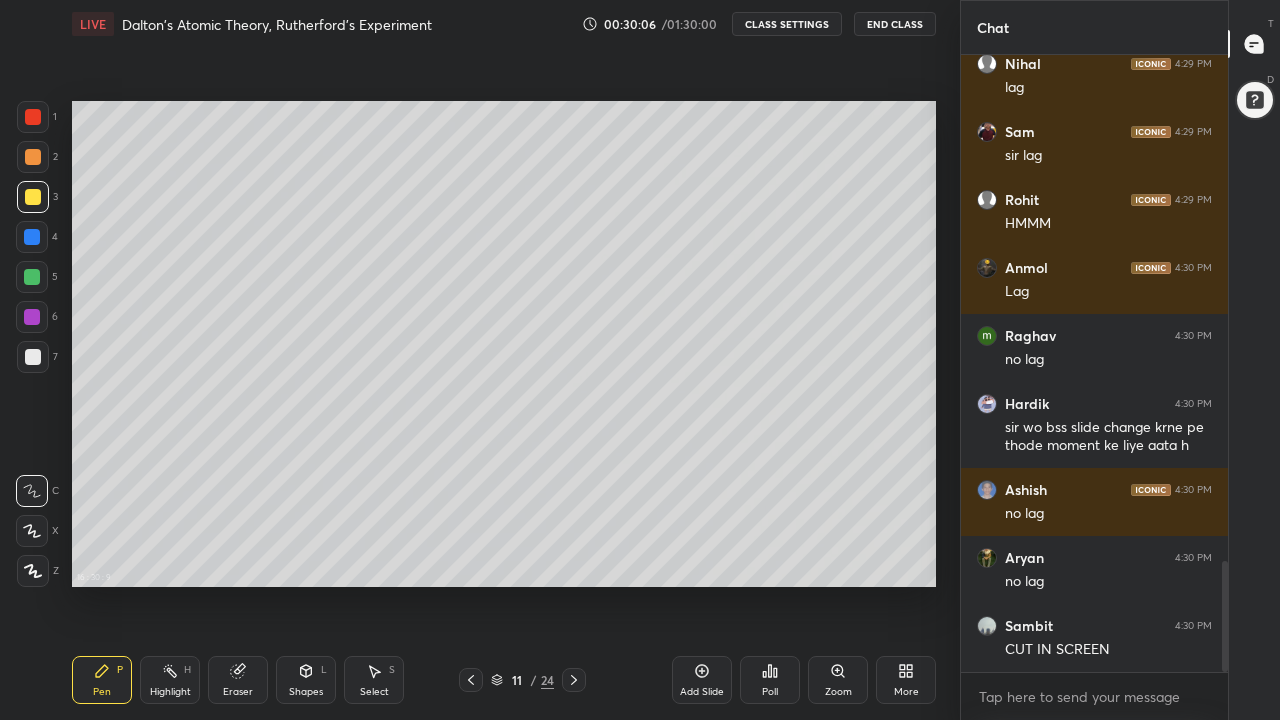 scroll, scrollTop: 2891, scrollLeft: 0, axis: vertical 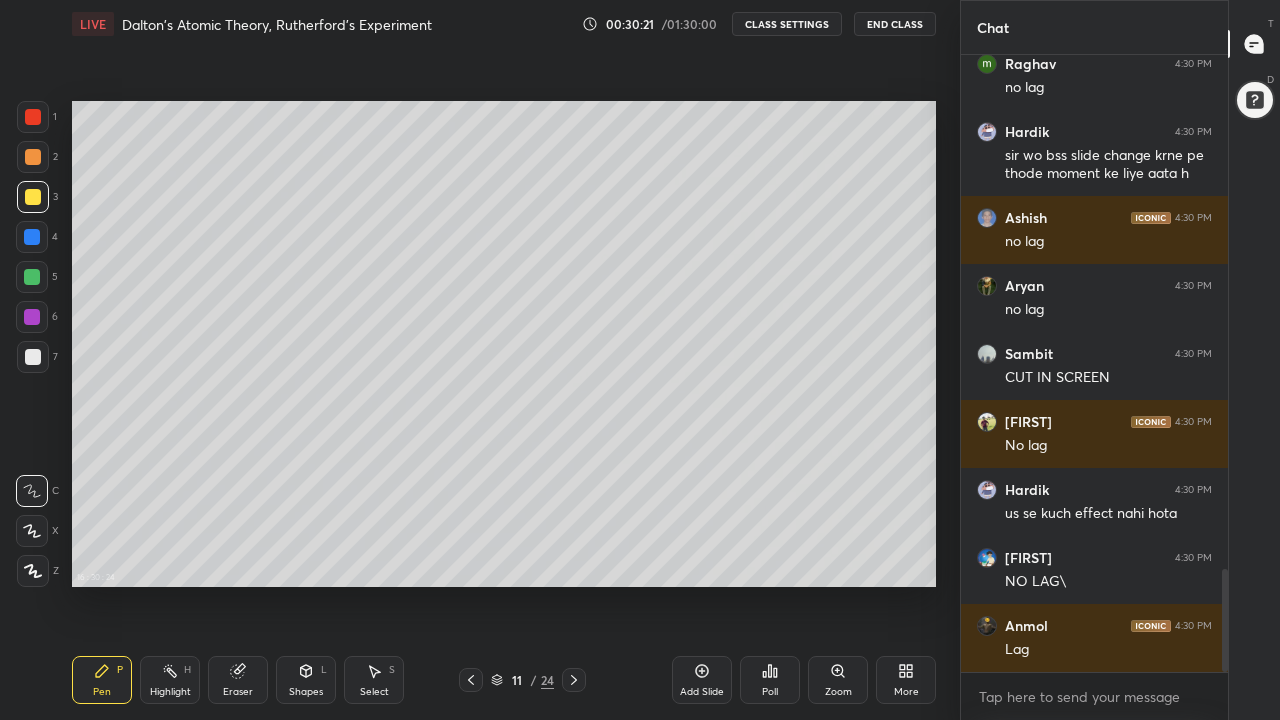 click 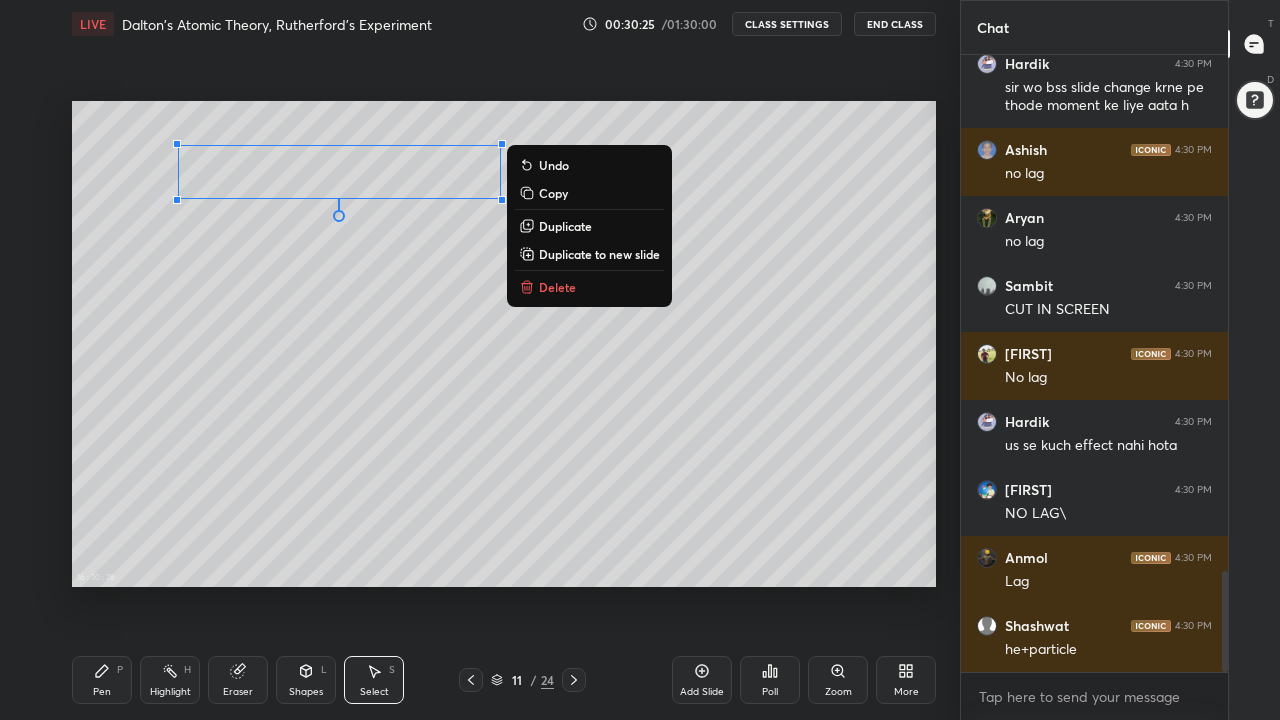 click on "Pen P" at bounding box center (102, 680) 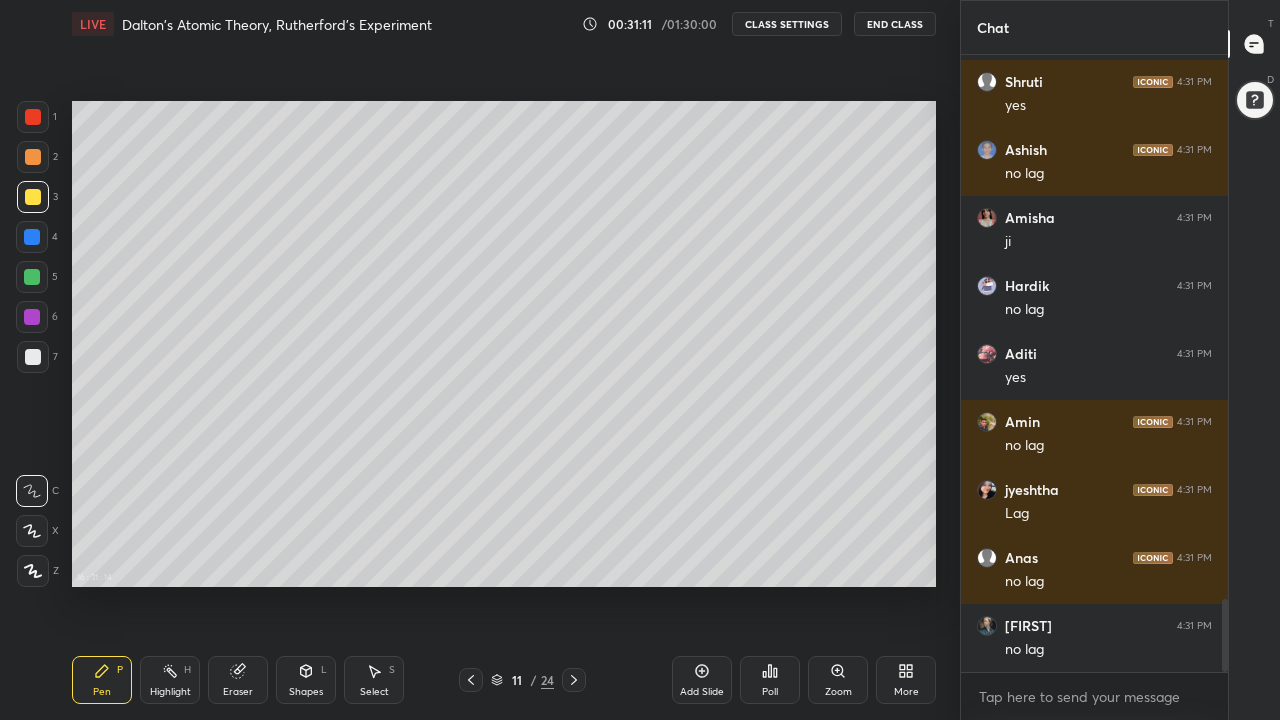 scroll, scrollTop: 4605, scrollLeft: 0, axis: vertical 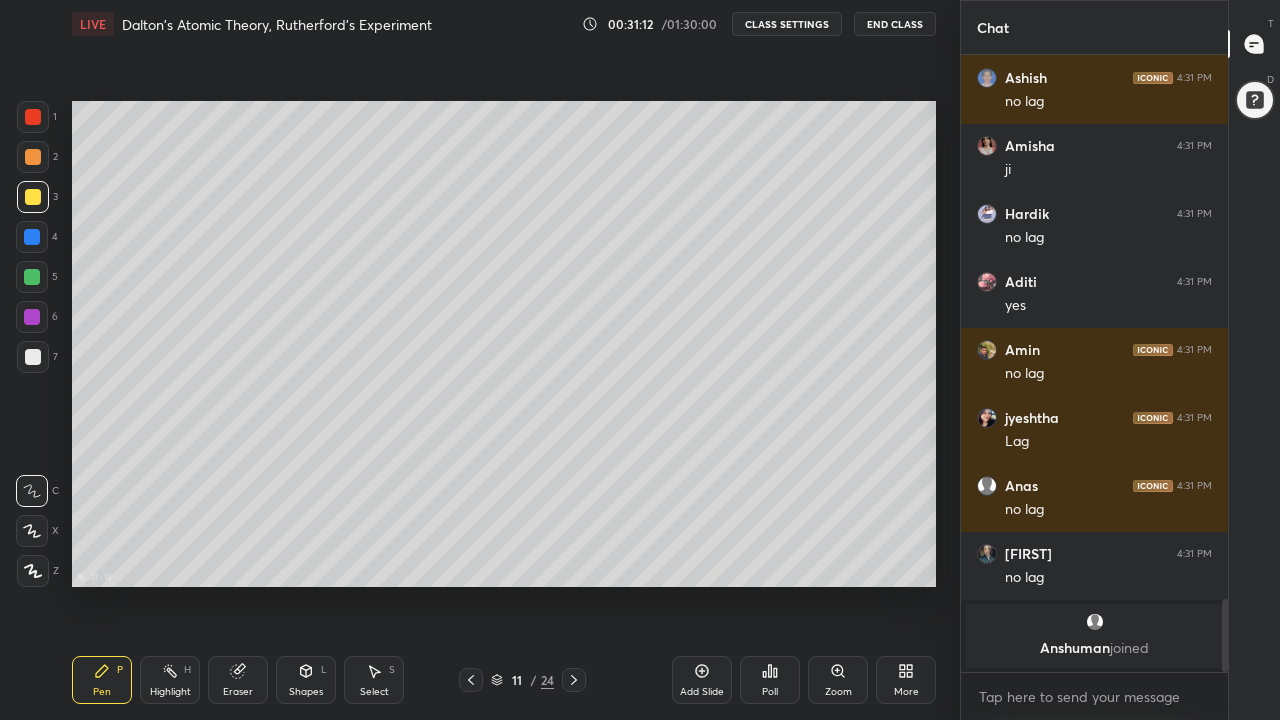 click 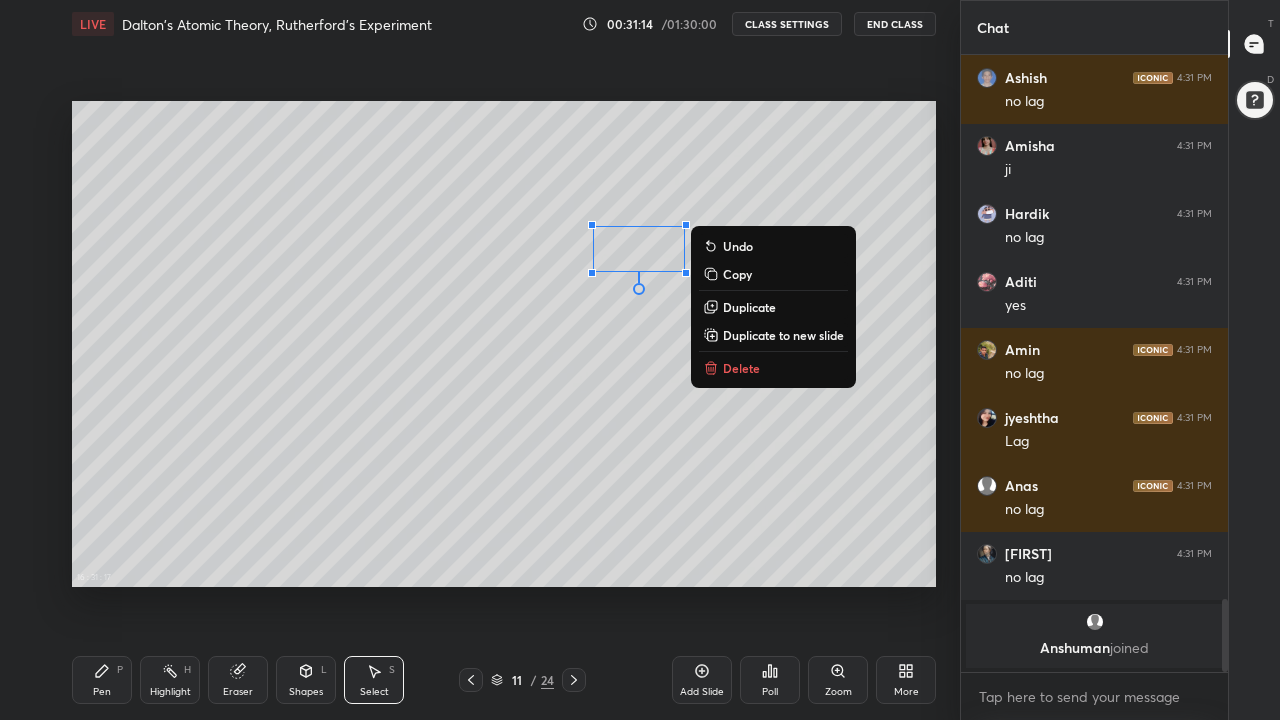 scroll, scrollTop: 4233, scrollLeft: 0, axis: vertical 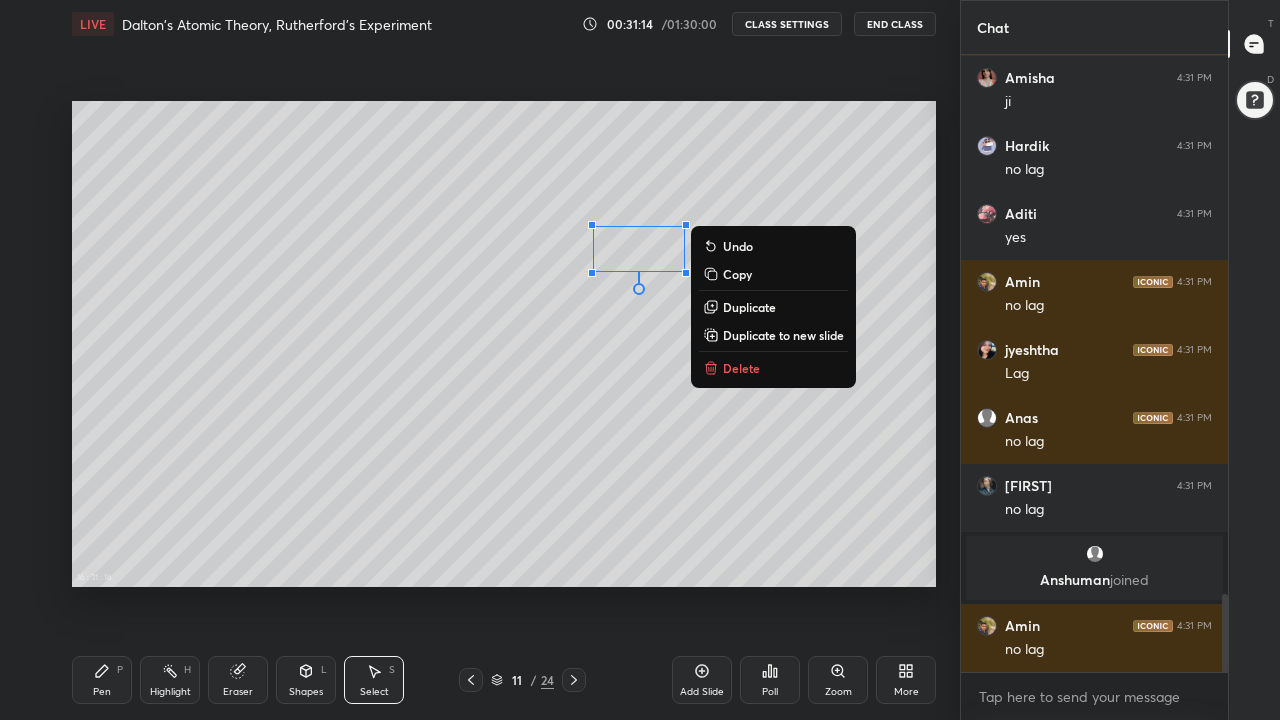 click on "Delete" at bounding box center (741, 368) 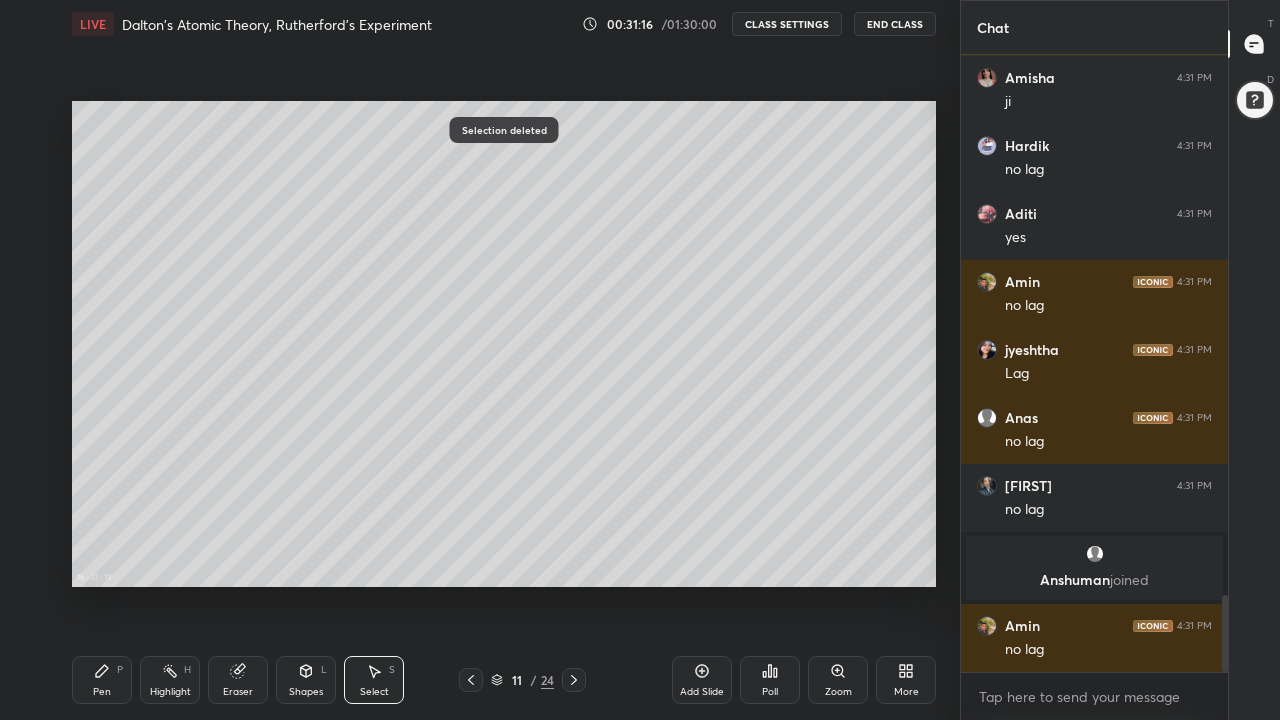 scroll, scrollTop: 4301, scrollLeft: 0, axis: vertical 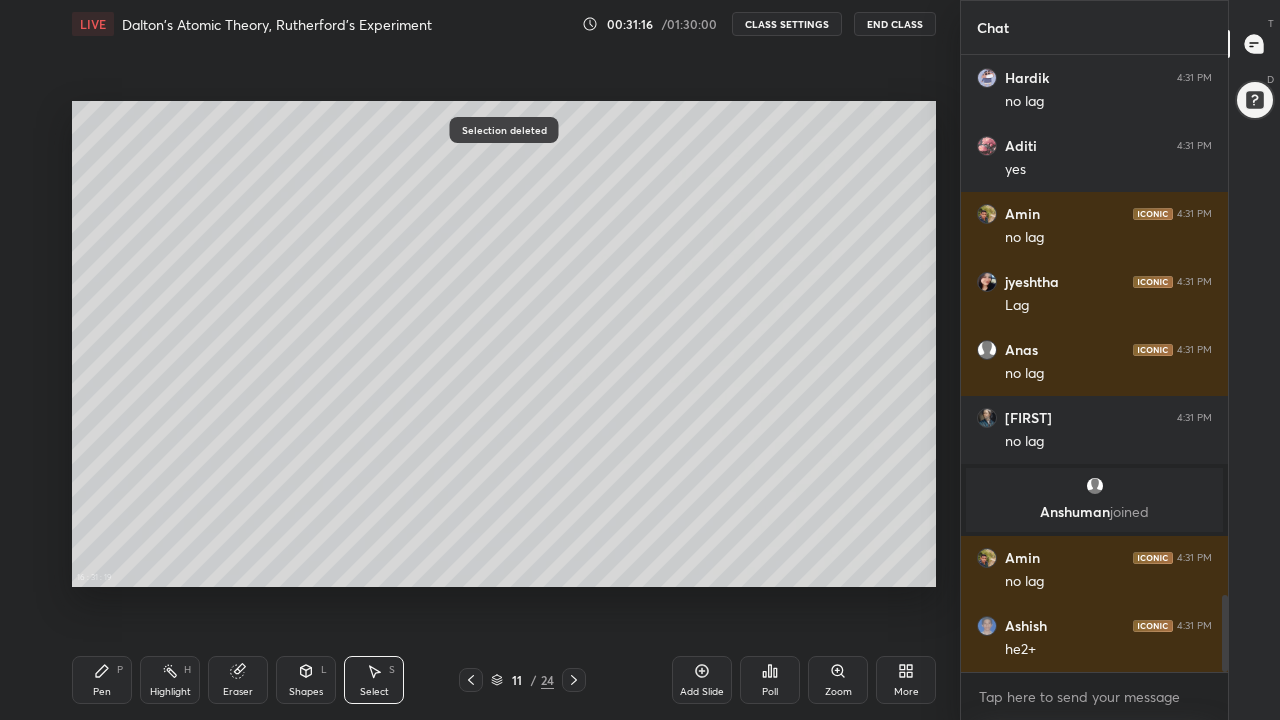 click on "Pen P" at bounding box center [102, 680] 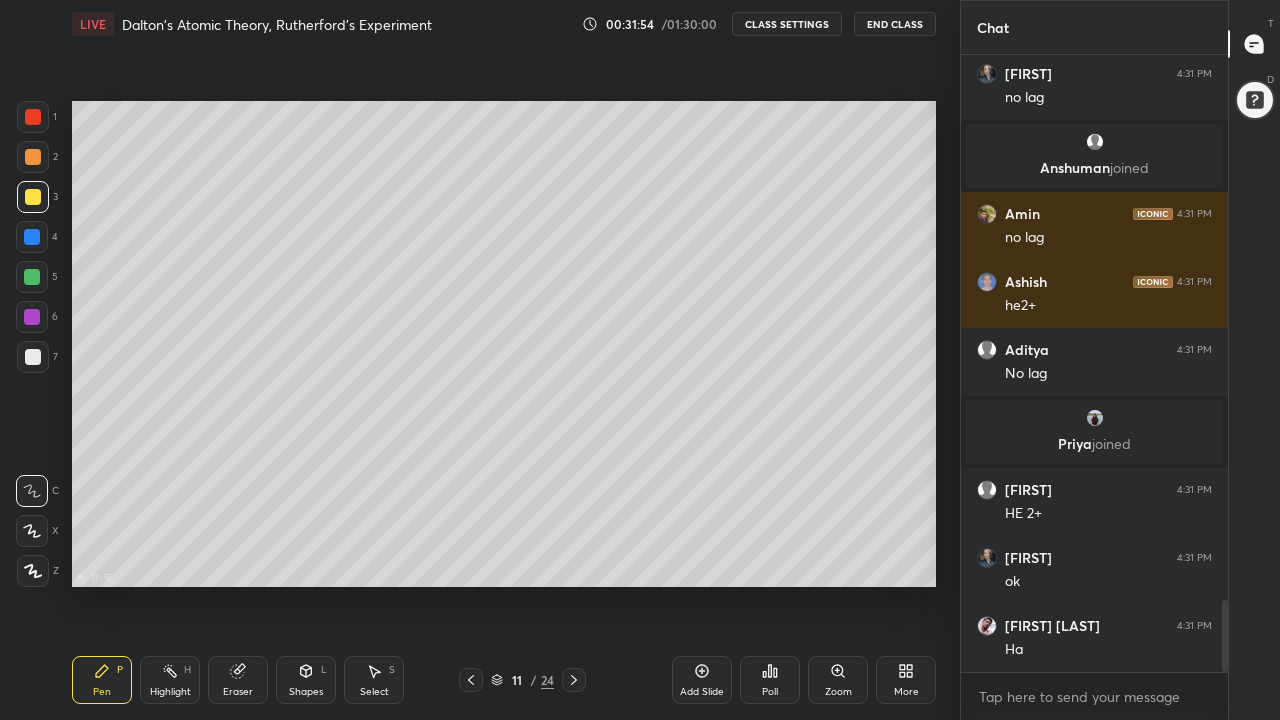 scroll, scrollTop: 4641, scrollLeft: 0, axis: vertical 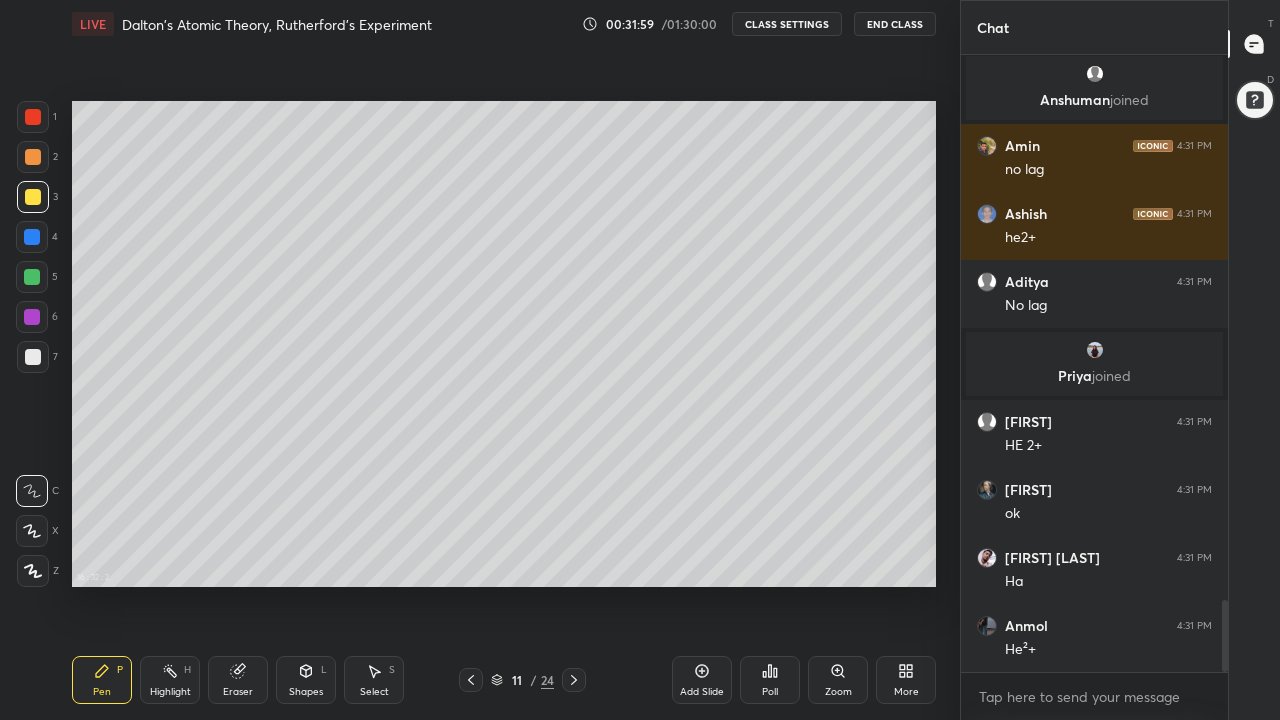 click at bounding box center [33, 157] 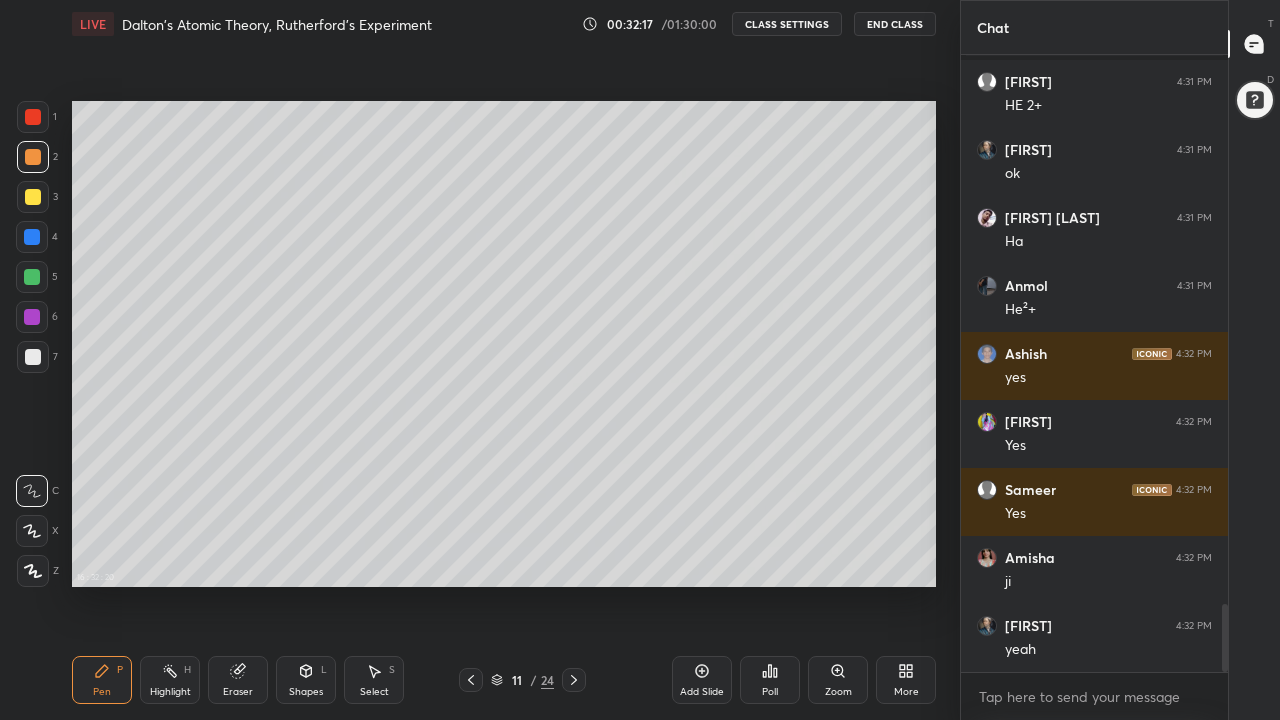 scroll, scrollTop: 5001, scrollLeft: 0, axis: vertical 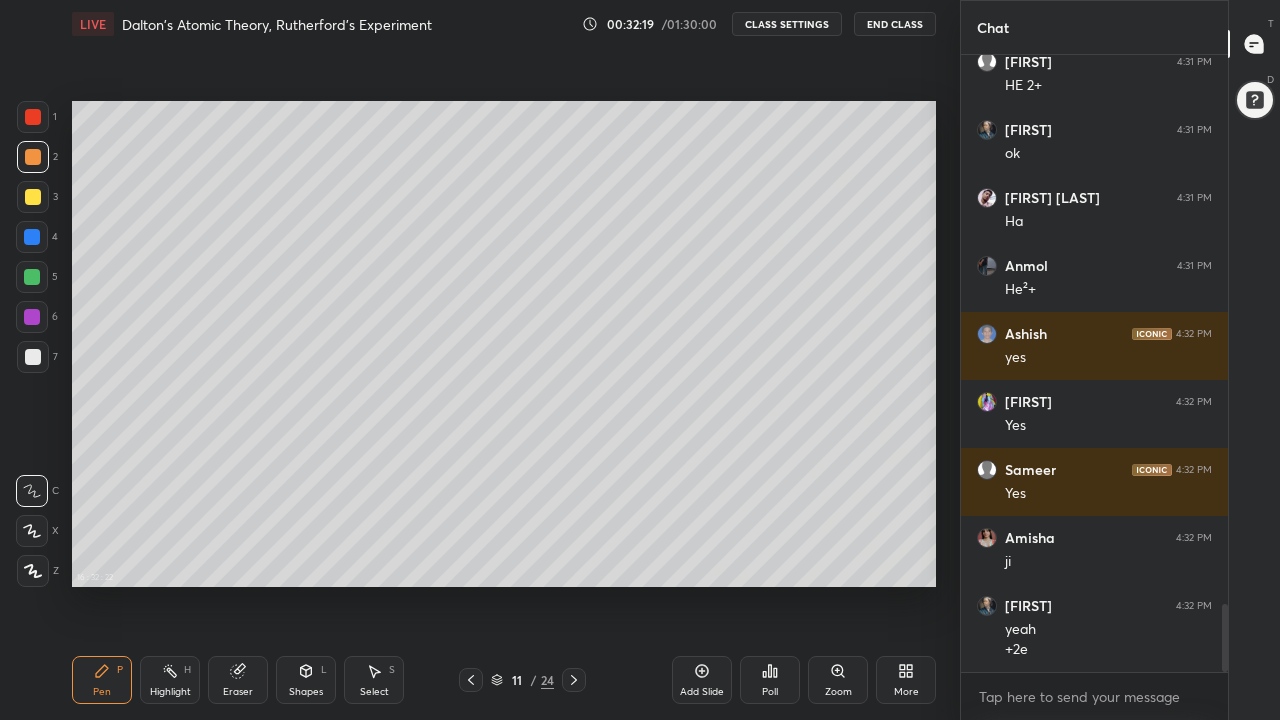 click 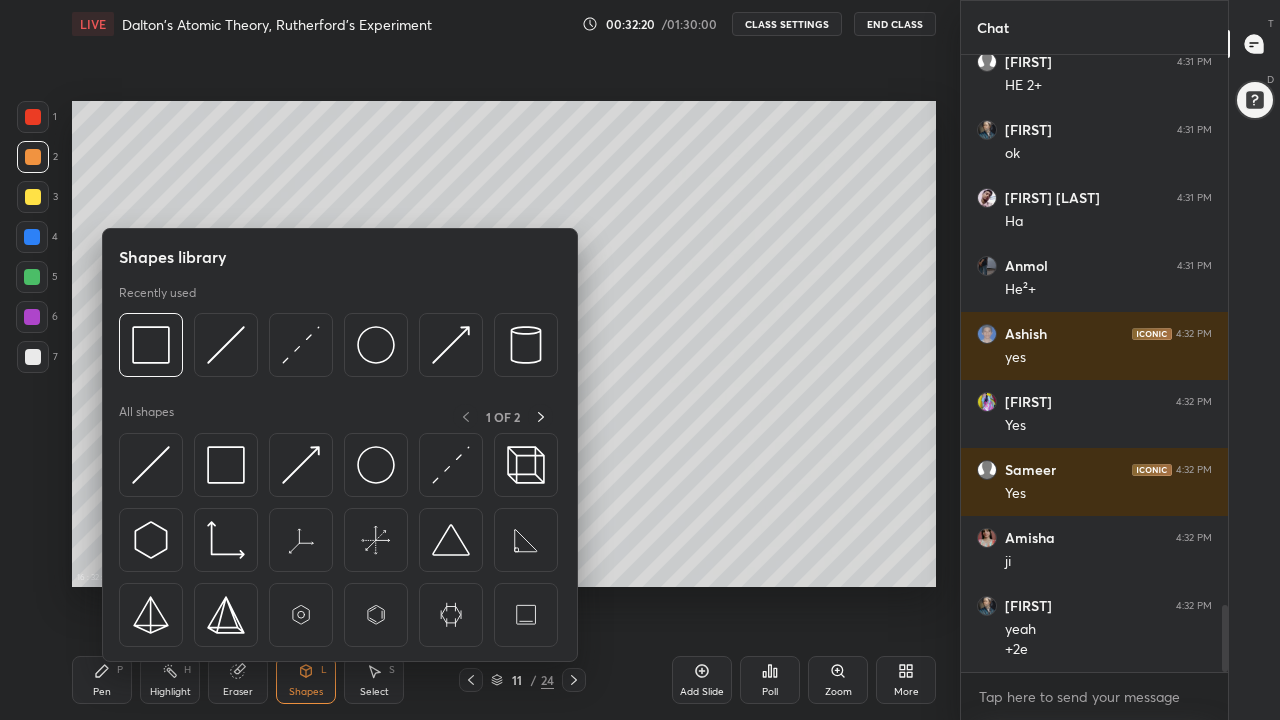scroll, scrollTop: 5069, scrollLeft: 0, axis: vertical 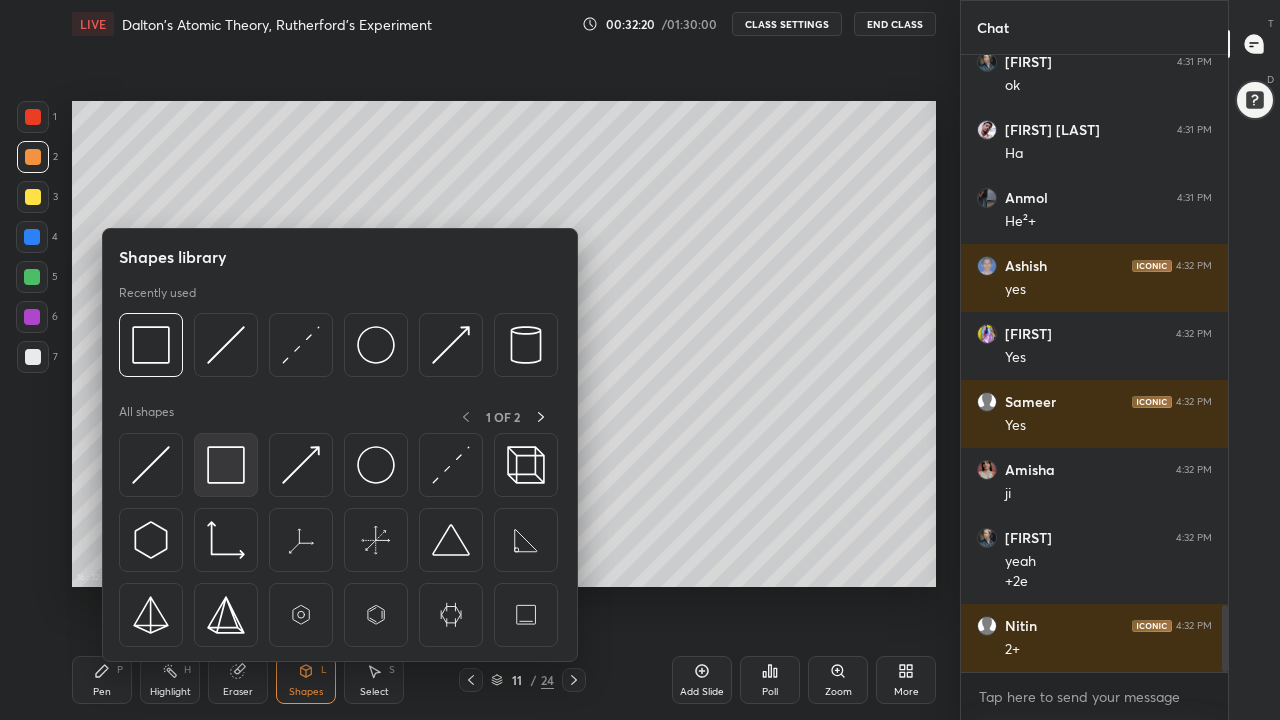 click at bounding box center [226, 465] 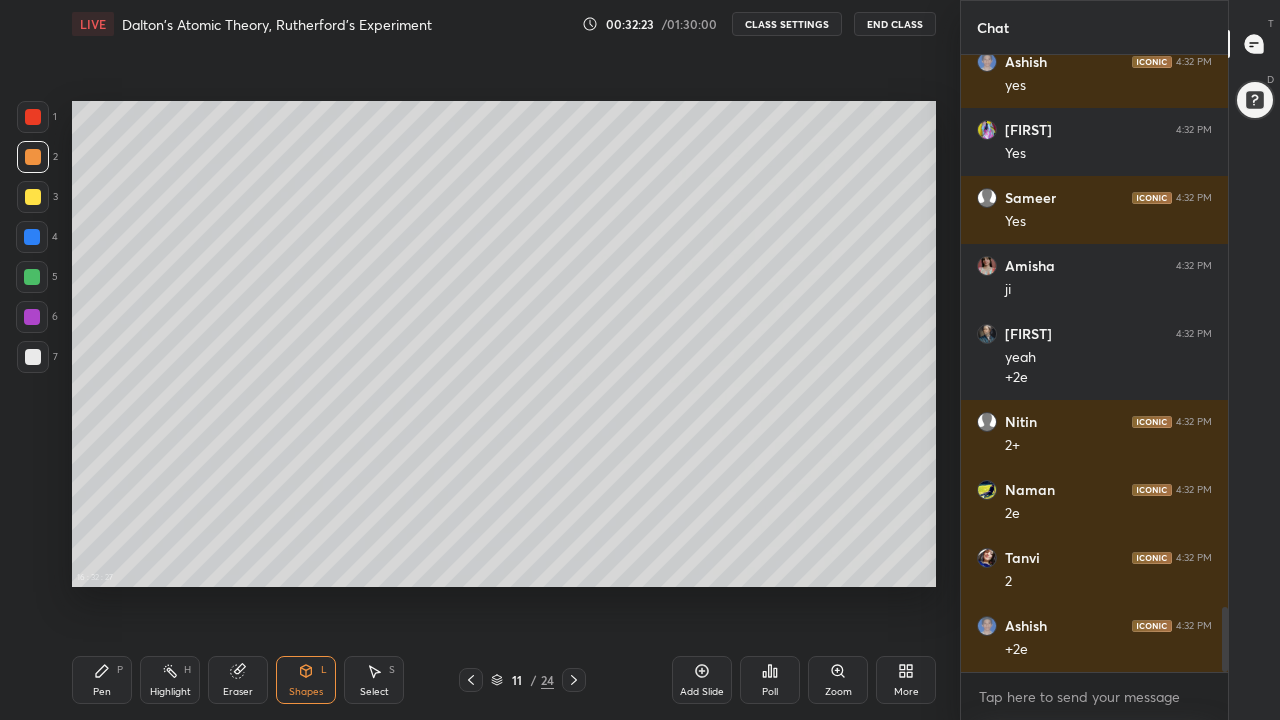 scroll, scrollTop: 5341, scrollLeft: 0, axis: vertical 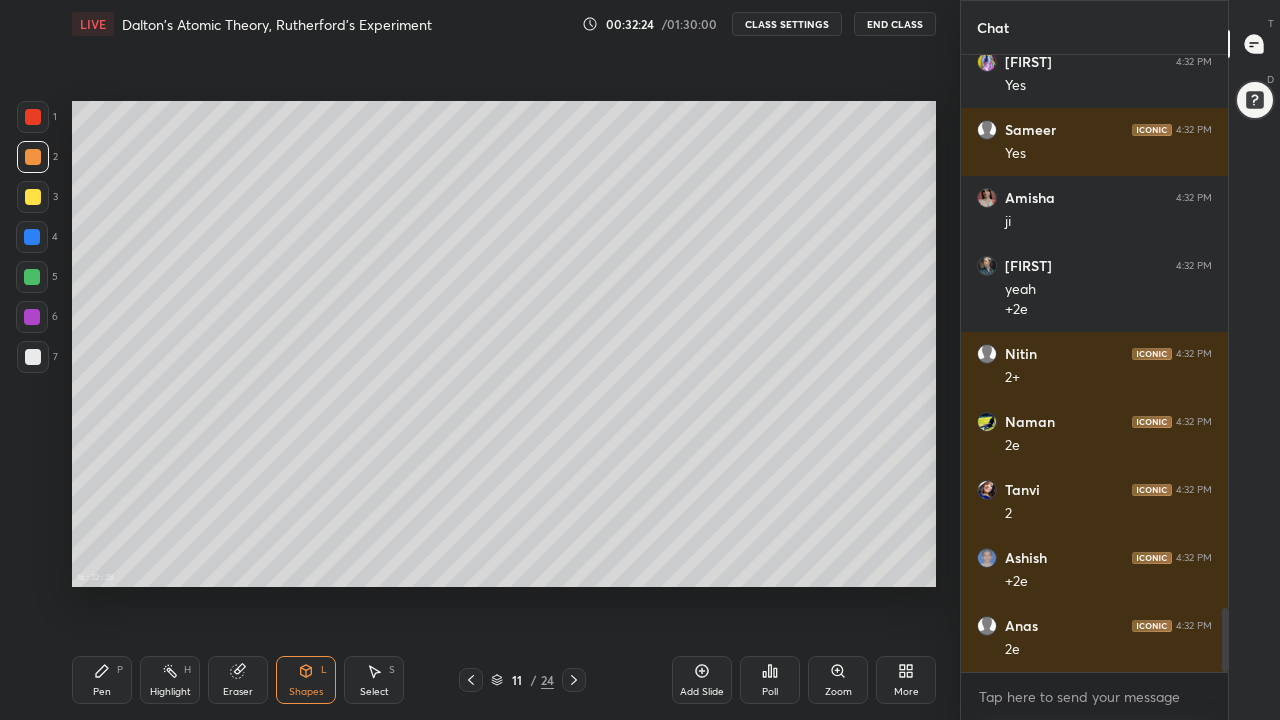 click on "Pen P" at bounding box center (102, 680) 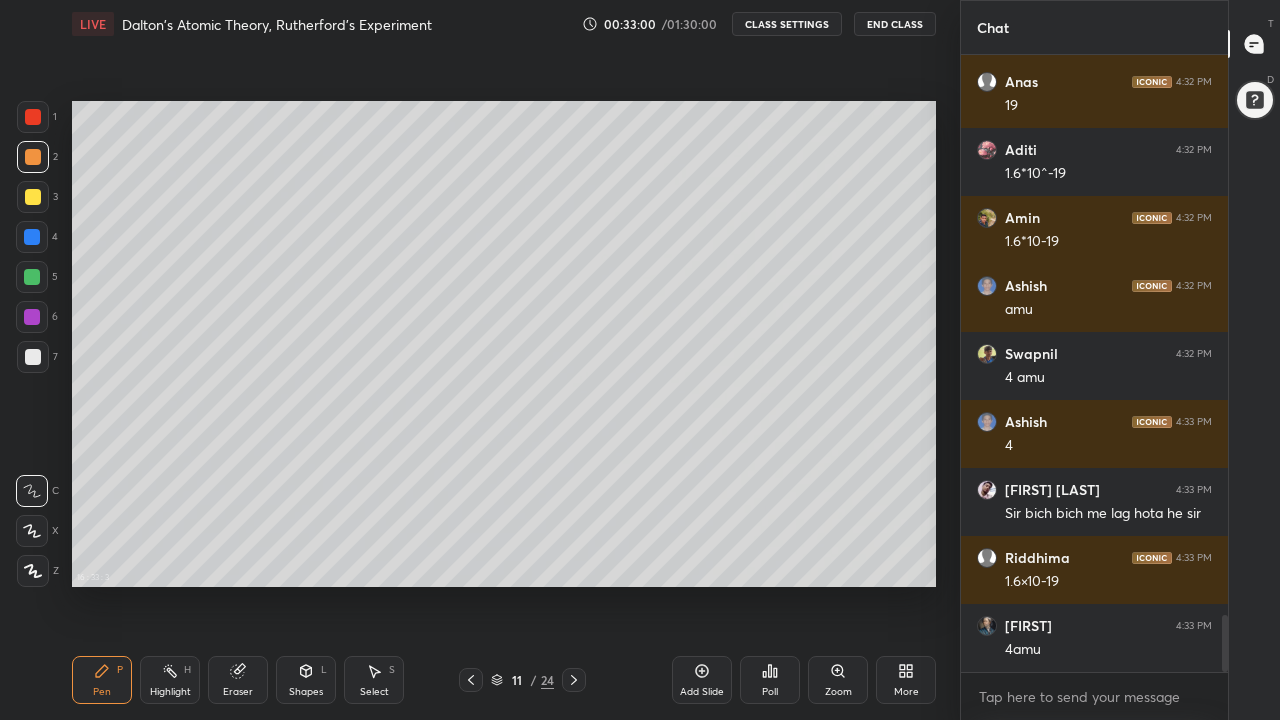 scroll, scrollTop: 6157, scrollLeft: 0, axis: vertical 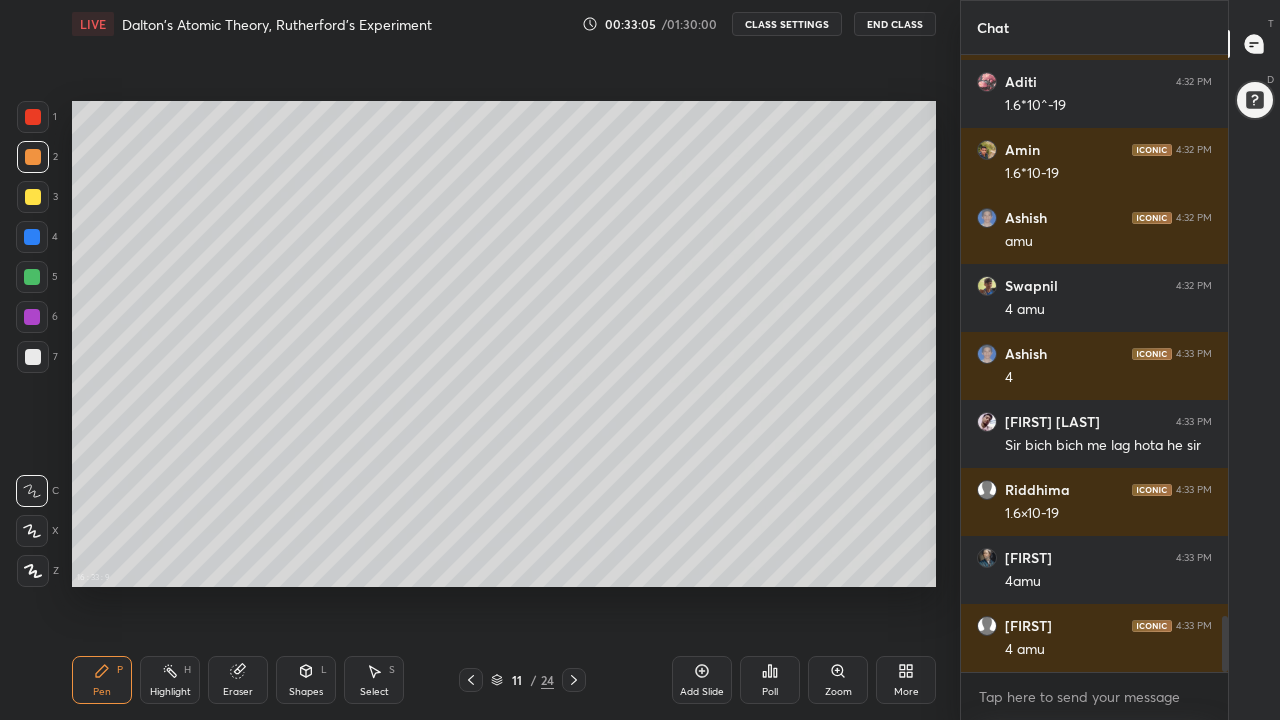 click on "Select S" at bounding box center (374, 680) 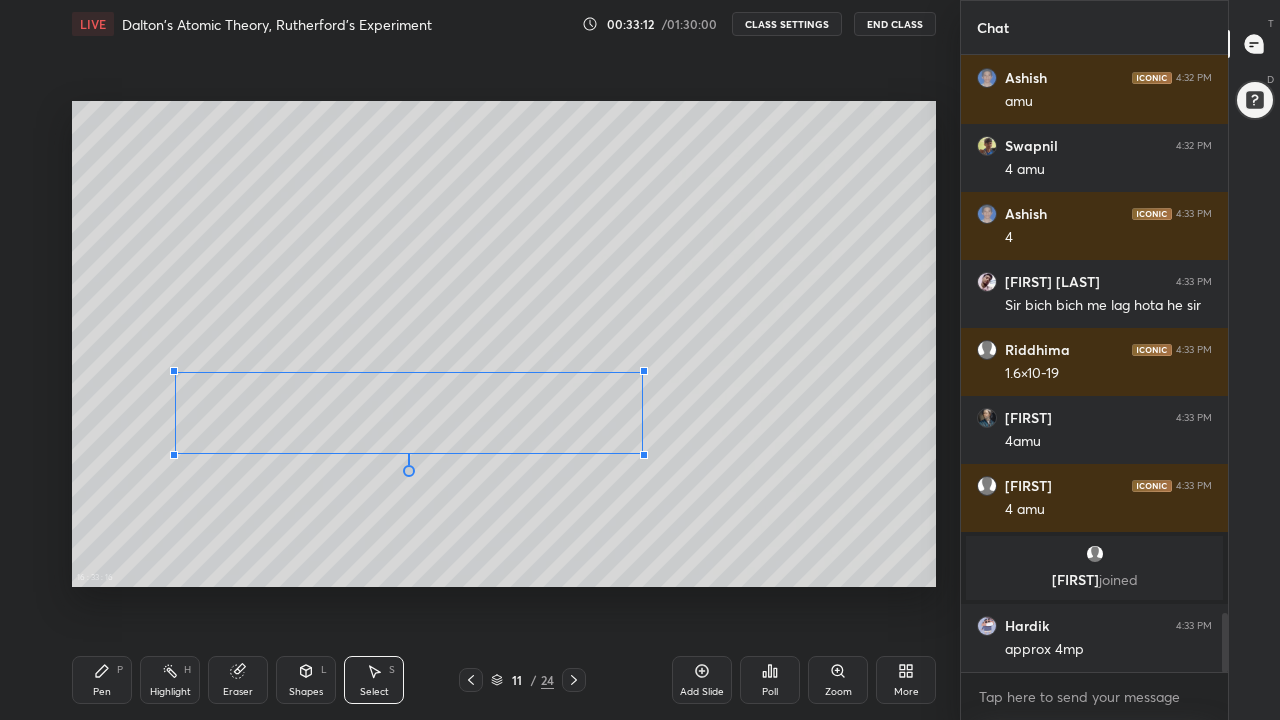 scroll, scrollTop: 5803, scrollLeft: 0, axis: vertical 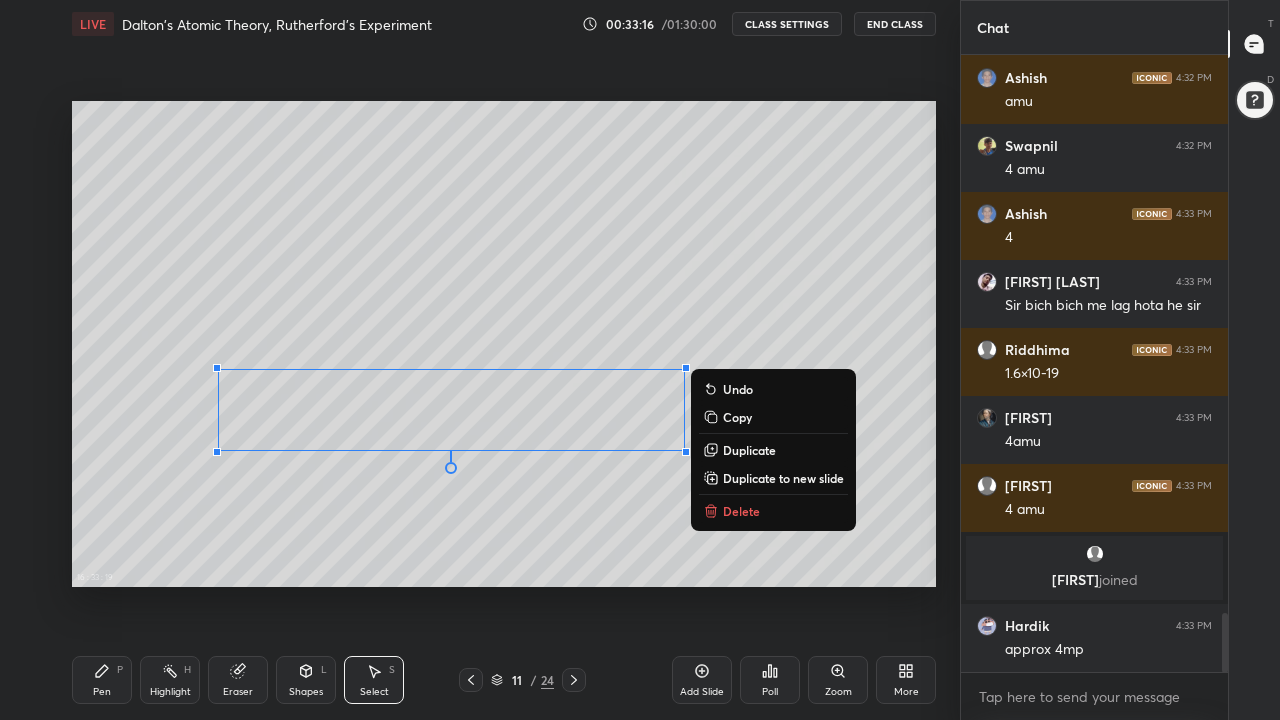 click on "Pen P" at bounding box center (102, 680) 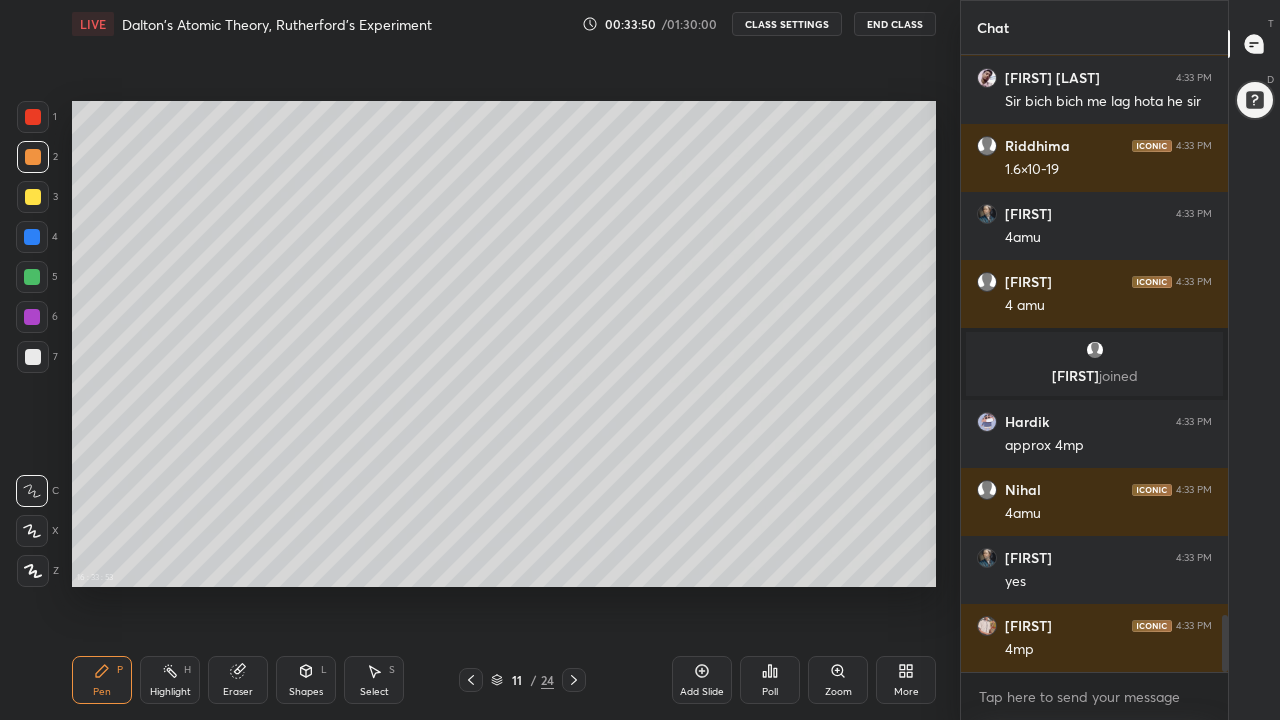 scroll, scrollTop: 6075, scrollLeft: 0, axis: vertical 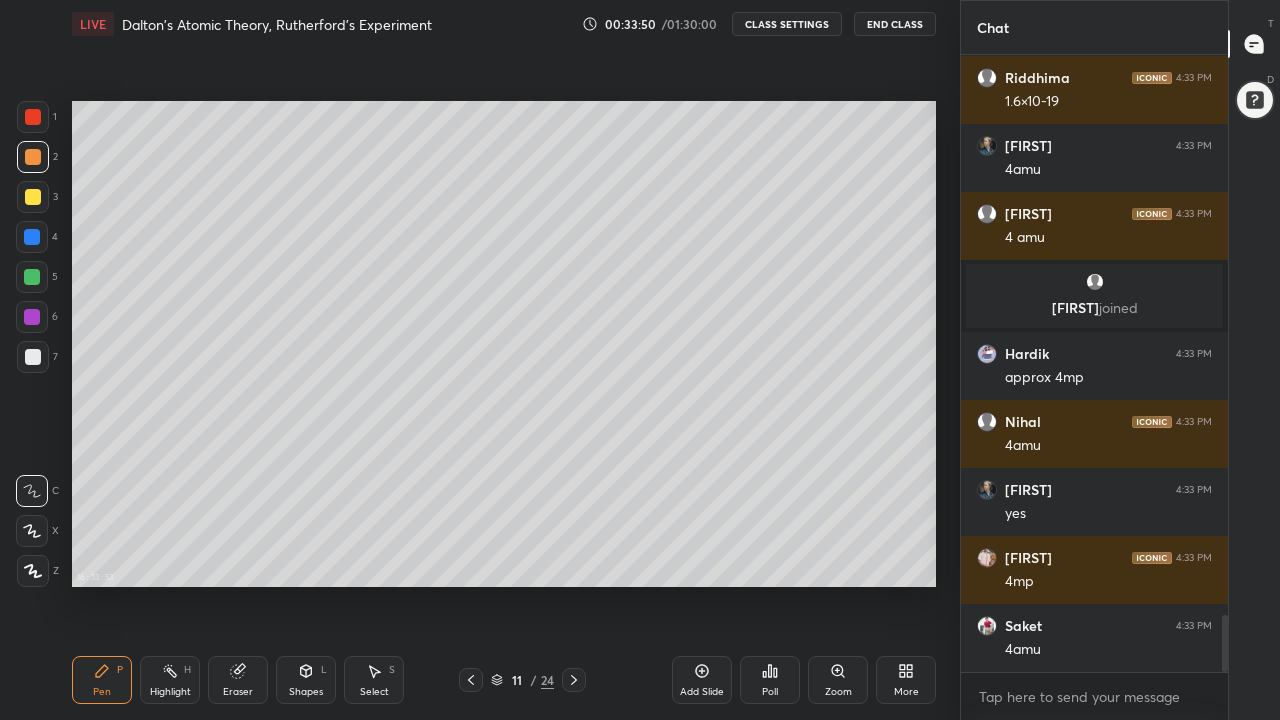 click 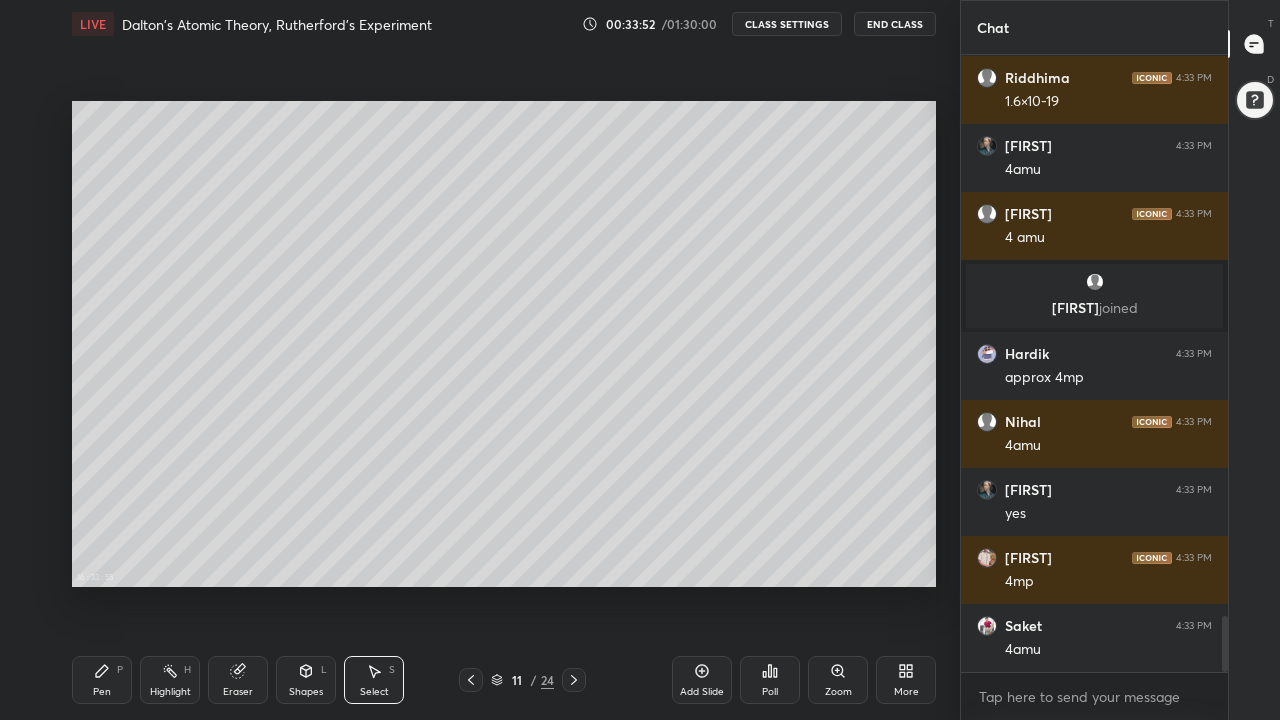 scroll, scrollTop: 6143, scrollLeft: 0, axis: vertical 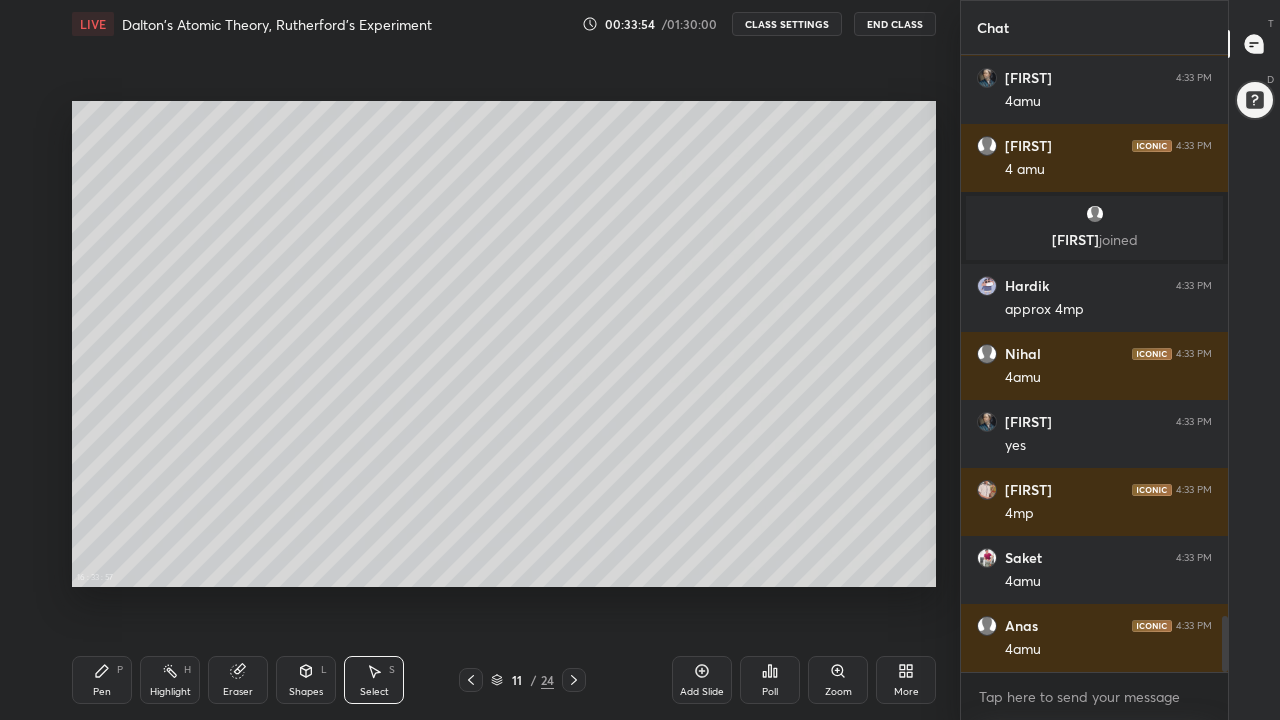 click 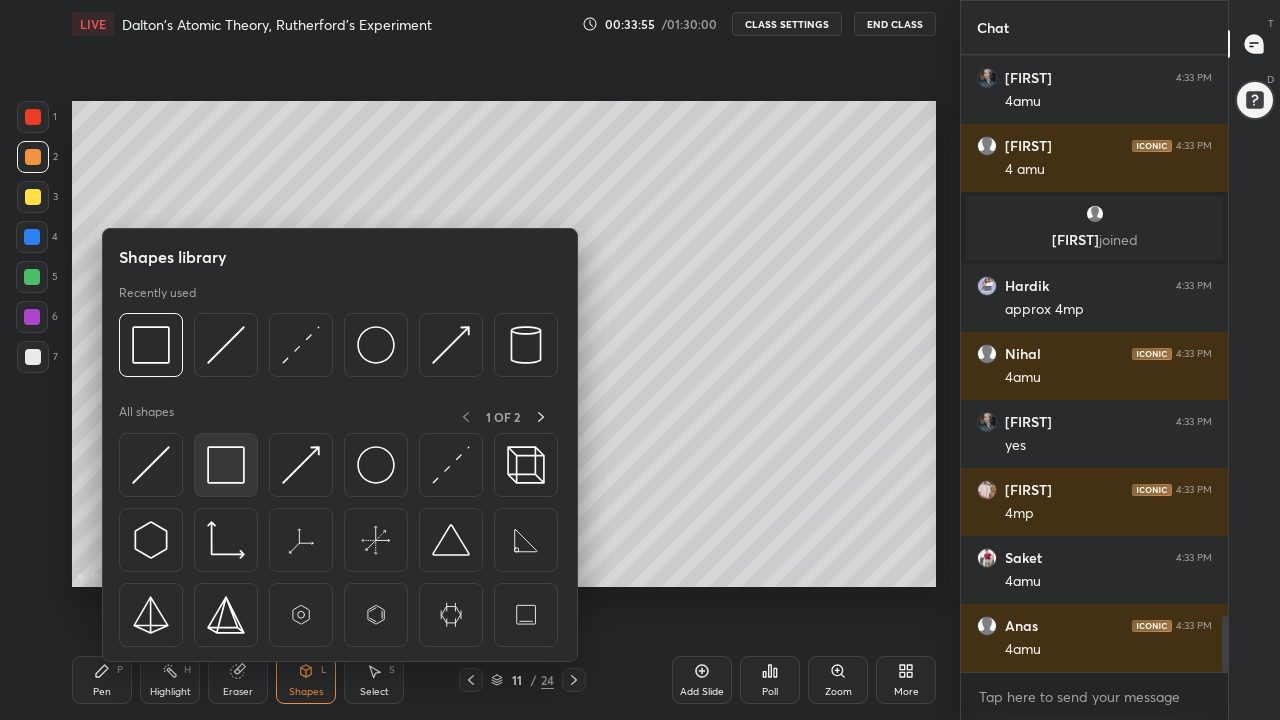 click at bounding box center (226, 465) 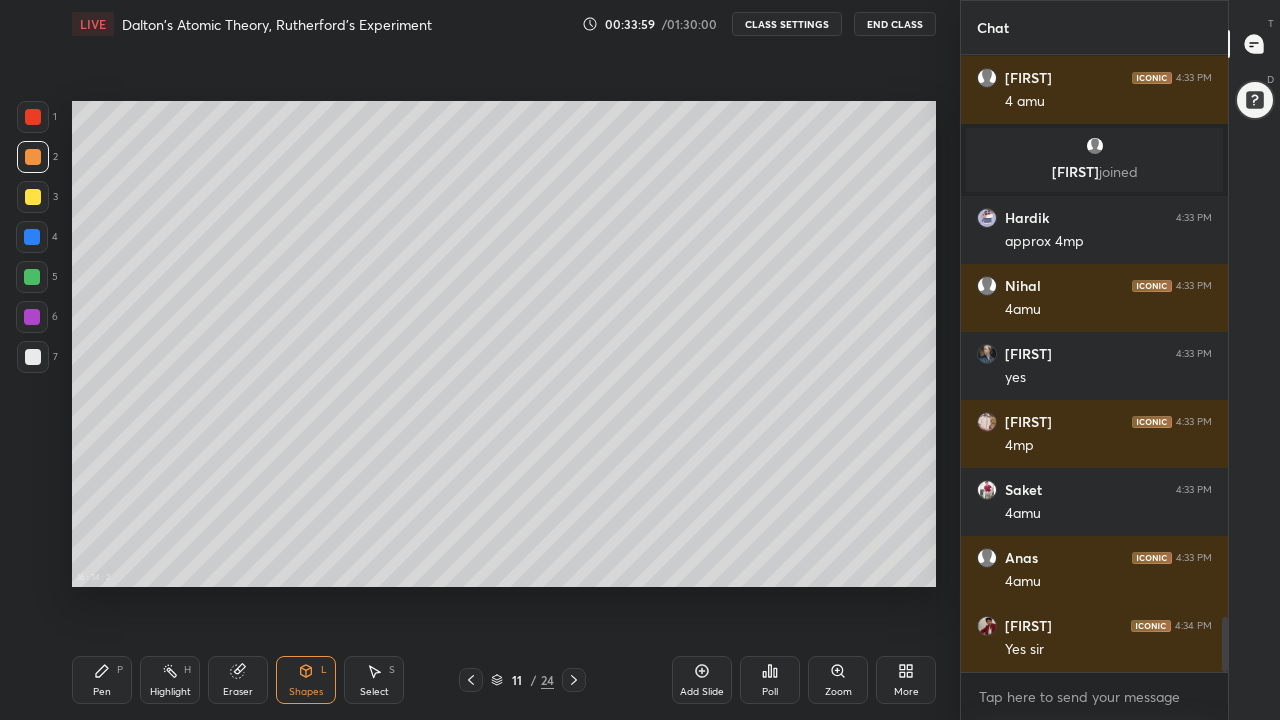 scroll, scrollTop: 6279, scrollLeft: 0, axis: vertical 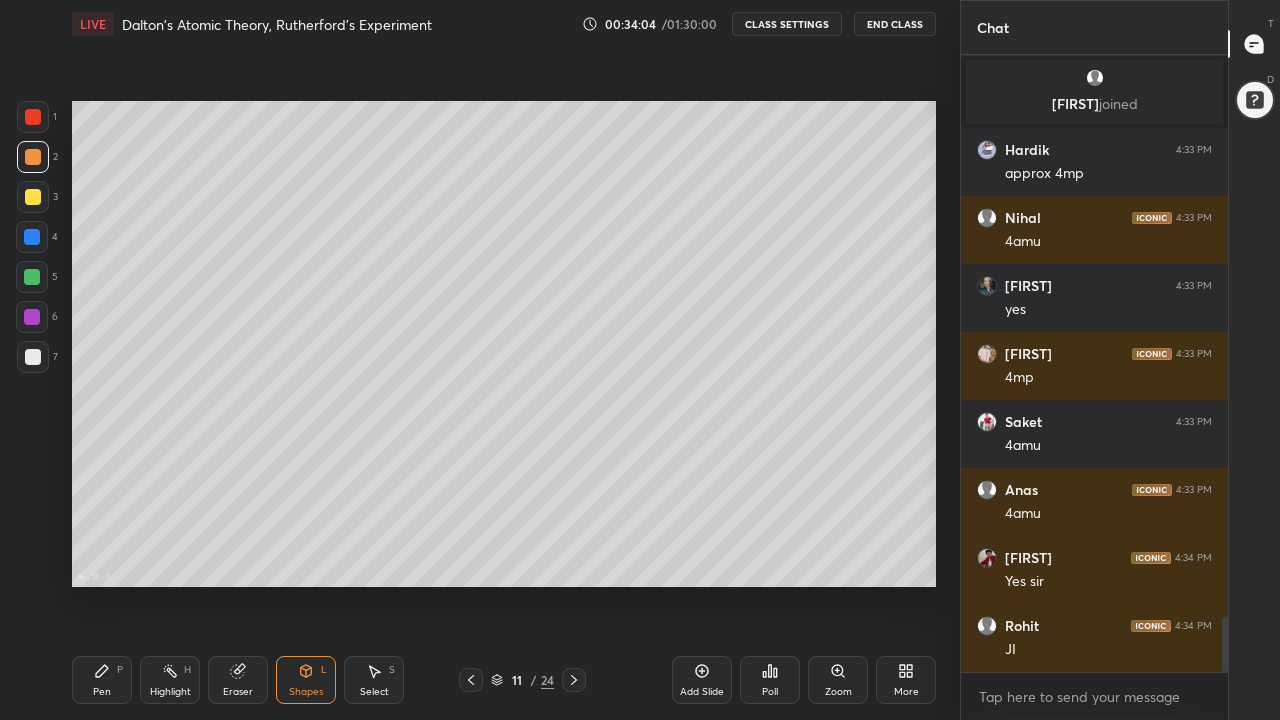 click 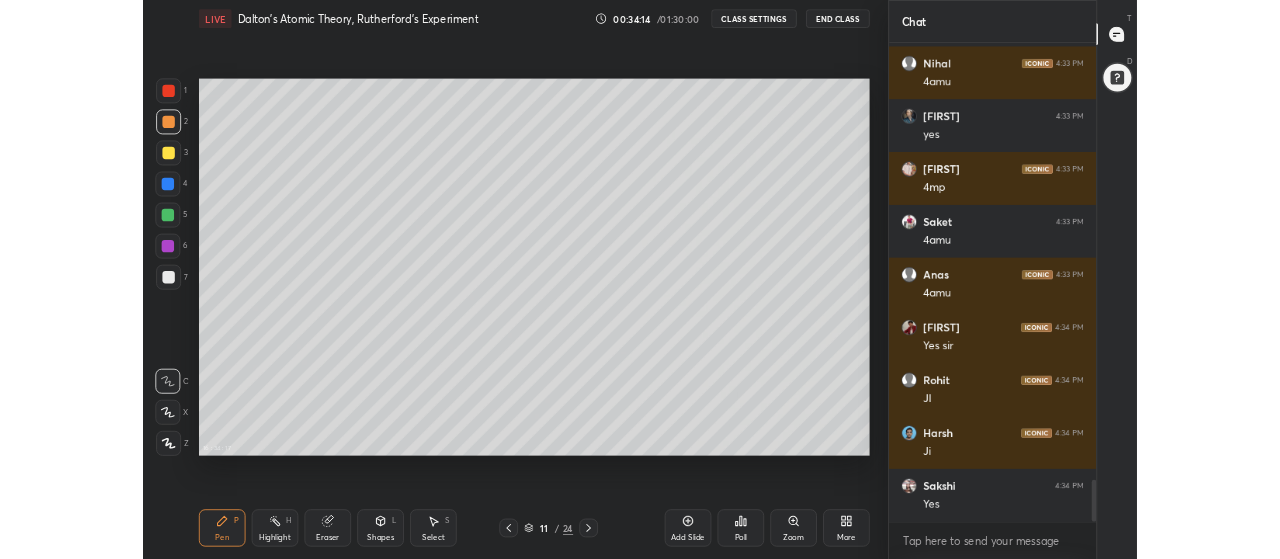 scroll, scrollTop: 6483, scrollLeft: 0, axis: vertical 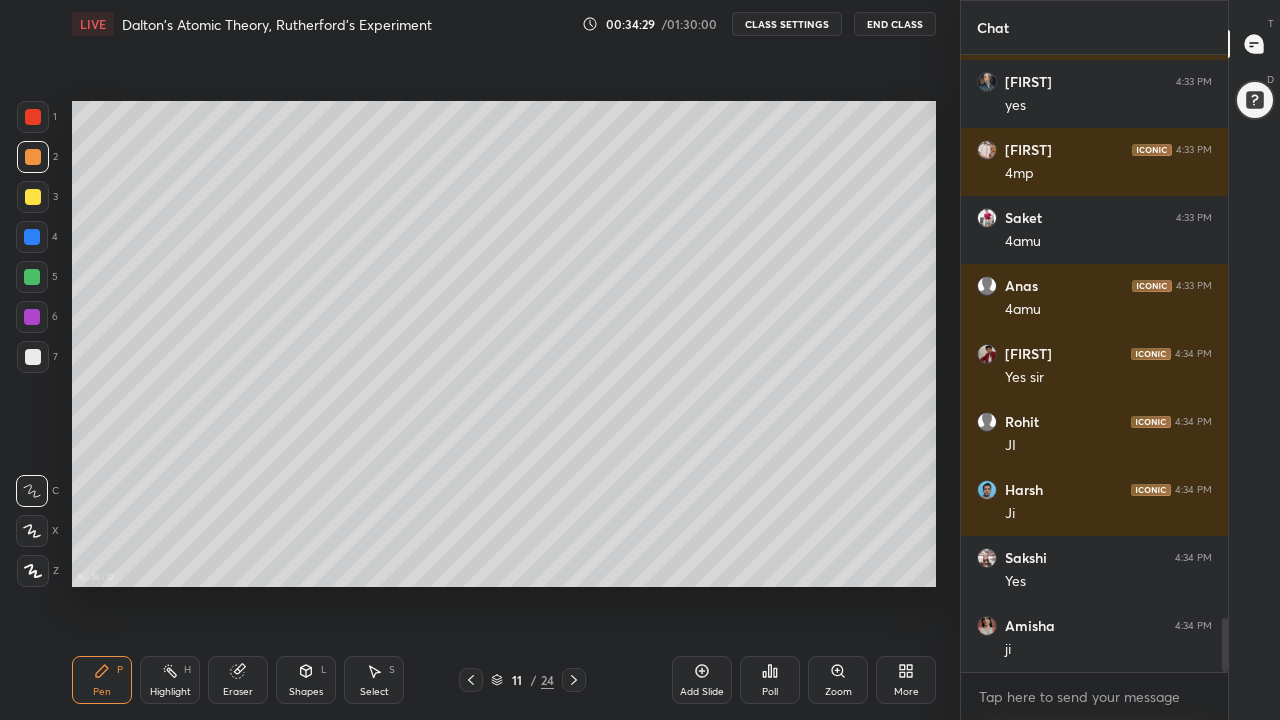 click on "More" at bounding box center (906, 692) 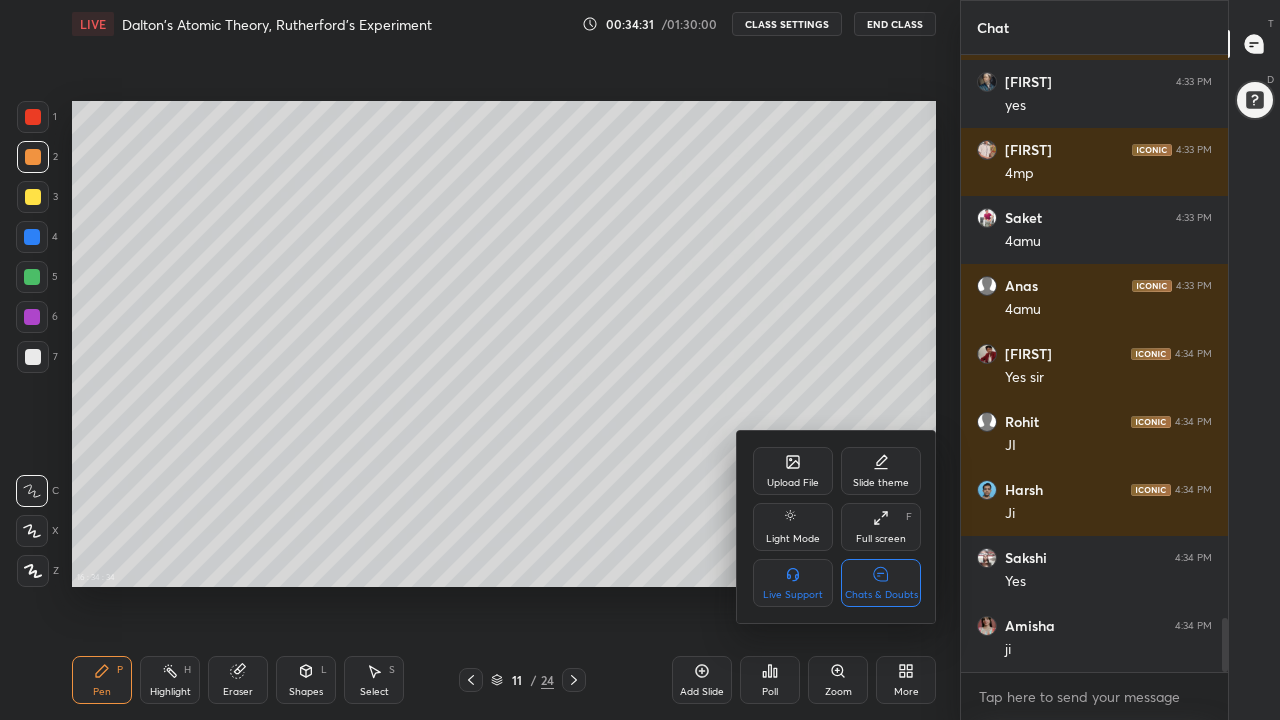 click on "Full screen F" at bounding box center [881, 527] 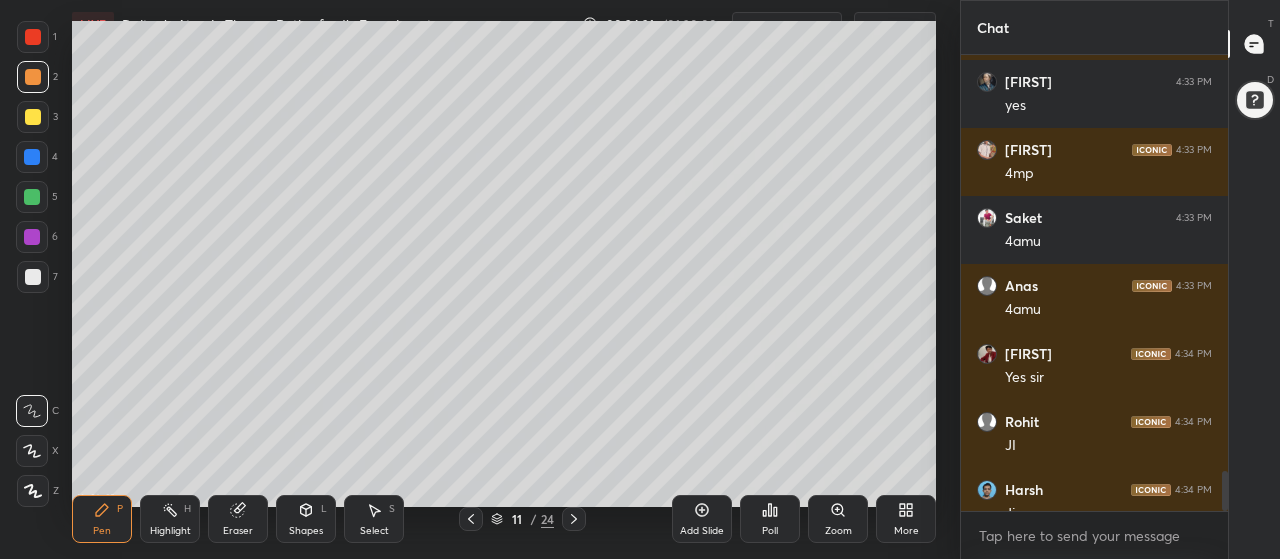scroll, scrollTop: 431, scrollLeft: 880, axis: both 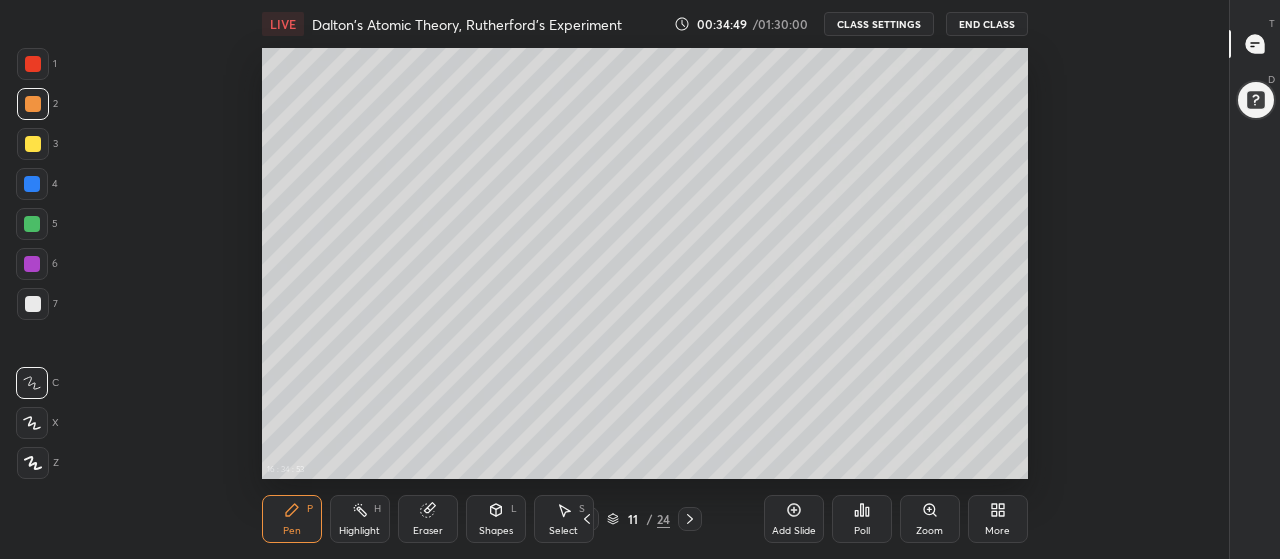 click on "More" at bounding box center (998, 519) 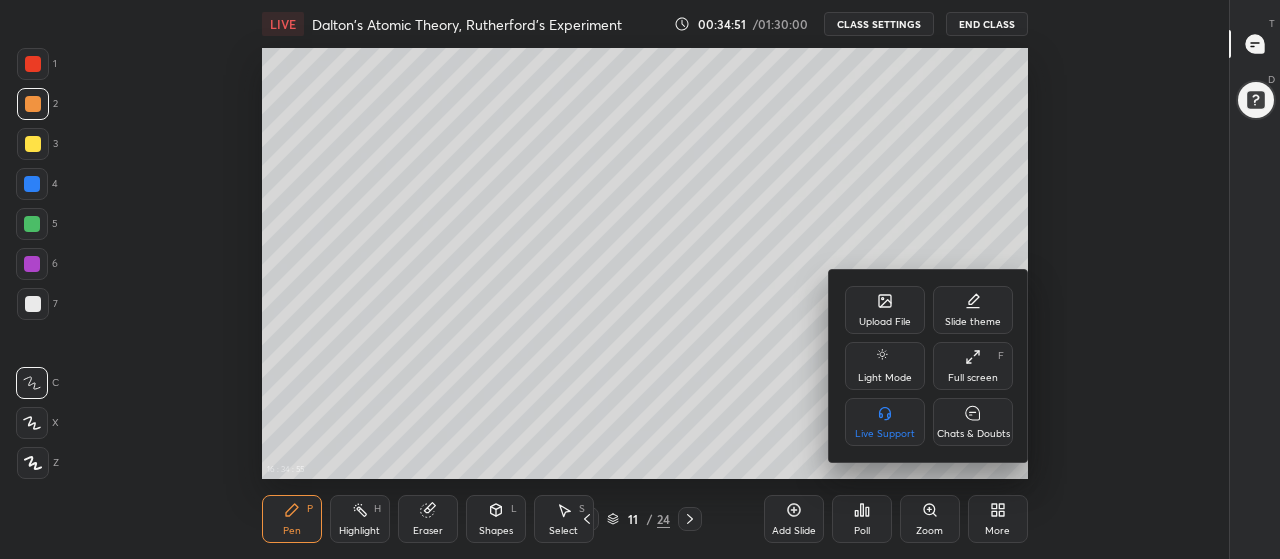 click on "Full screen F" at bounding box center (973, 366) 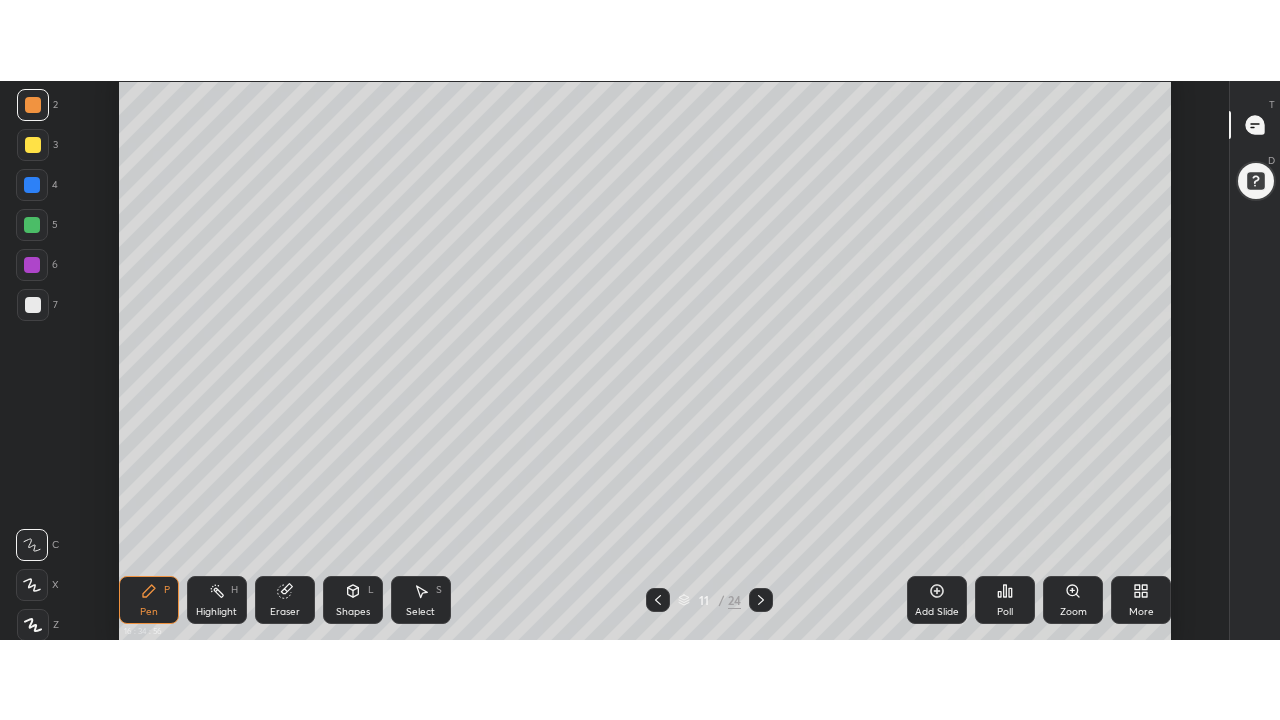 scroll, scrollTop: 99408, scrollLeft: 98838, axis: both 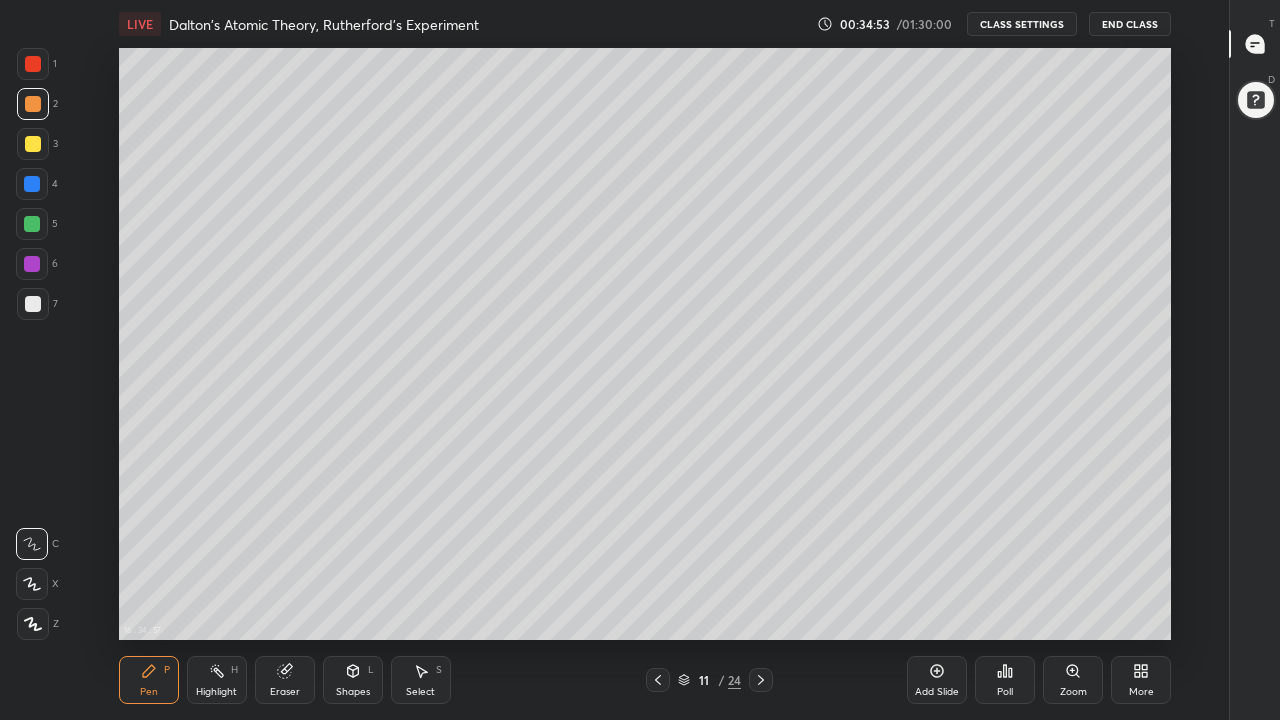 click 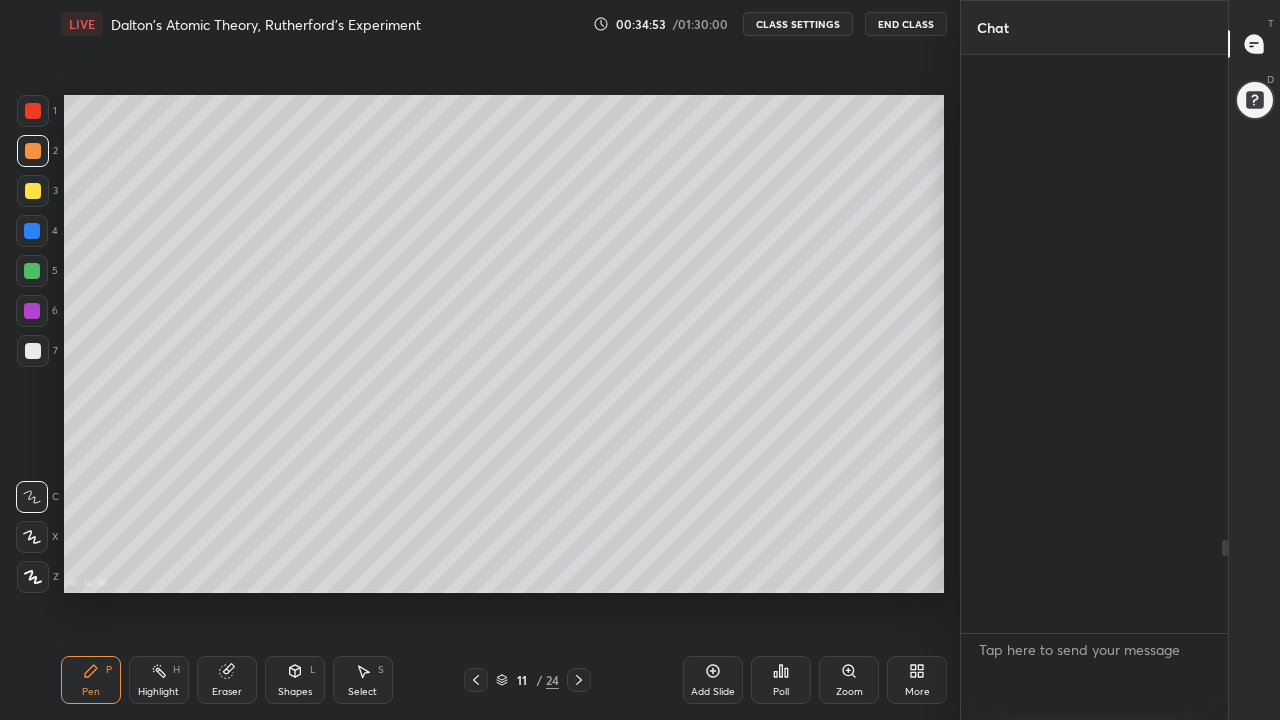 scroll, scrollTop: 592, scrollLeft: 902, axis: both 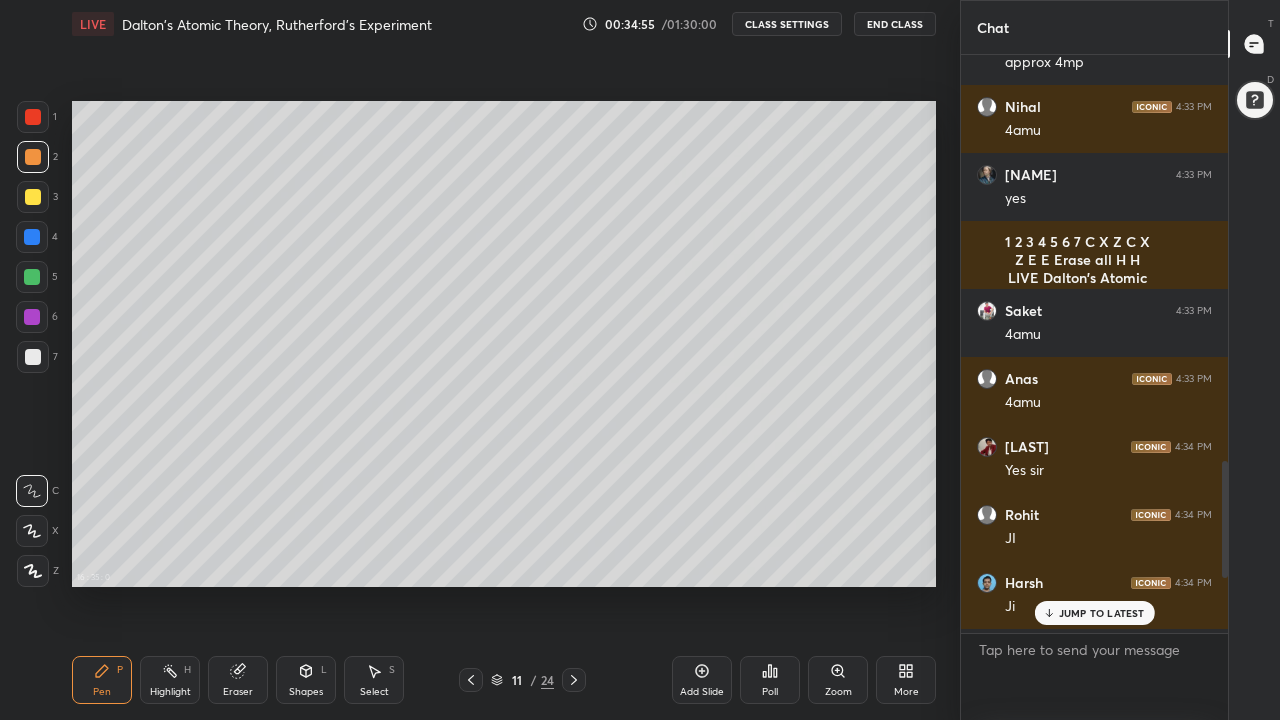 click on "JUMP TO LATEST" at bounding box center [1102, 613] 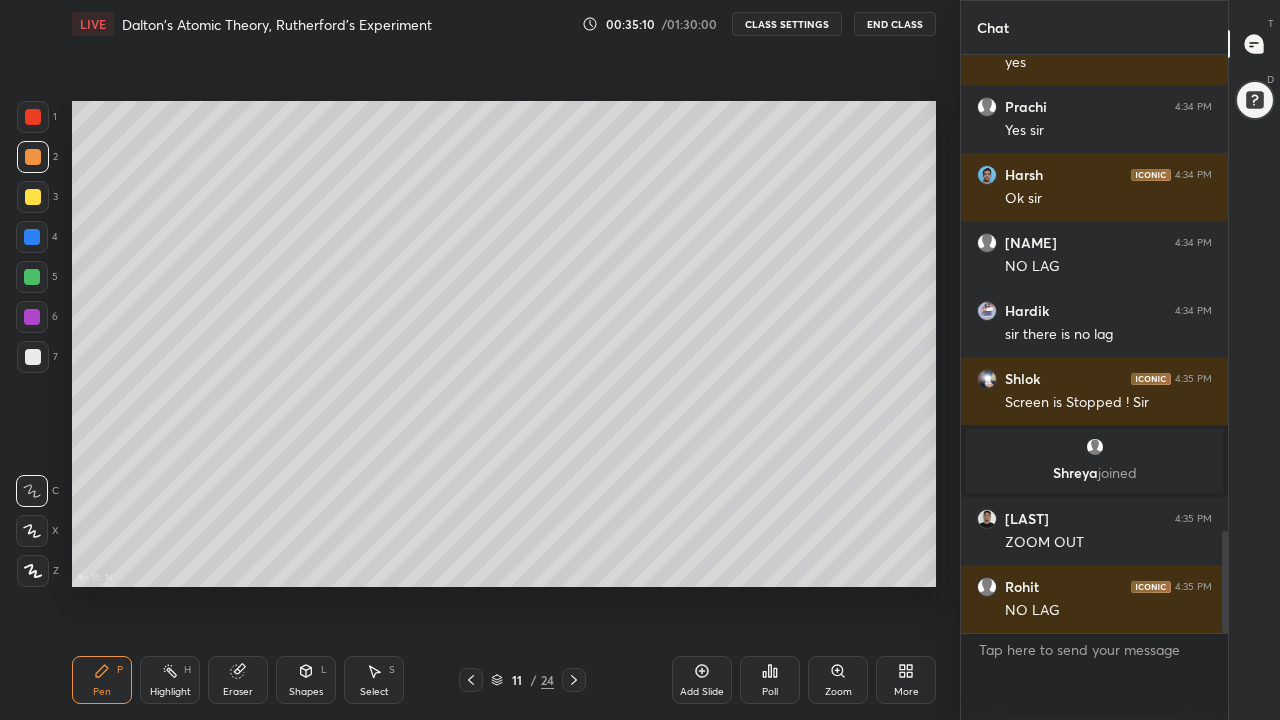 scroll, scrollTop: 2712, scrollLeft: 0, axis: vertical 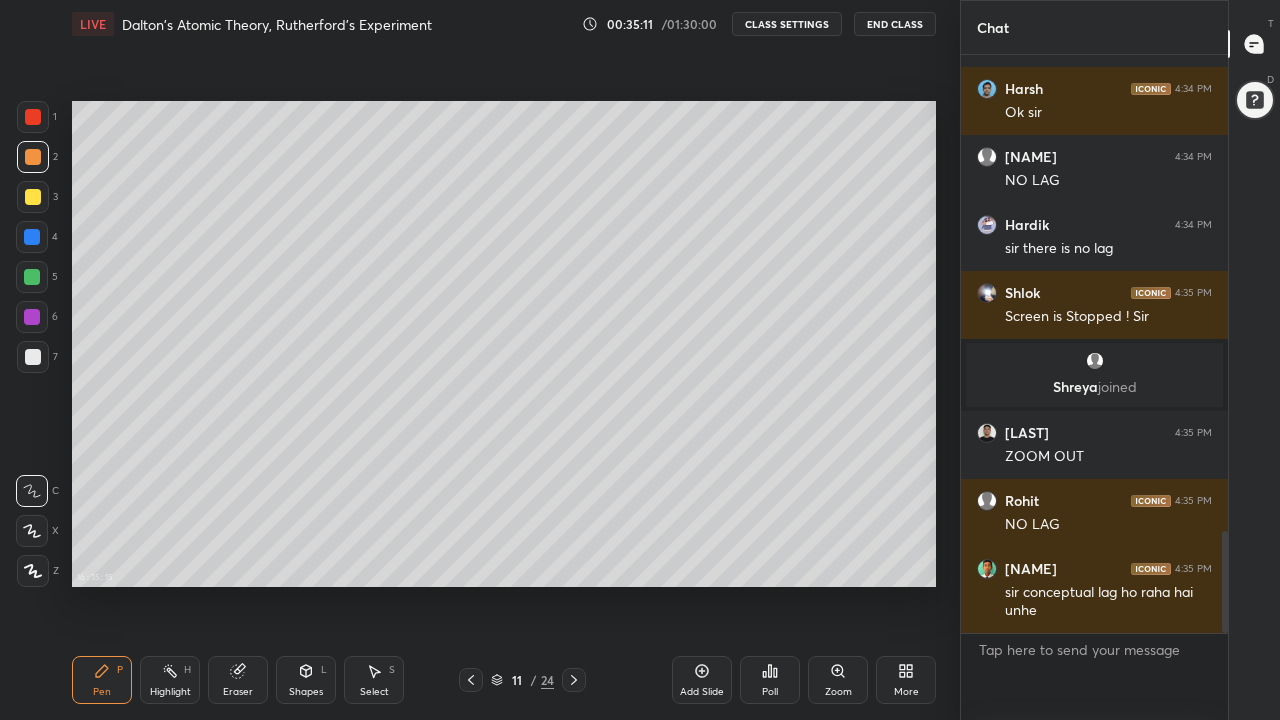 click at bounding box center (33, 197) 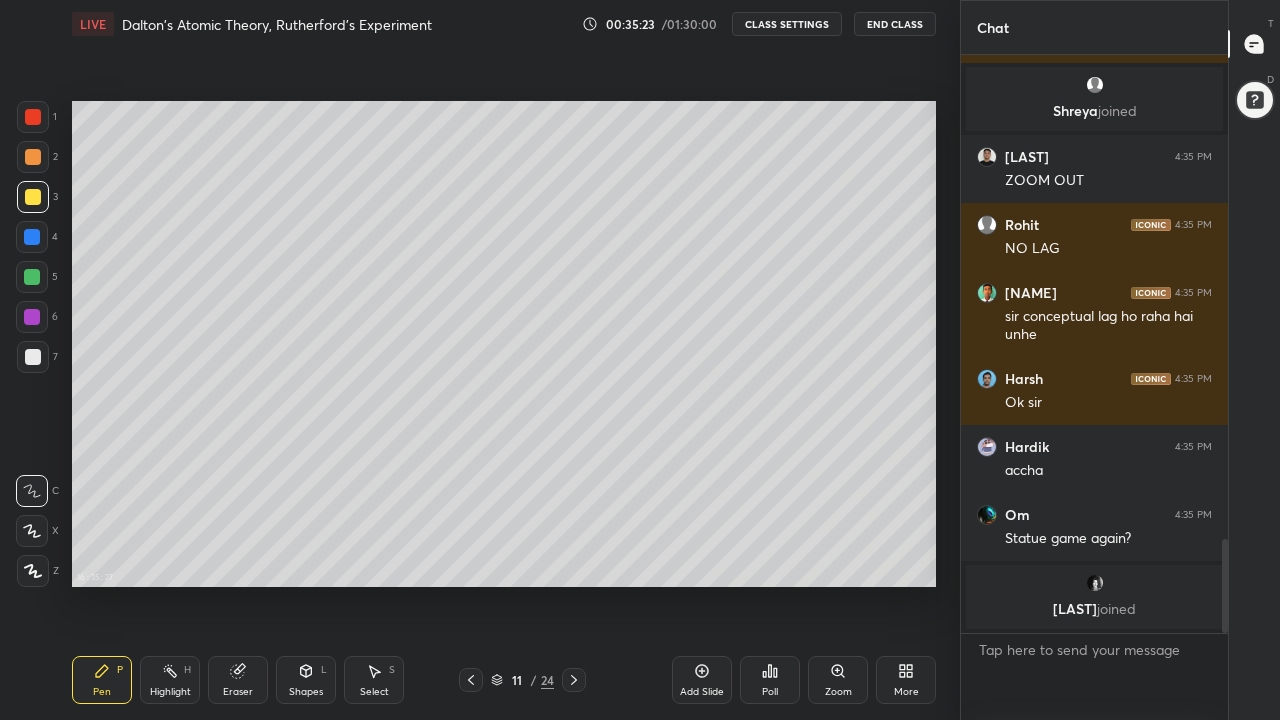 scroll, scrollTop: 2926, scrollLeft: 0, axis: vertical 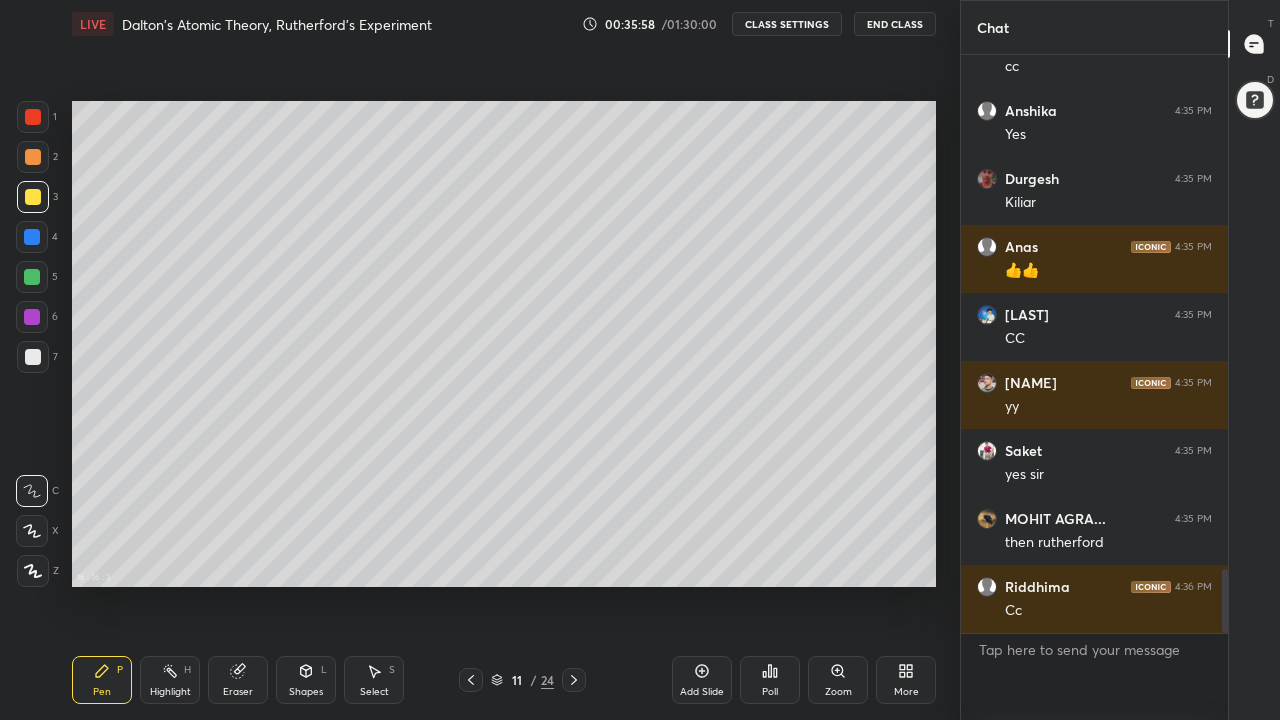 click 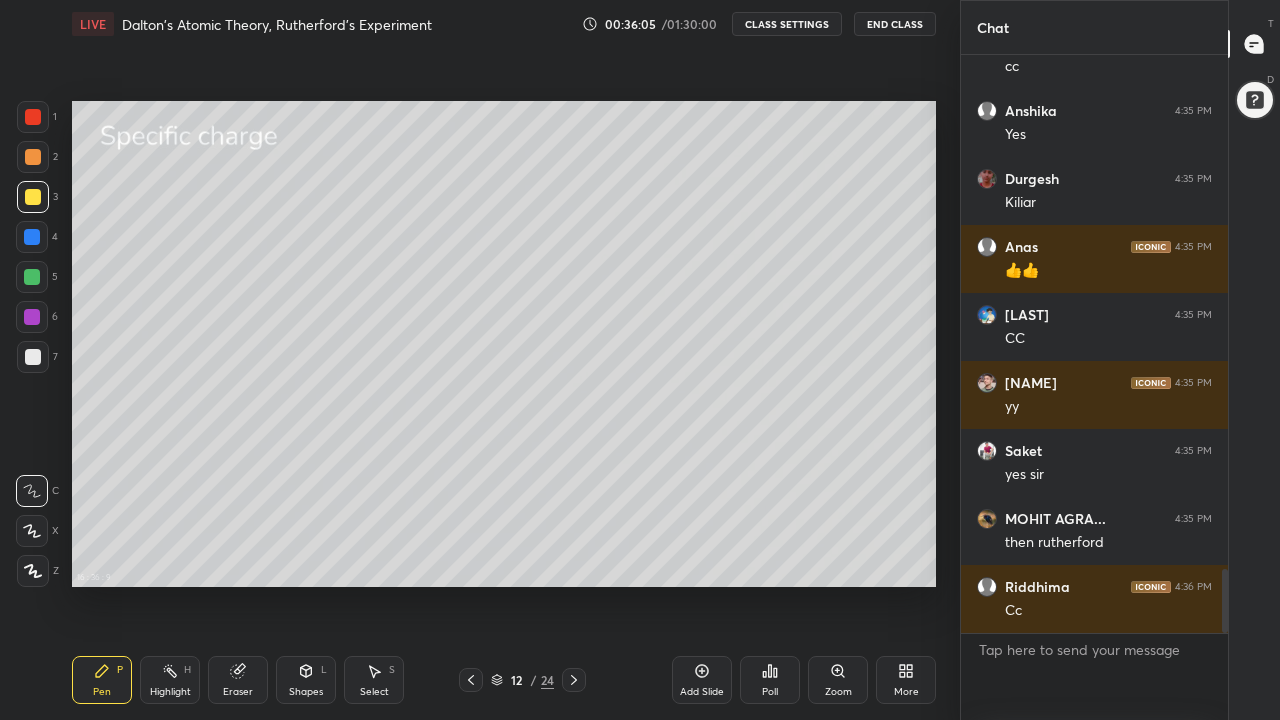 click at bounding box center (33, 357) 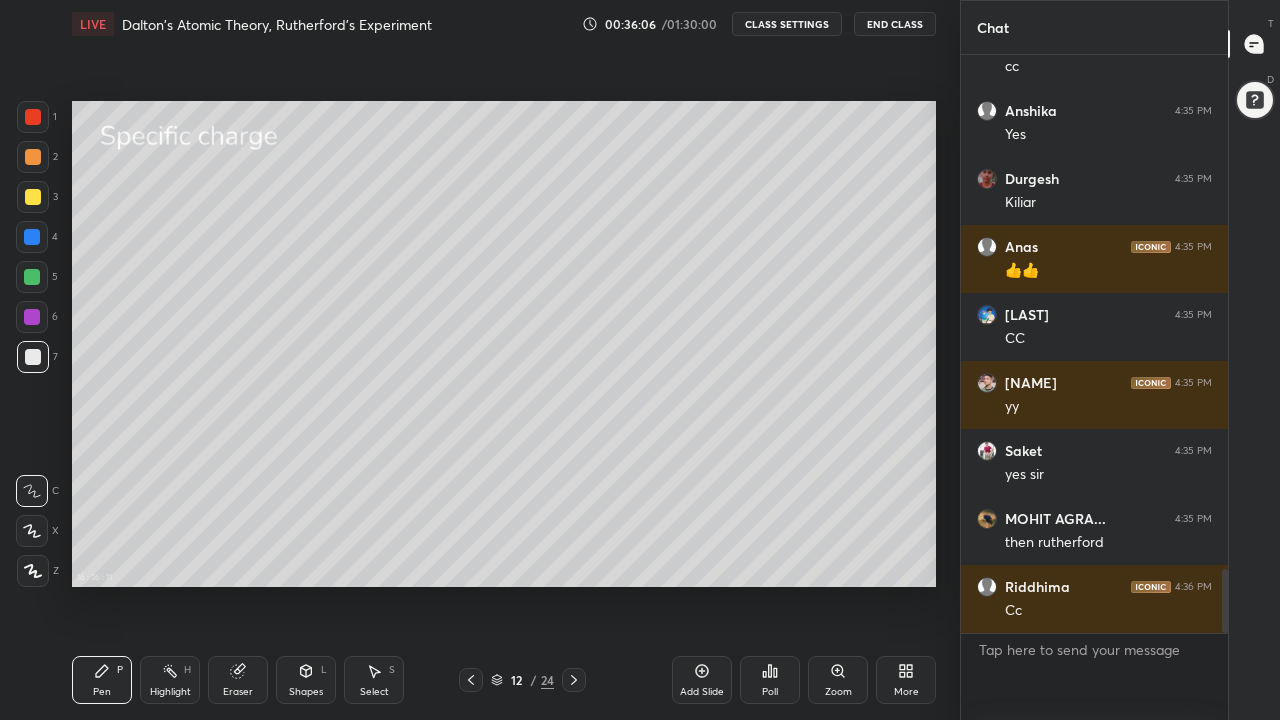 click 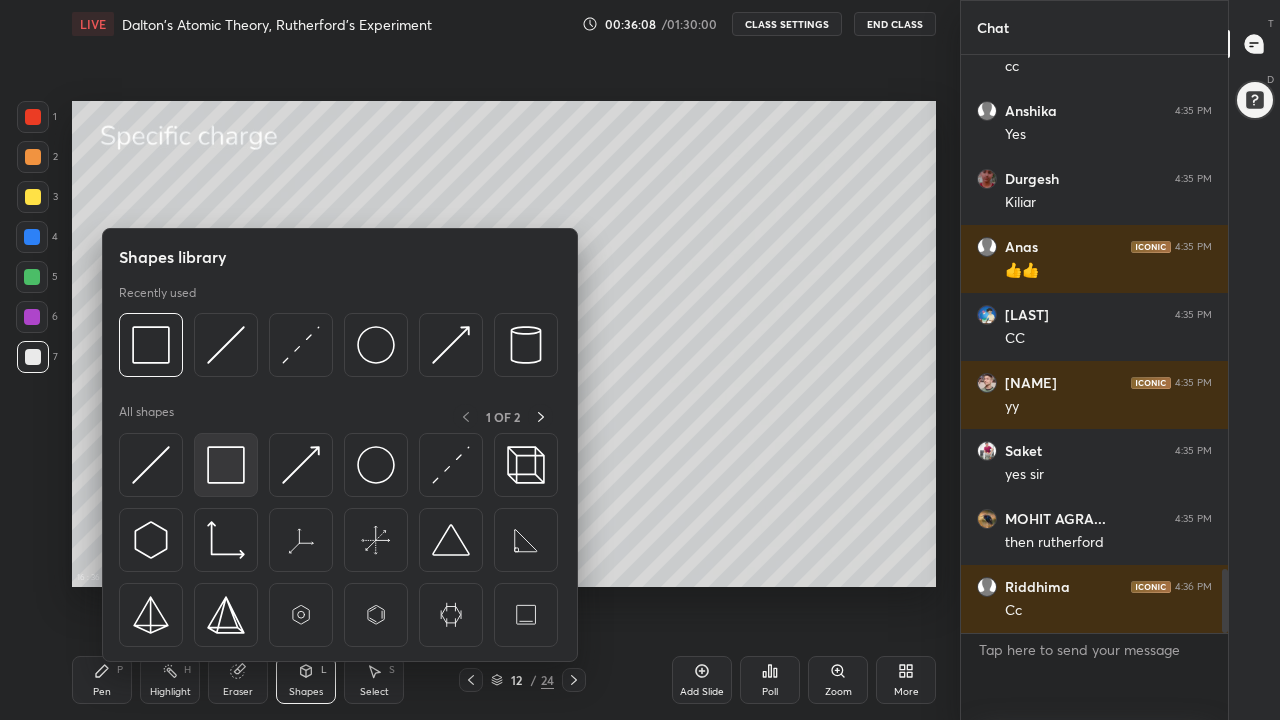 click at bounding box center (226, 465) 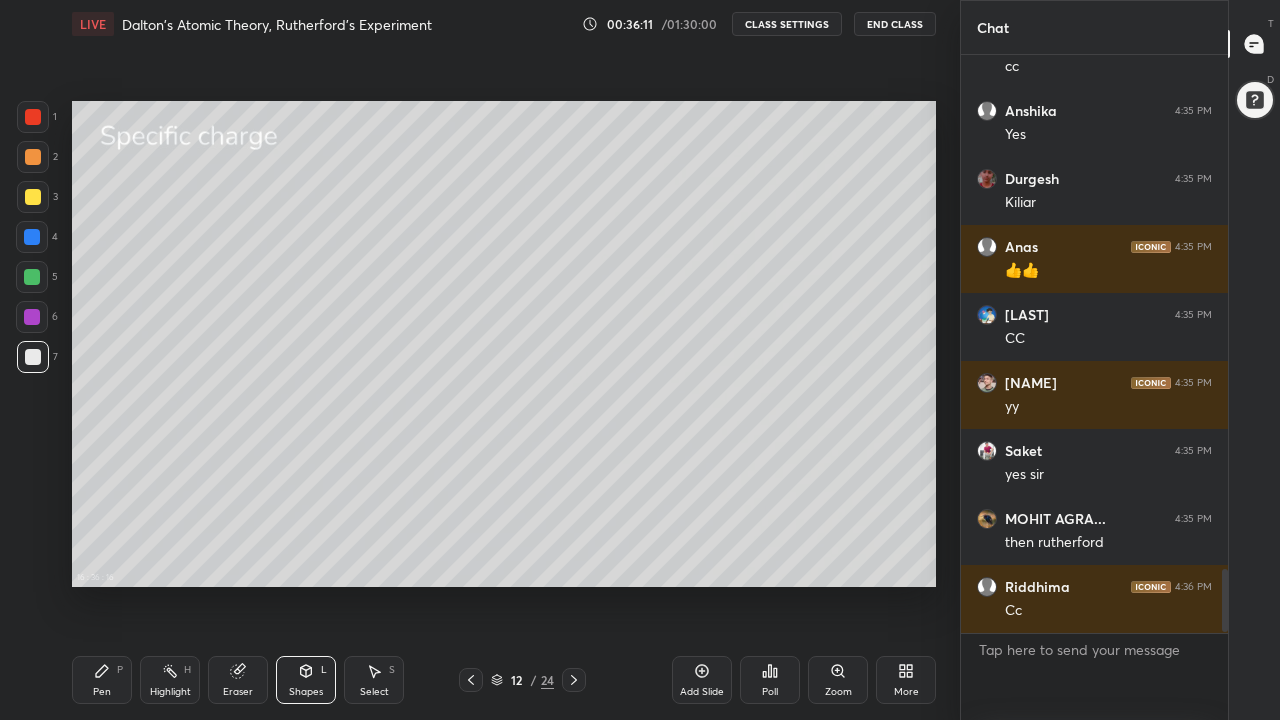 scroll, scrollTop: 4712, scrollLeft: 0, axis: vertical 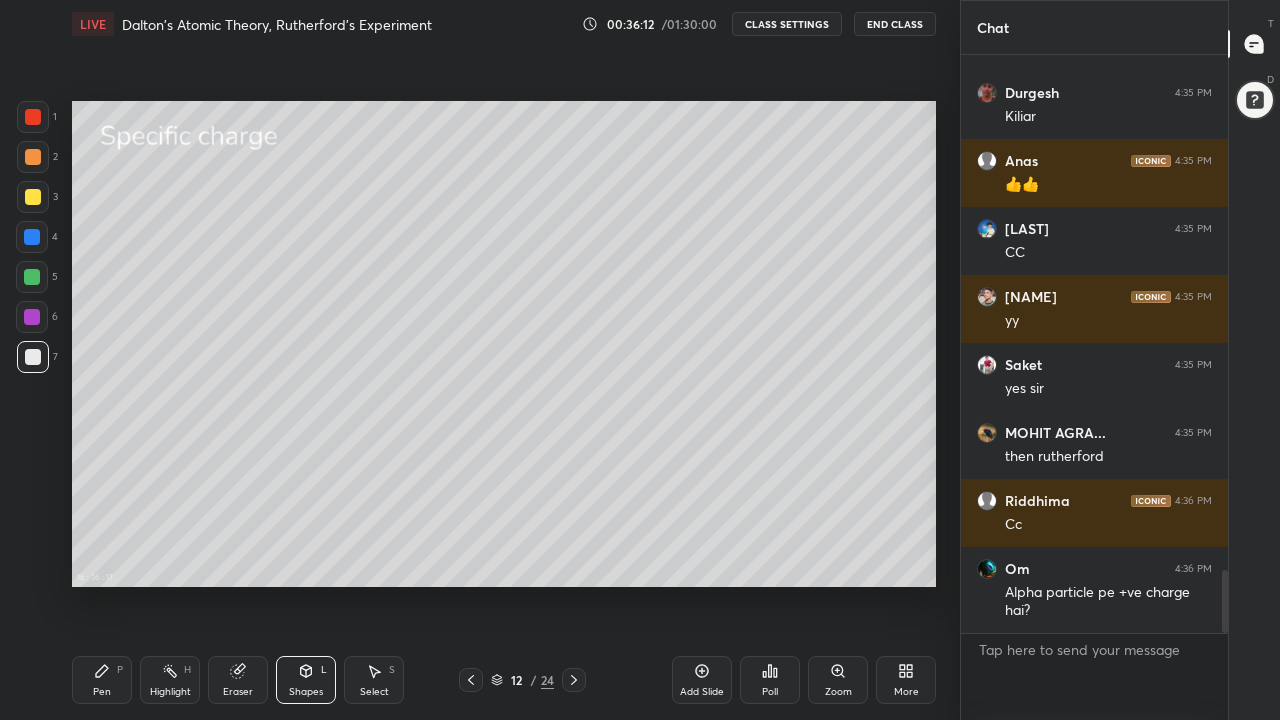 click at bounding box center (33, 197) 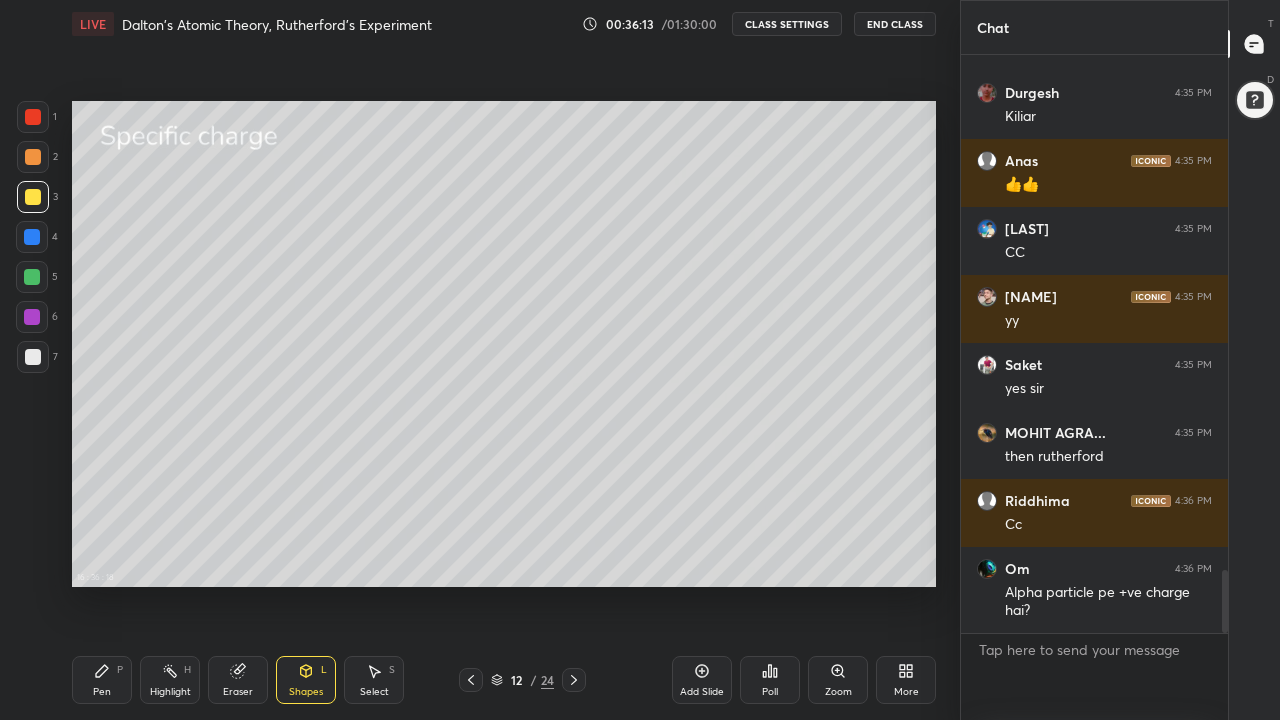click 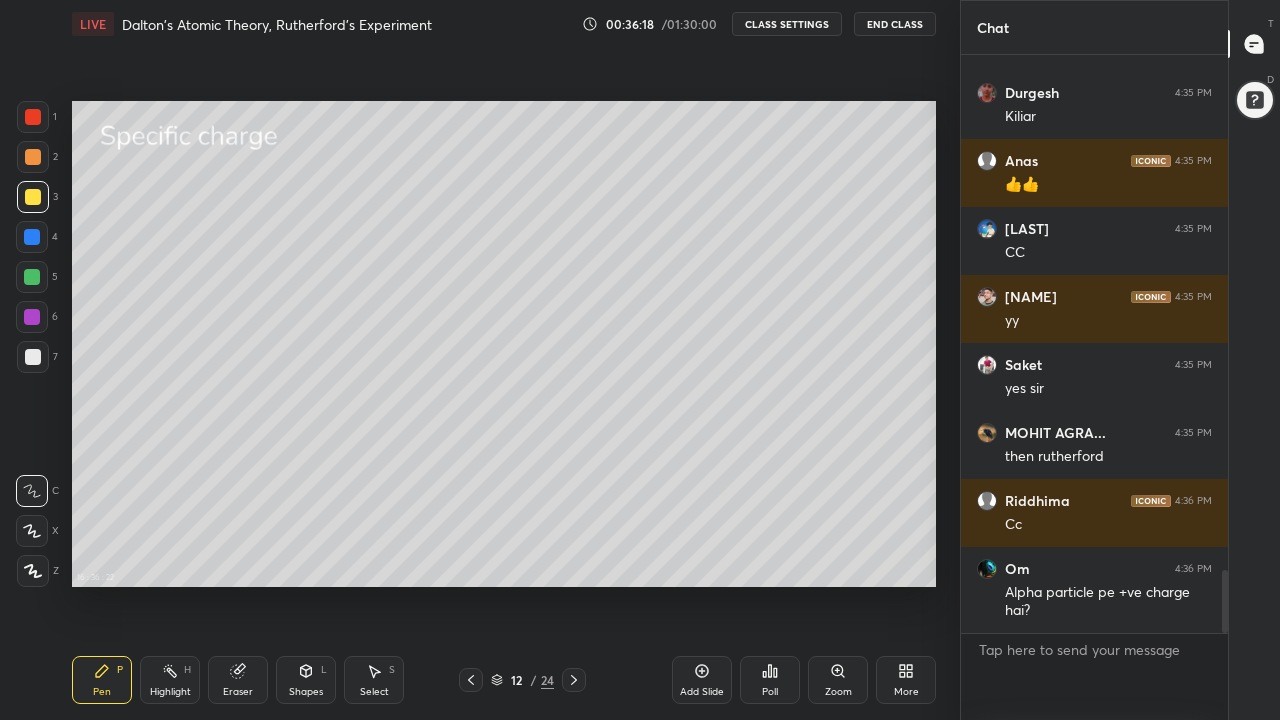 click at bounding box center (32, 277) 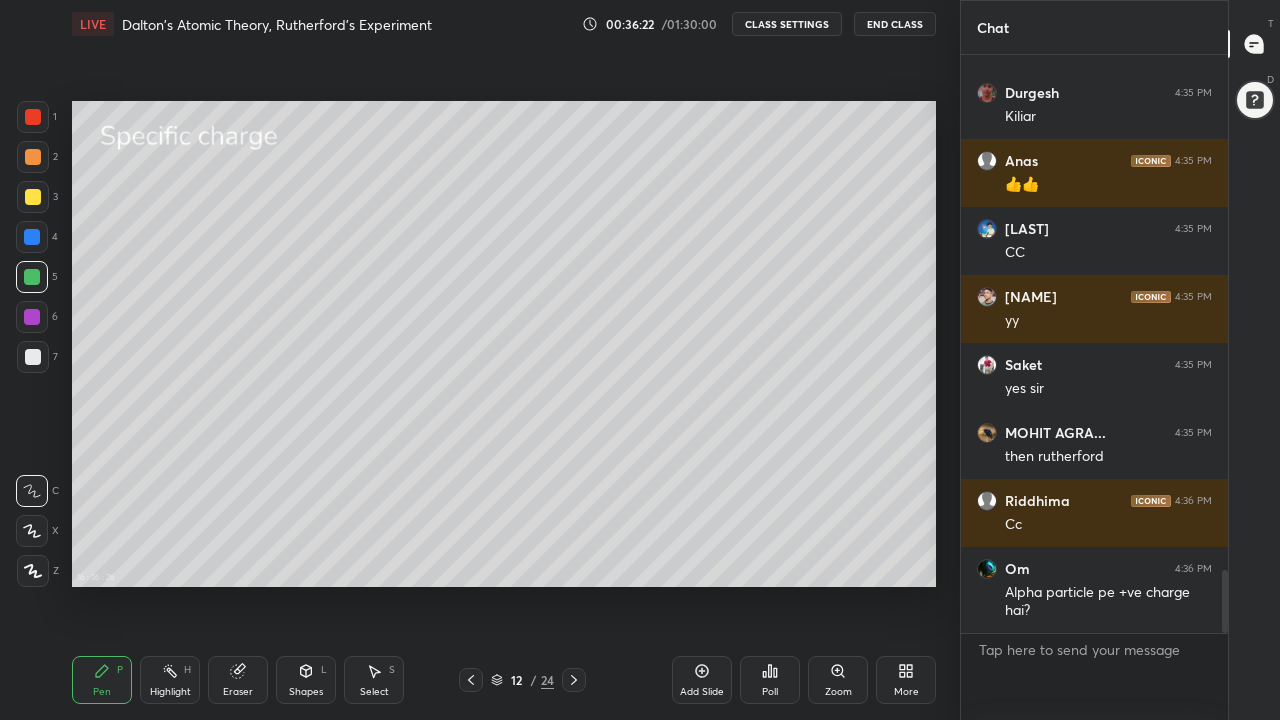 click 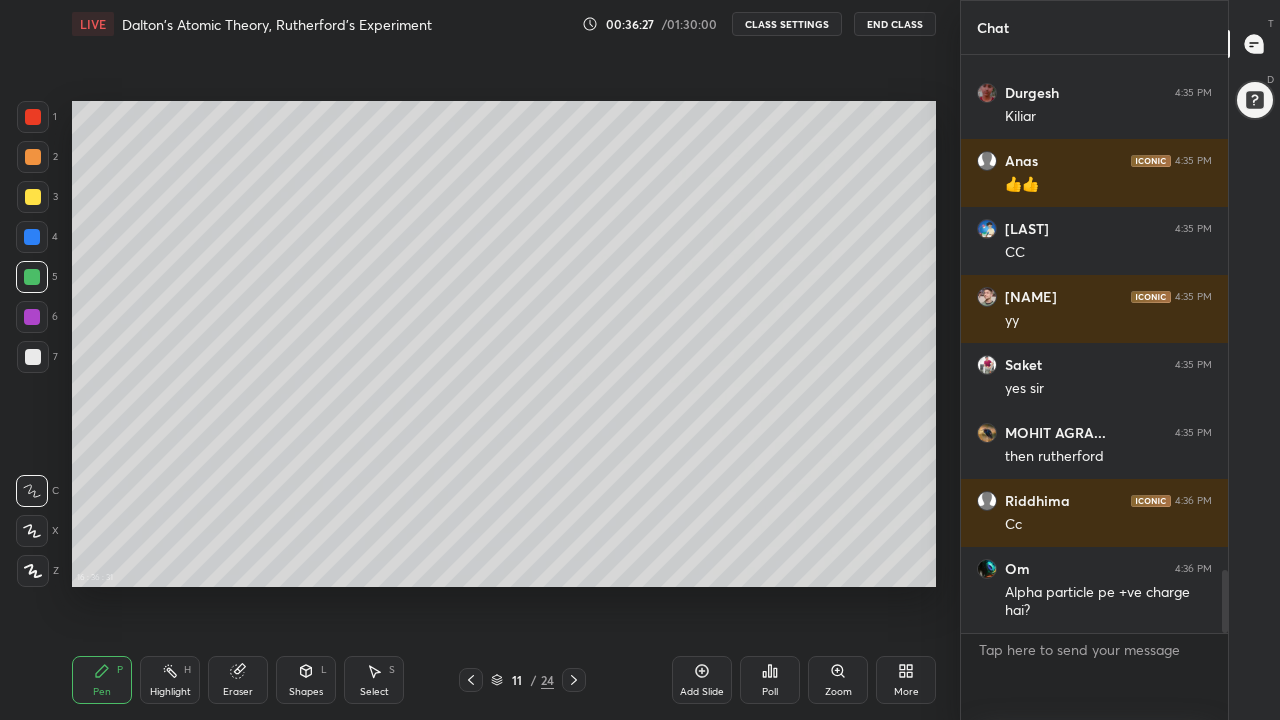 scroll, scrollTop: 4784, scrollLeft: 0, axis: vertical 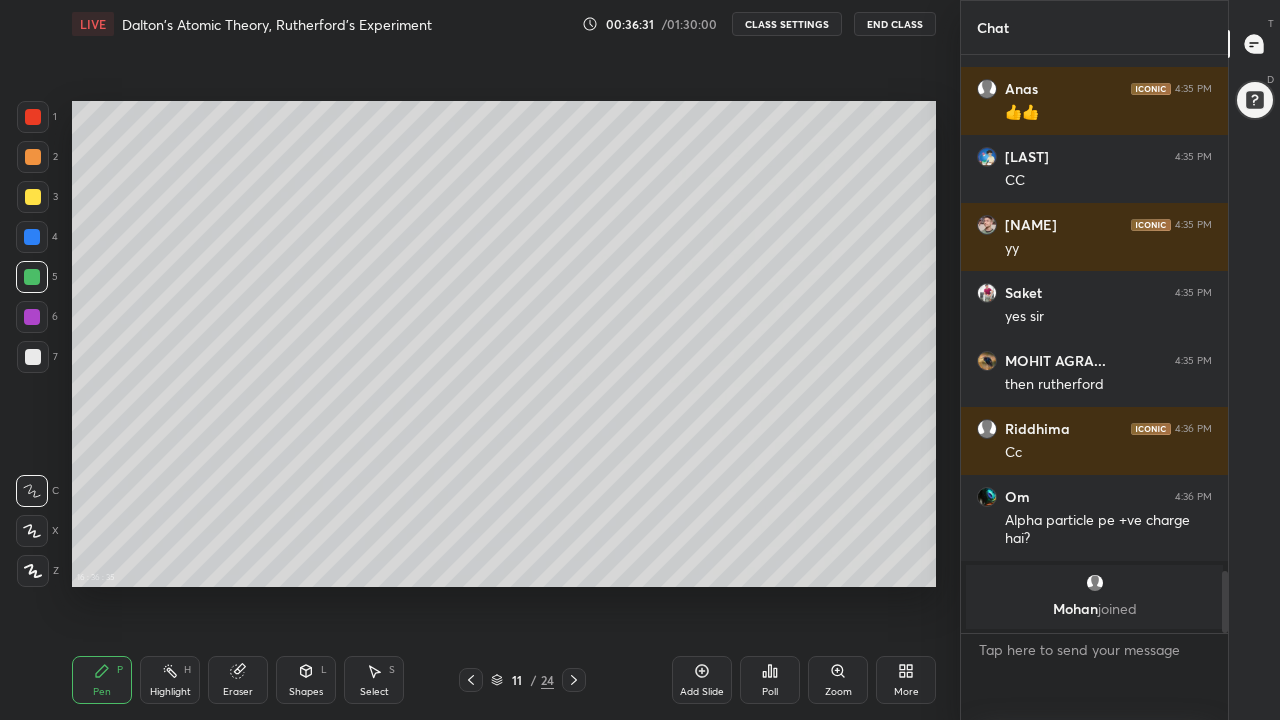 click 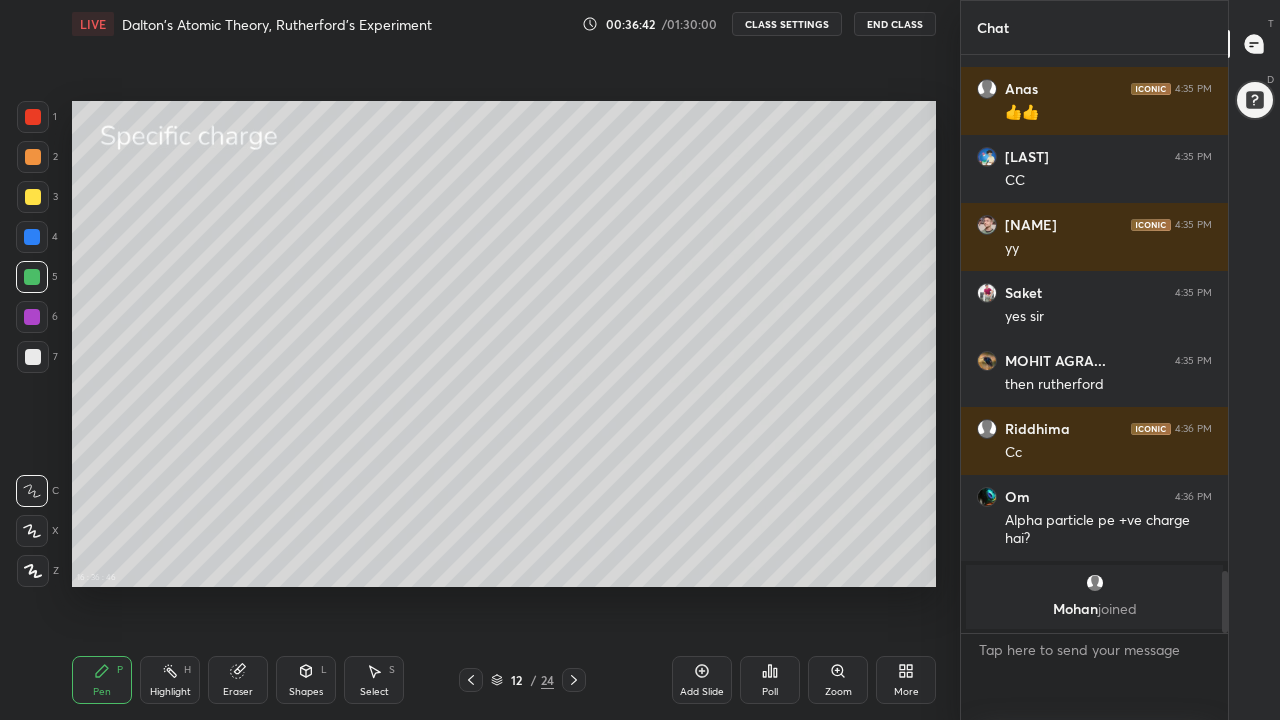 click at bounding box center [33, 197] 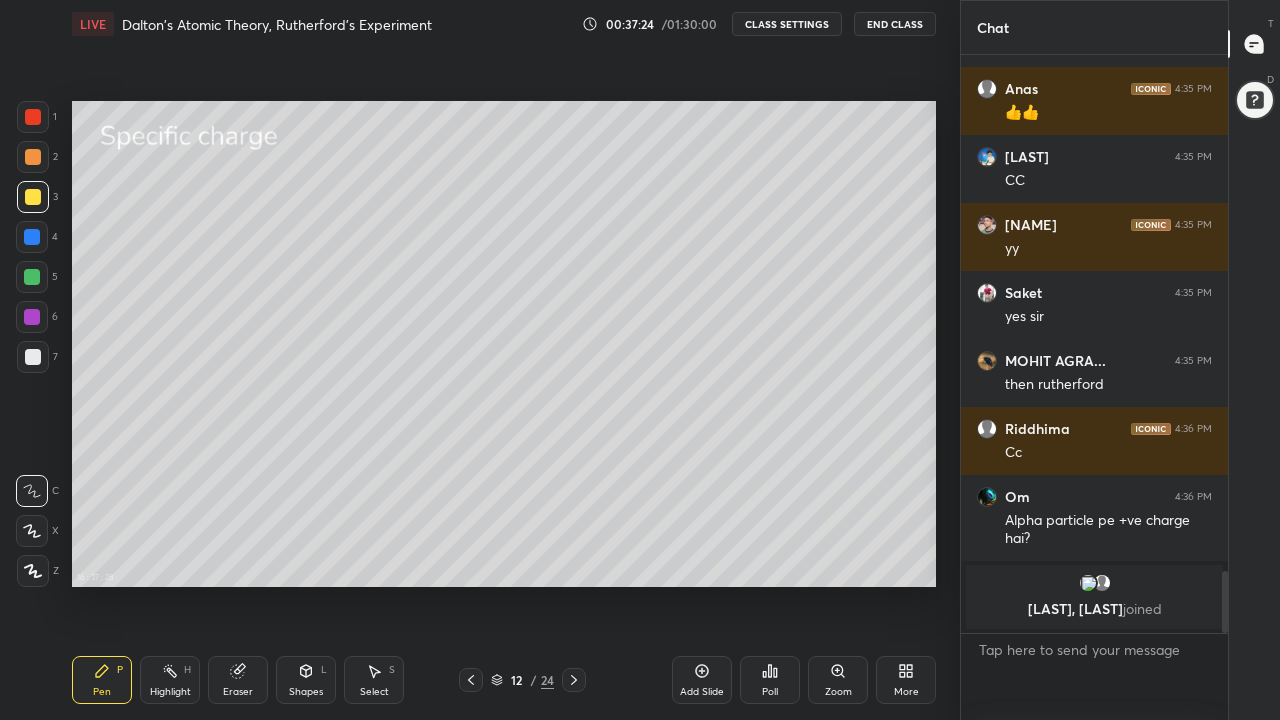 click 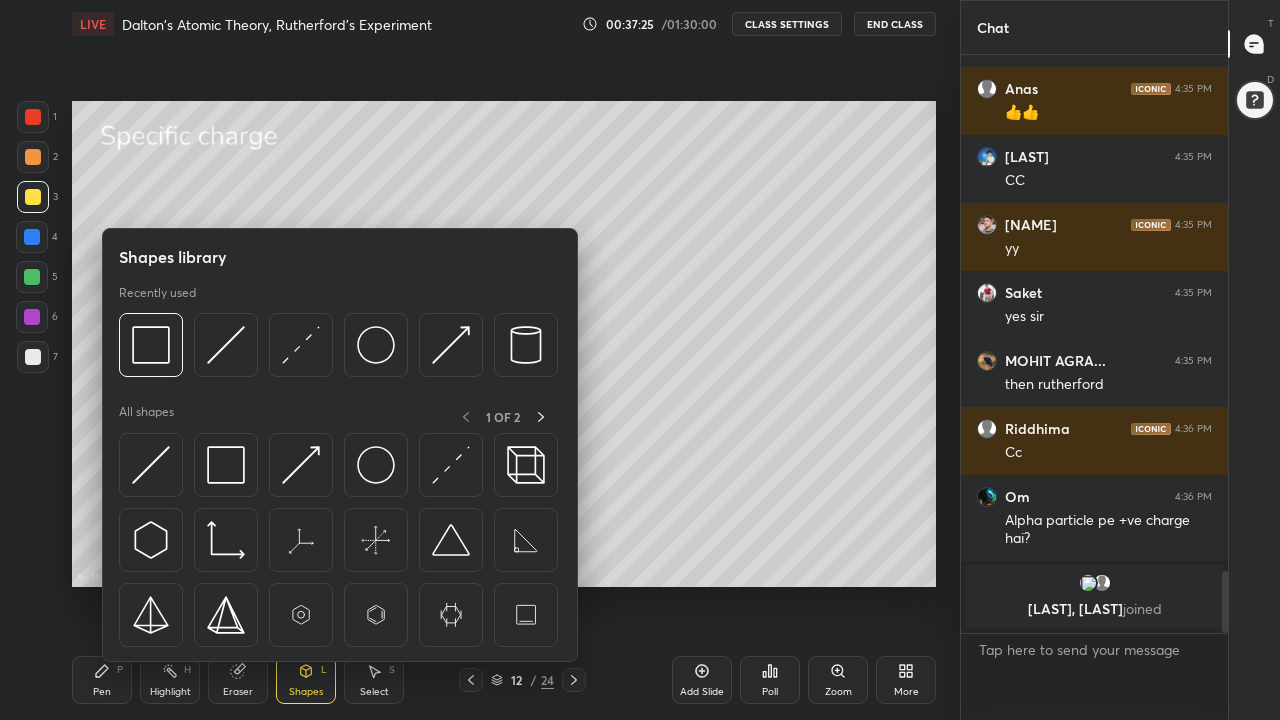 click at bounding box center (226, 465) 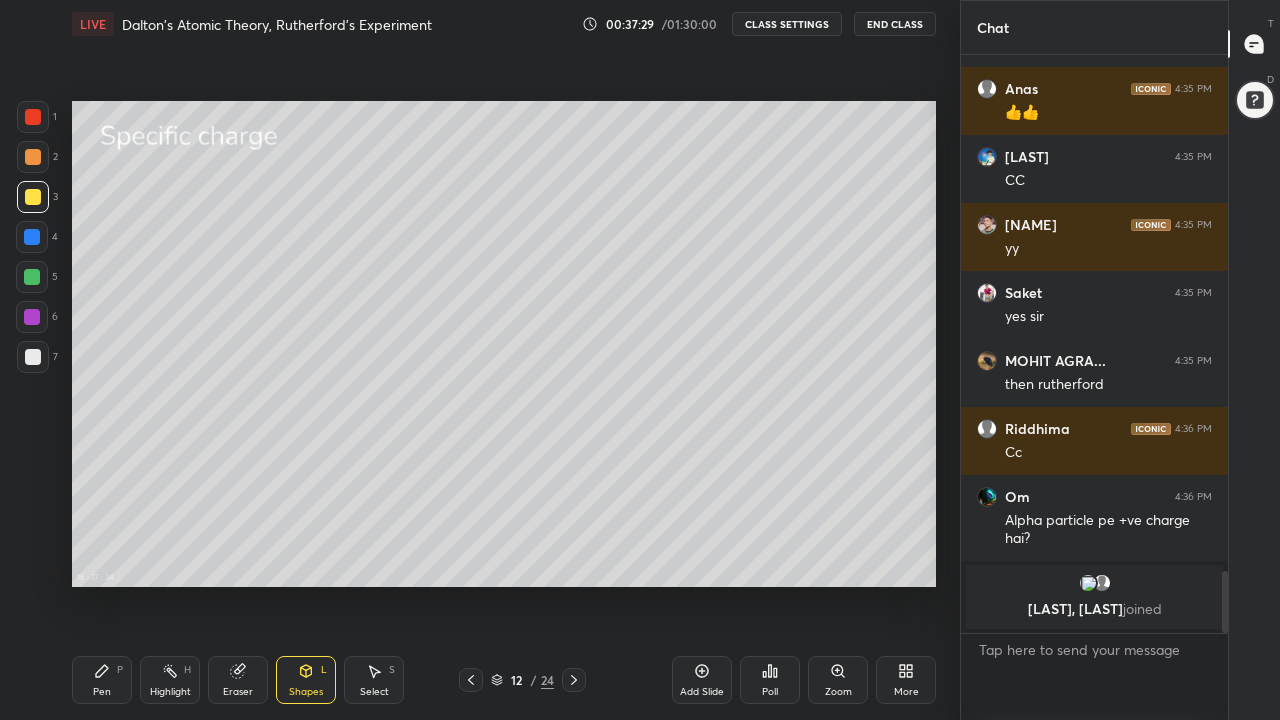 click on "Pen P" at bounding box center (102, 680) 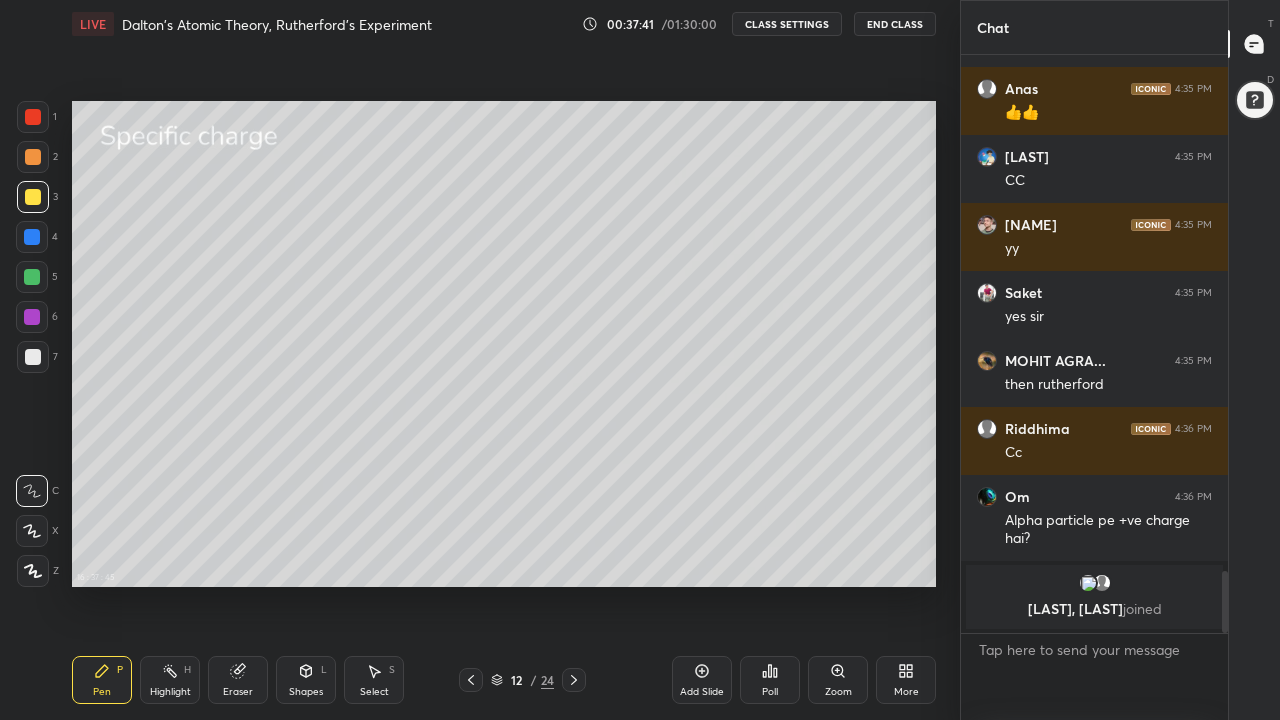 click at bounding box center (33, 157) 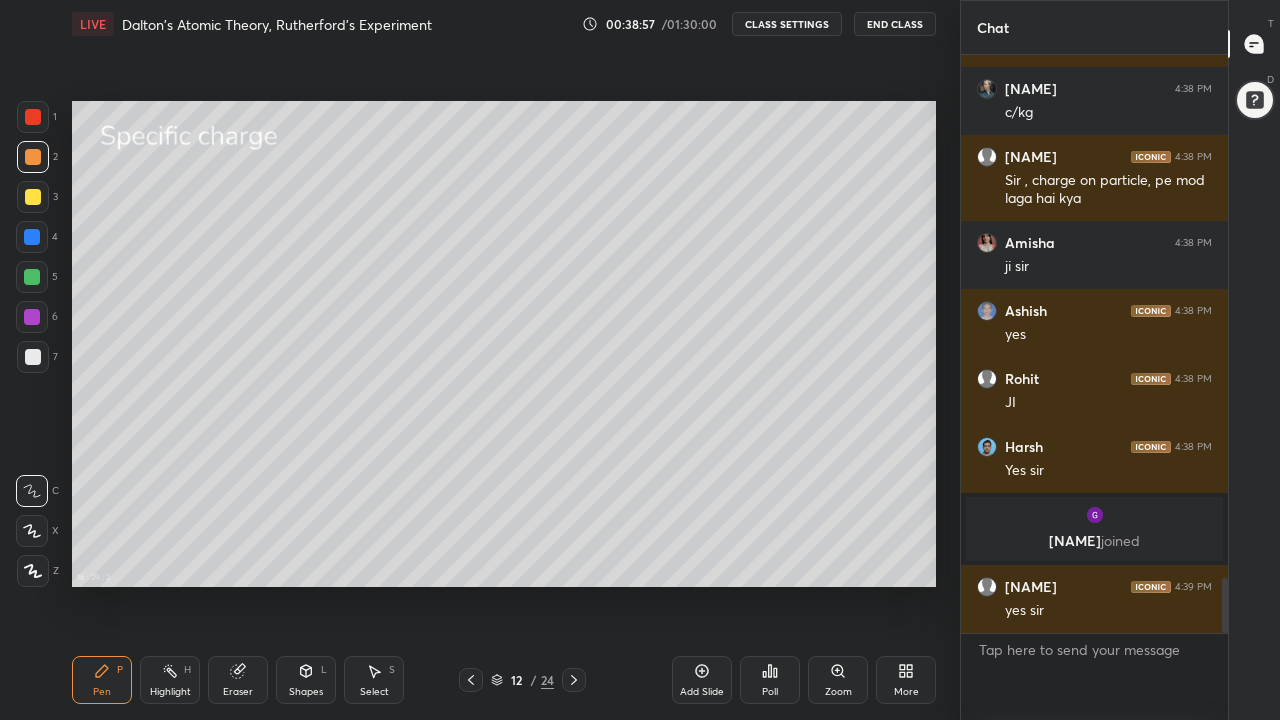 scroll, scrollTop: 5590, scrollLeft: 0, axis: vertical 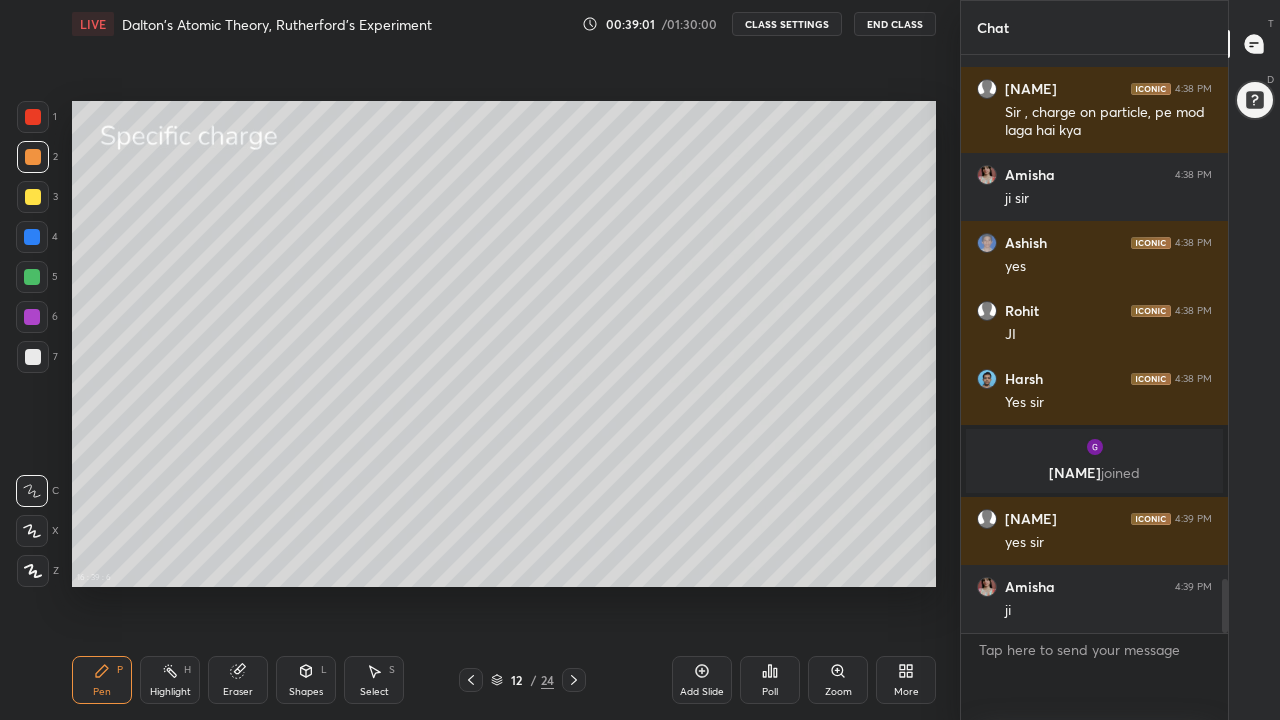 click 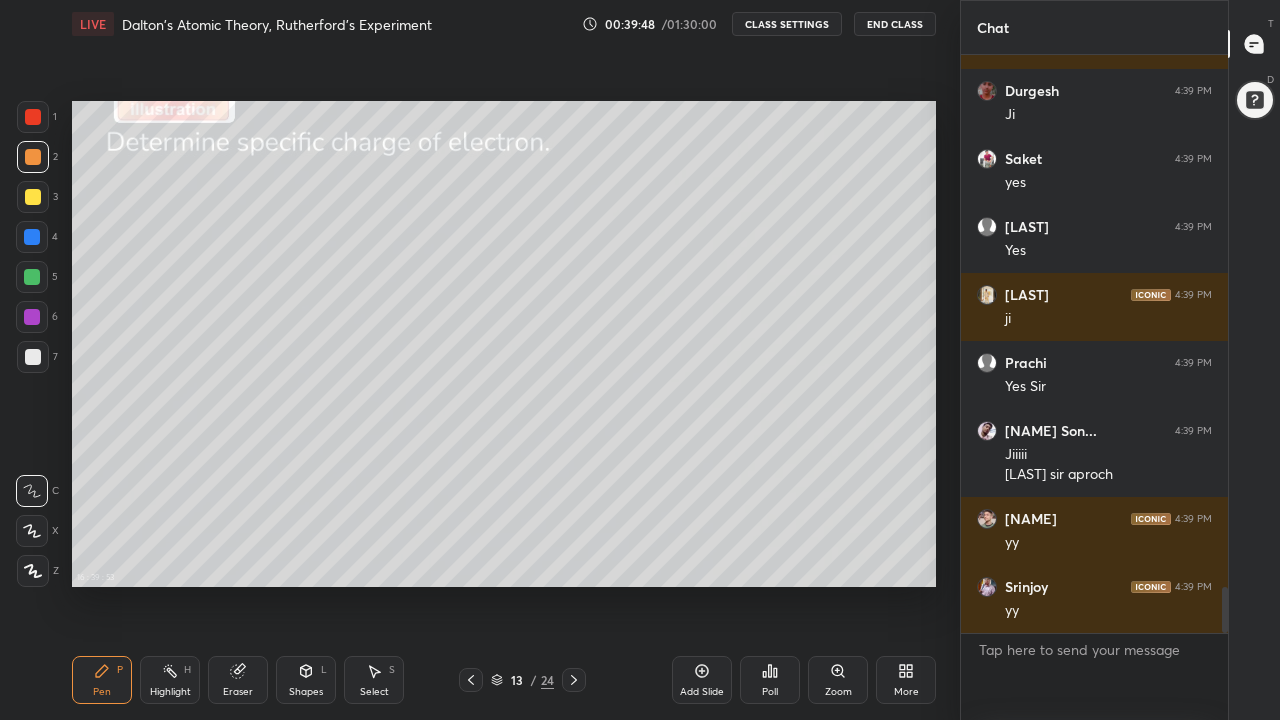 scroll, scrollTop: 6698, scrollLeft: 0, axis: vertical 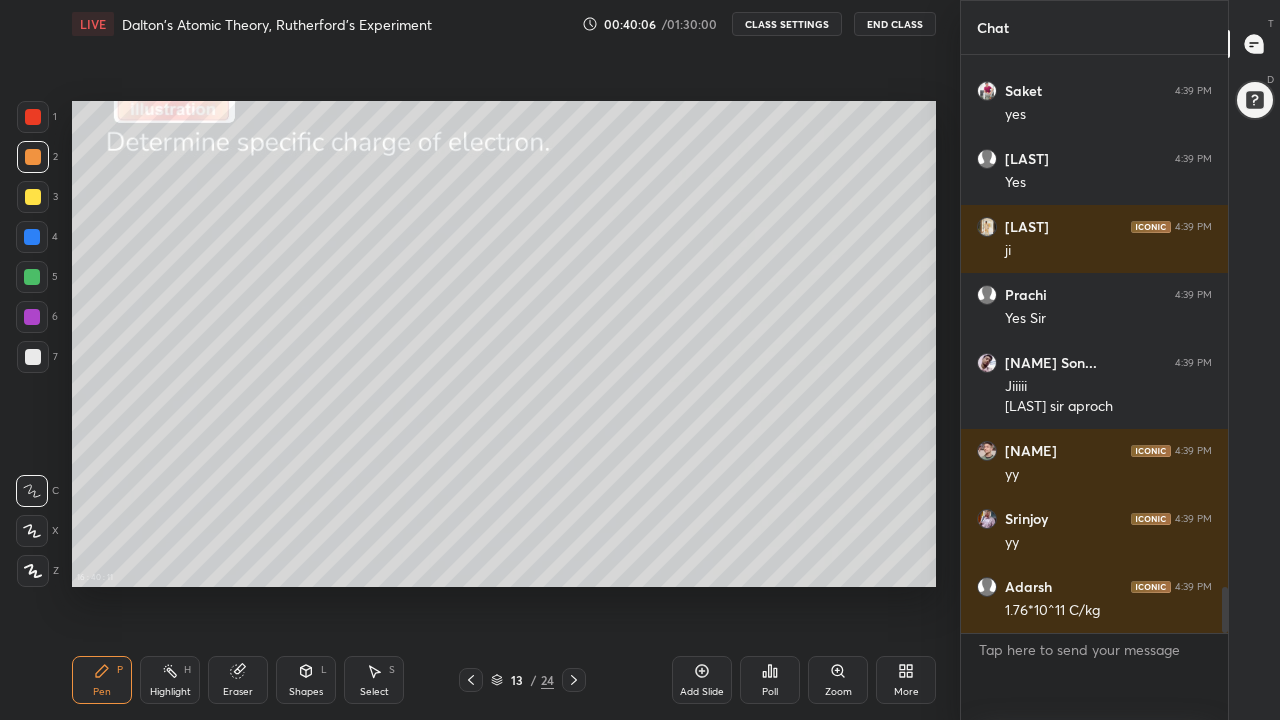 click at bounding box center (33, 197) 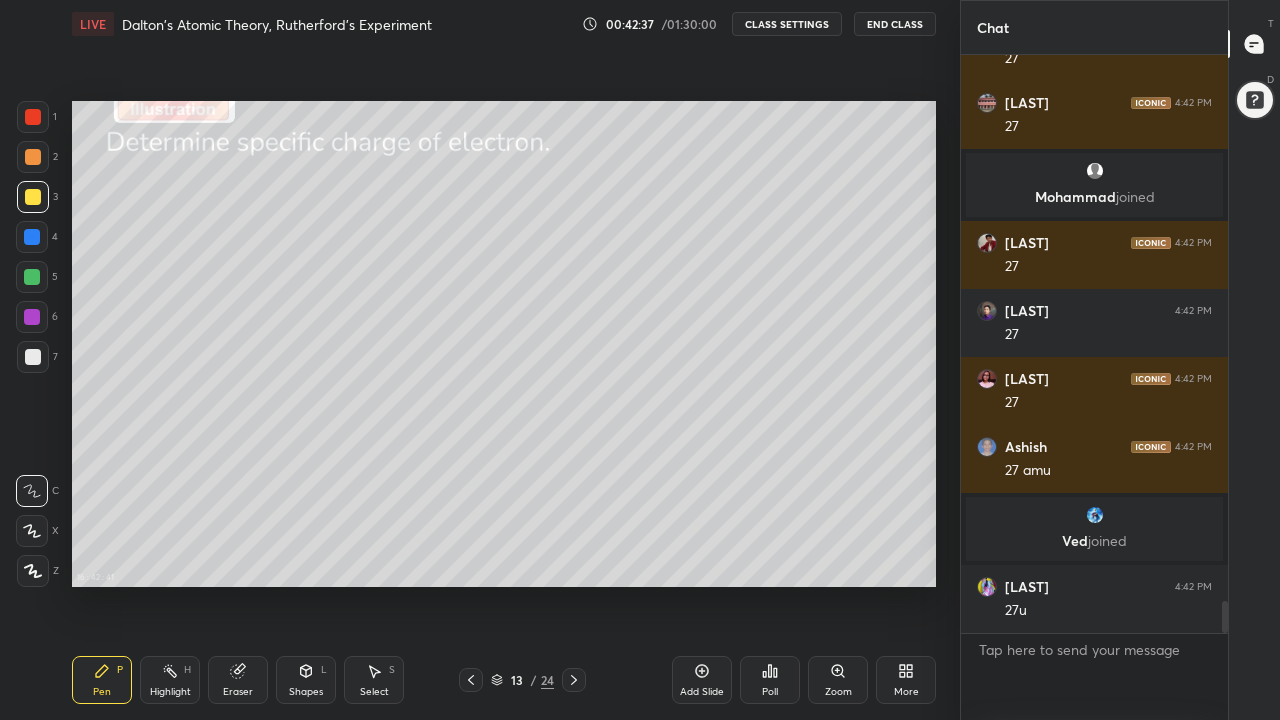 scroll, scrollTop: 9916, scrollLeft: 0, axis: vertical 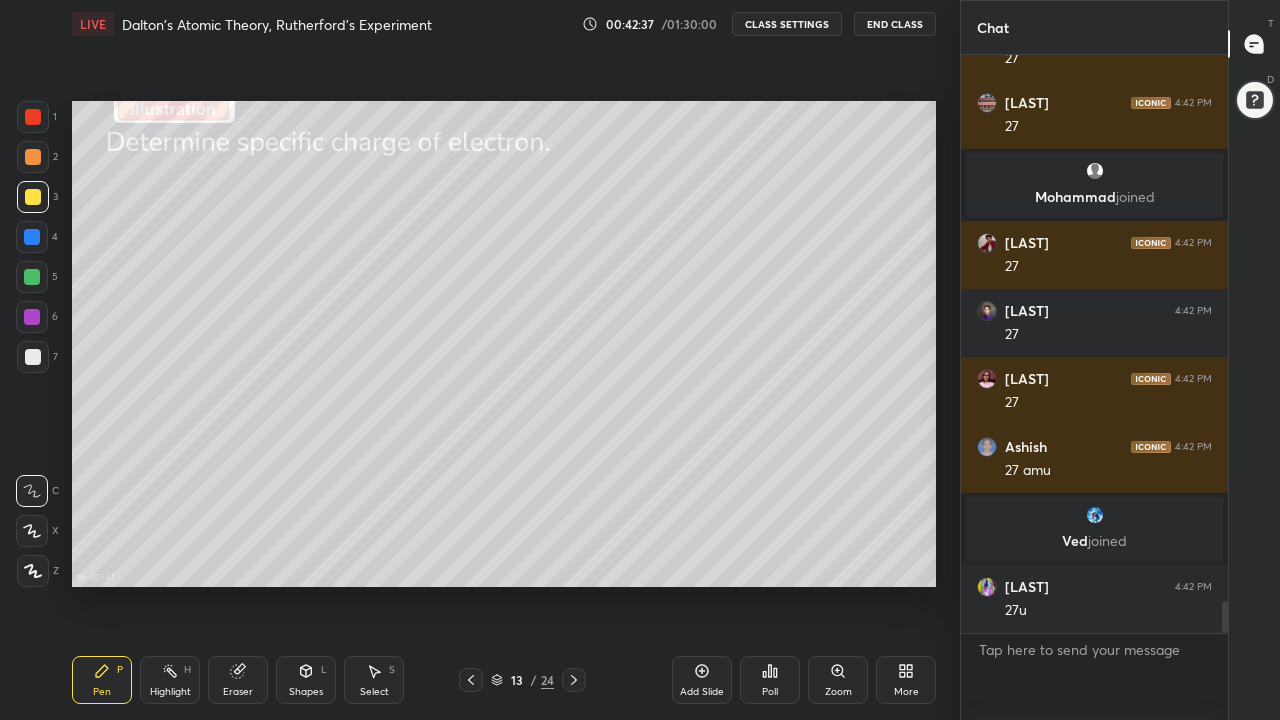 click on "Eraser" at bounding box center (238, 680) 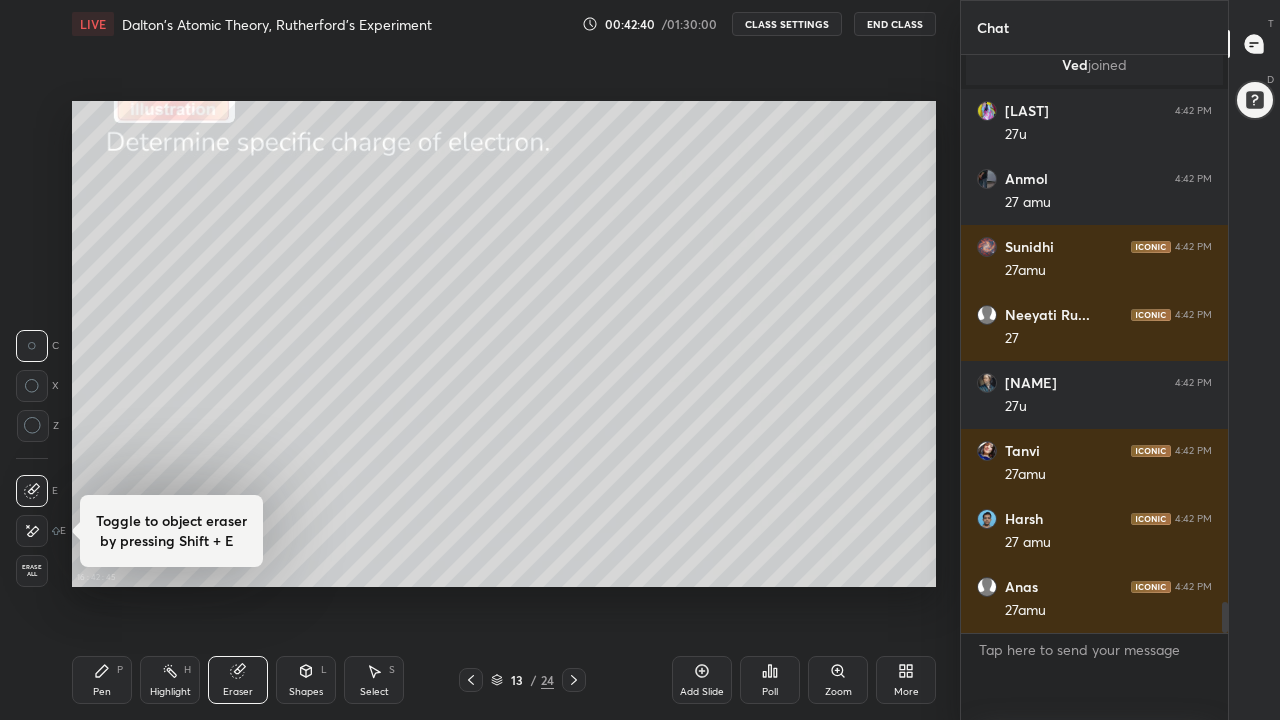 scroll, scrollTop: 10256, scrollLeft: 0, axis: vertical 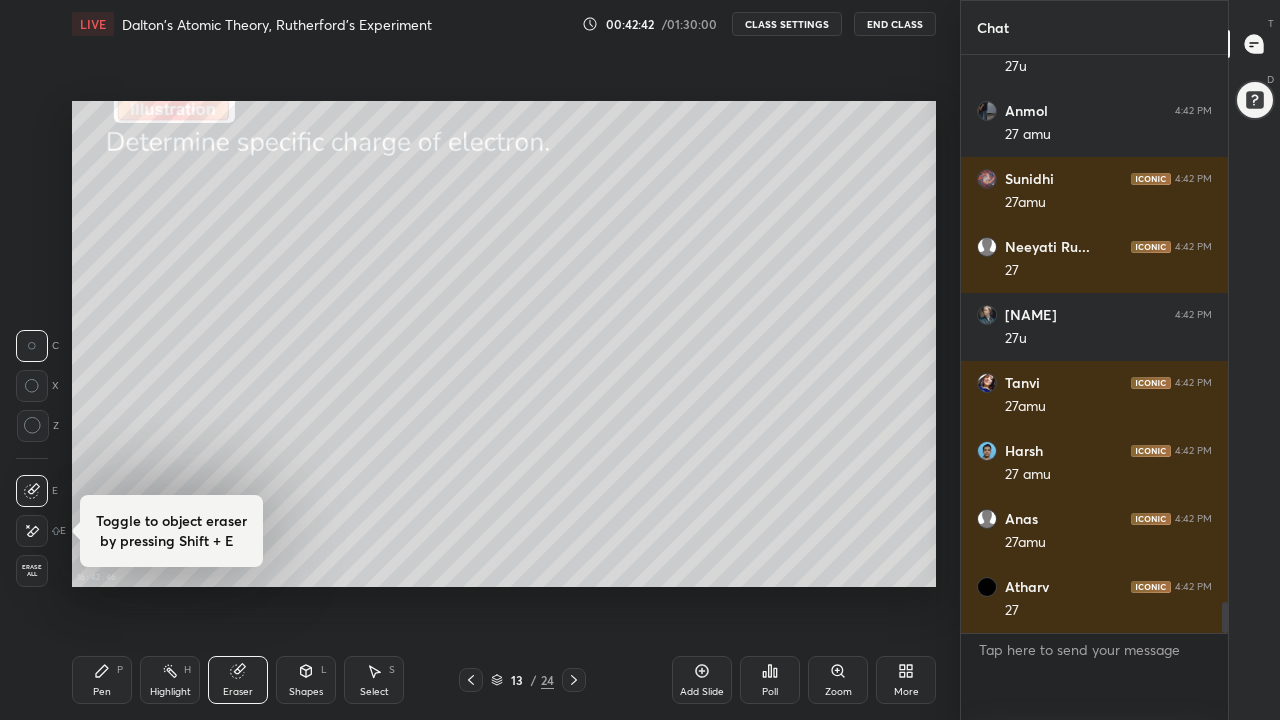 click 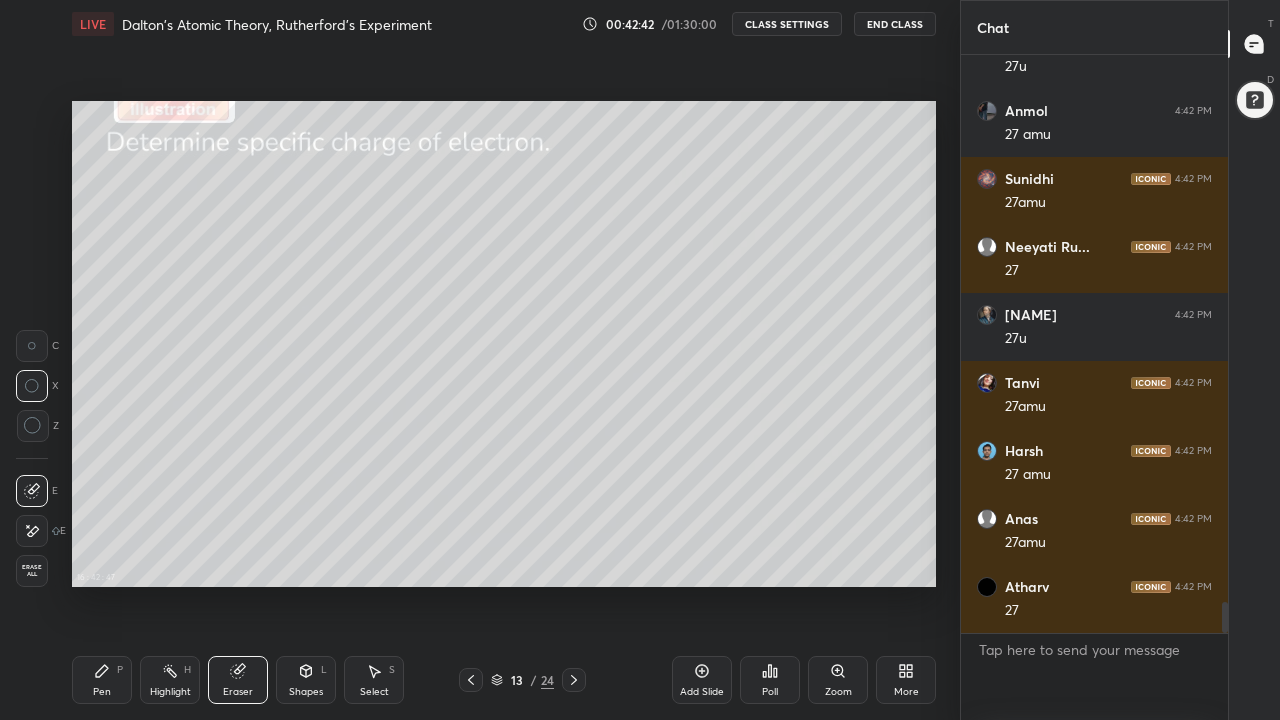click 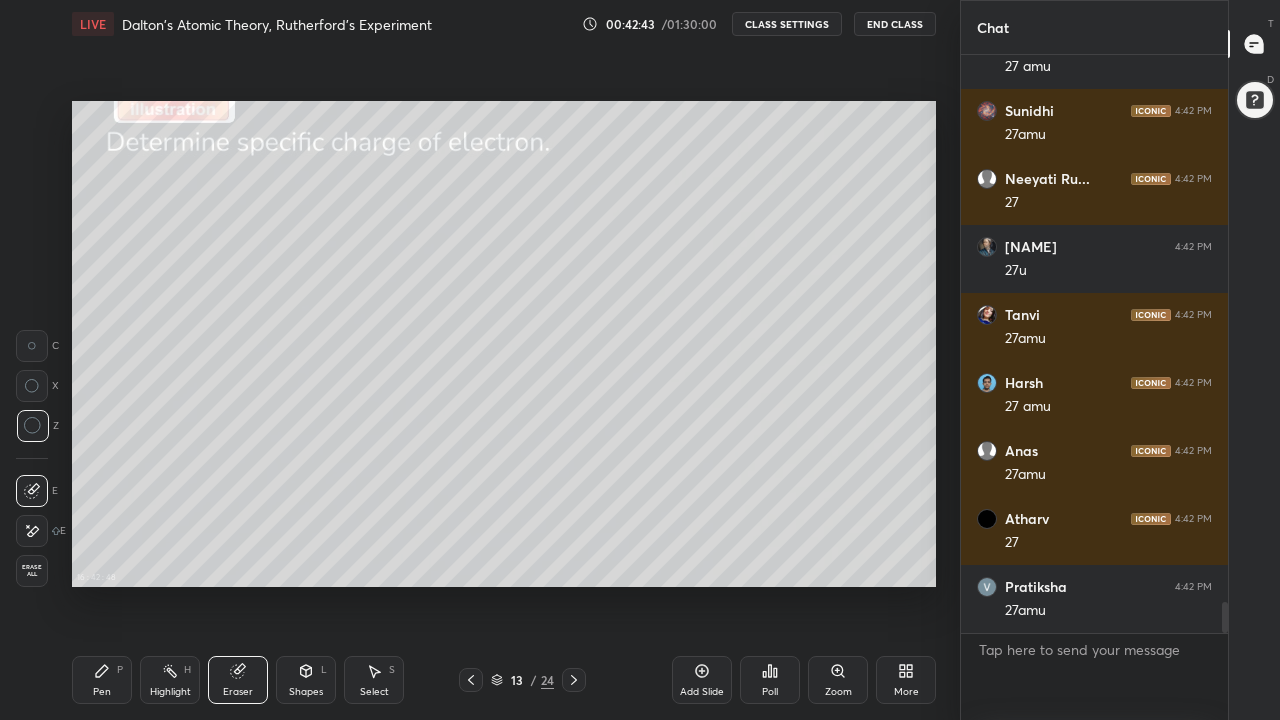 click 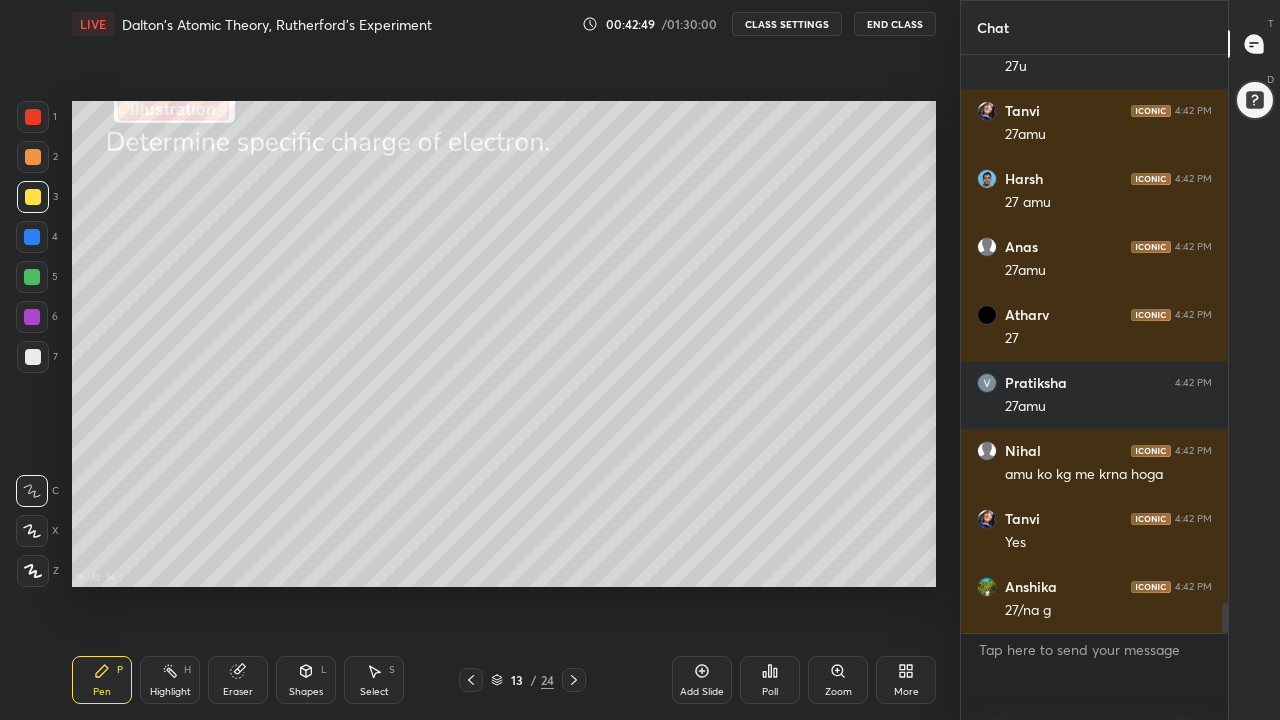 click 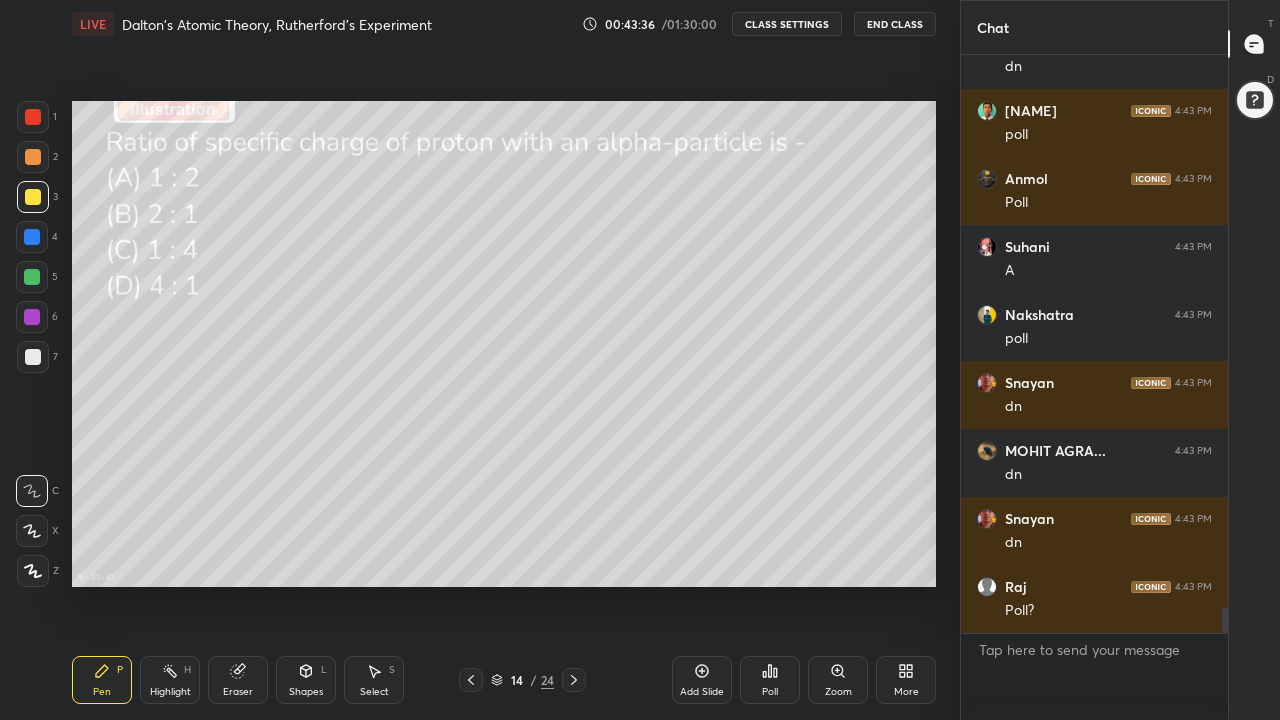 scroll, scrollTop: 12368, scrollLeft: 0, axis: vertical 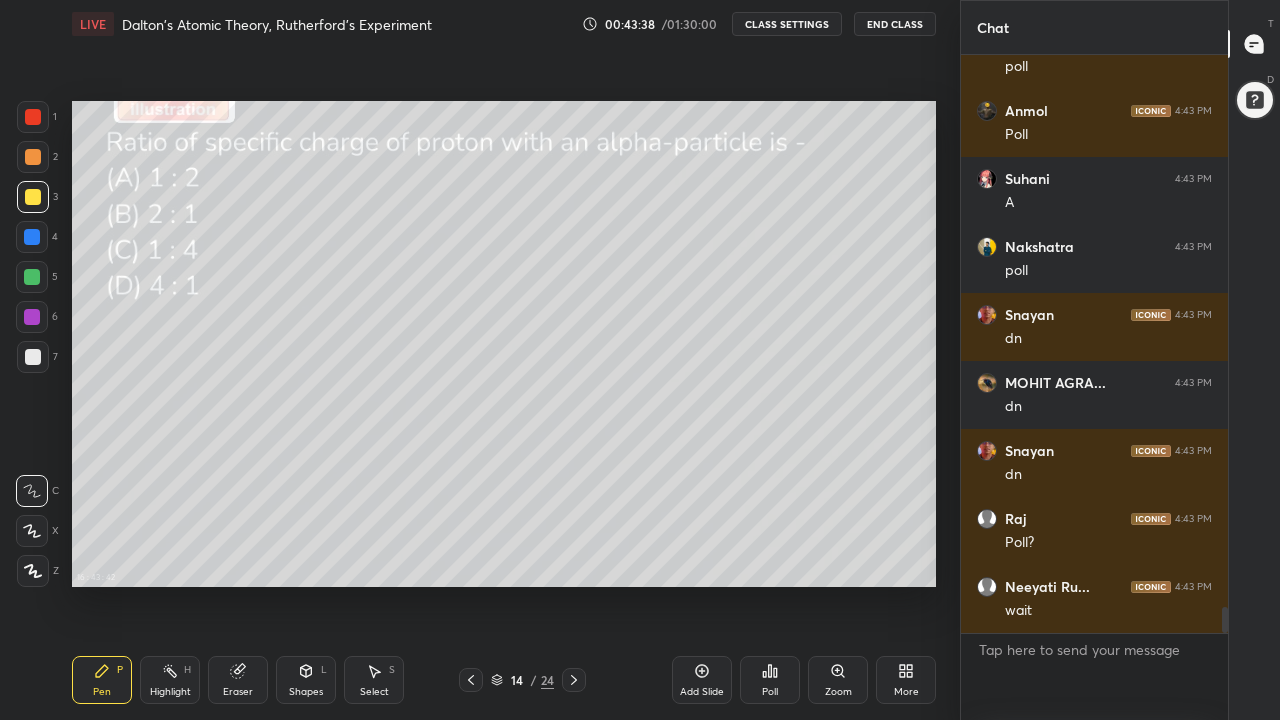 click on "Poll" at bounding box center [770, 680] 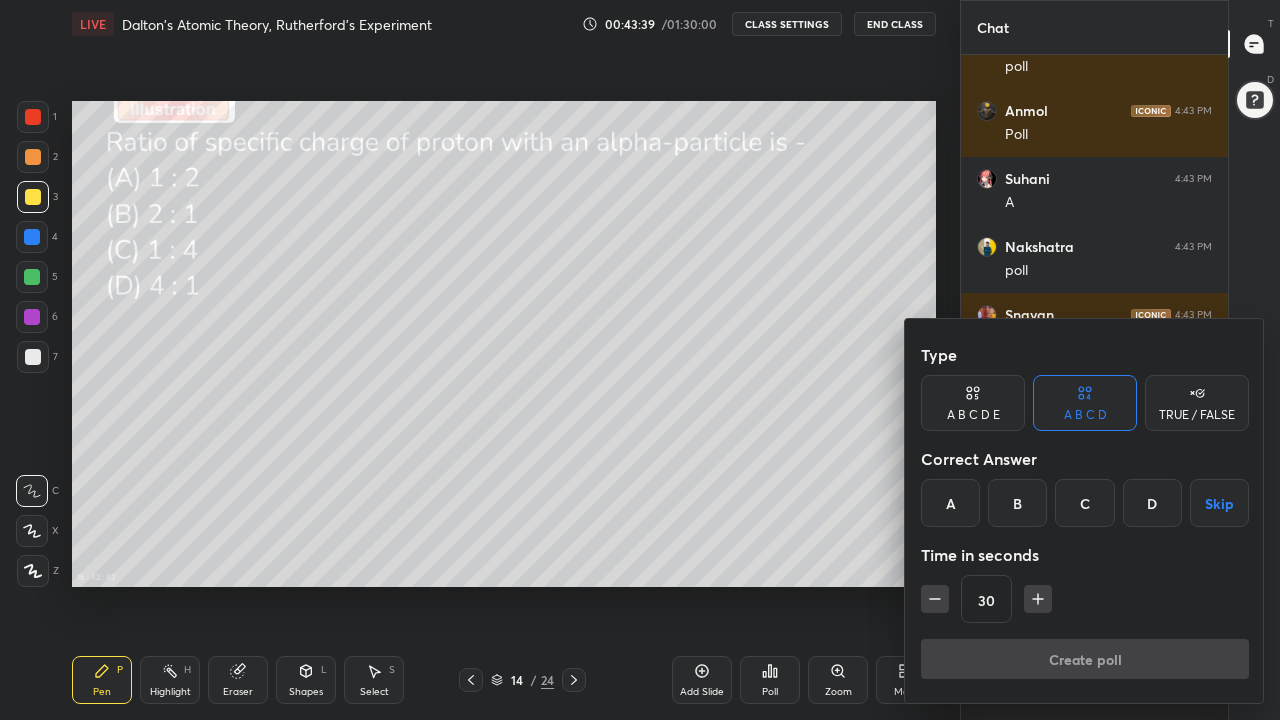 scroll, scrollTop: 12436, scrollLeft: 0, axis: vertical 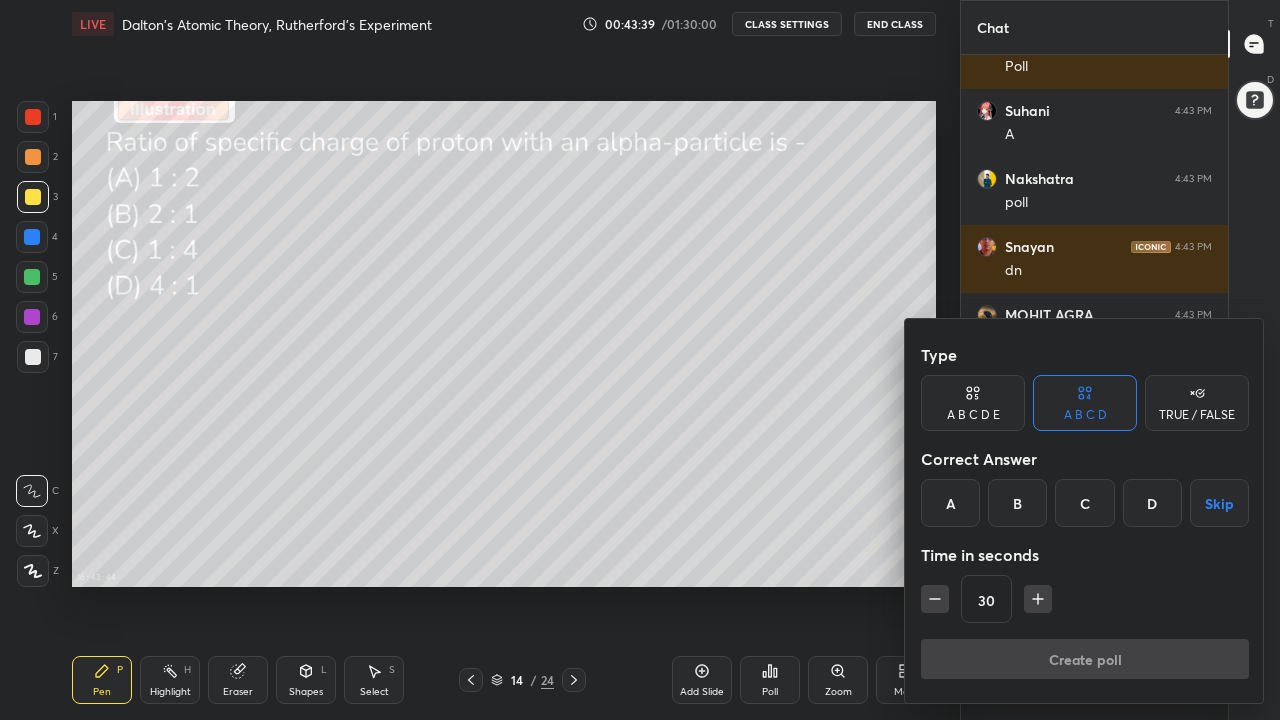click on "B" at bounding box center (1017, 503) 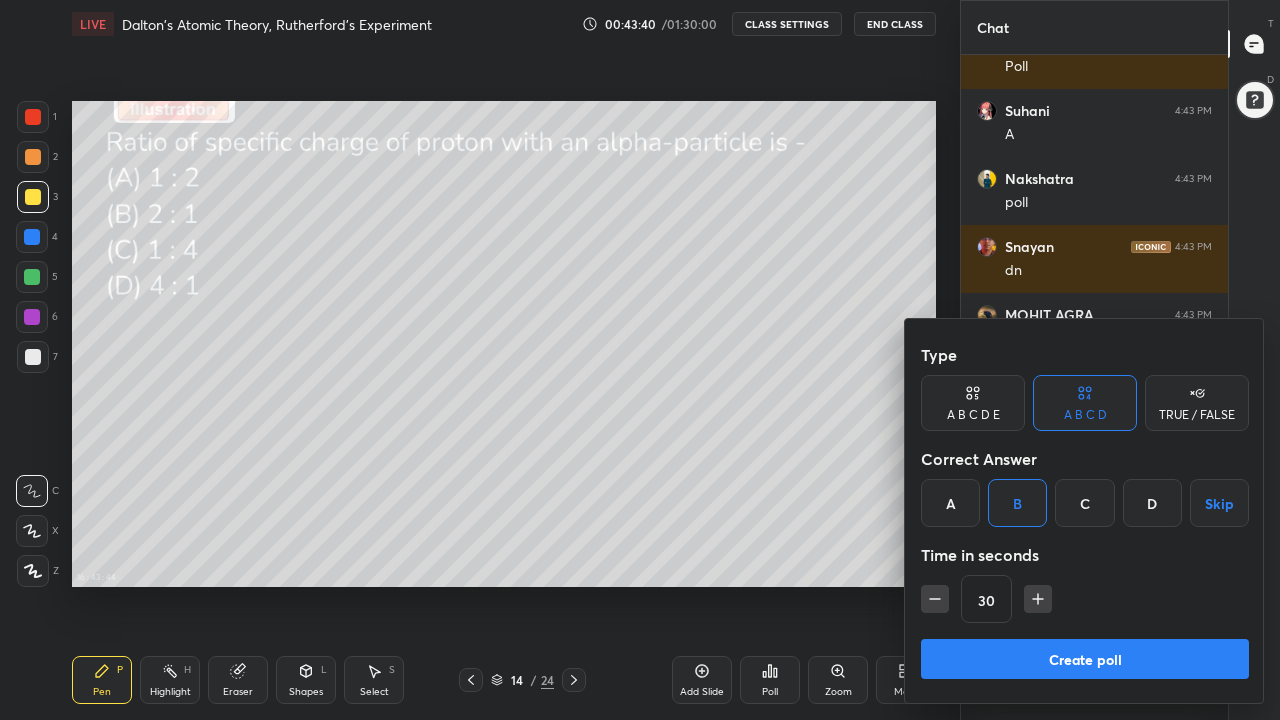 click on "Create poll" at bounding box center (1085, 659) 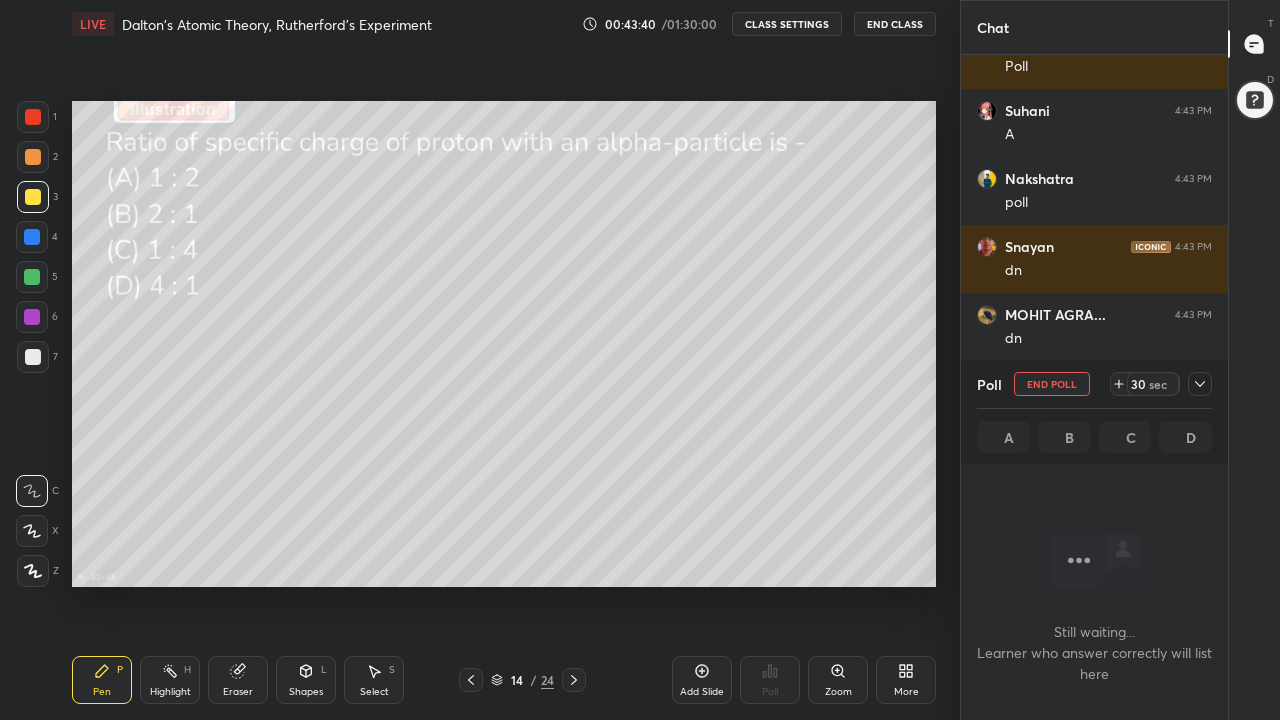 scroll, scrollTop: 12475, scrollLeft: 0, axis: vertical 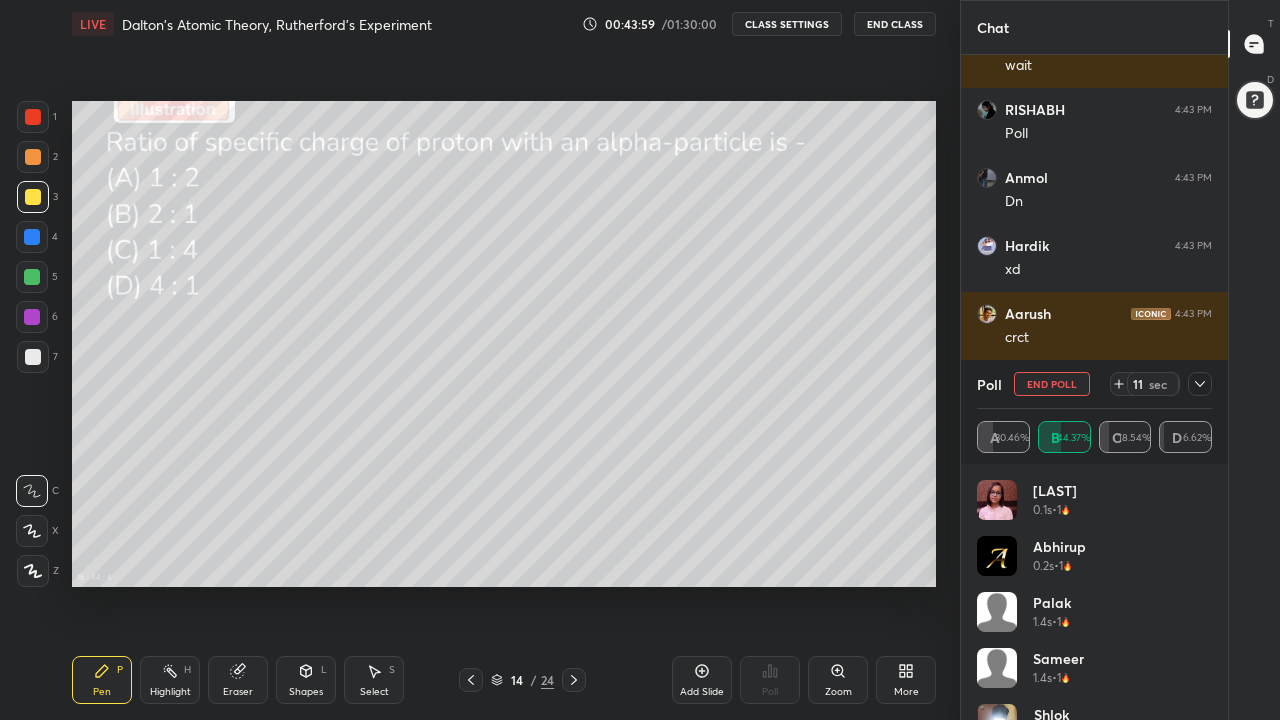 click 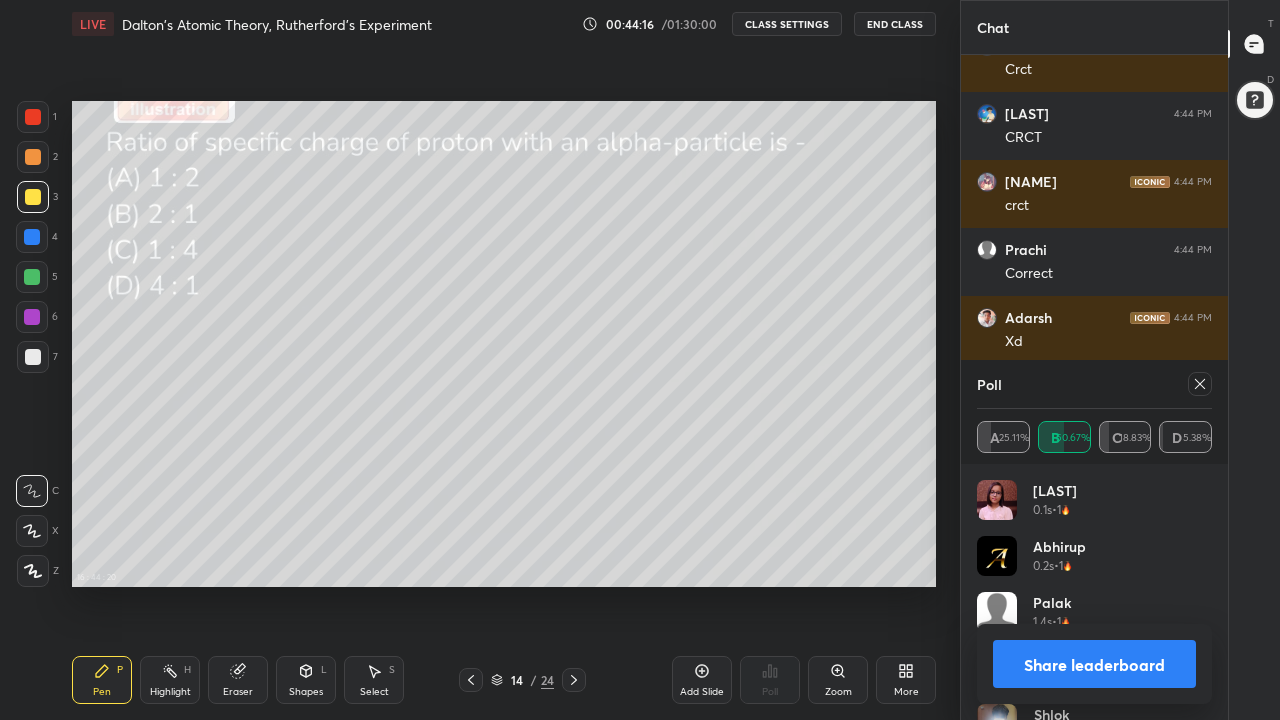 click 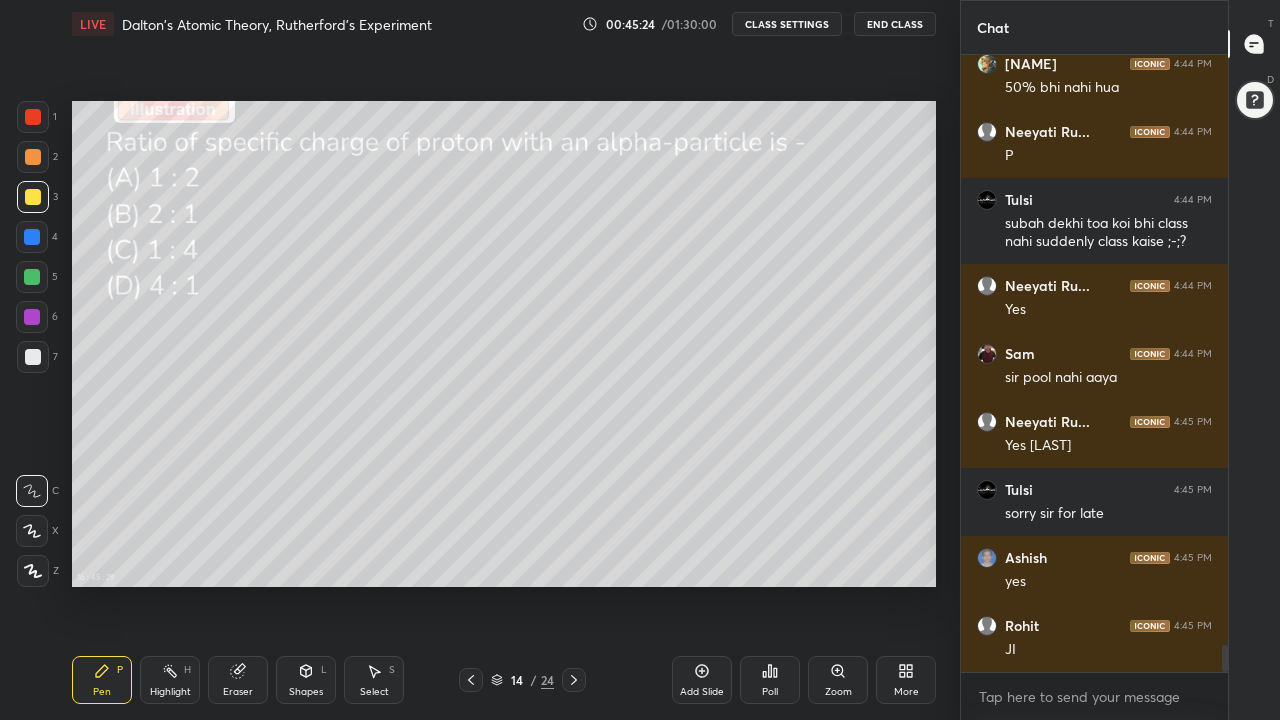 scroll, scrollTop: 13757, scrollLeft: 0, axis: vertical 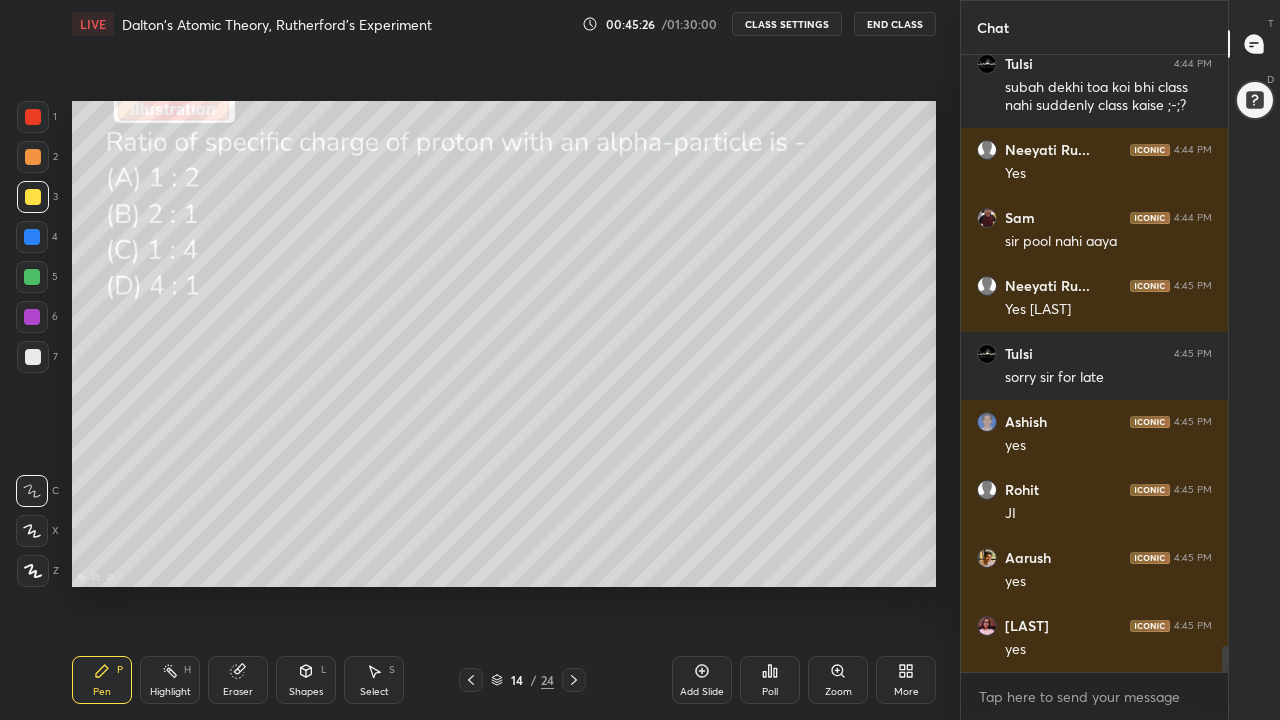 click 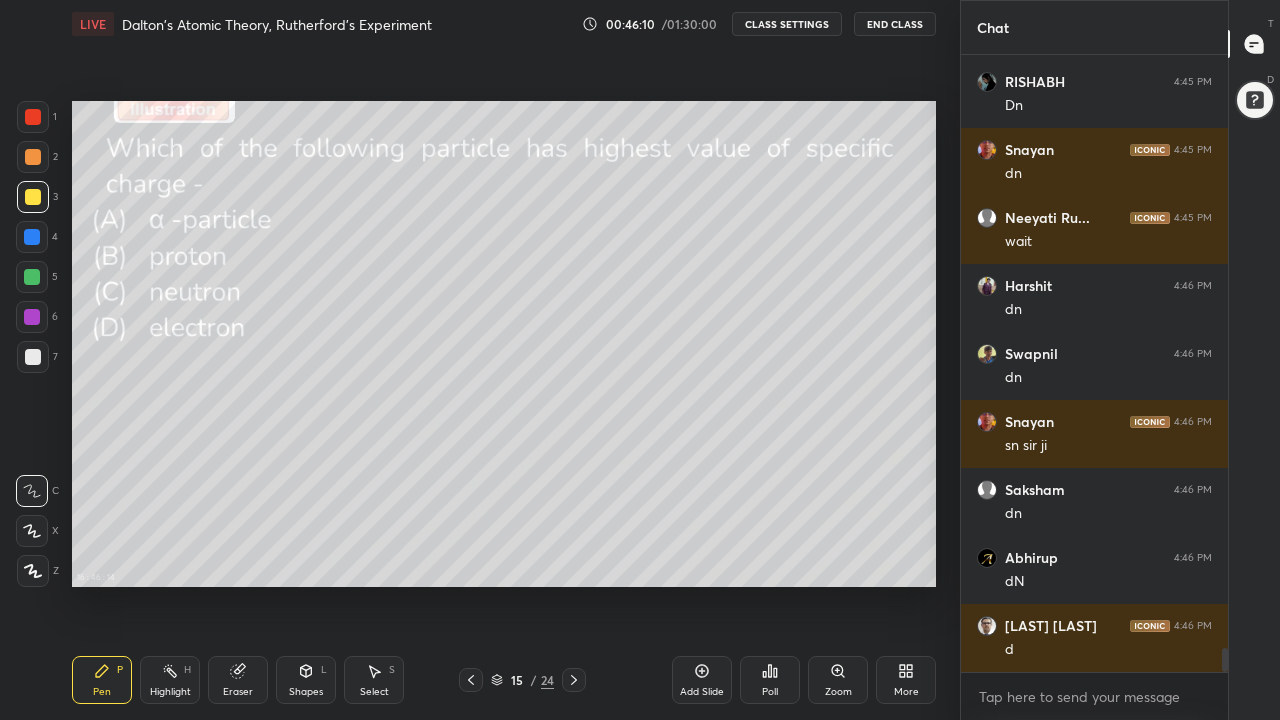 scroll, scrollTop: 15257, scrollLeft: 0, axis: vertical 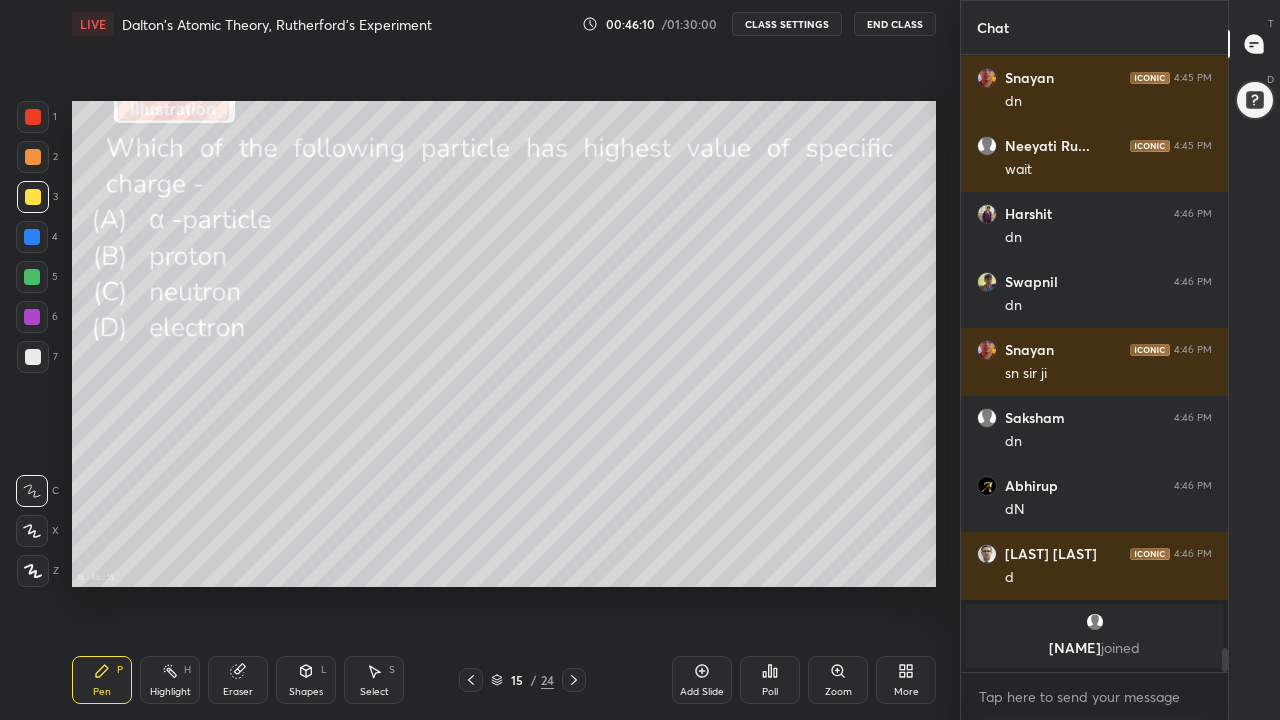 click on "Poll" at bounding box center (770, 692) 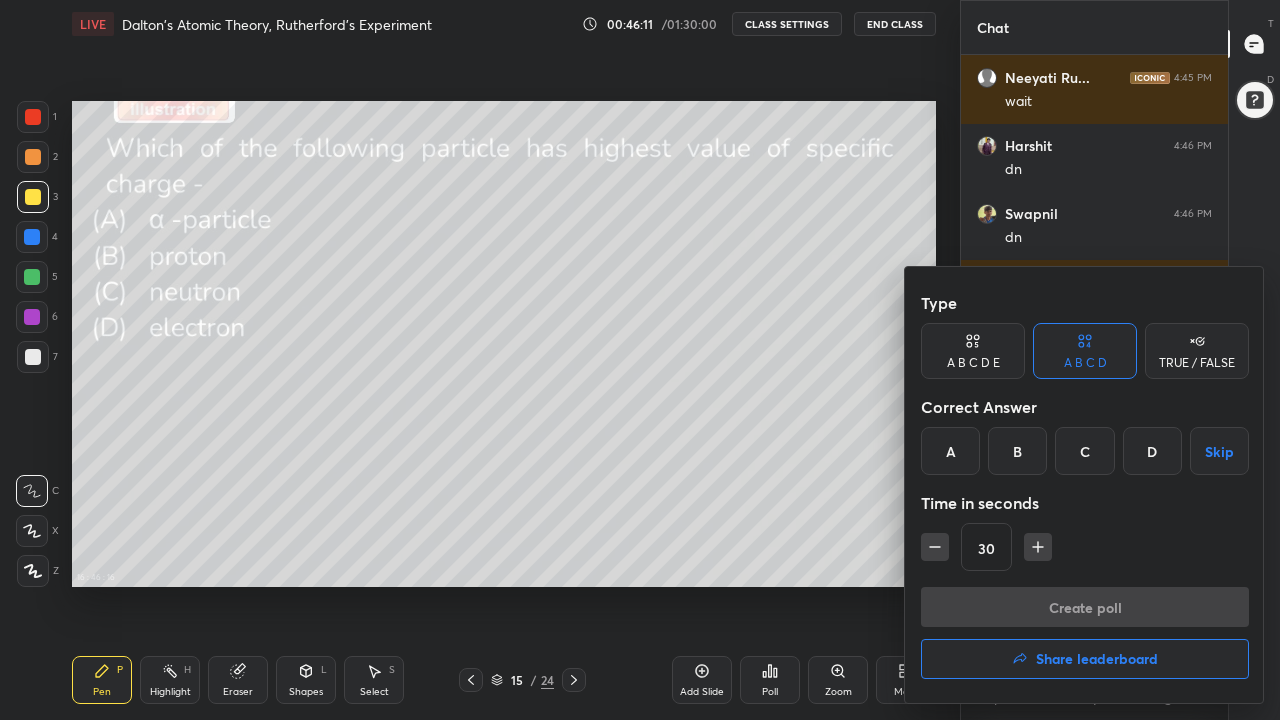 scroll, scrollTop: 14683, scrollLeft: 0, axis: vertical 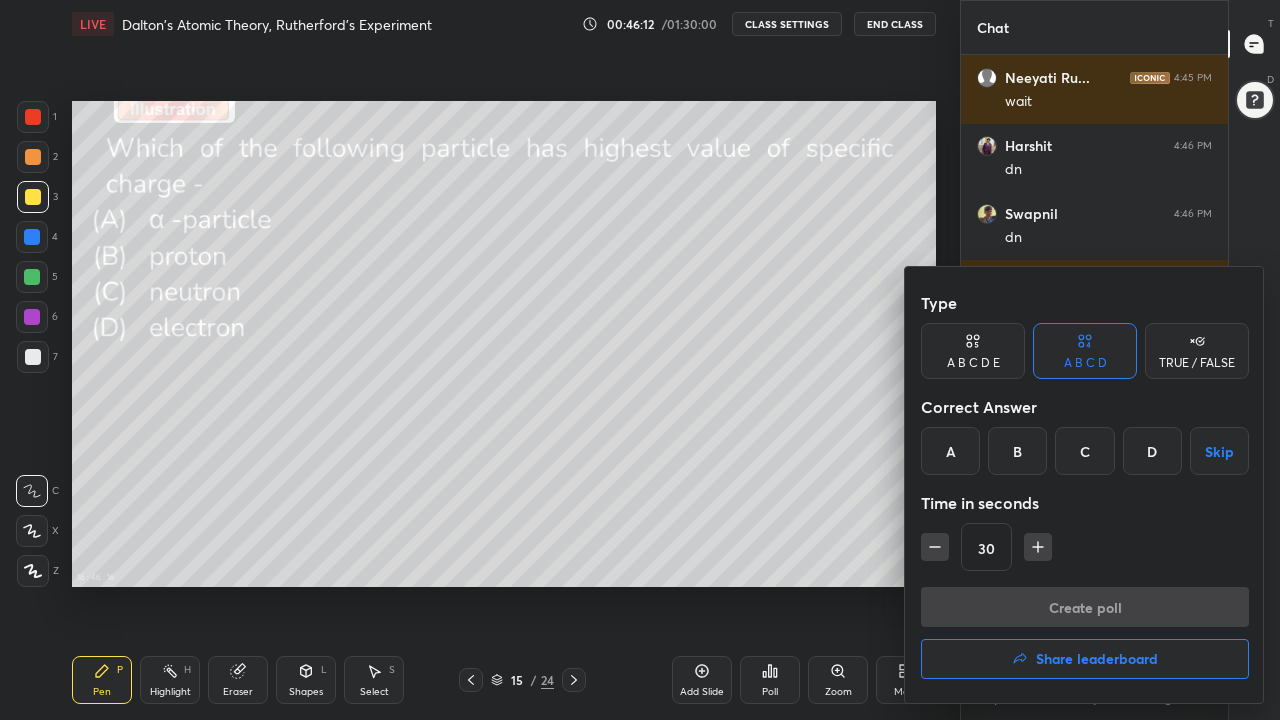 click on "D" at bounding box center (1152, 451) 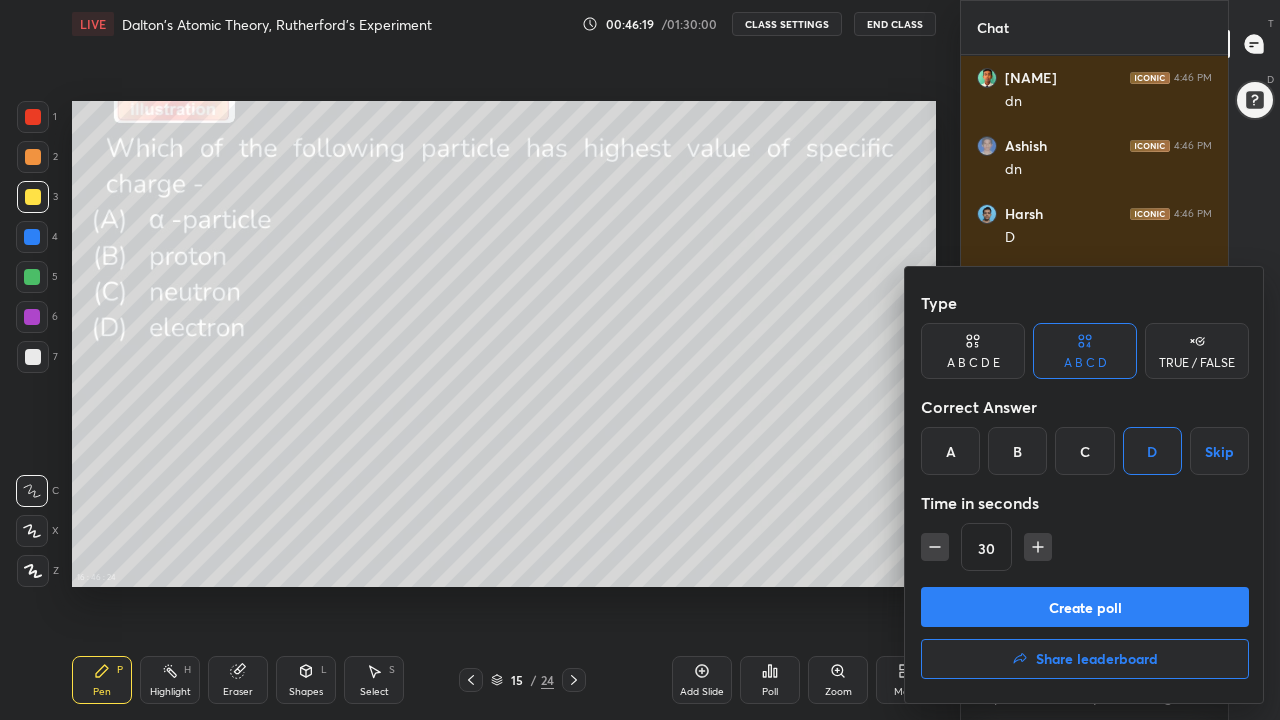 scroll, scrollTop: 15223, scrollLeft: 0, axis: vertical 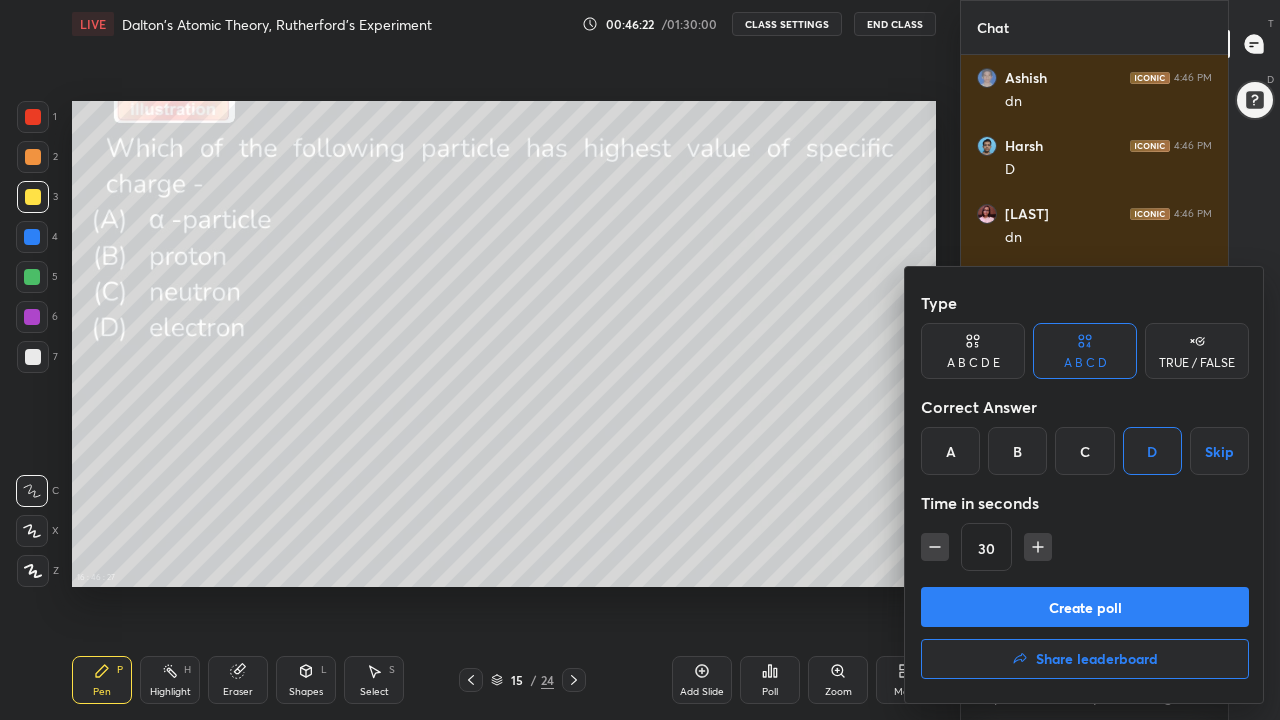 click on "Create poll" at bounding box center (1085, 607) 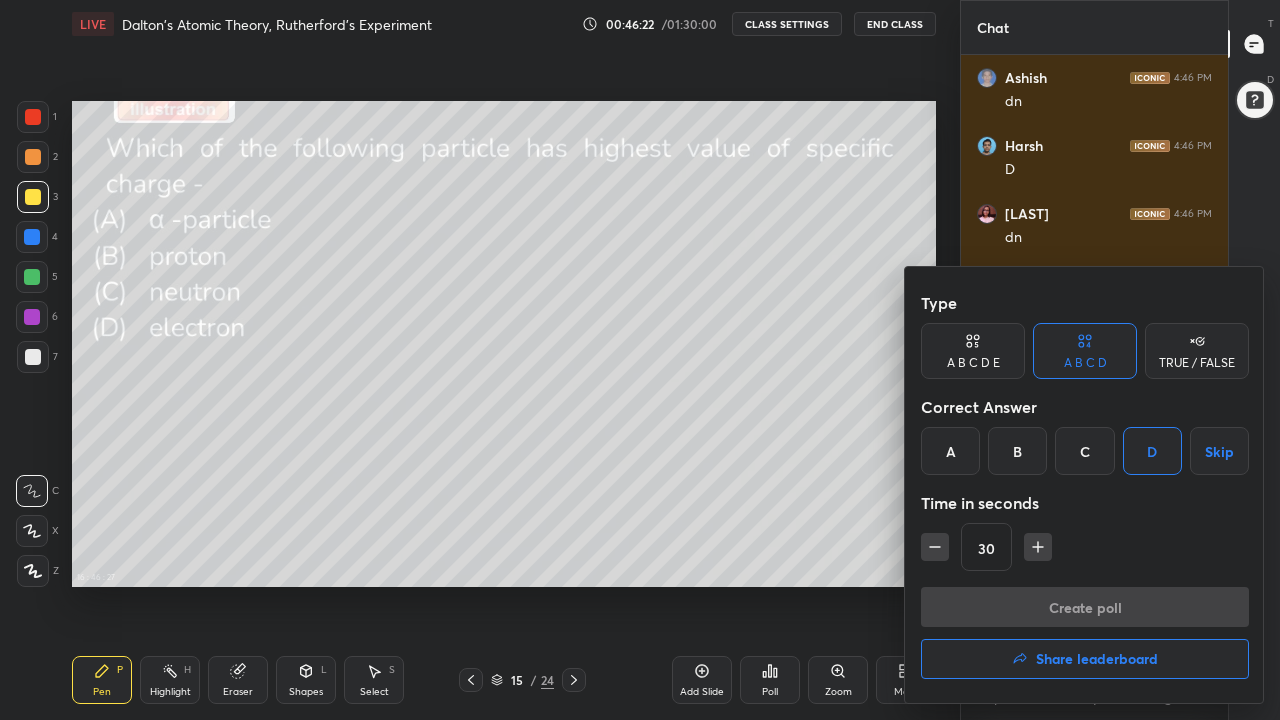 scroll, scrollTop: 569, scrollLeft: 261, axis: both 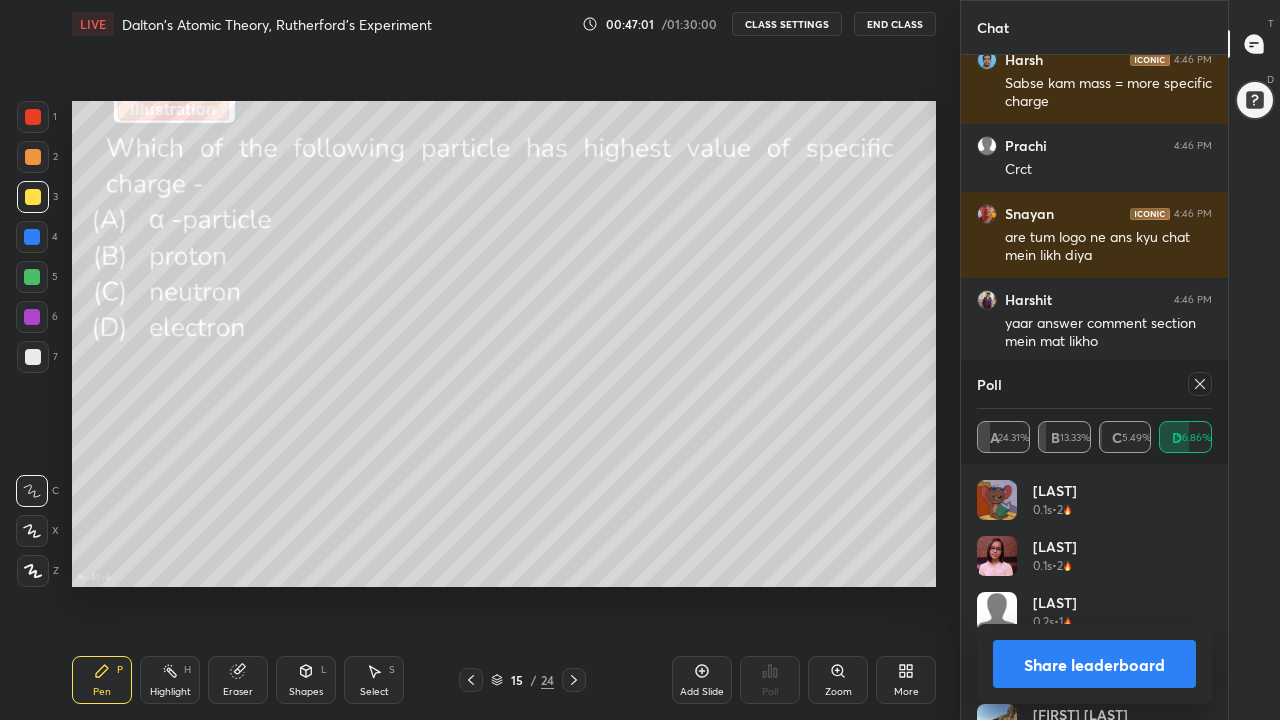 click 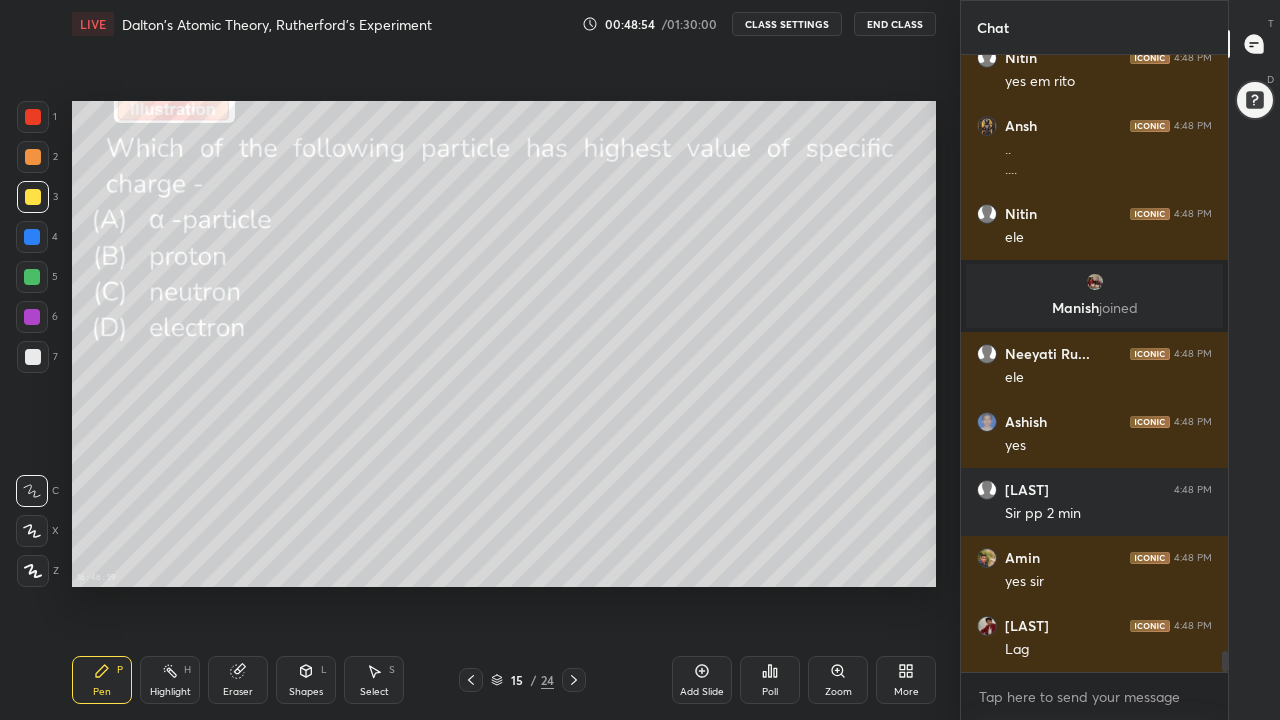 scroll, scrollTop: 17755, scrollLeft: 0, axis: vertical 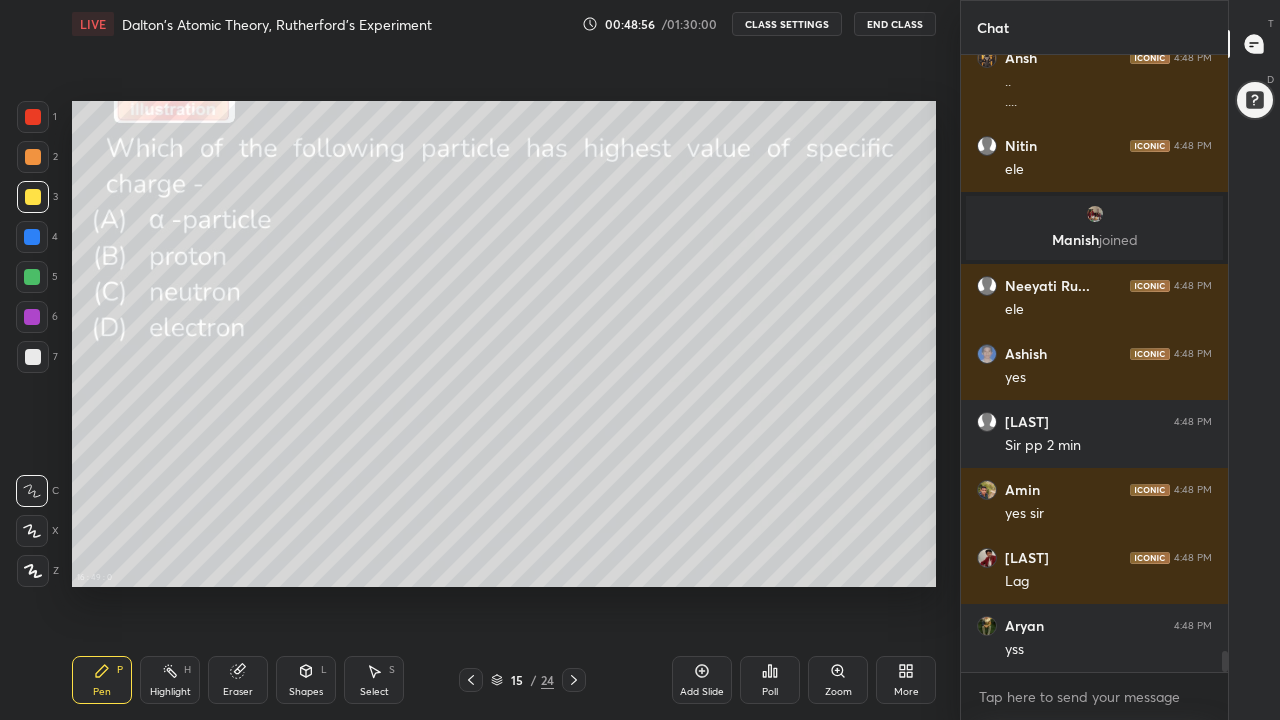 click 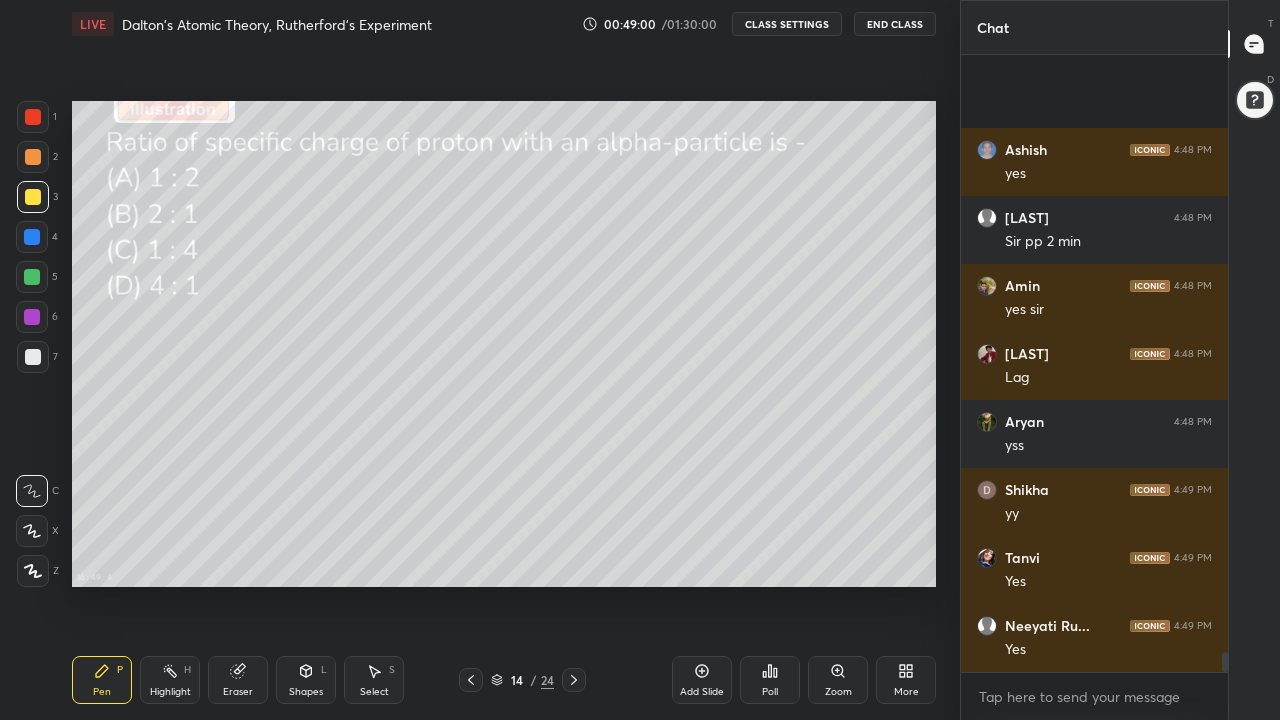 scroll, scrollTop: 18163, scrollLeft: 0, axis: vertical 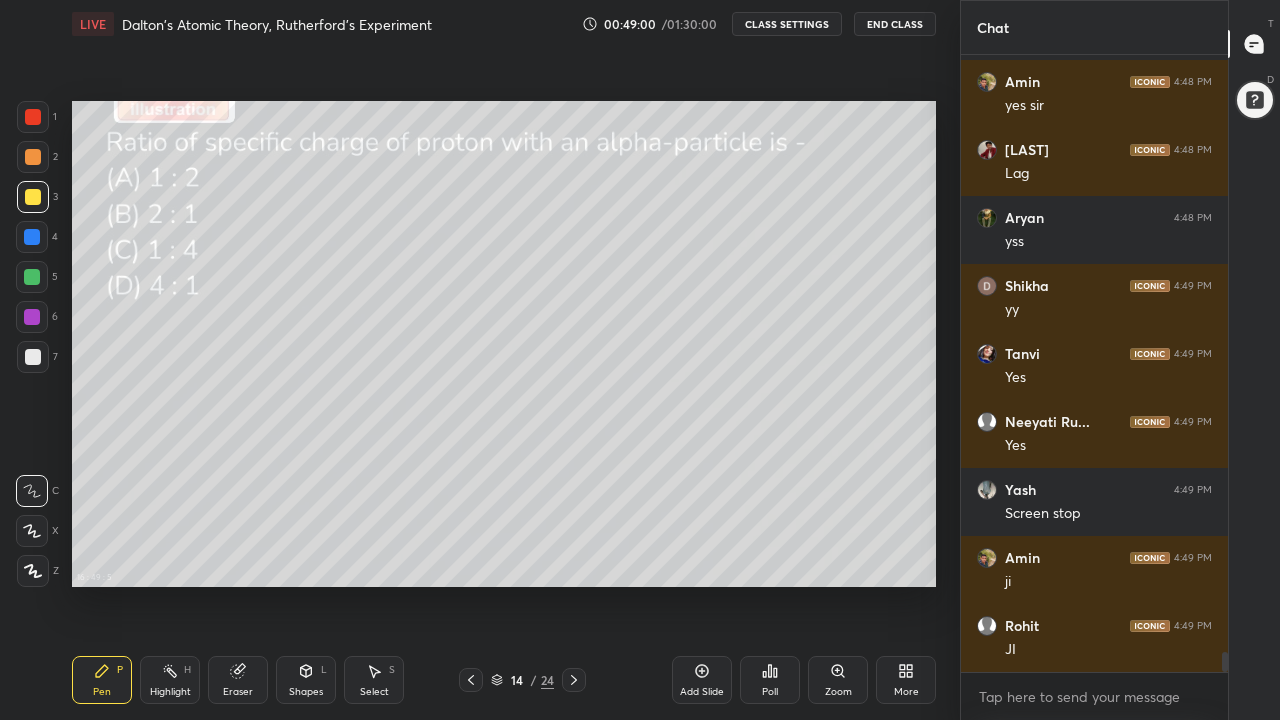 click 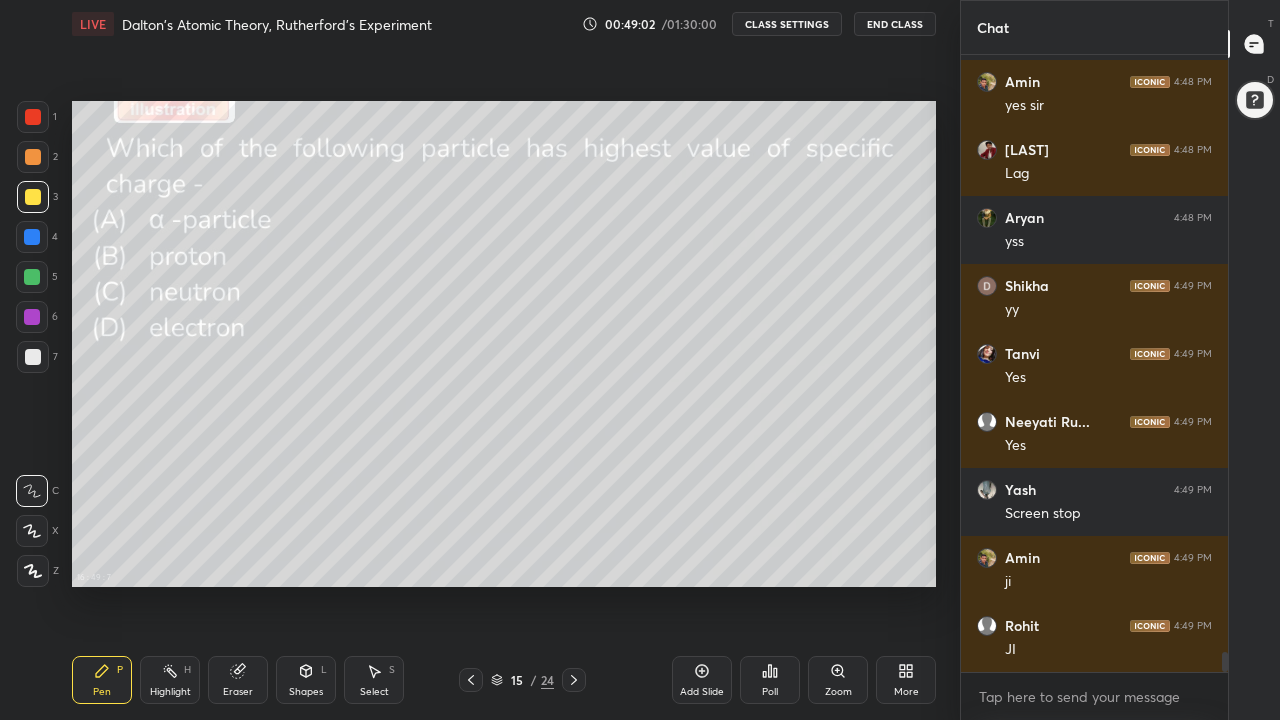 scroll, scrollTop: 18231, scrollLeft: 0, axis: vertical 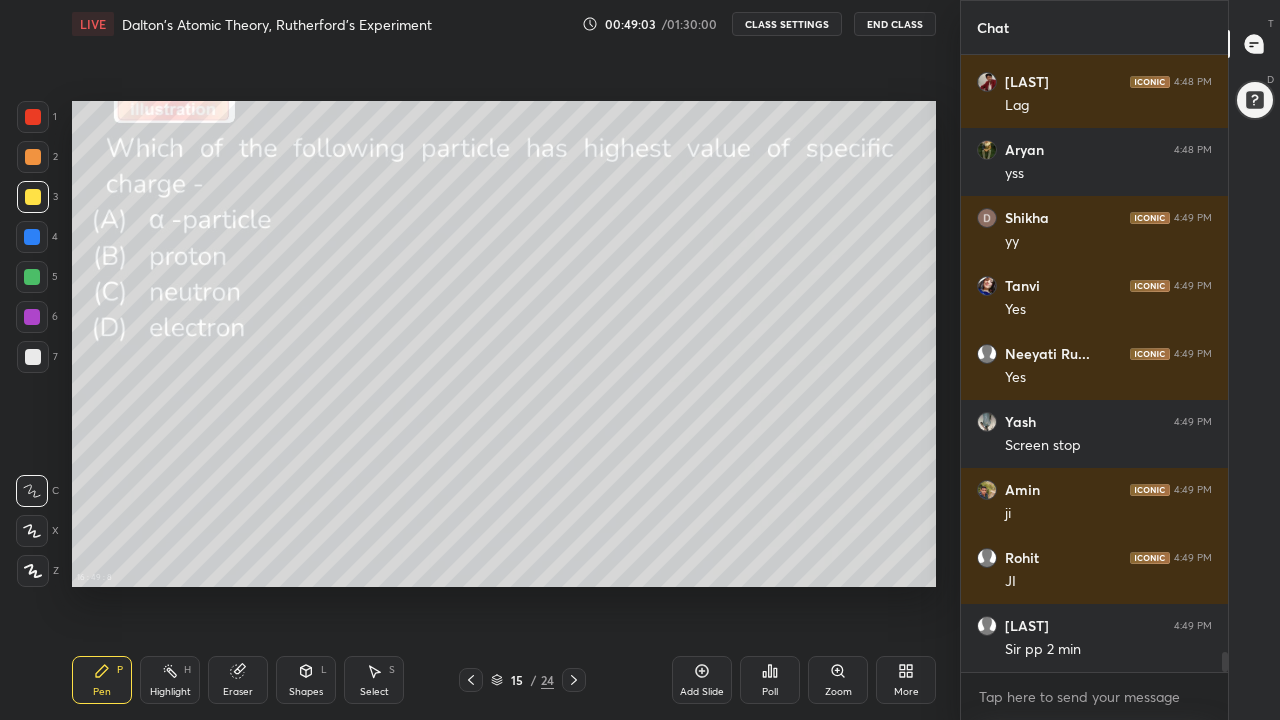 click 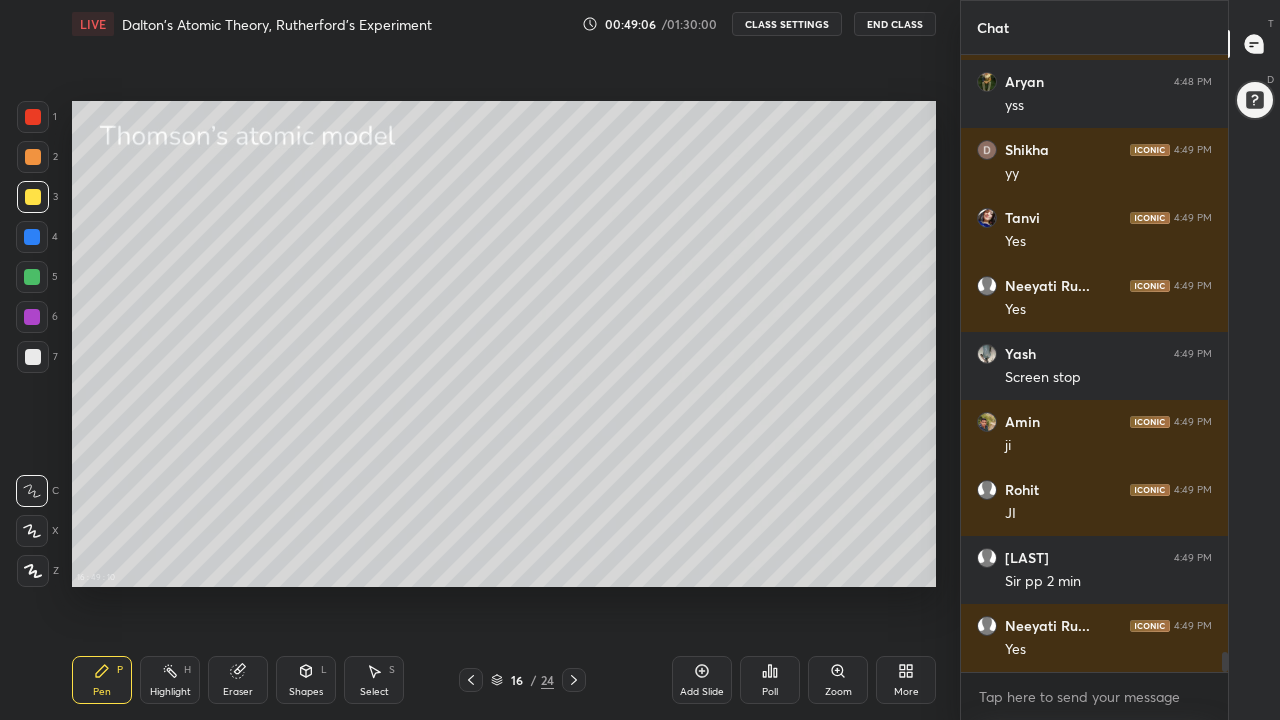 scroll, scrollTop: 18367, scrollLeft: 0, axis: vertical 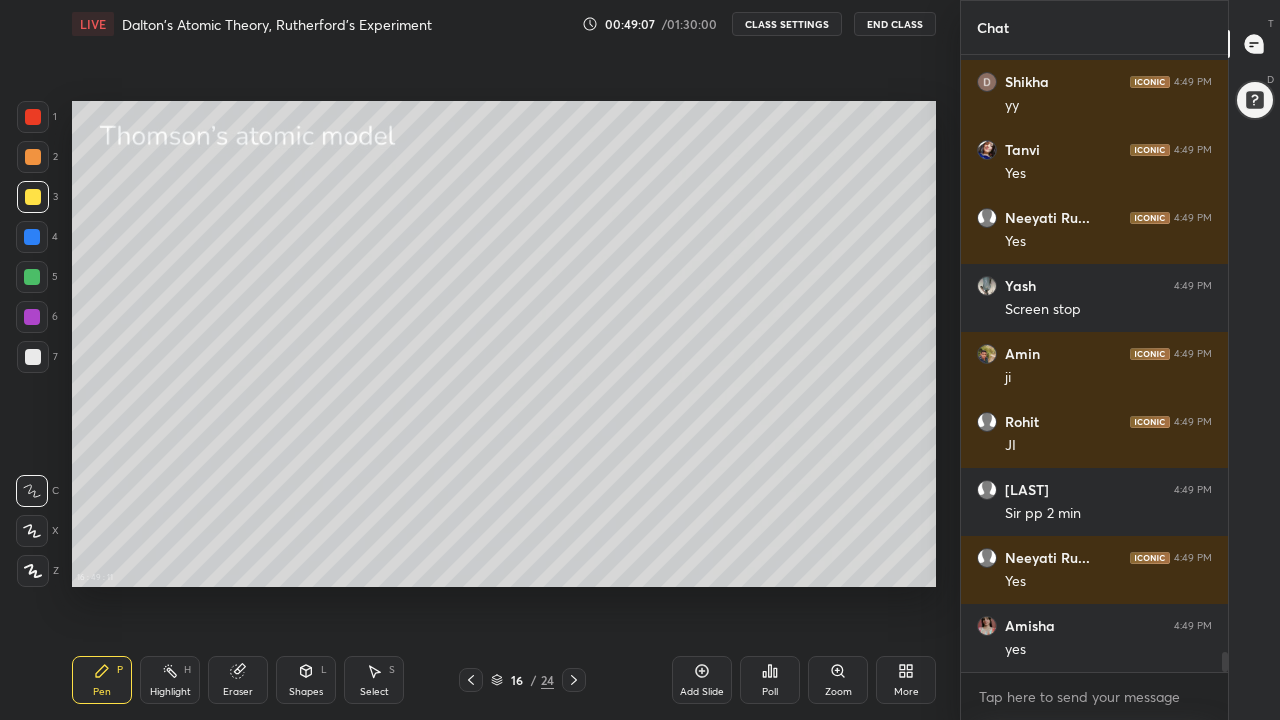 click at bounding box center [33, 357] 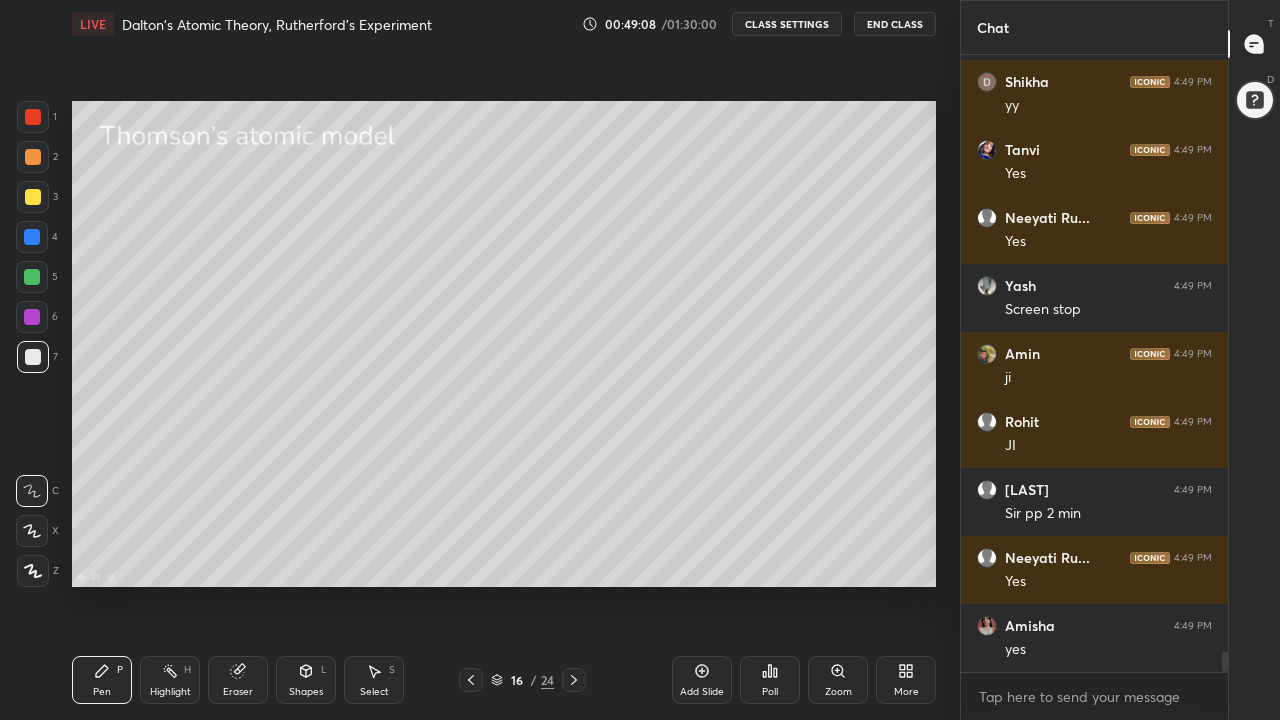 click 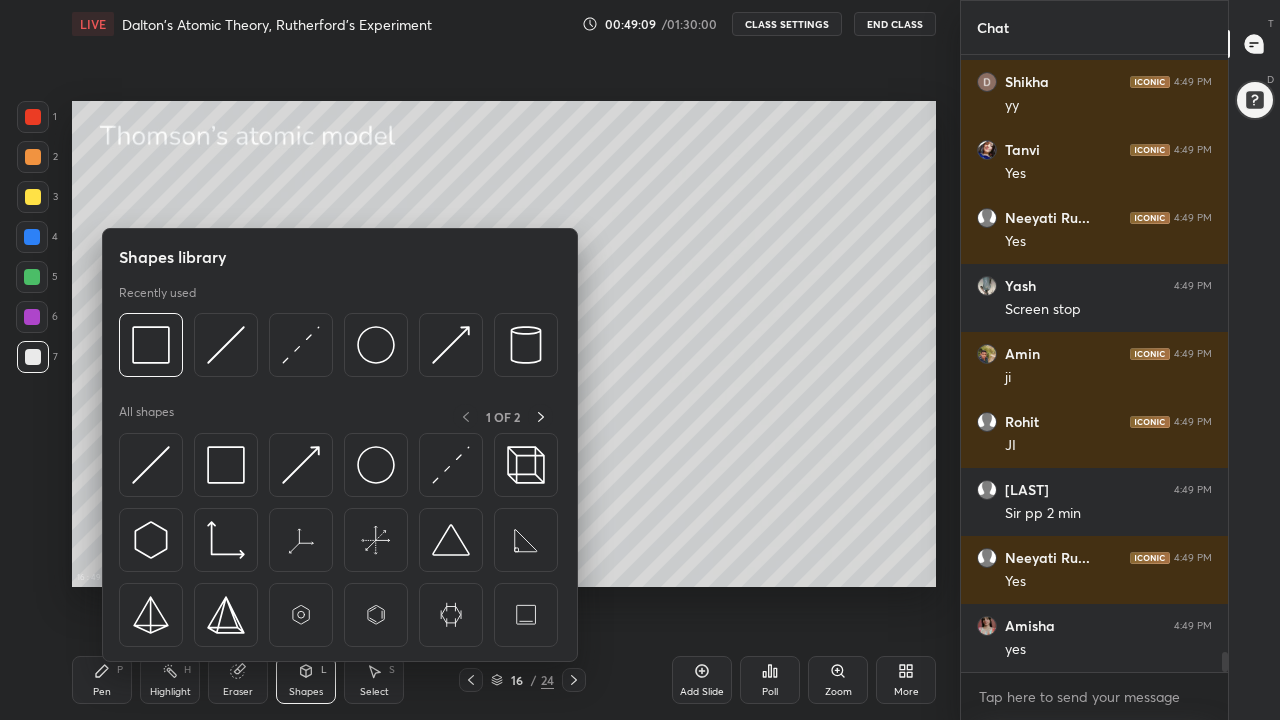 scroll, scrollTop: 18435, scrollLeft: 0, axis: vertical 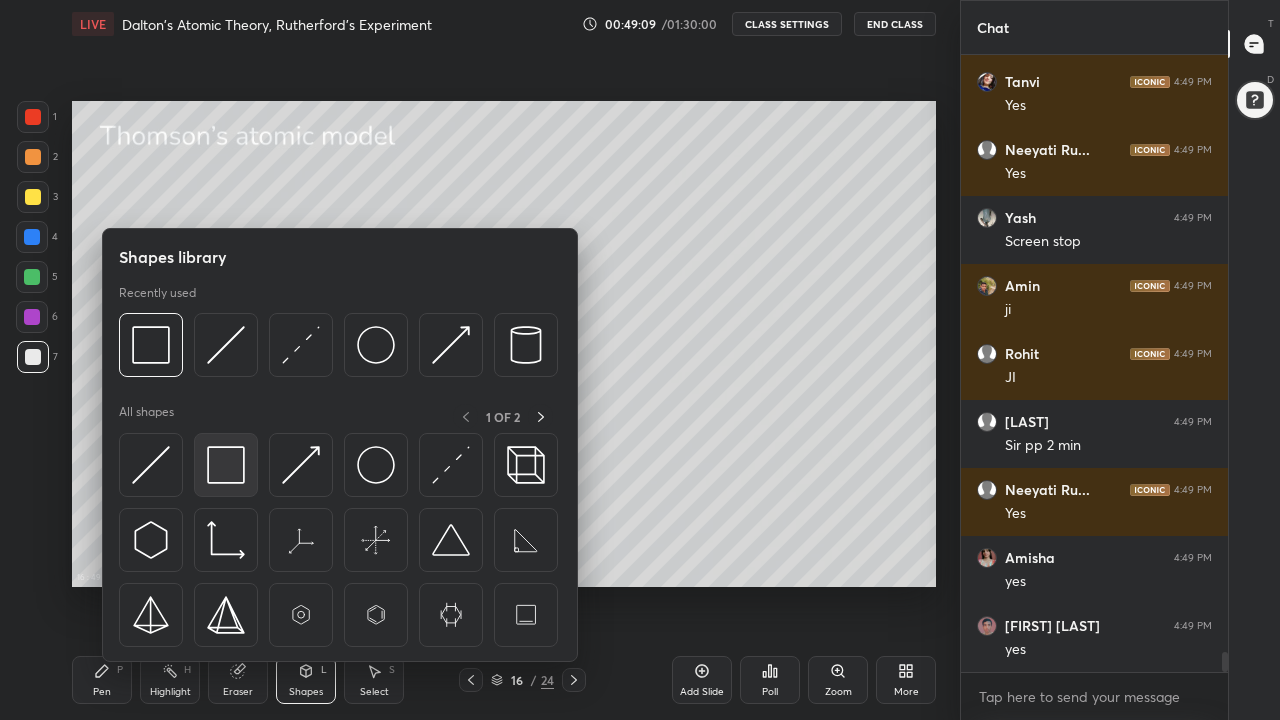 click at bounding box center (226, 465) 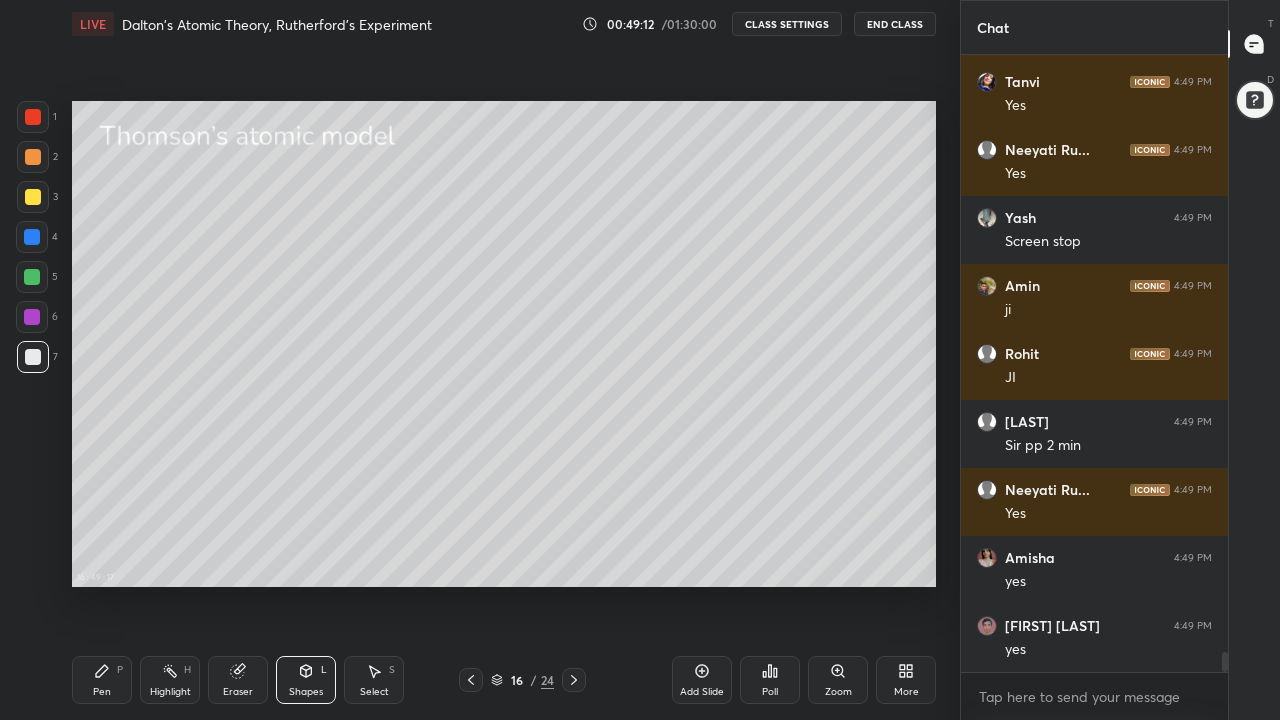 scroll, scrollTop: 18503, scrollLeft: 0, axis: vertical 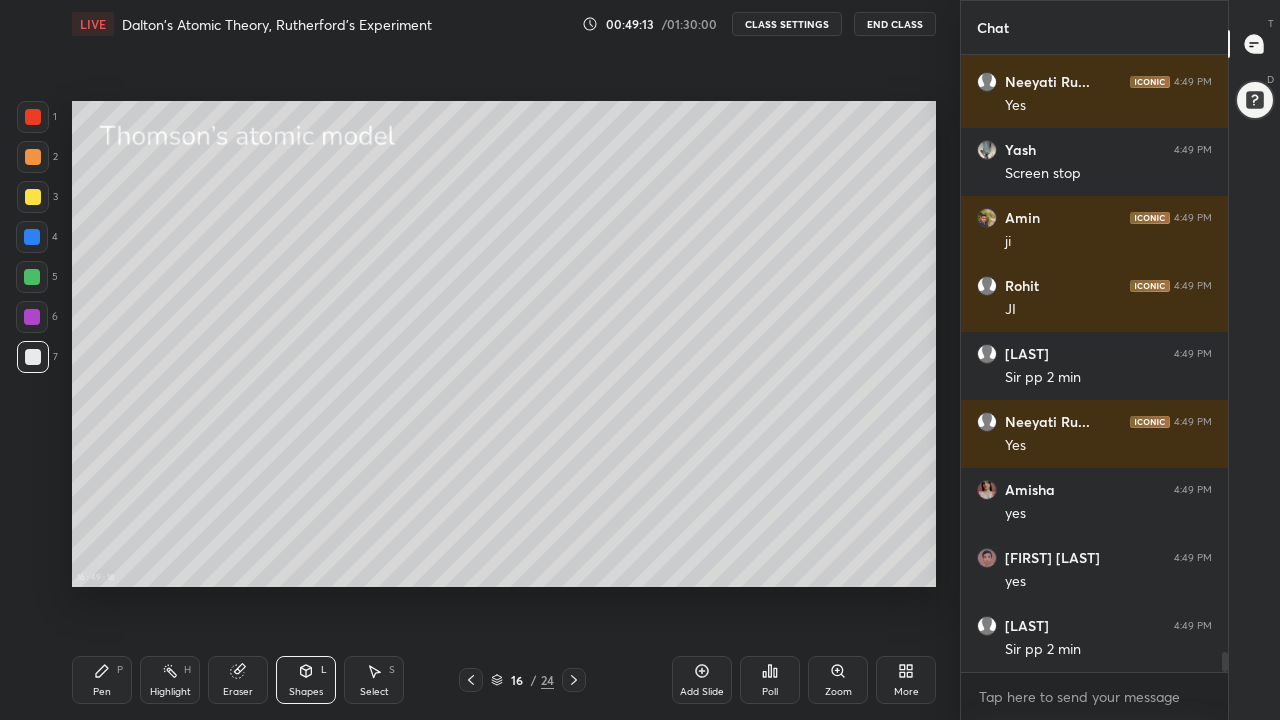 click on "Pen P" at bounding box center [102, 680] 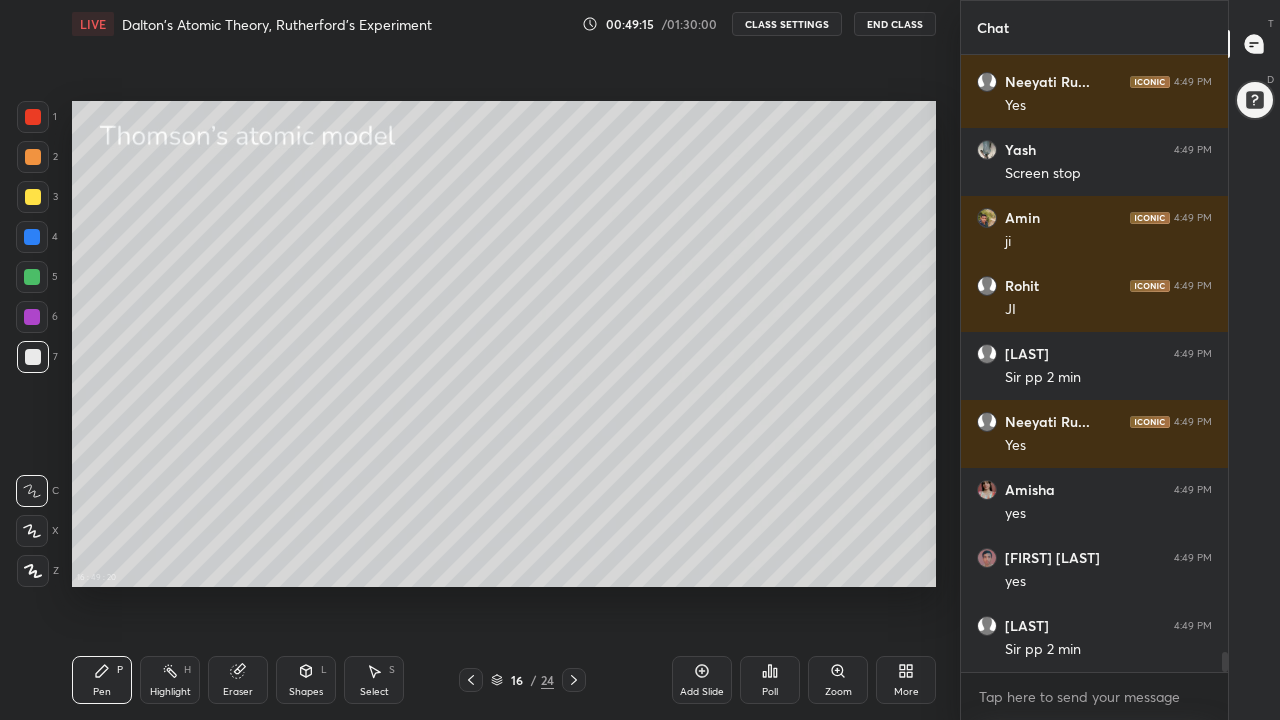 click at bounding box center (33, 197) 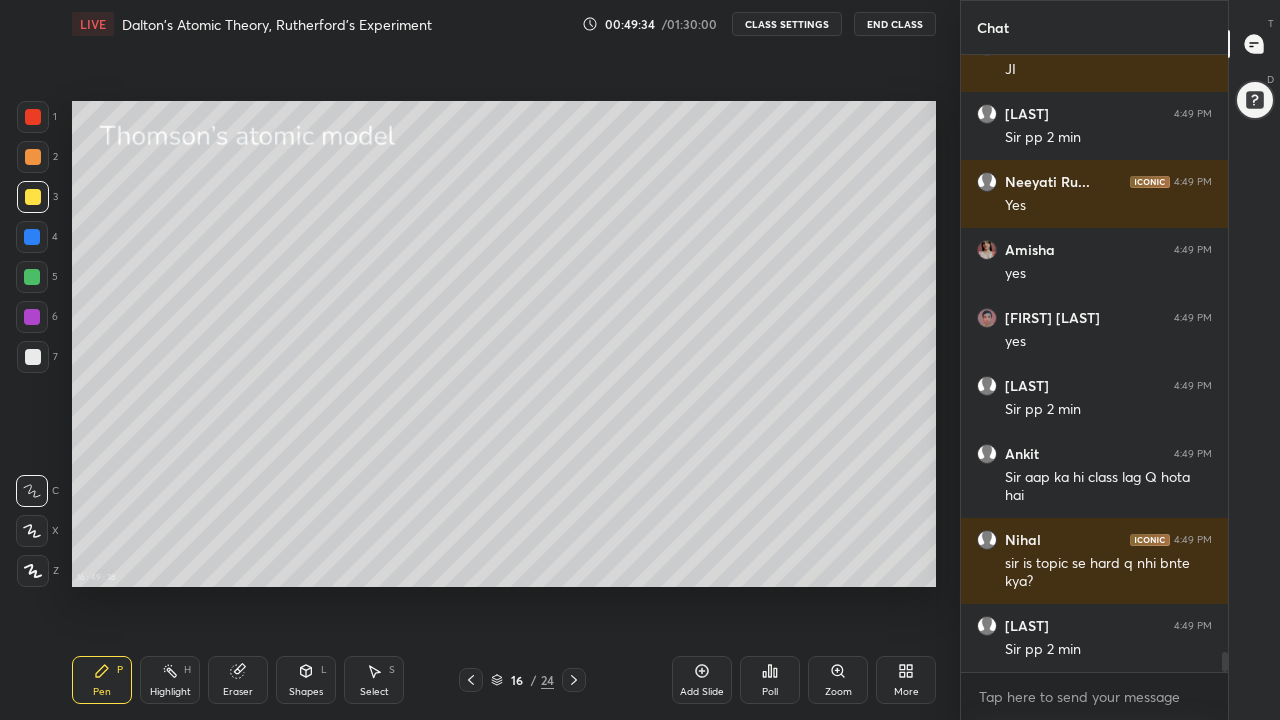 scroll, scrollTop: 18811, scrollLeft: 0, axis: vertical 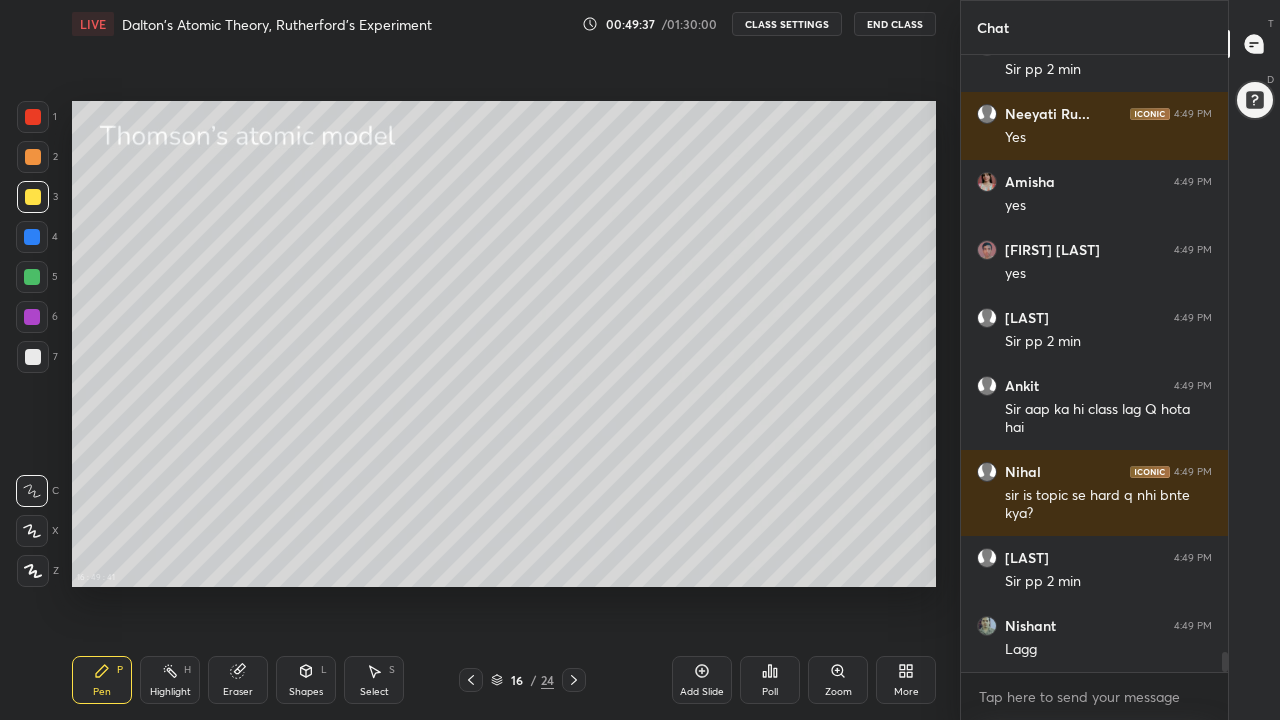 click 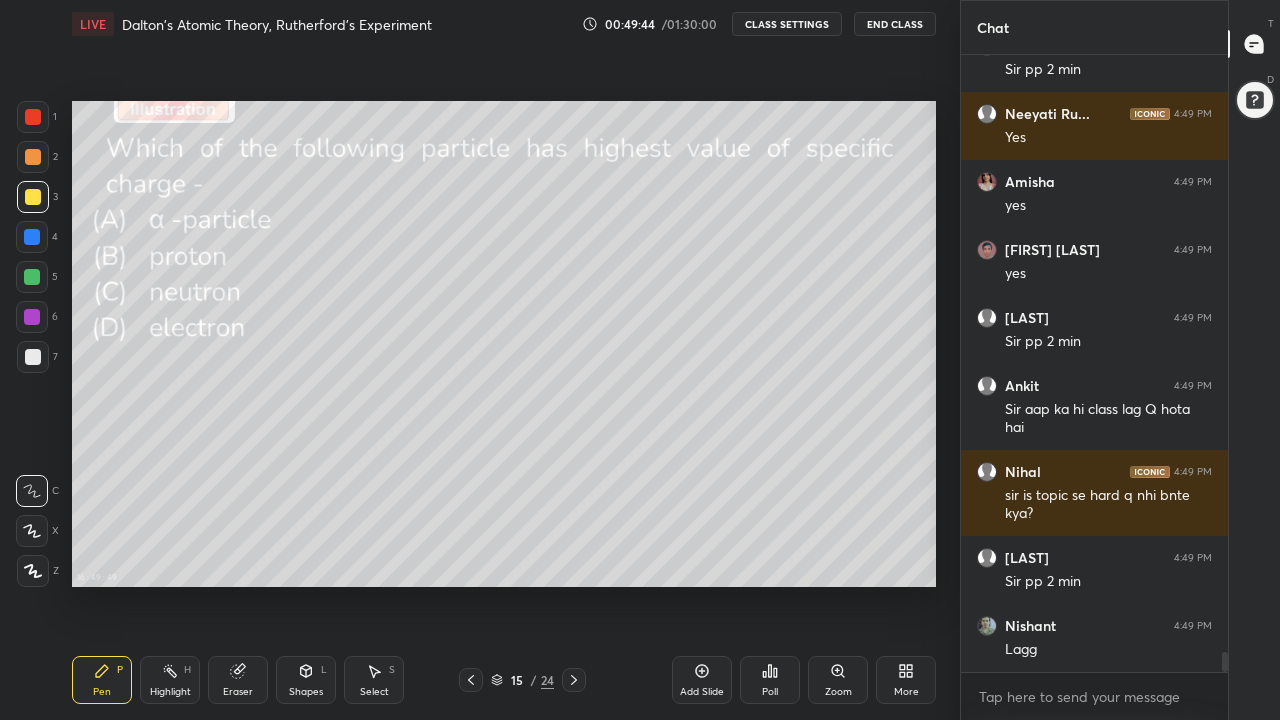 scroll, scrollTop: 18879, scrollLeft: 0, axis: vertical 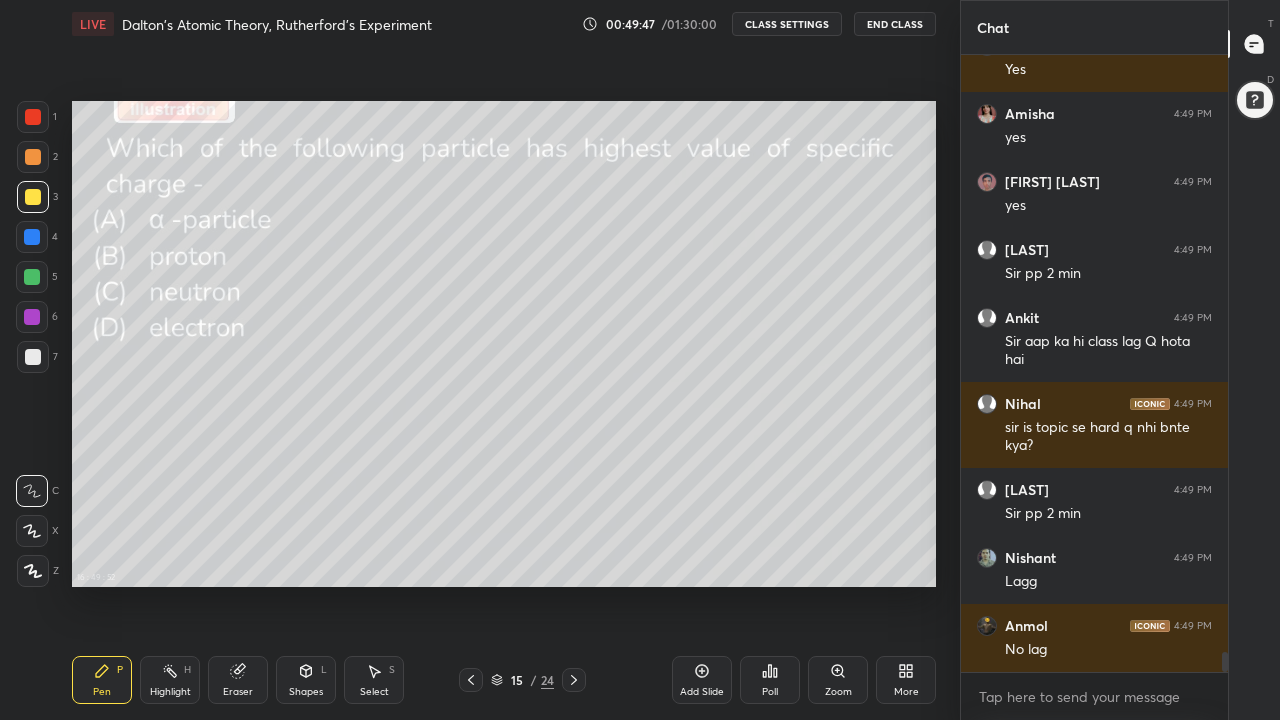 click at bounding box center (574, 680) 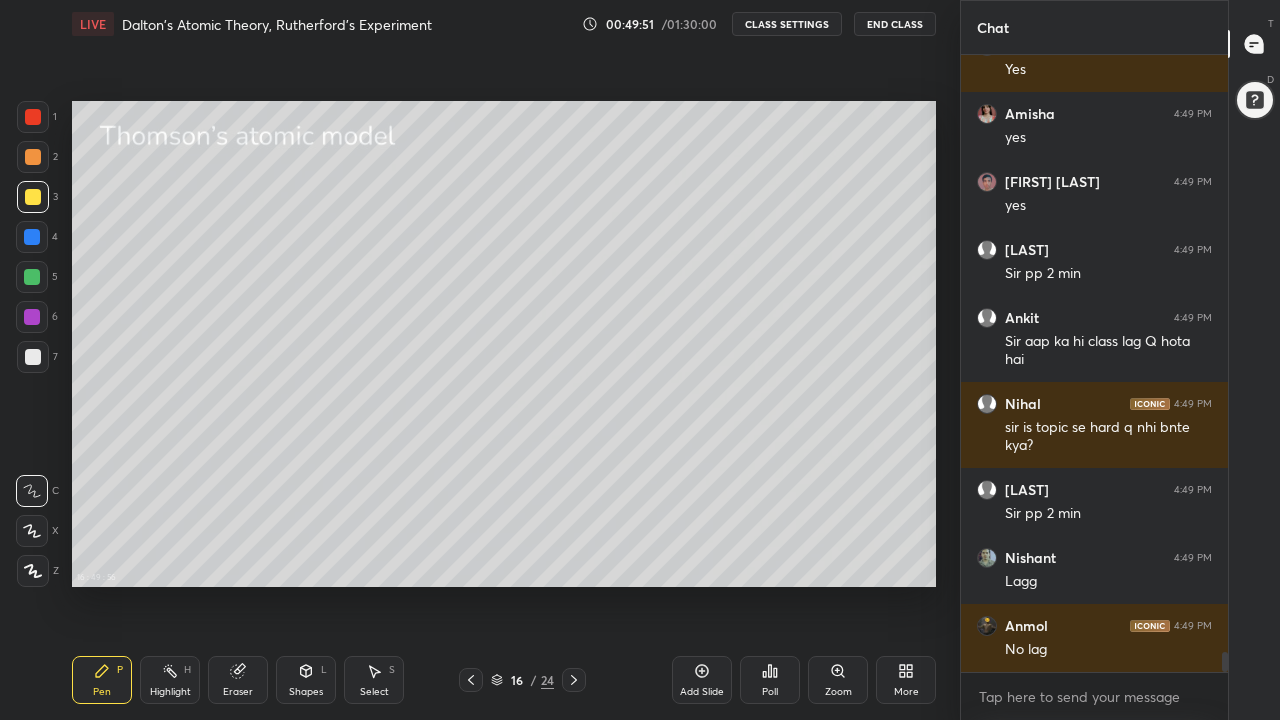 click 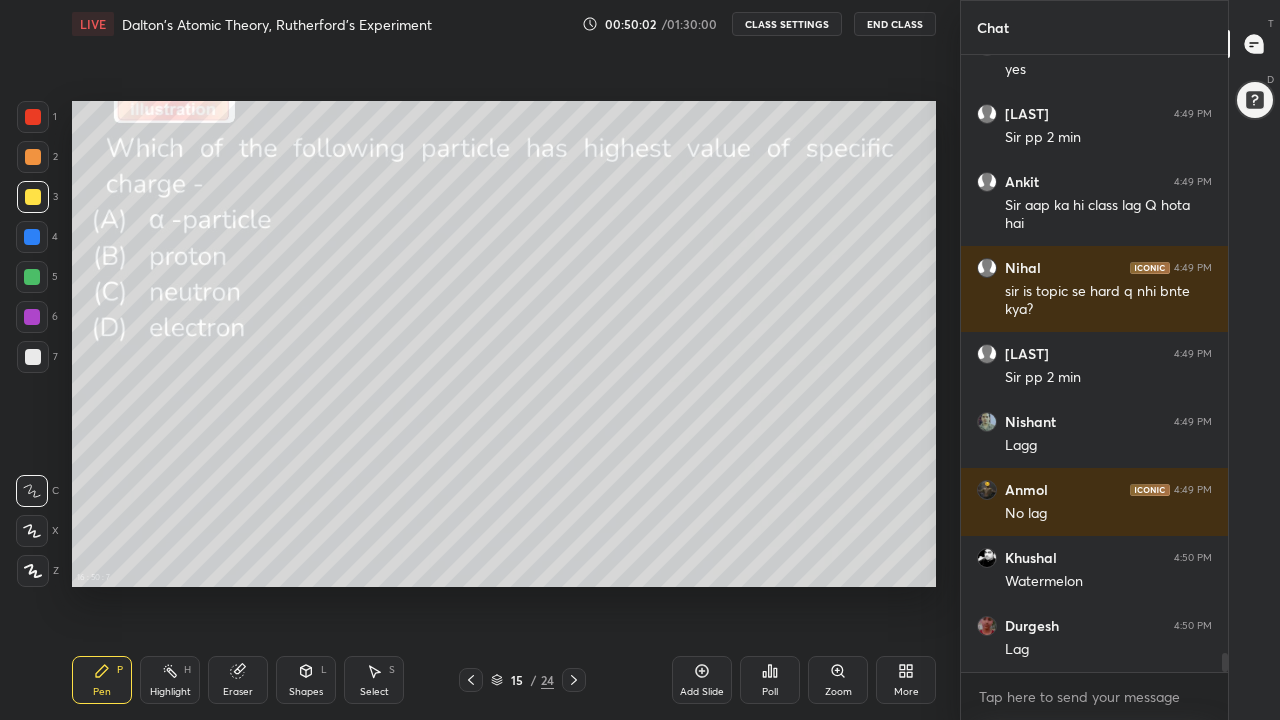 scroll, scrollTop: 19083, scrollLeft: 0, axis: vertical 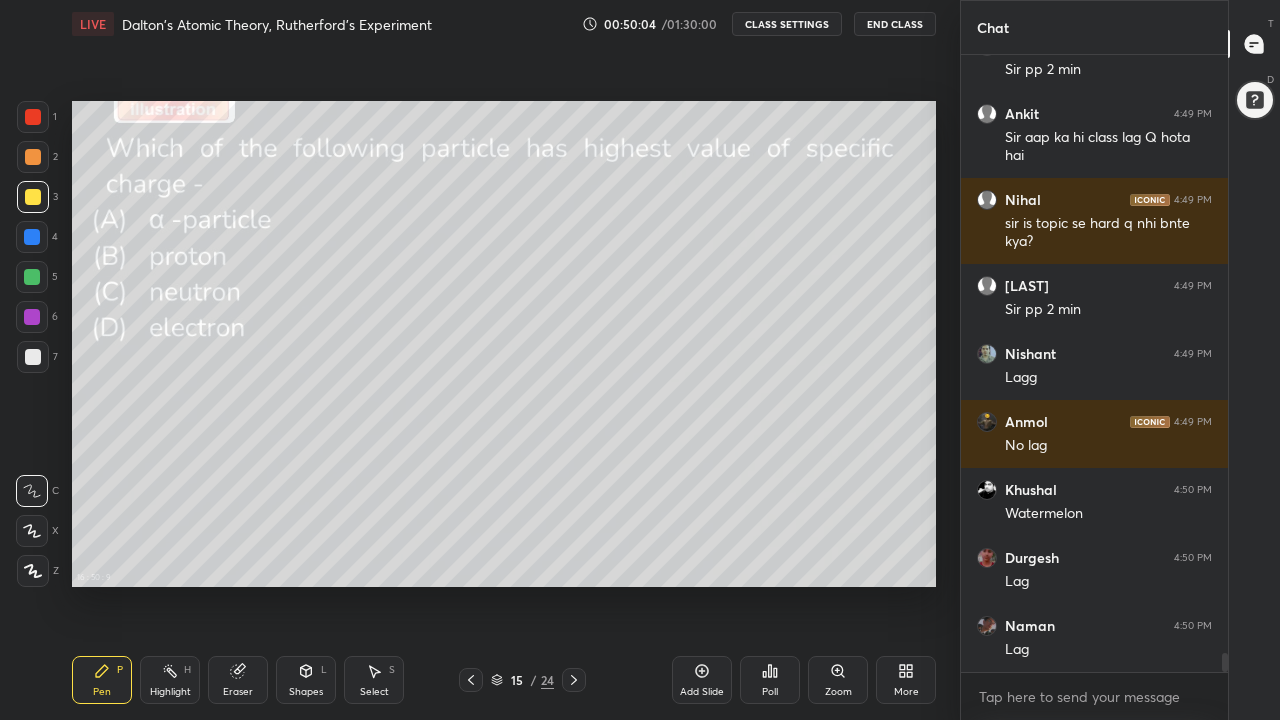 click 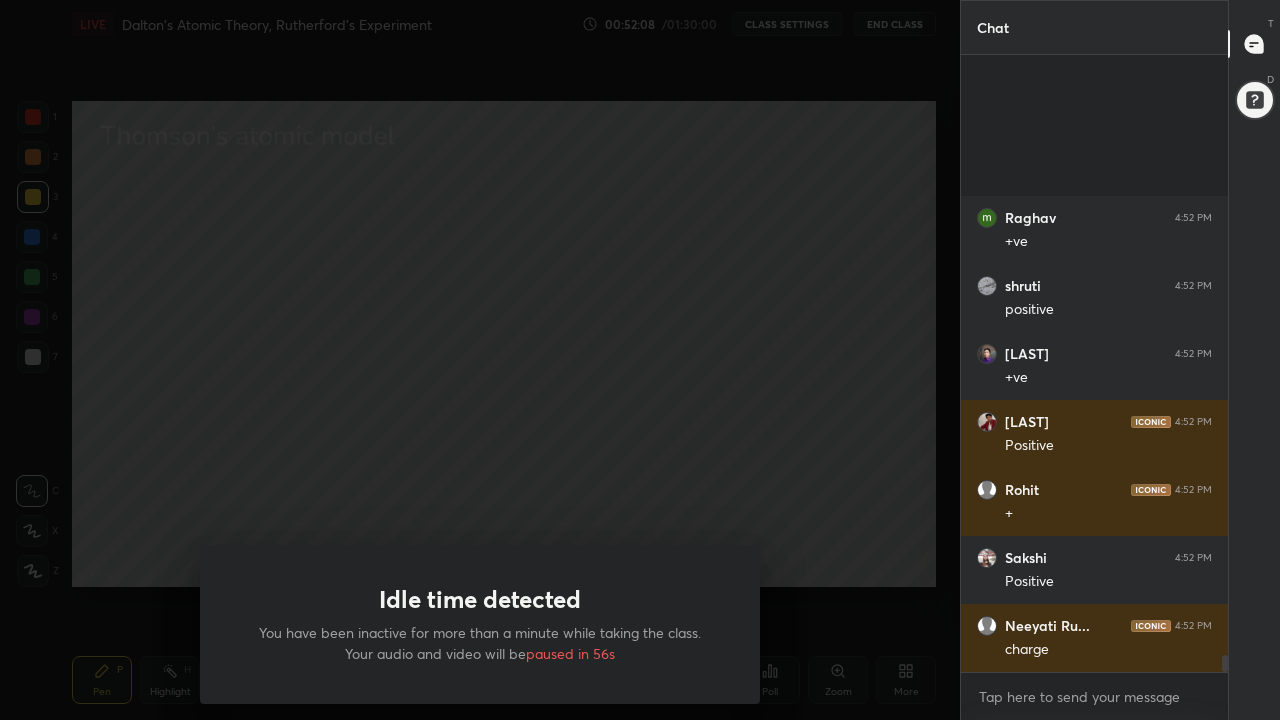 scroll, scrollTop: 21885, scrollLeft: 0, axis: vertical 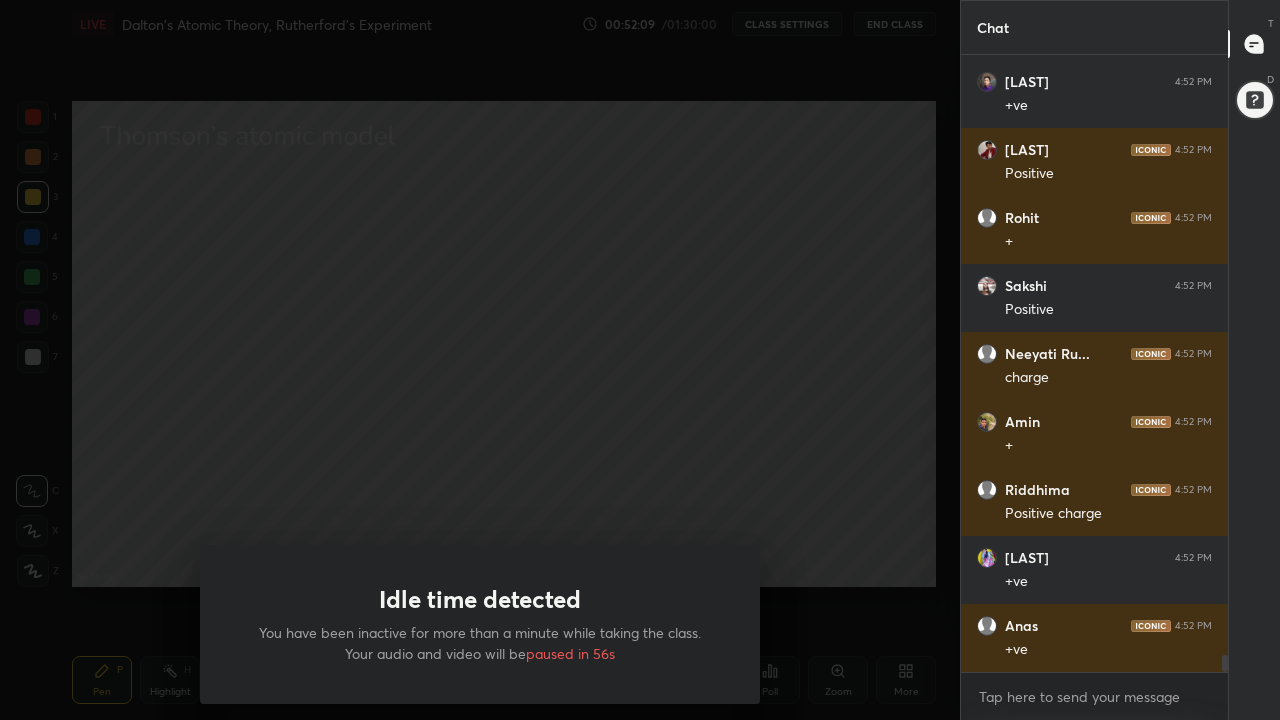 click on "Idle time detected You have been inactive for more than a minute while taking the class. Your audio and video will be  paused in 56s" at bounding box center [480, 360] 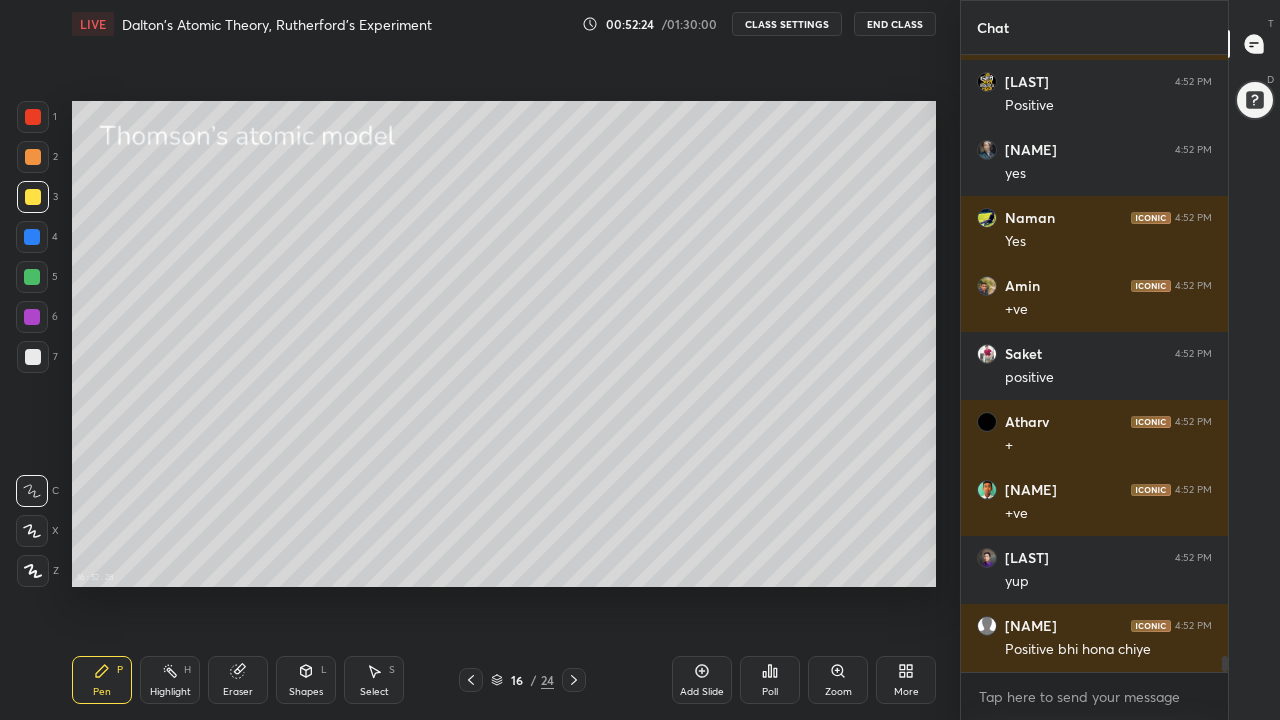 scroll, scrollTop: 22701, scrollLeft: 0, axis: vertical 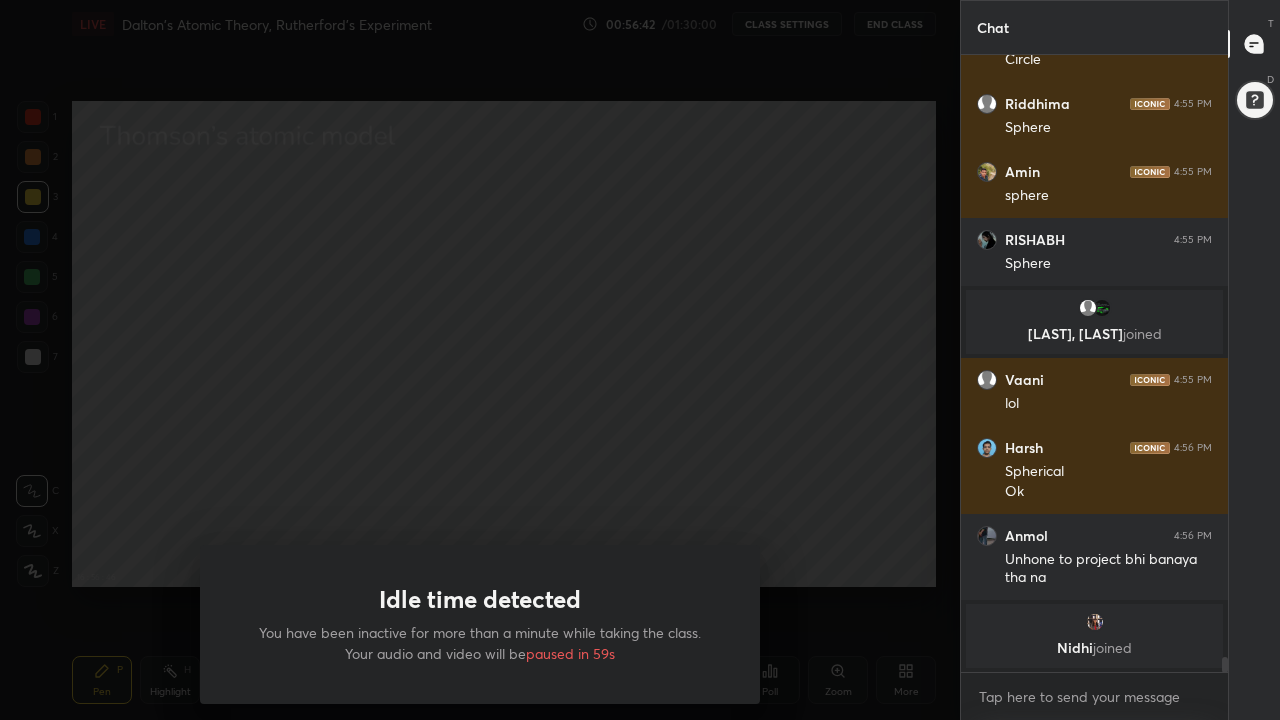 click on "Idle time detected You have been inactive for more than a minute while taking the class. Your audio and video will be  paused in 59s" at bounding box center [480, 360] 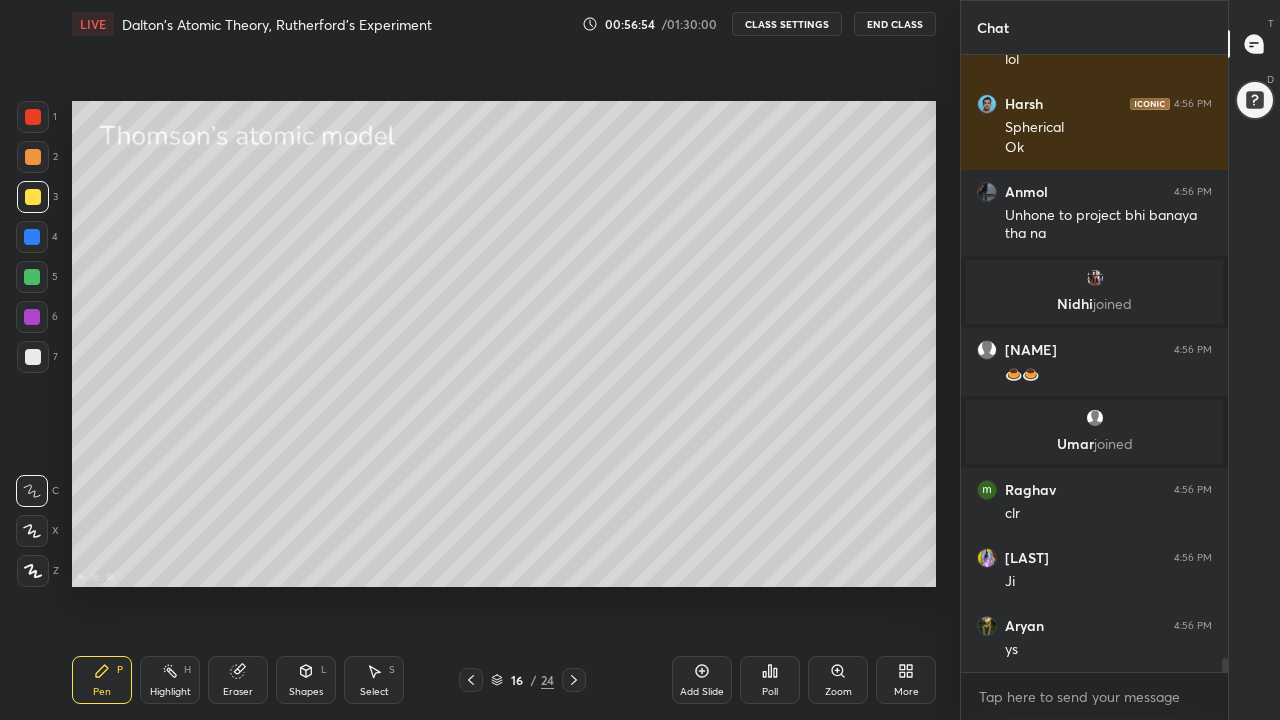 scroll, scrollTop: 25765, scrollLeft: 0, axis: vertical 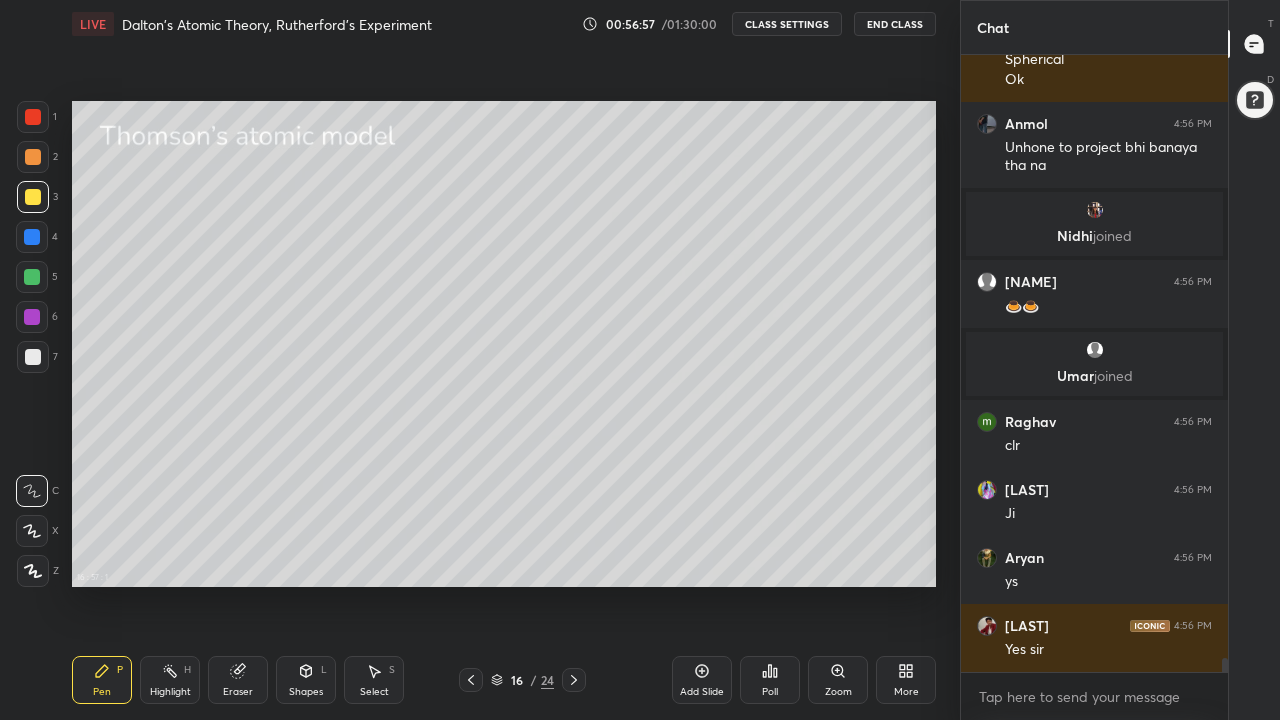 click 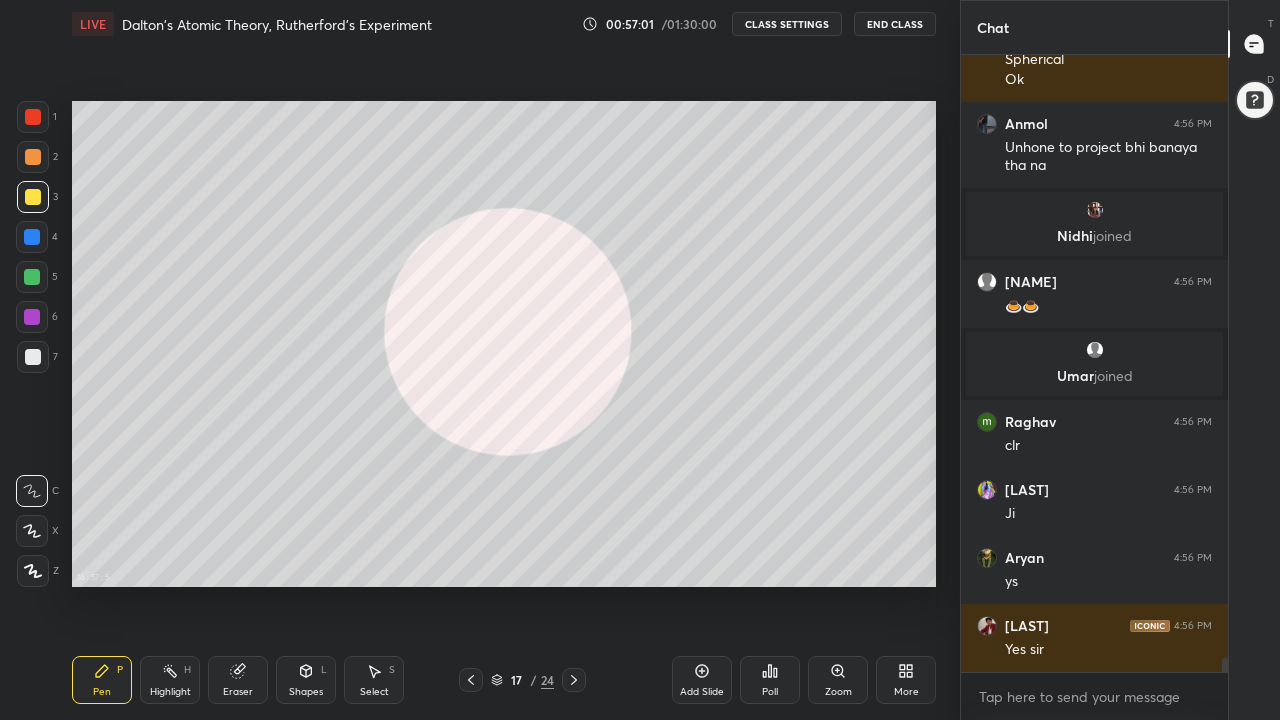 scroll, scrollTop: 25833, scrollLeft: 0, axis: vertical 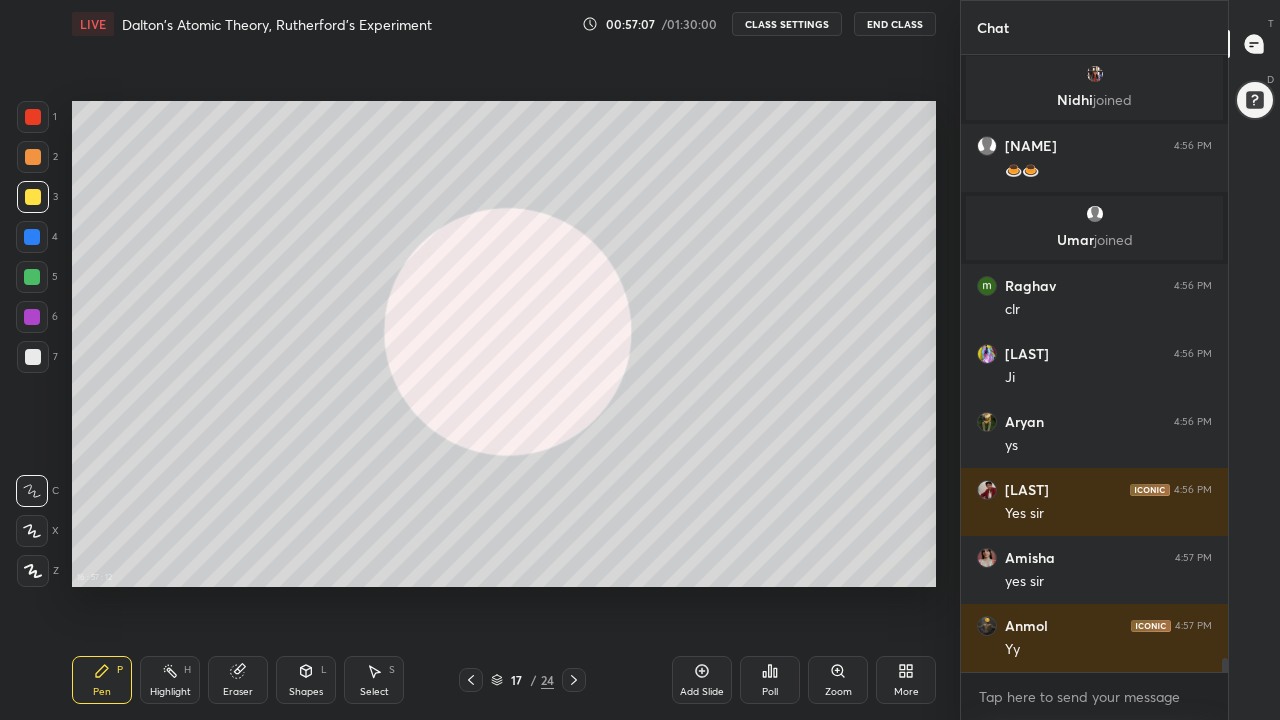 click at bounding box center [32, 317] 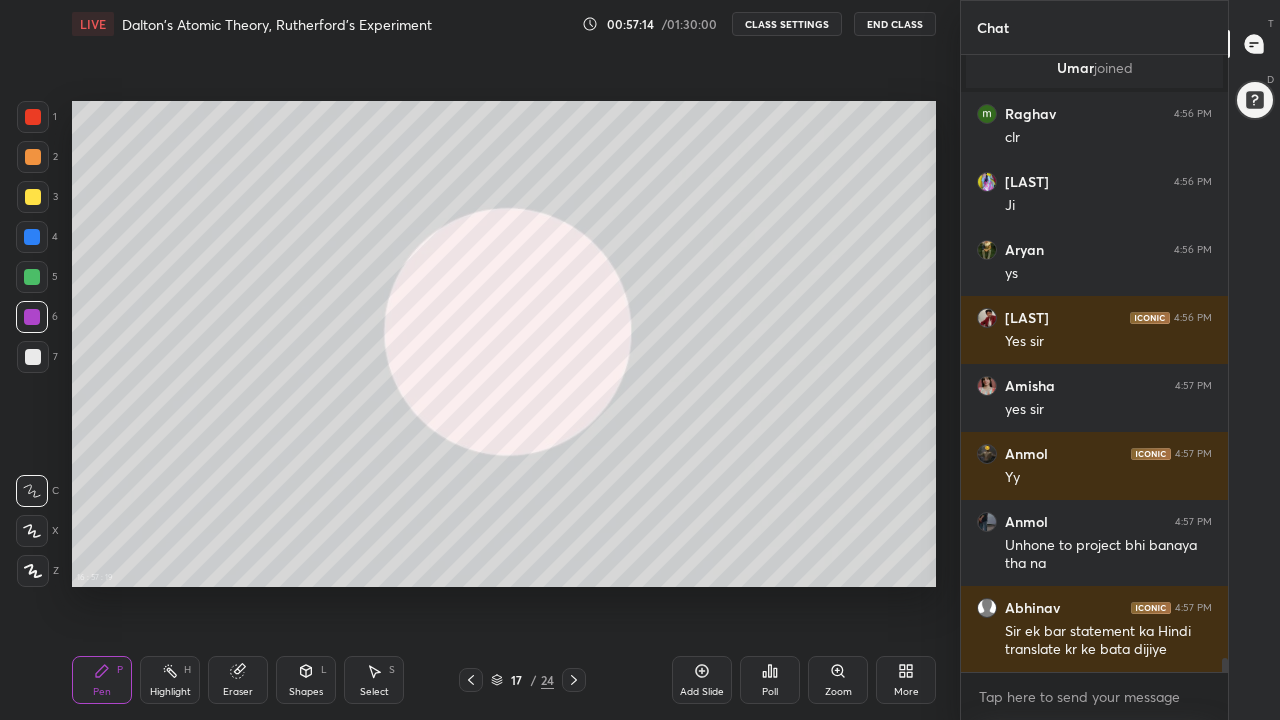 scroll, scrollTop: 26141, scrollLeft: 0, axis: vertical 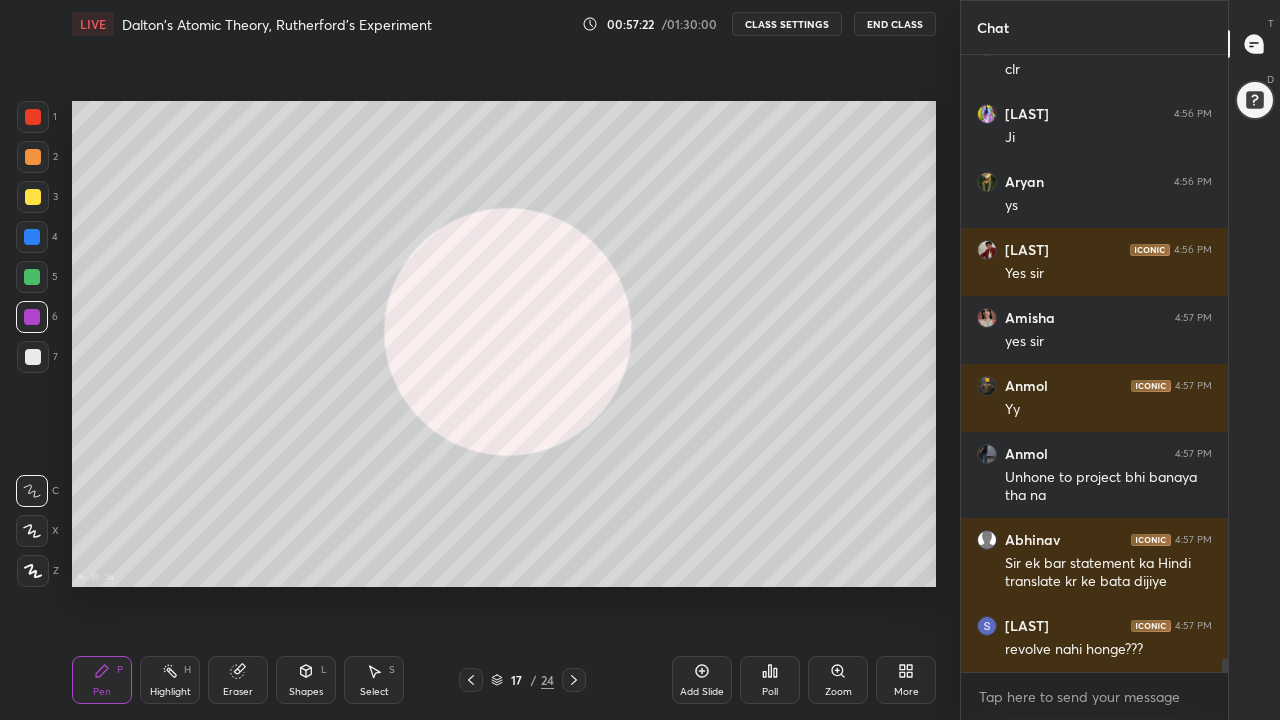 click at bounding box center (32, 237) 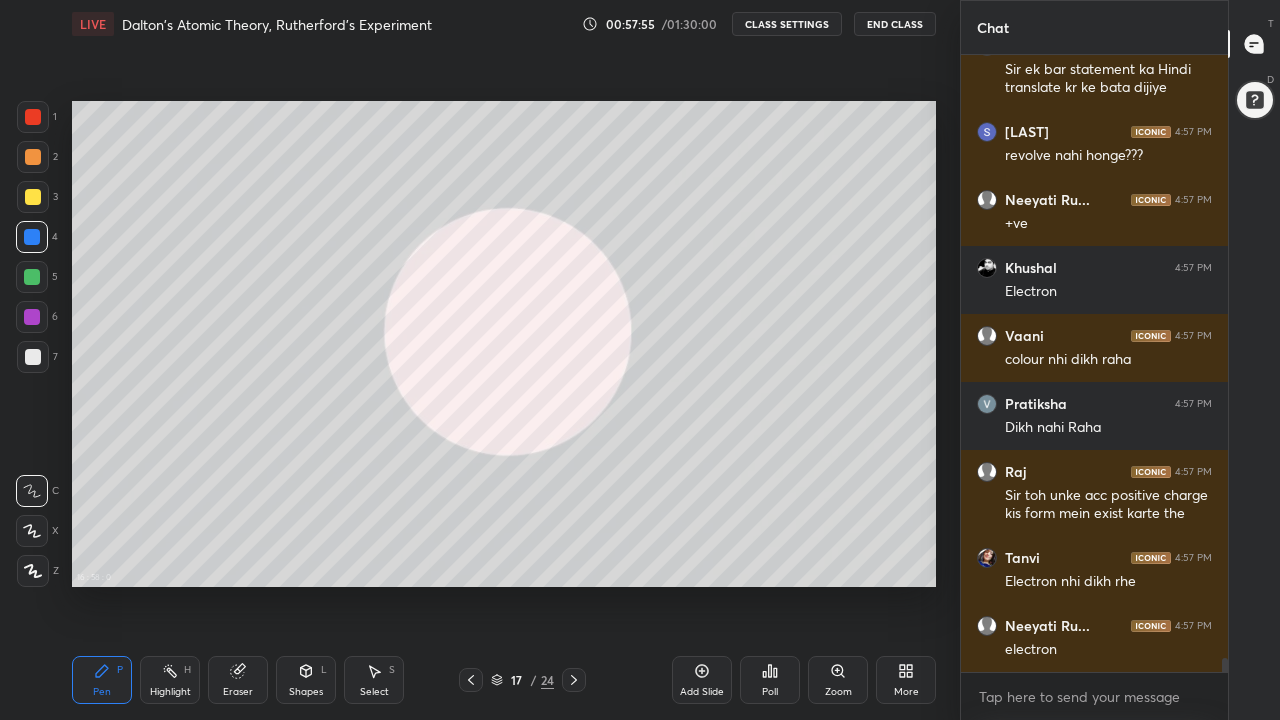scroll, scrollTop: 26703, scrollLeft: 0, axis: vertical 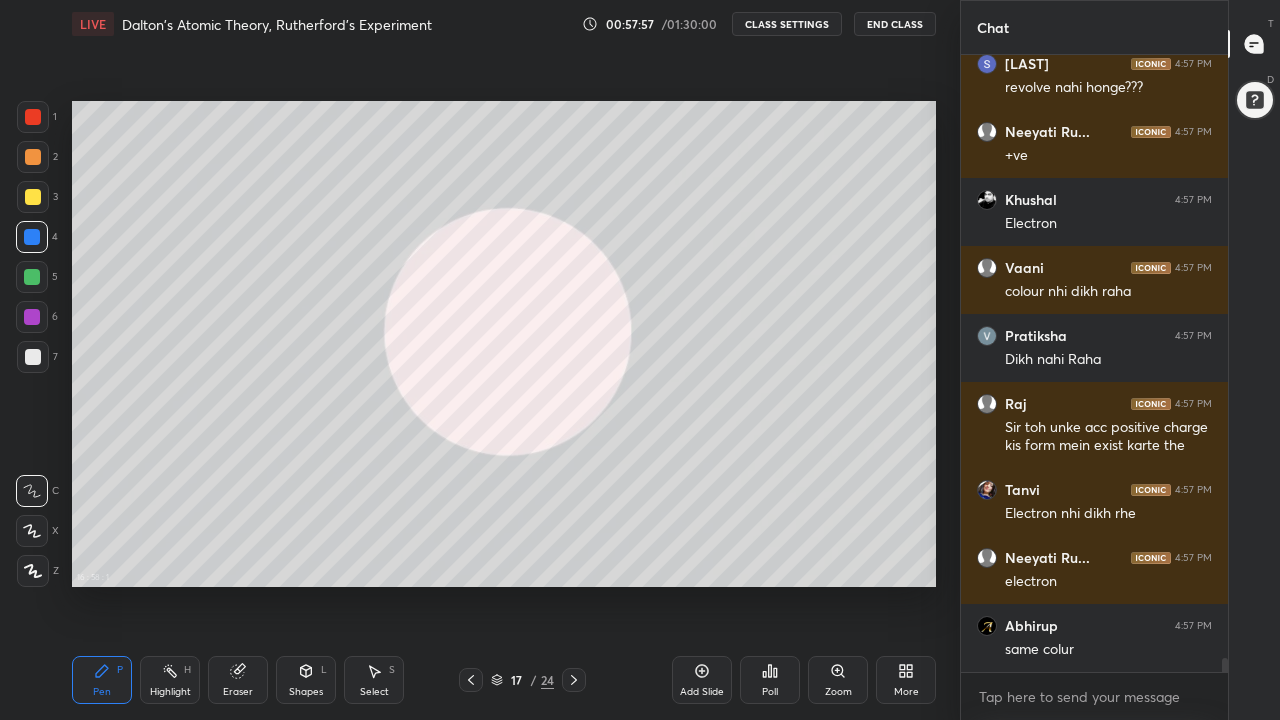 click 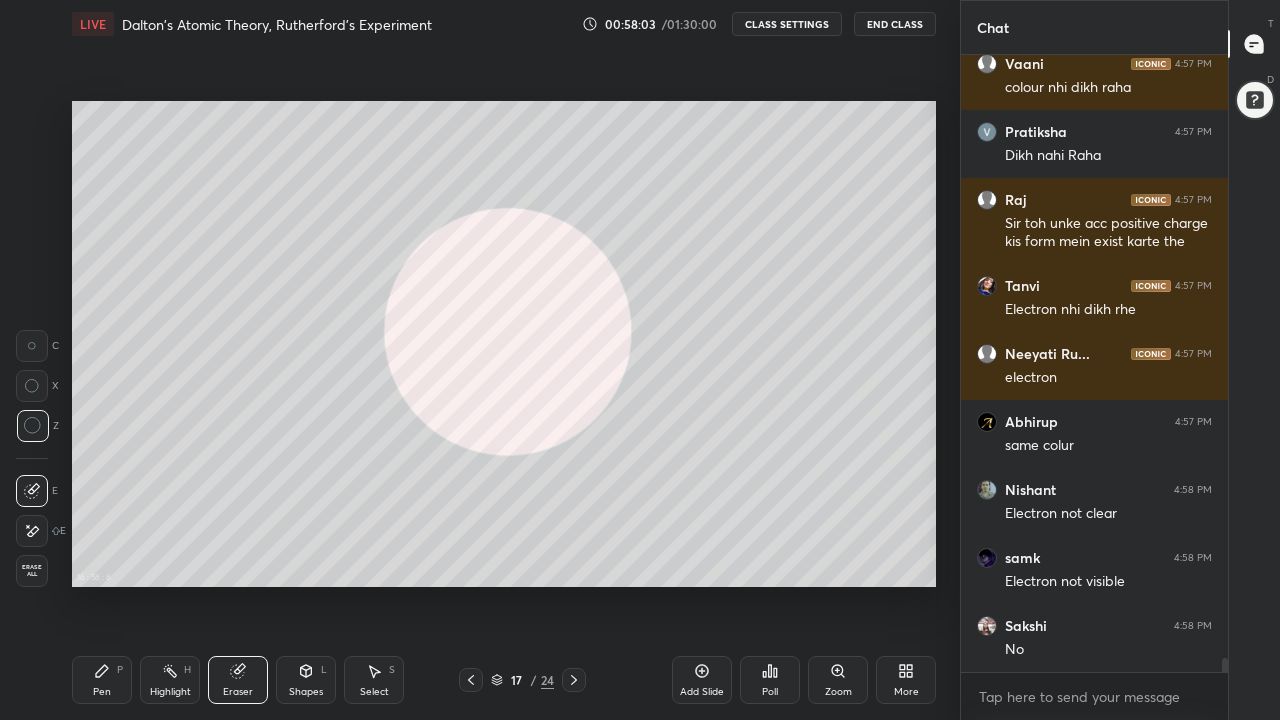 scroll, scrollTop: 27179, scrollLeft: 0, axis: vertical 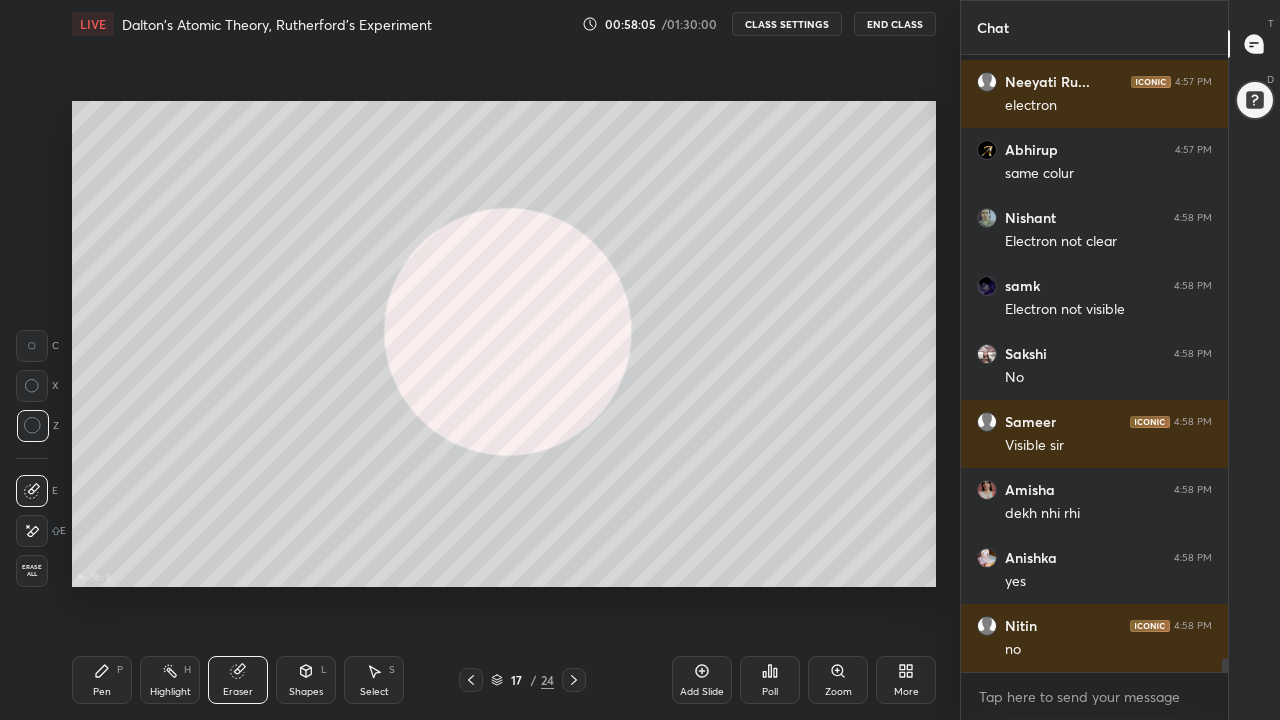 click on "Pen P" at bounding box center [102, 680] 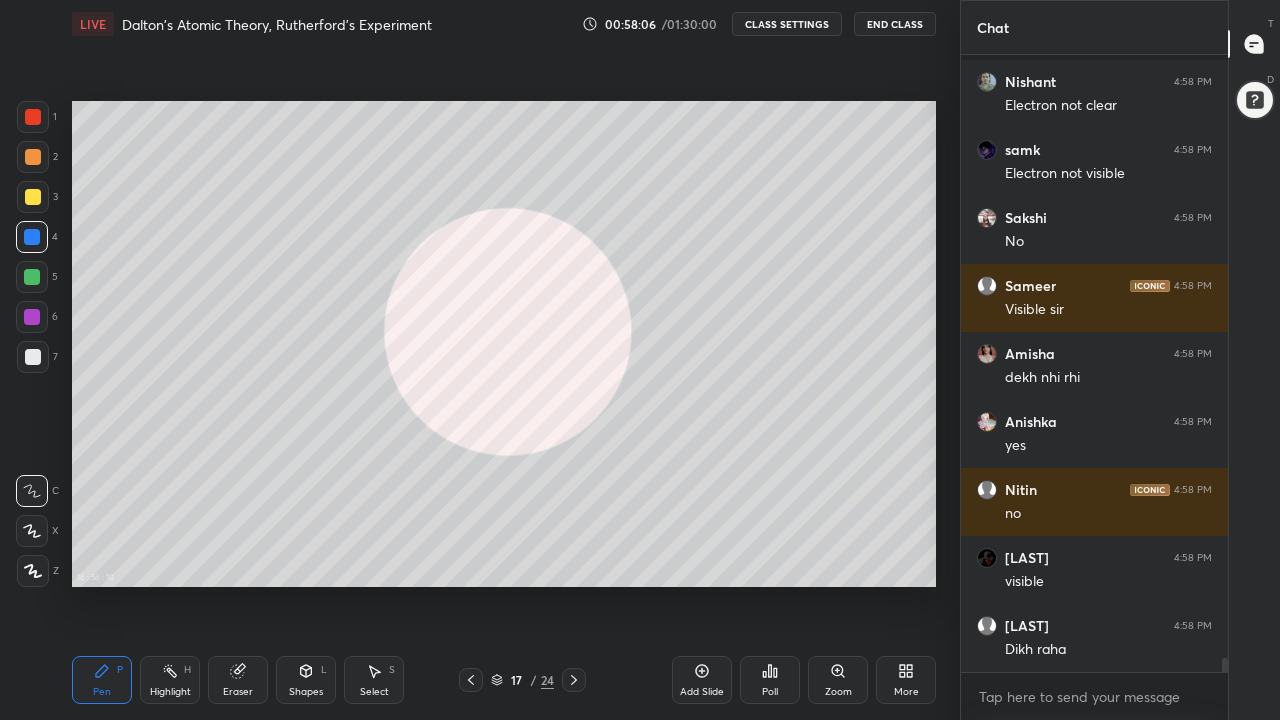 scroll, scrollTop: 27451, scrollLeft: 0, axis: vertical 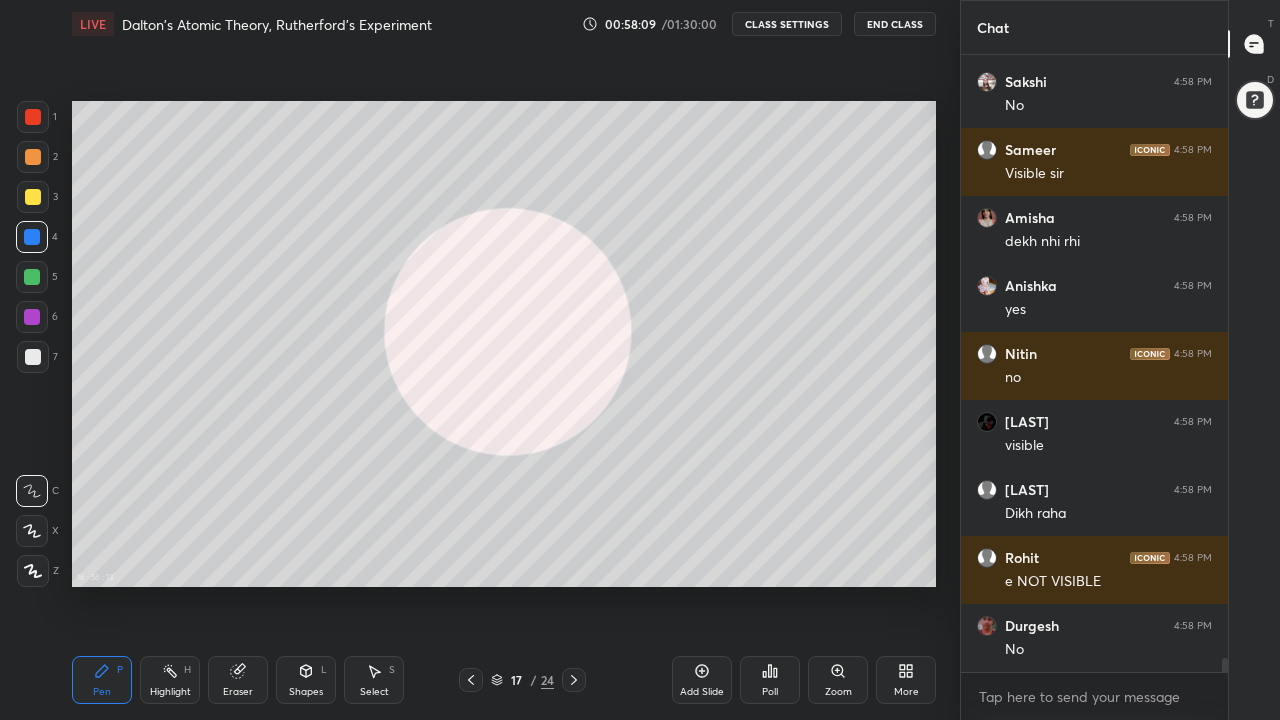 click 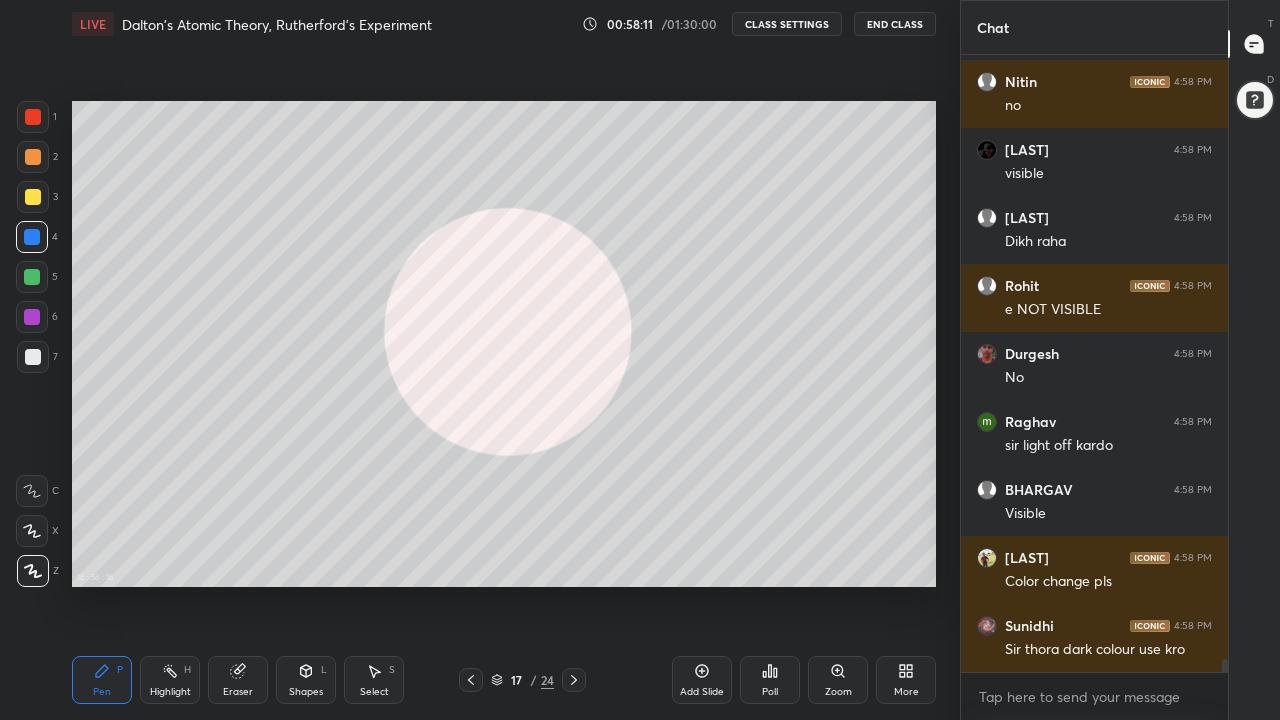 scroll, scrollTop: 27791, scrollLeft: 0, axis: vertical 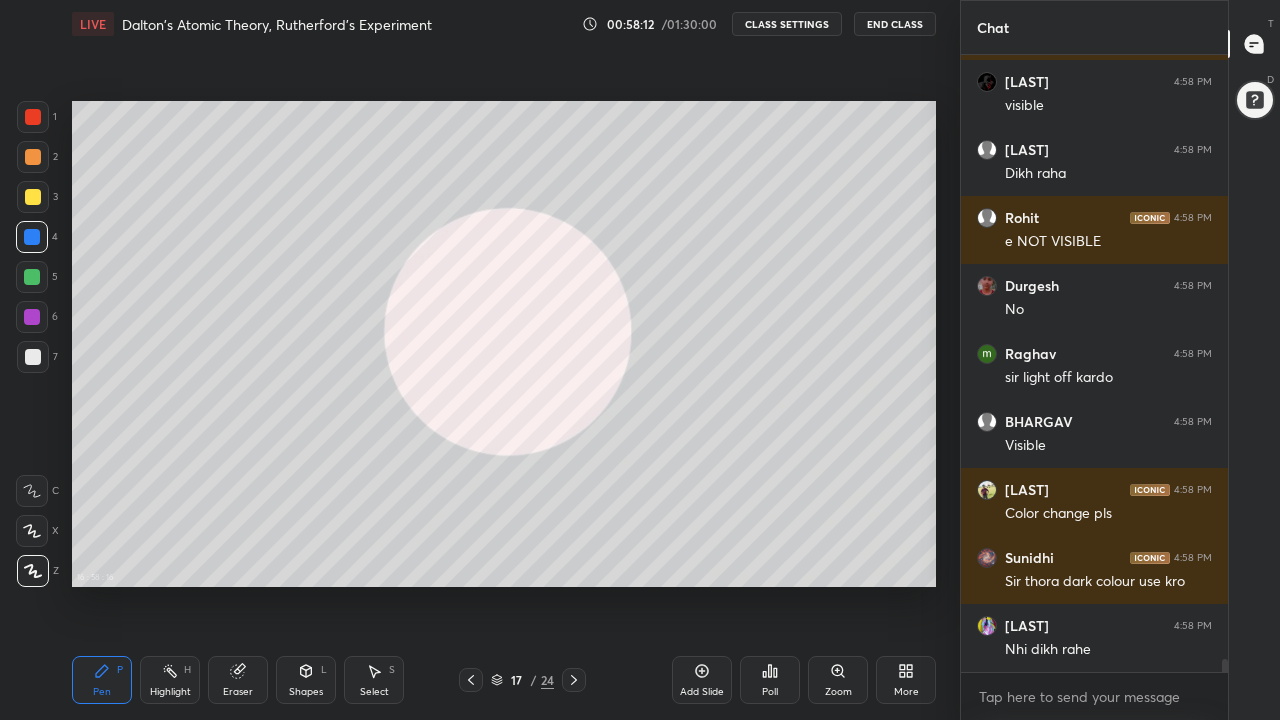 click at bounding box center (33, 157) 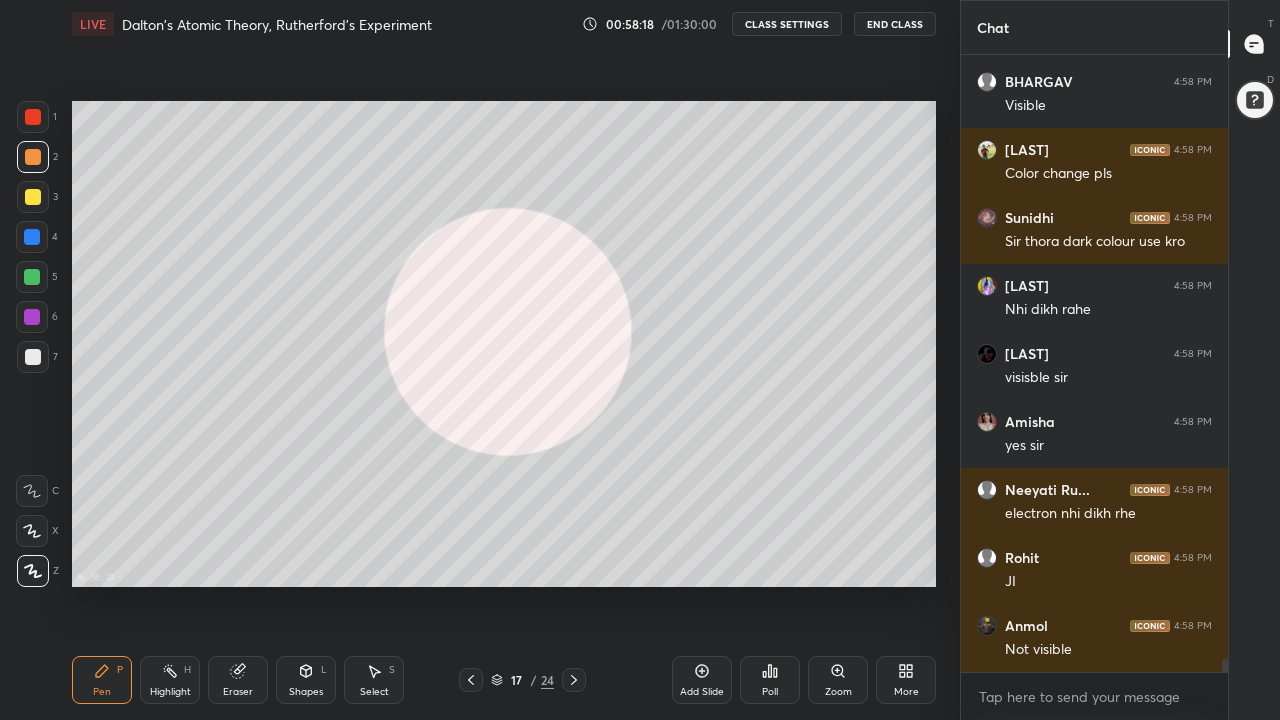 scroll, scrollTop: 28199, scrollLeft: 0, axis: vertical 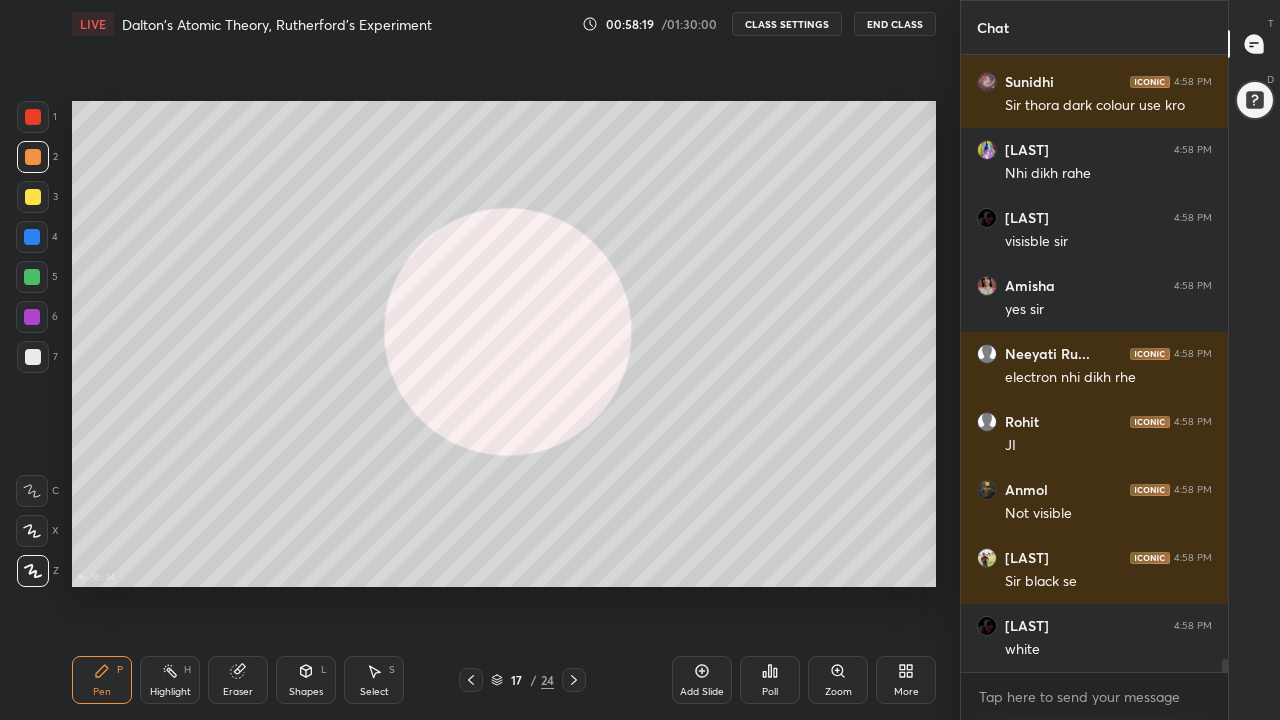 click on "Eraser" at bounding box center [238, 680] 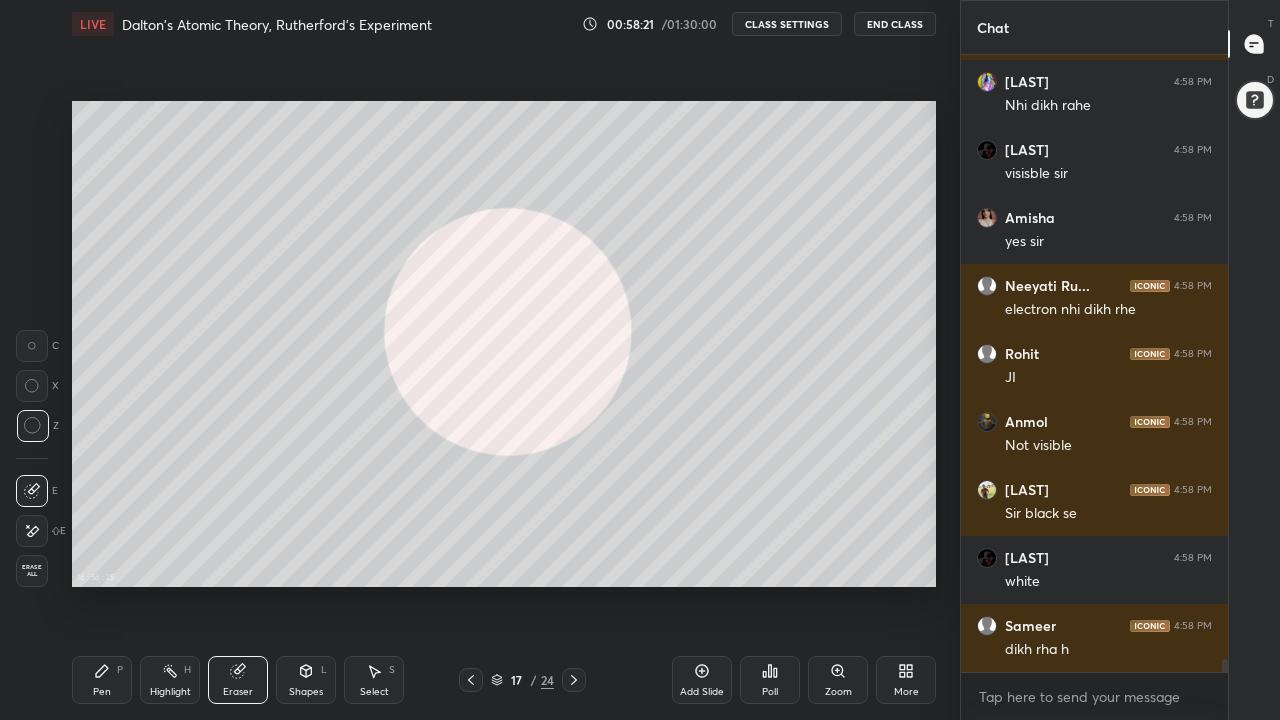 scroll, scrollTop: 28403, scrollLeft: 0, axis: vertical 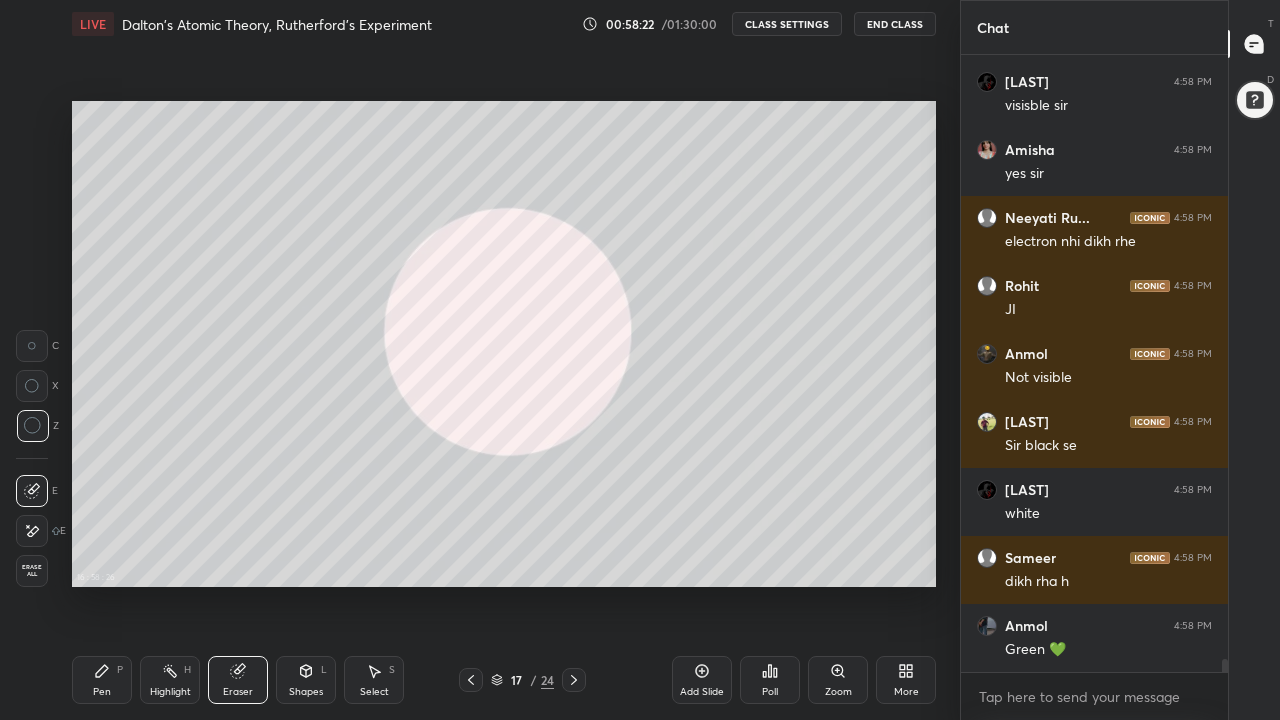 click 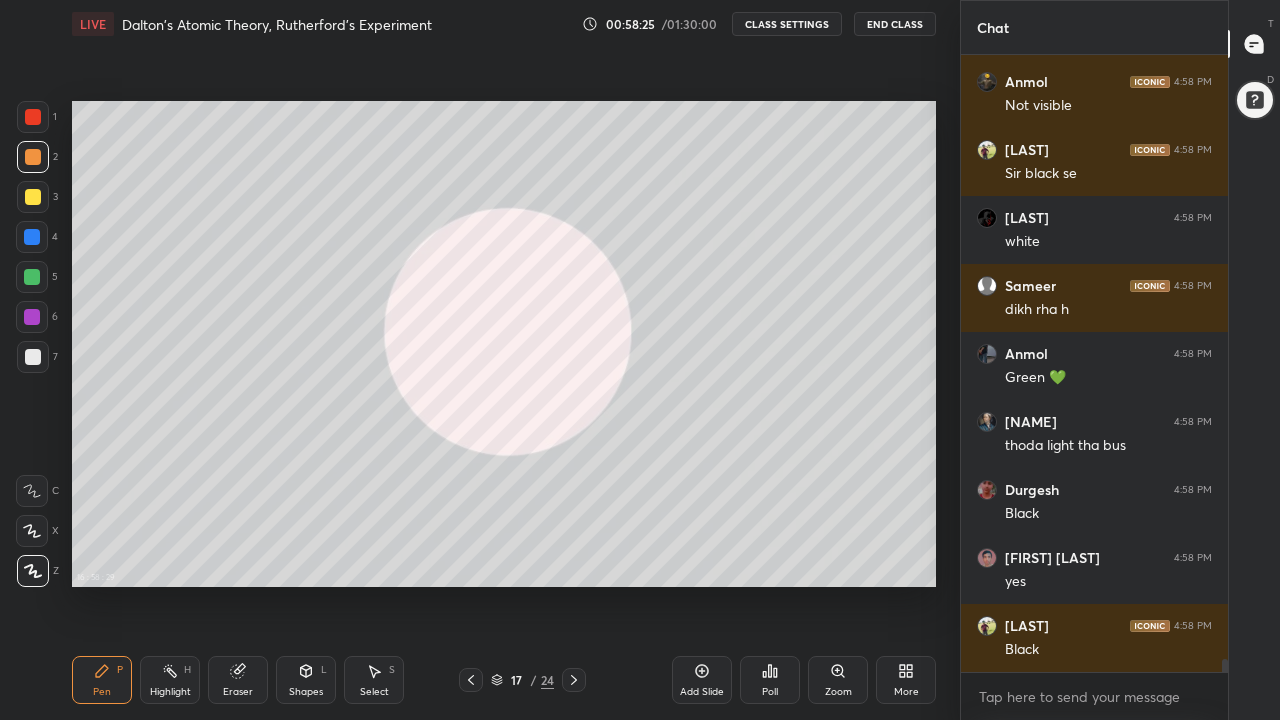 scroll, scrollTop: 28743, scrollLeft: 0, axis: vertical 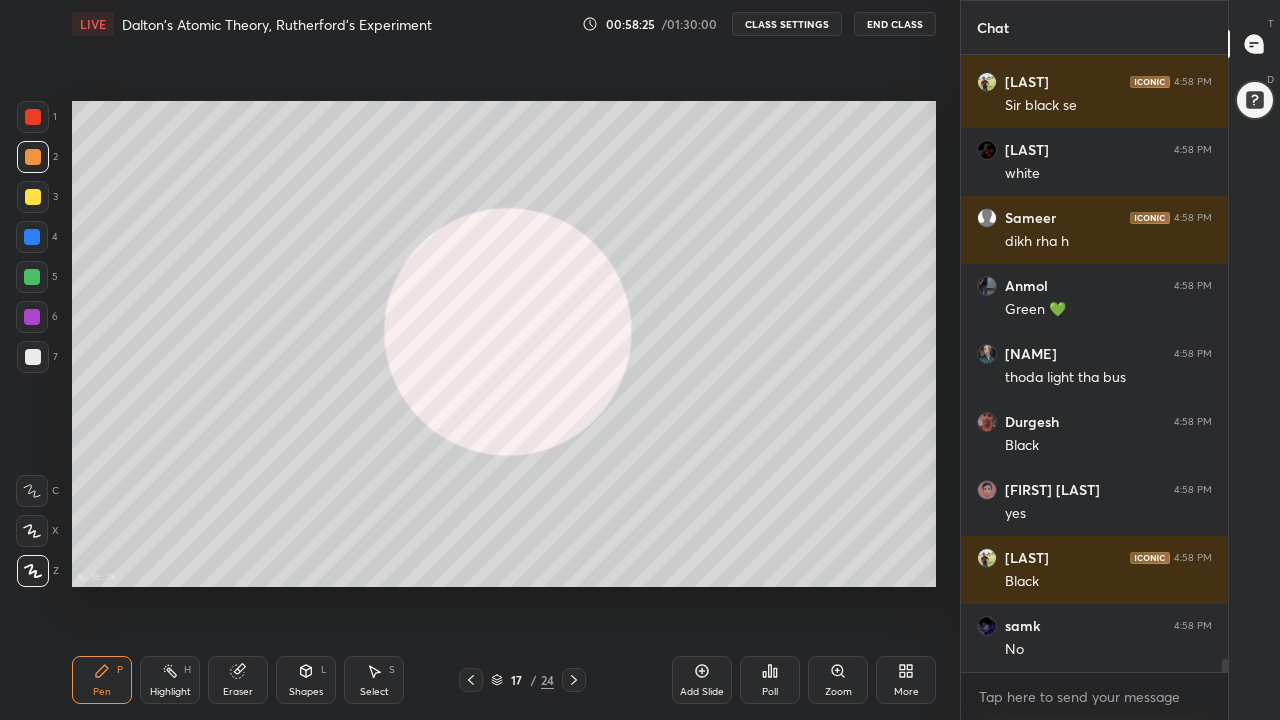click at bounding box center [33, 117] 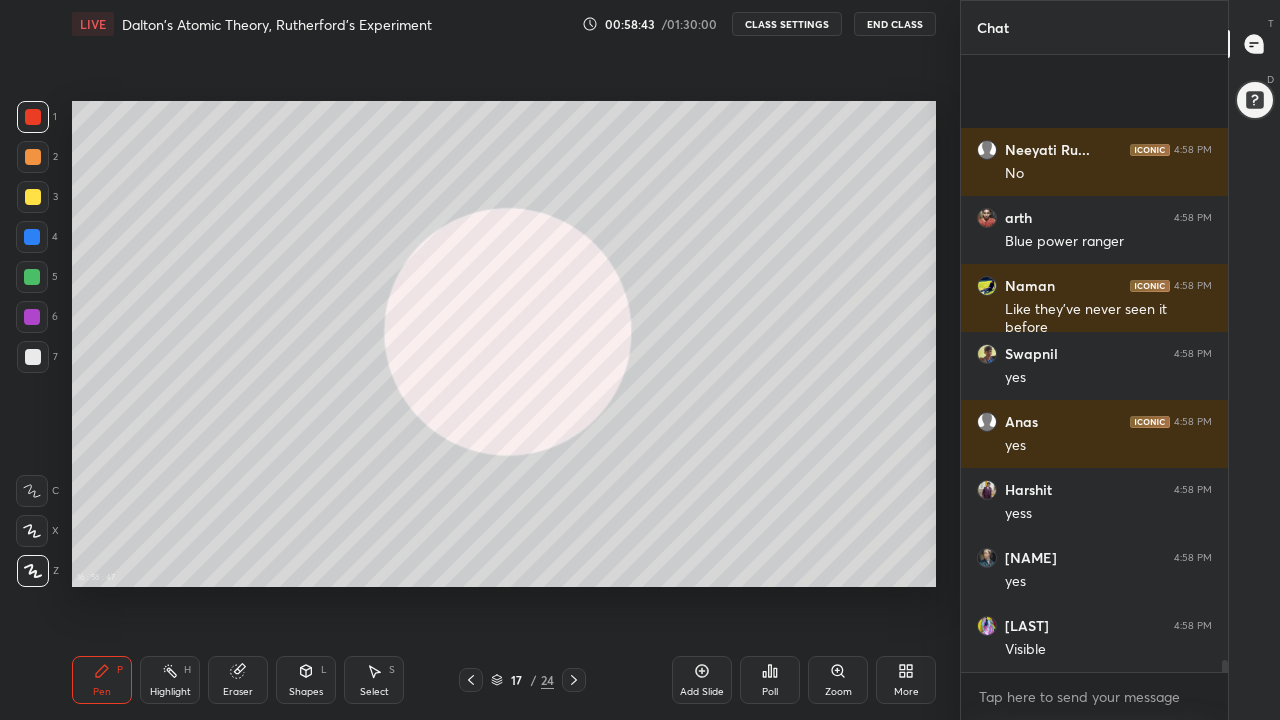 scroll, scrollTop: 31055, scrollLeft: 0, axis: vertical 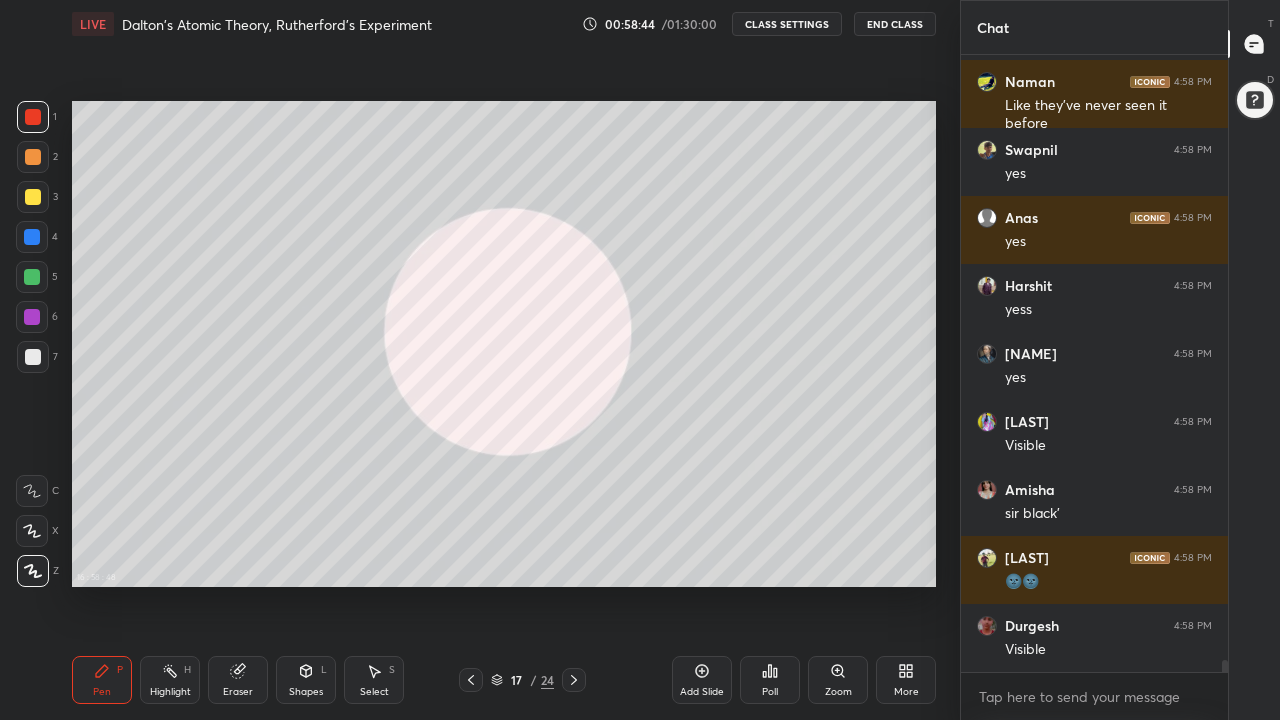 click 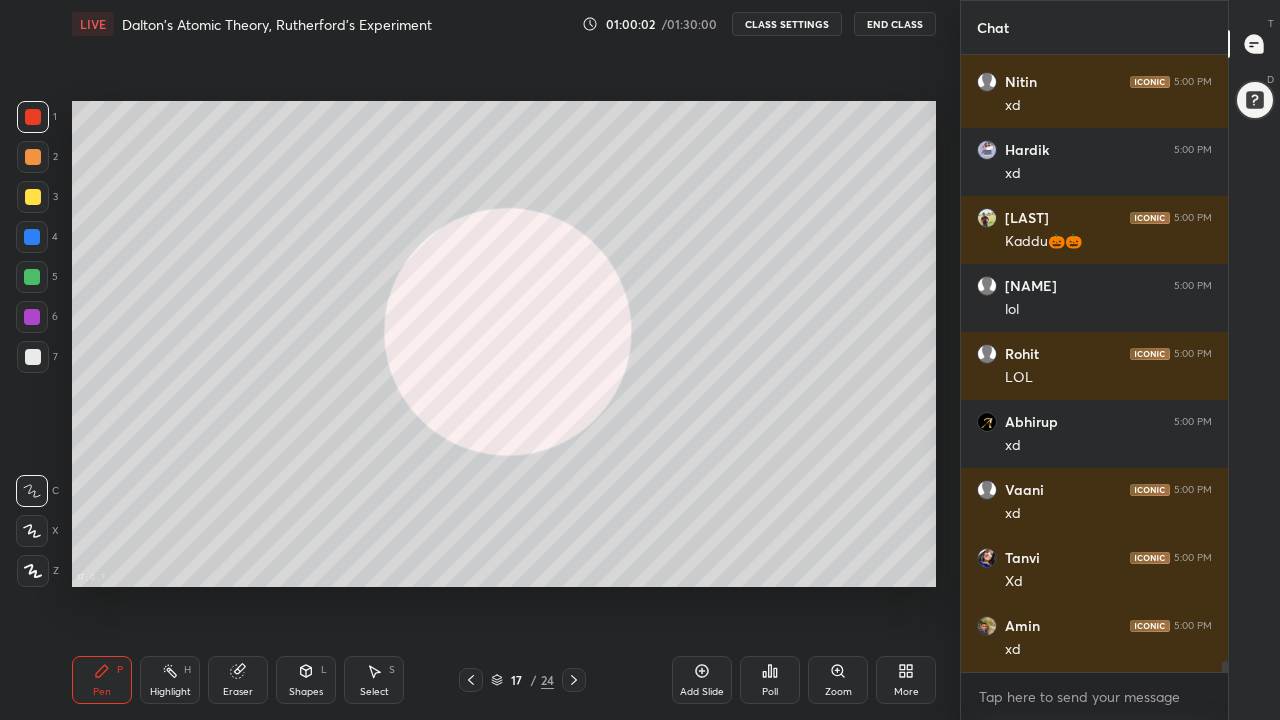 scroll, scrollTop: 35627, scrollLeft: 0, axis: vertical 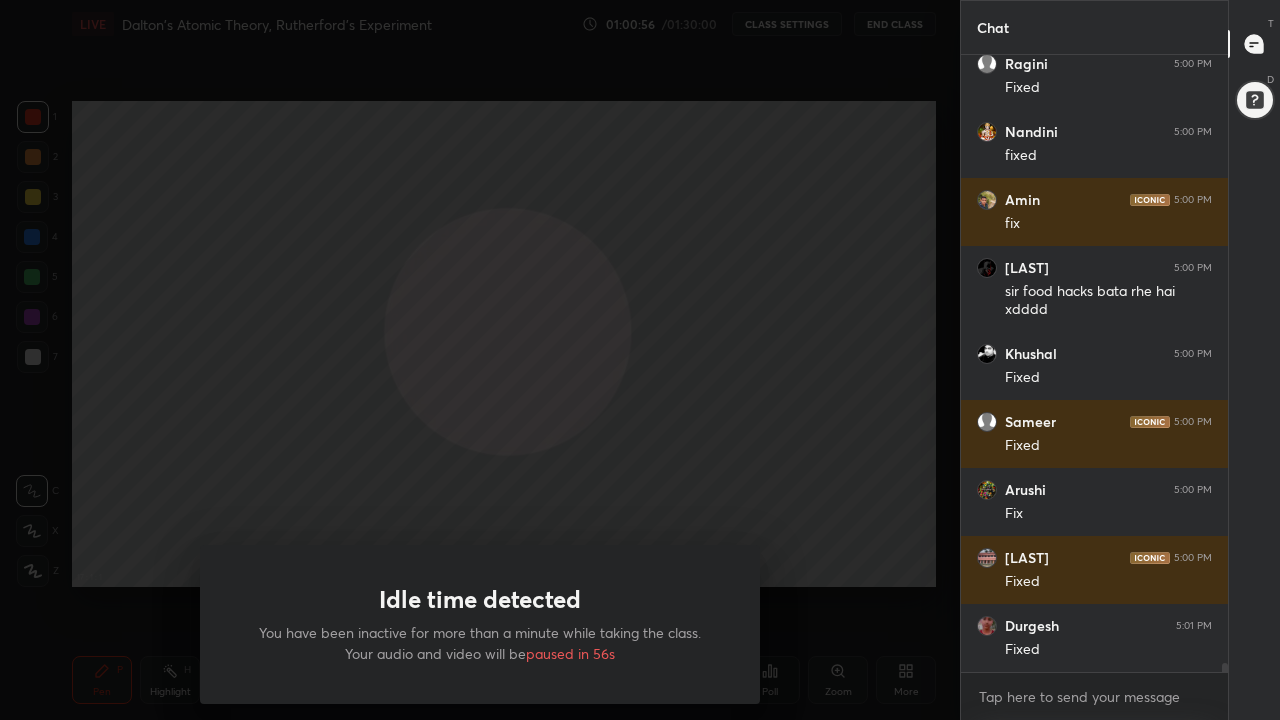 click on "Idle time detected You have been inactive for more than a minute while taking the class. Your audio and video will be  paused in 56s" at bounding box center (480, 360) 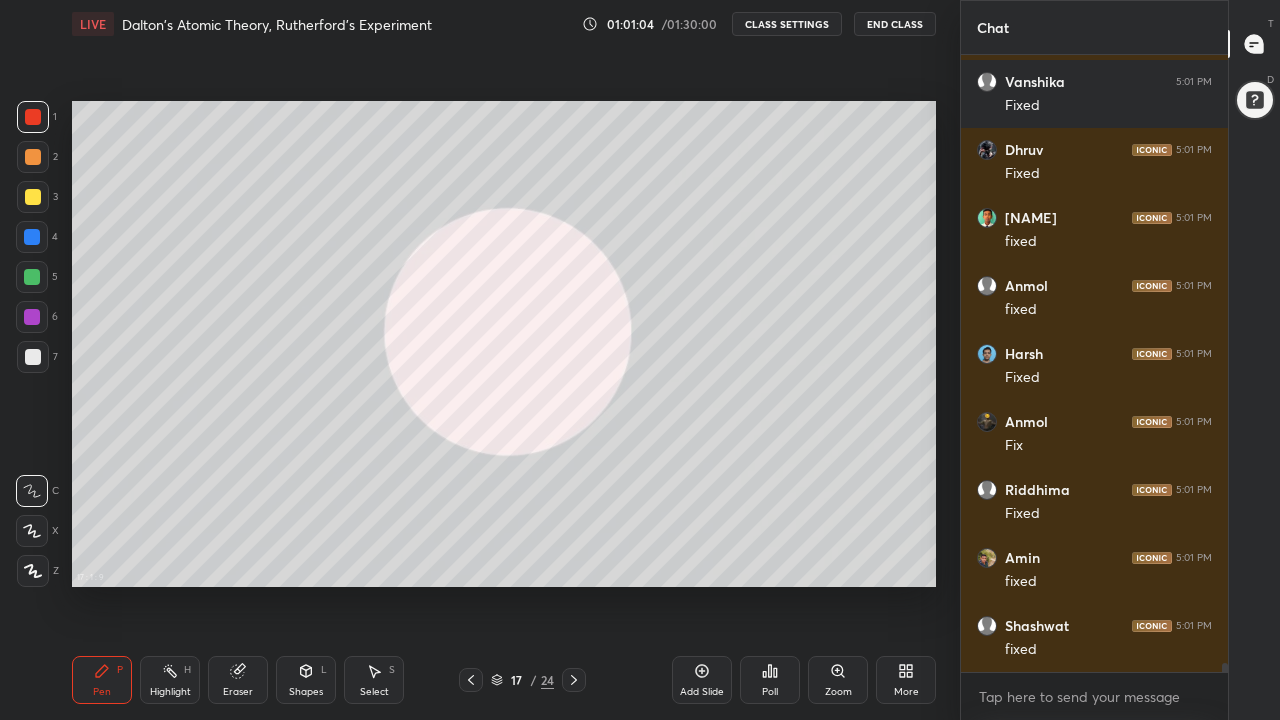 click 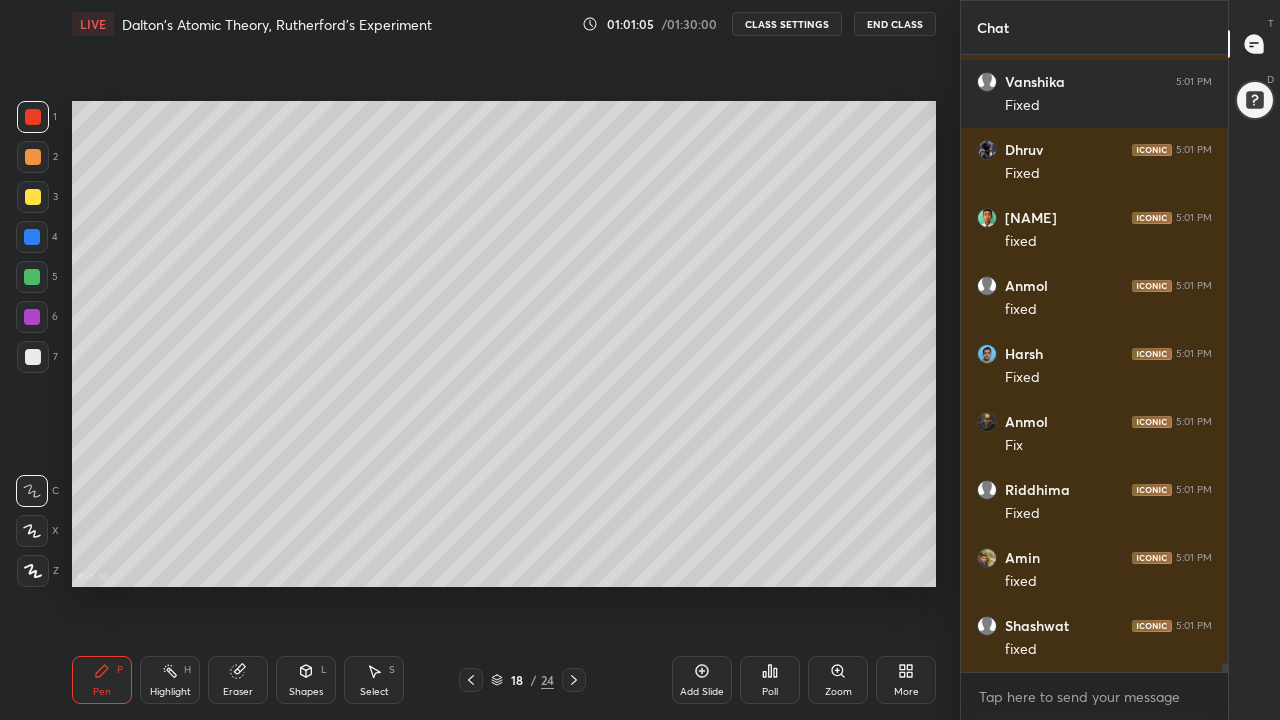 click at bounding box center [33, 197] 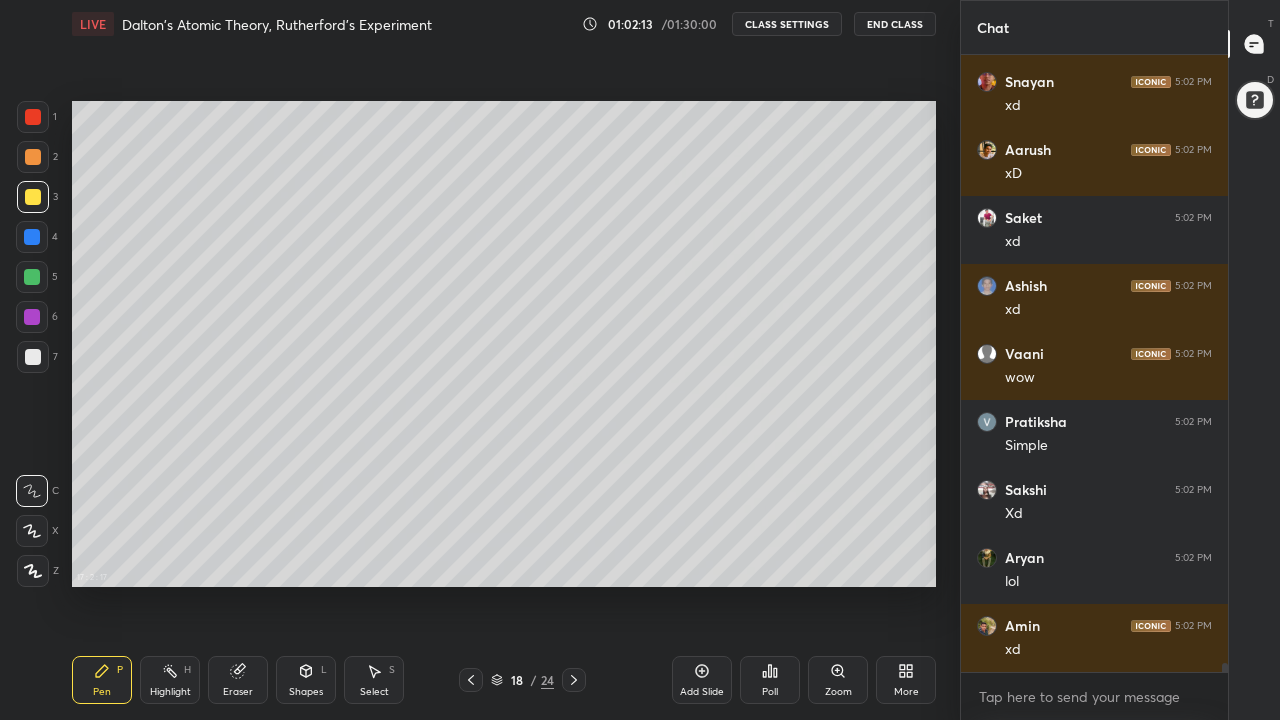 scroll, scrollTop: 41803, scrollLeft: 0, axis: vertical 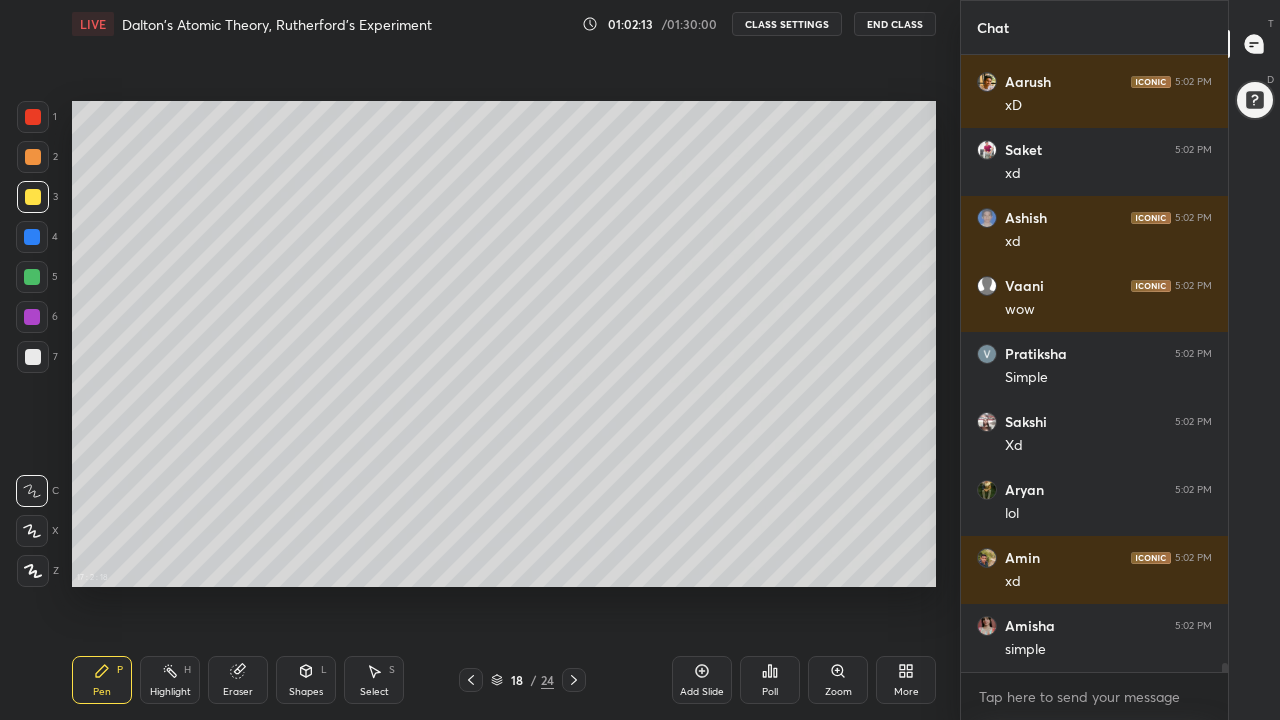 click 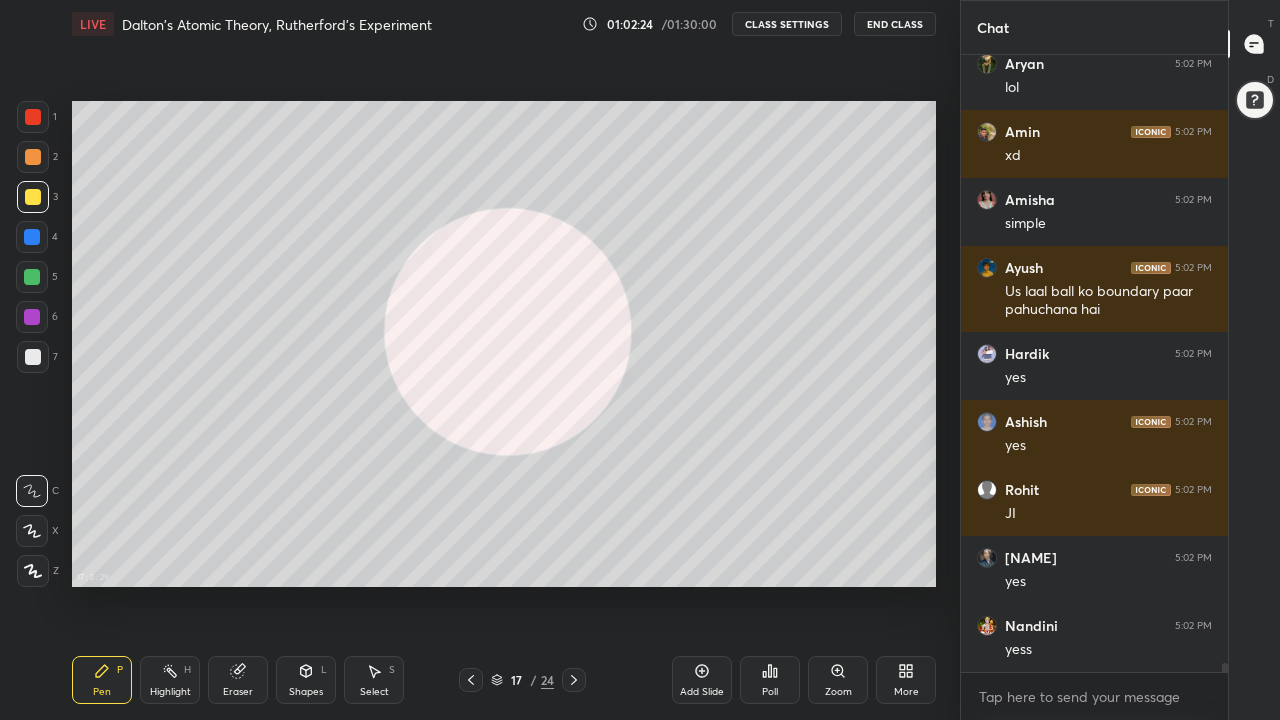 scroll, scrollTop: 42297, scrollLeft: 0, axis: vertical 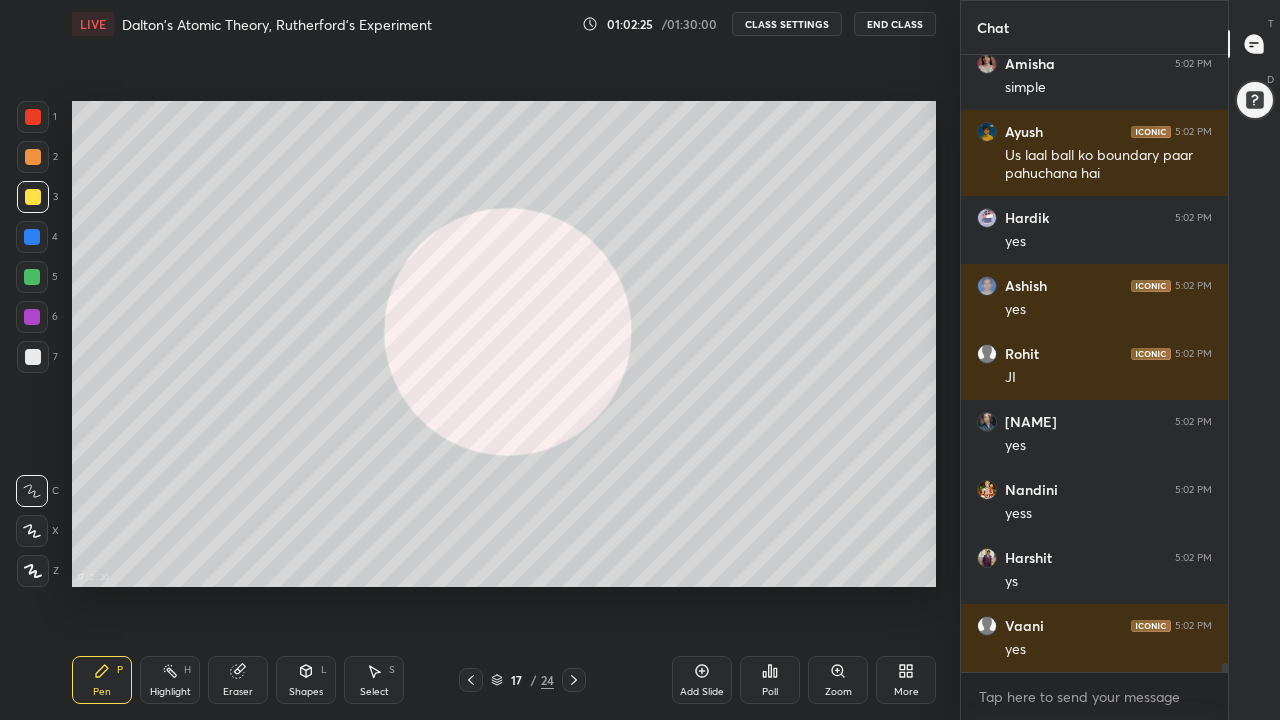 click 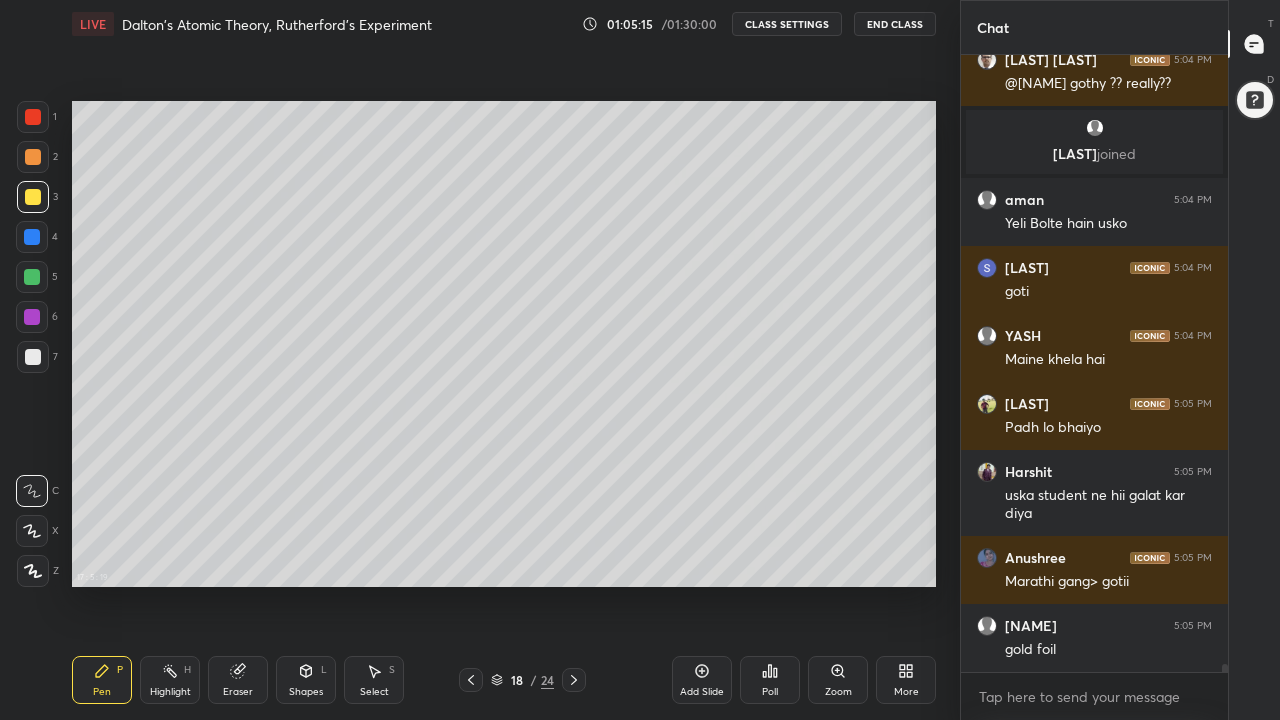 scroll, scrollTop: 46495, scrollLeft: 0, axis: vertical 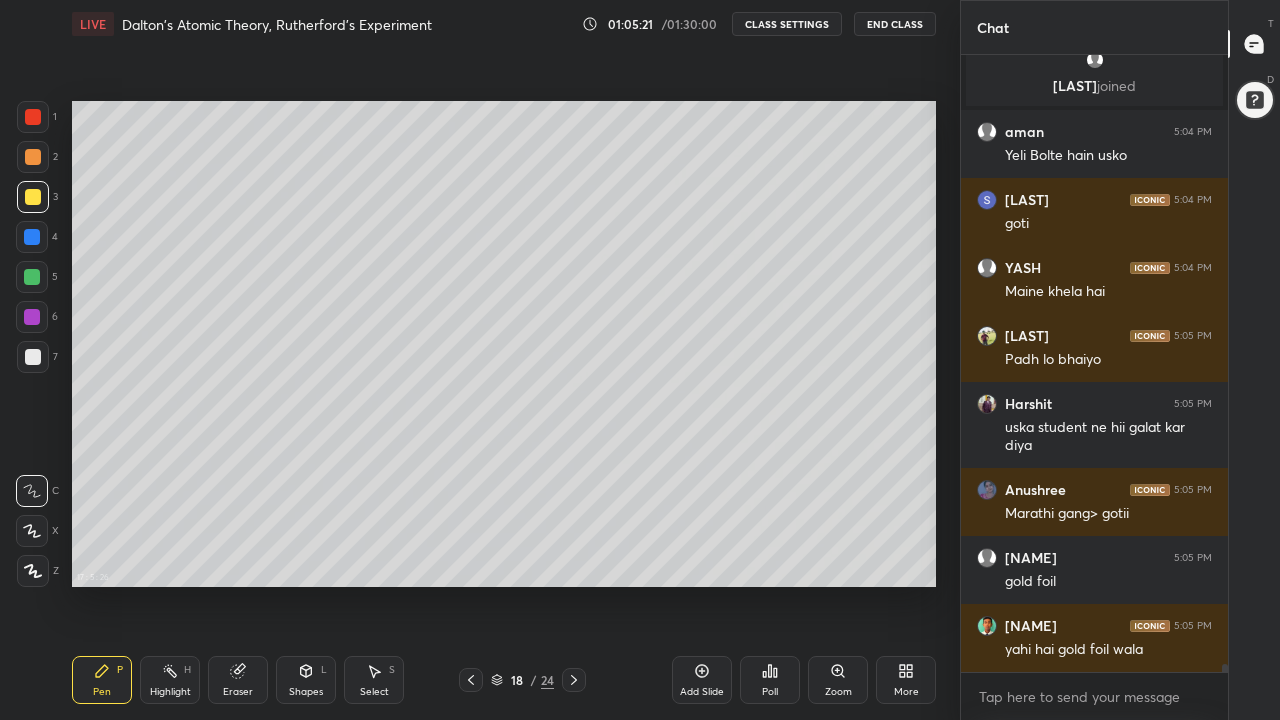 click 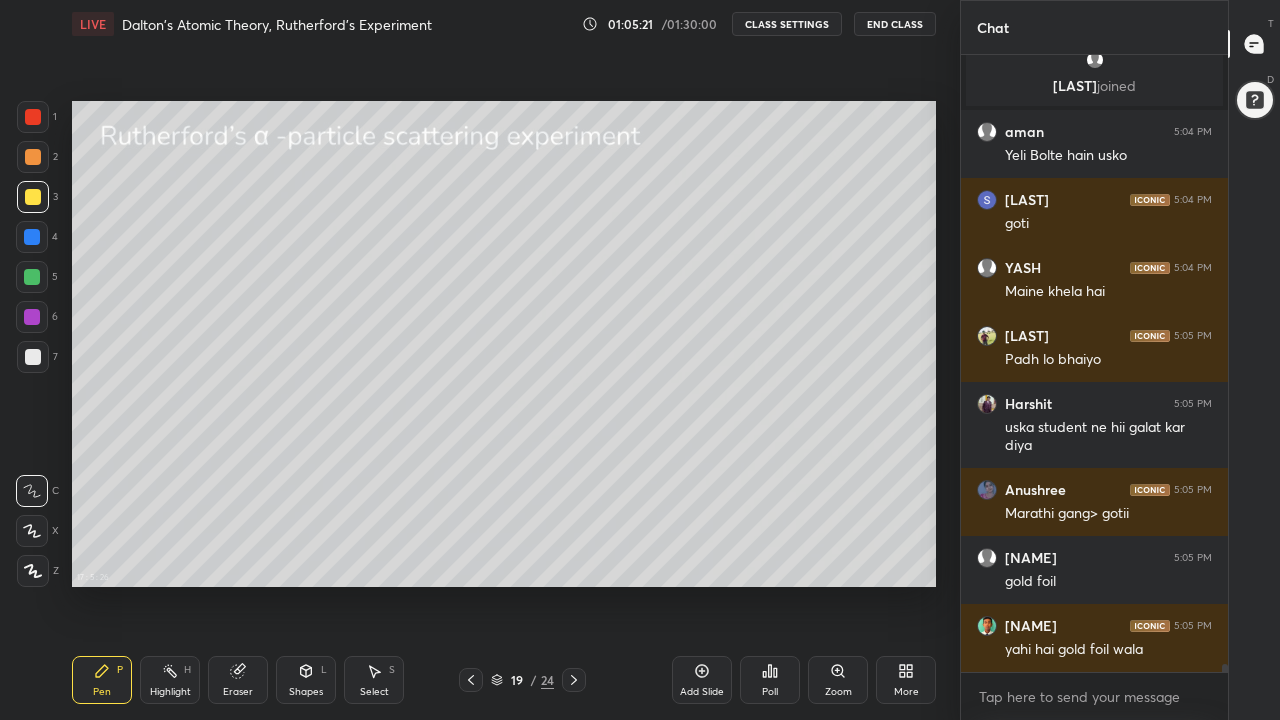 scroll, scrollTop: 46563, scrollLeft: 0, axis: vertical 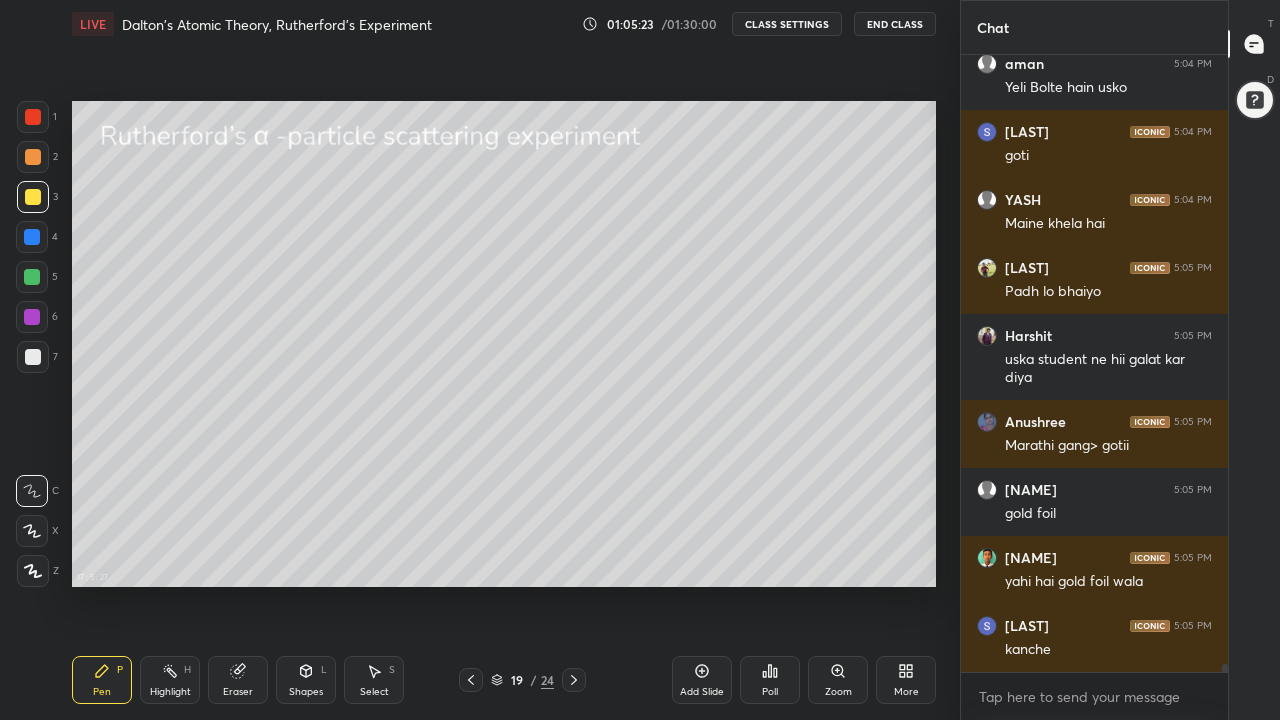 click at bounding box center (33, 357) 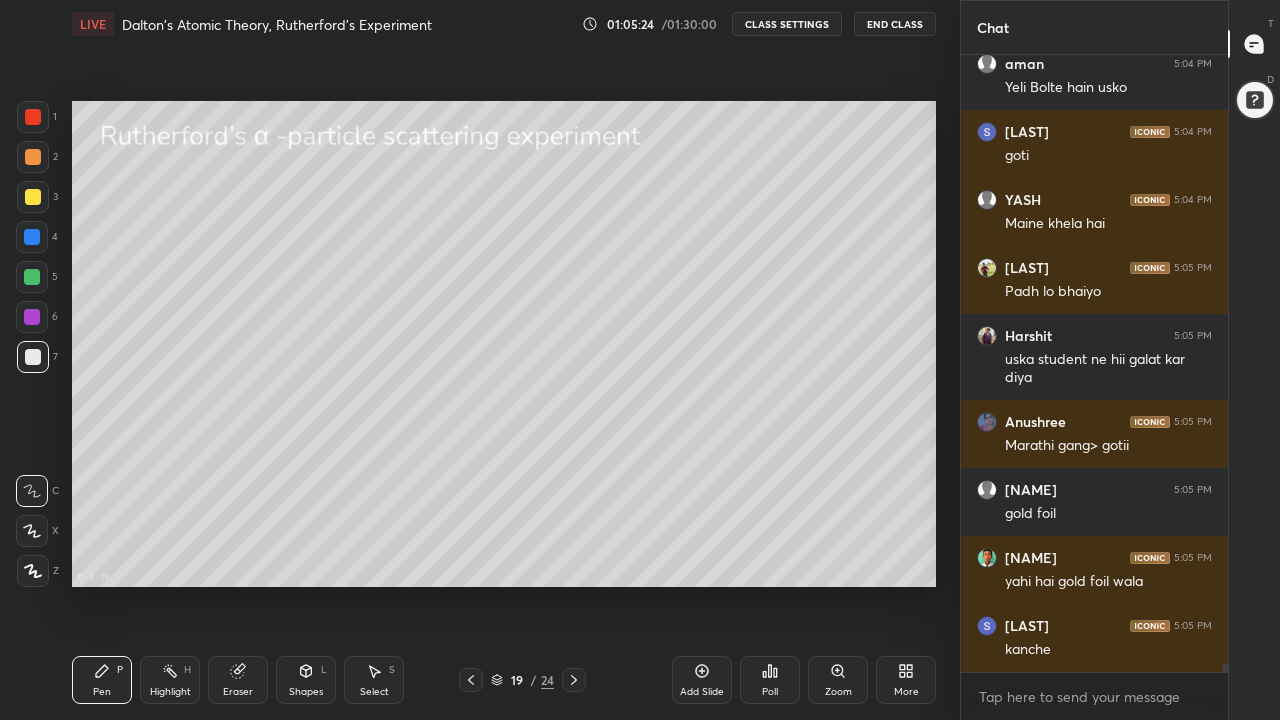 click 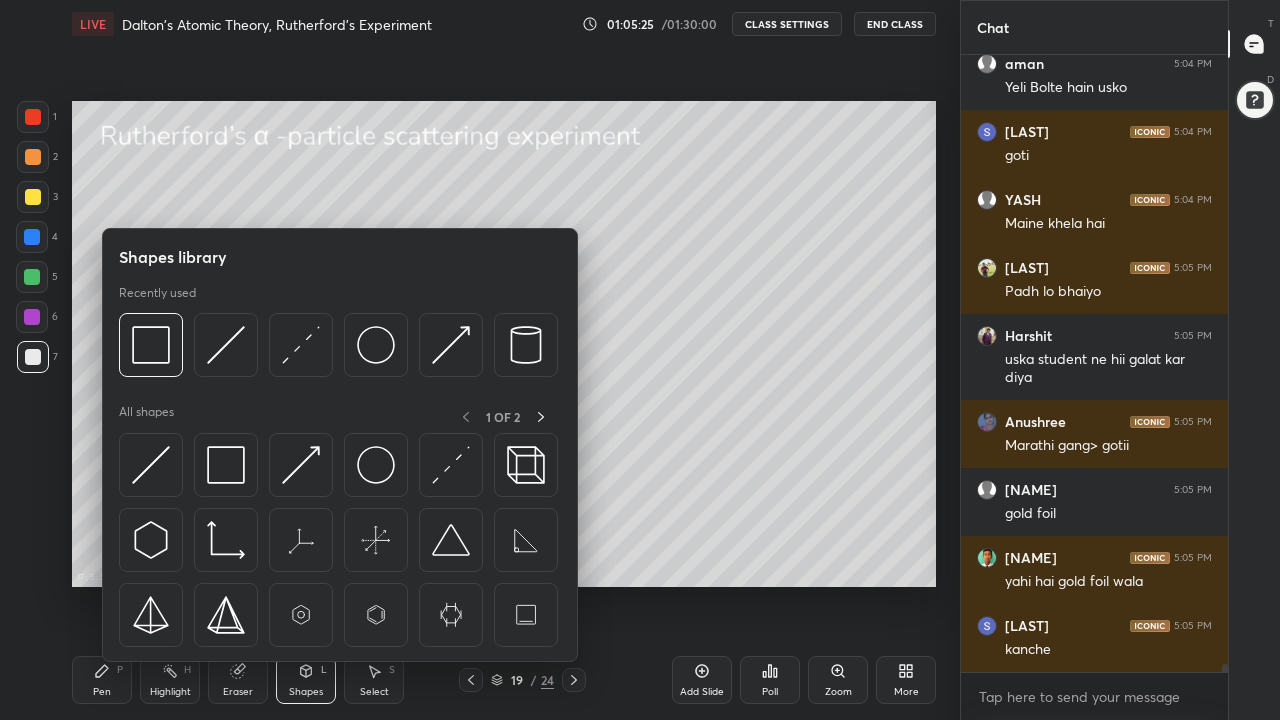 click at bounding box center (226, 465) 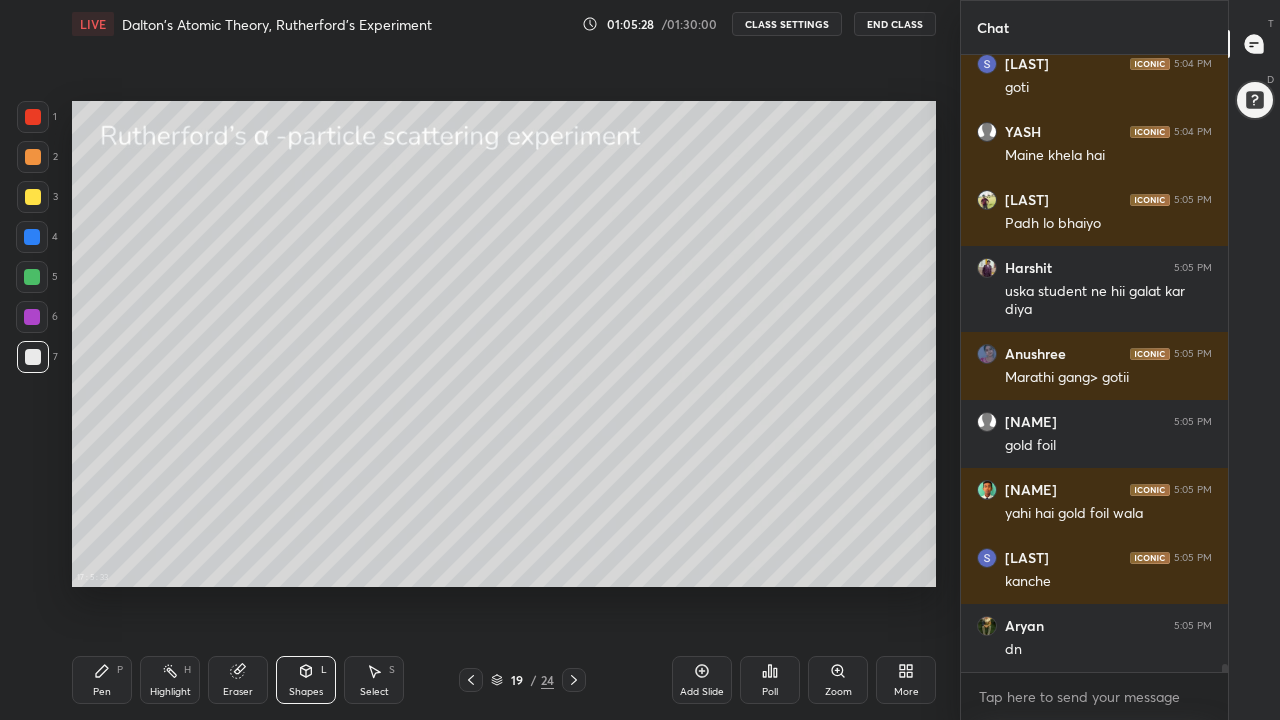 scroll, scrollTop: 46699, scrollLeft: 0, axis: vertical 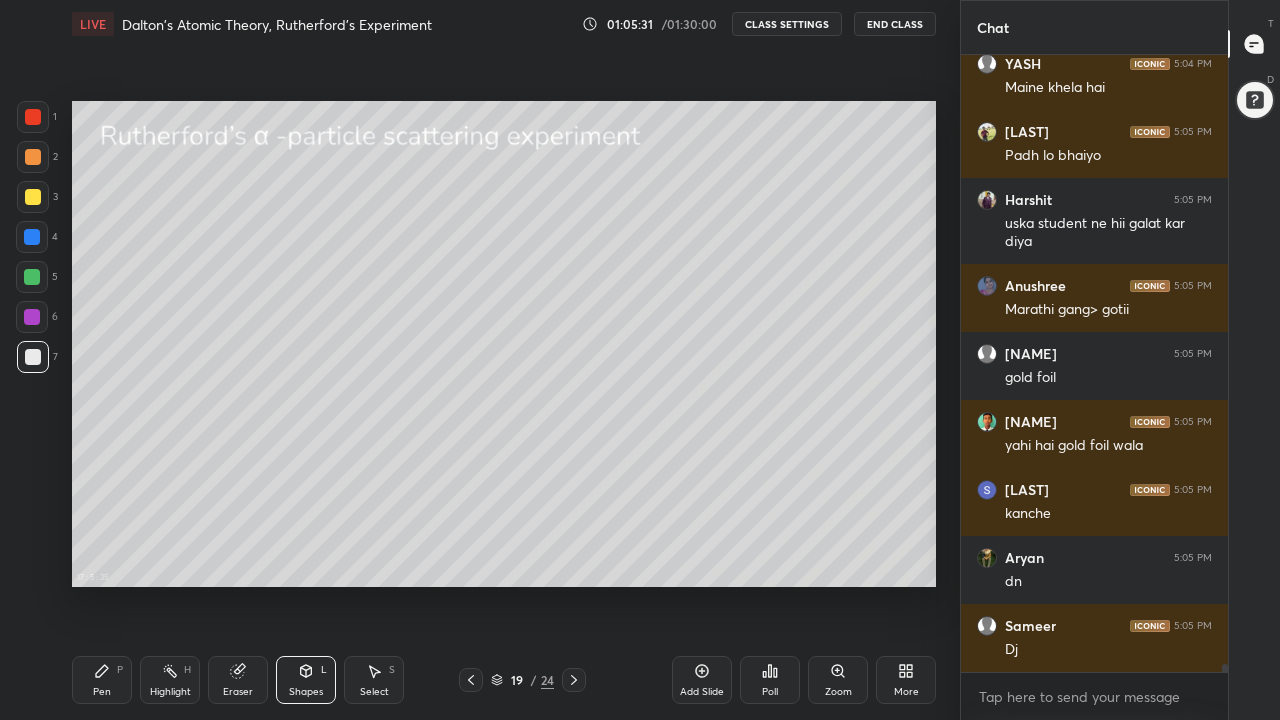 click 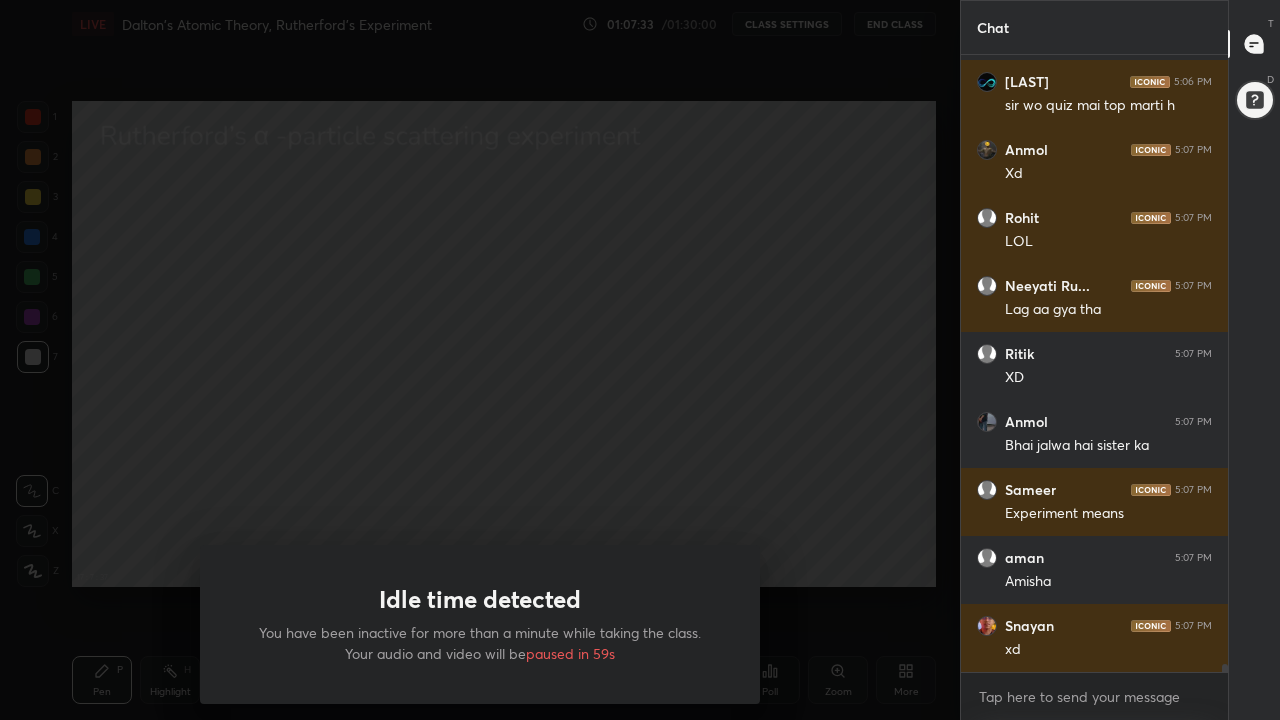 scroll, scrollTop: 49177, scrollLeft: 0, axis: vertical 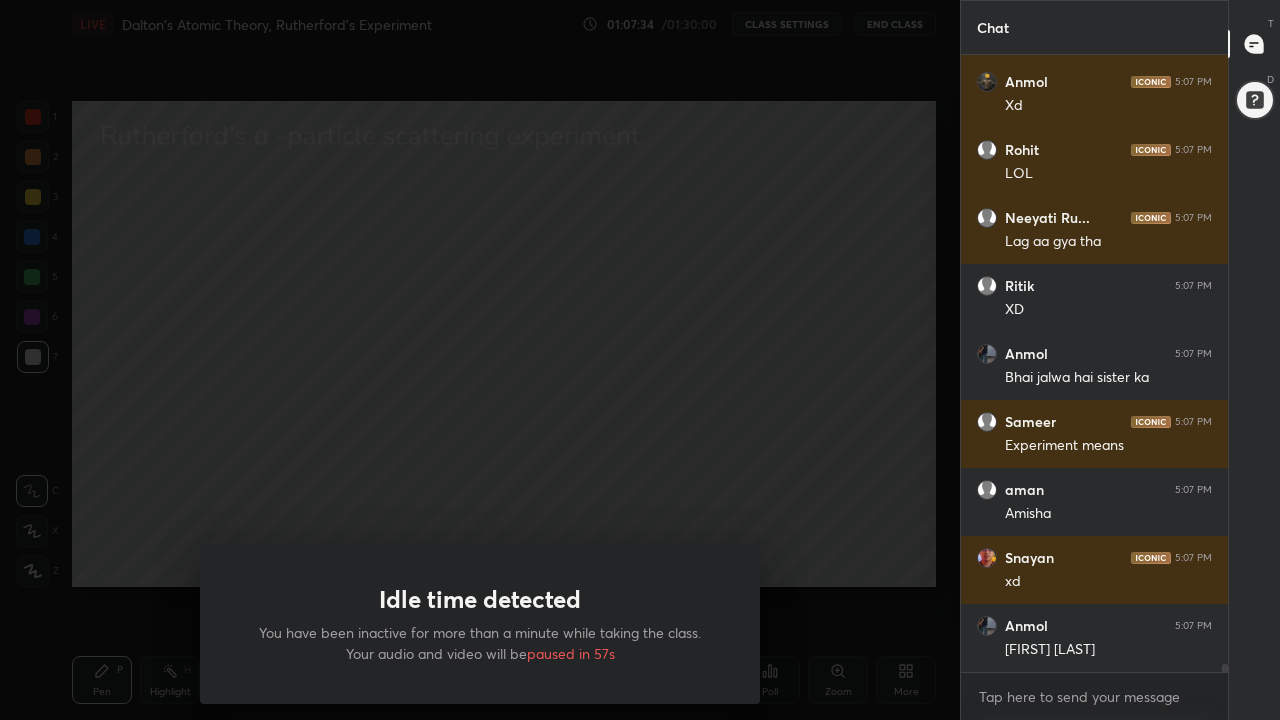 click on "Idle time detected You have been inactive for more than a minute while taking the class. Your audio and video will be  paused in 57s" at bounding box center [480, 360] 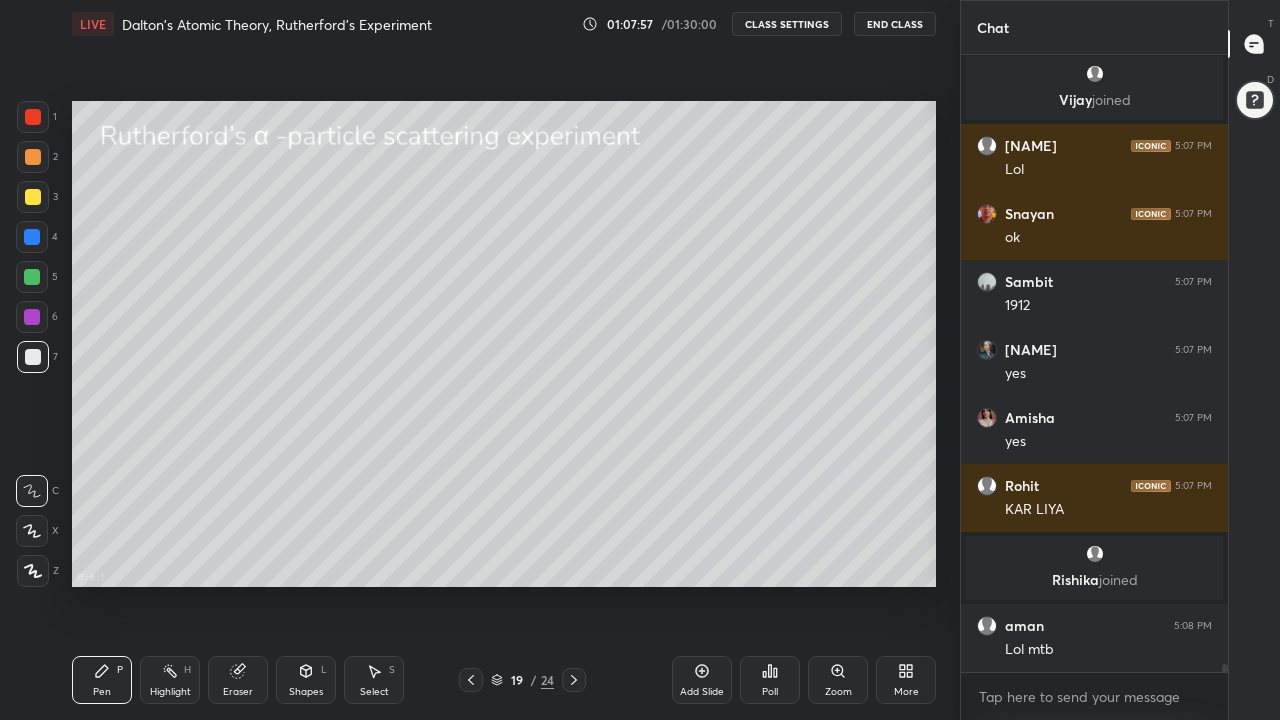 scroll, scrollTop: 48969, scrollLeft: 0, axis: vertical 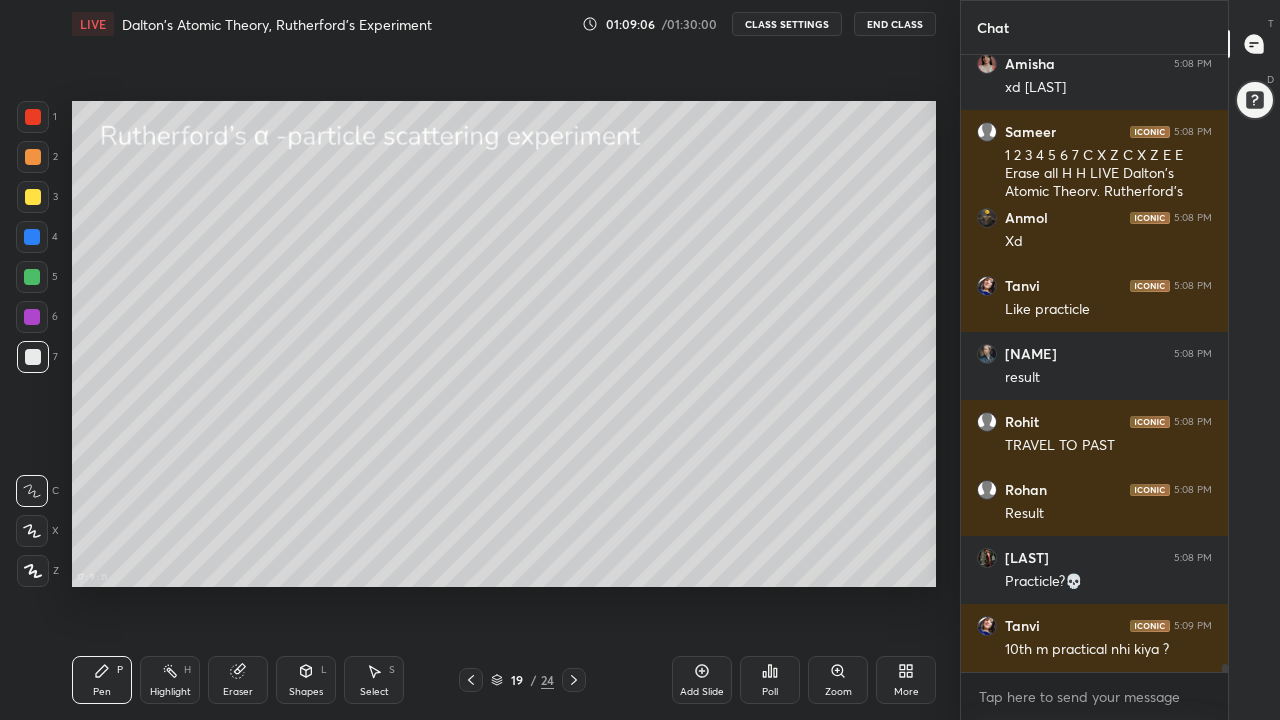 click at bounding box center [33, 197] 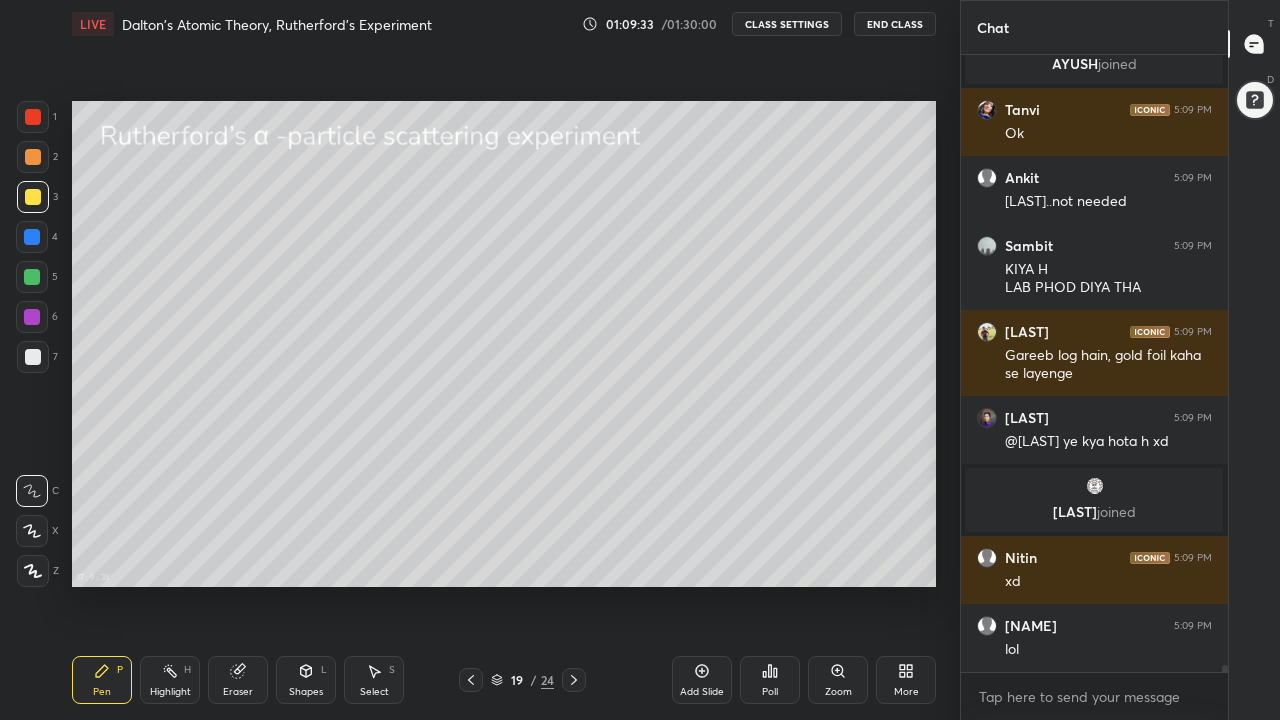 scroll, scrollTop: 50409, scrollLeft: 0, axis: vertical 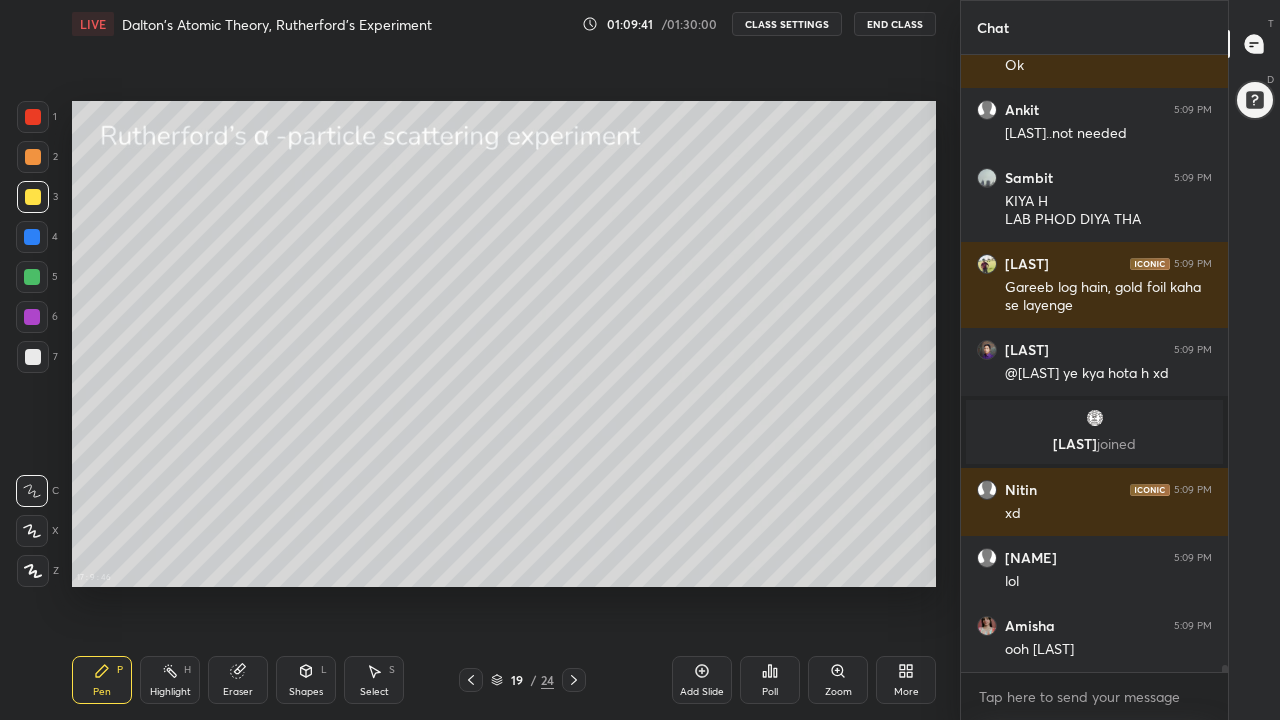 click on "Eraser" at bounding box center [238, 692] 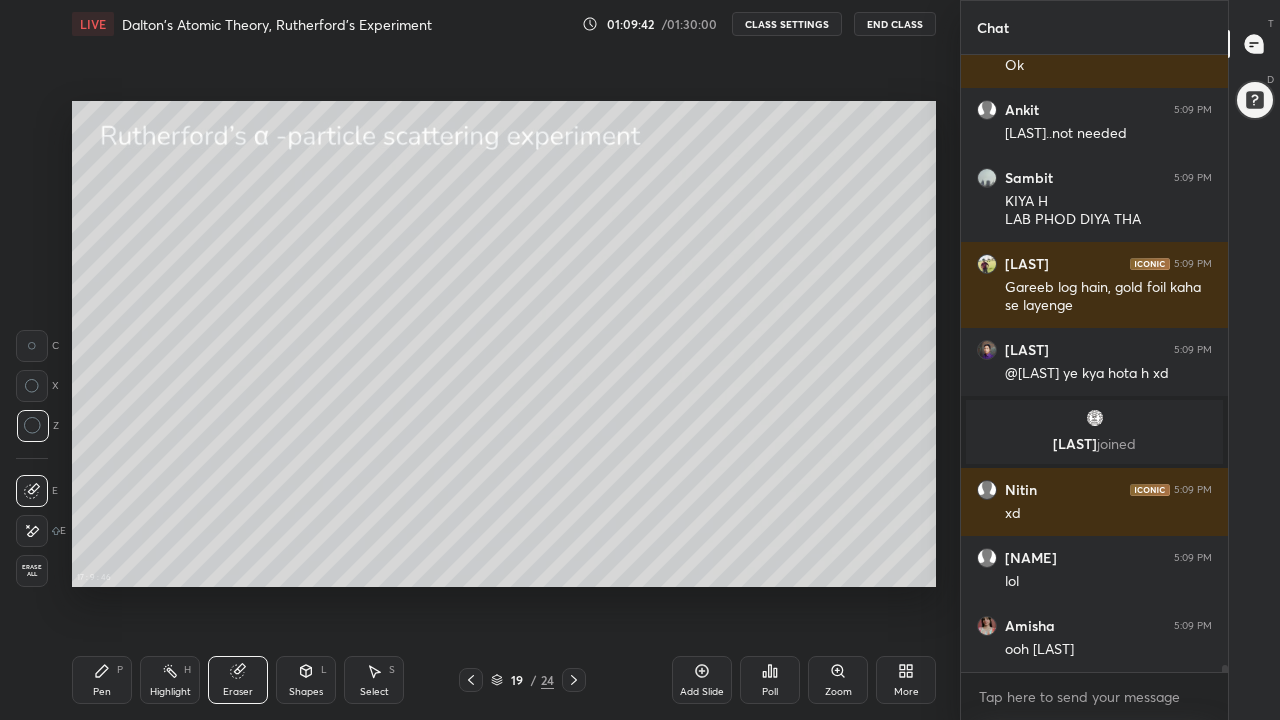 click on "Eraser" at bounding box center (238, 680) 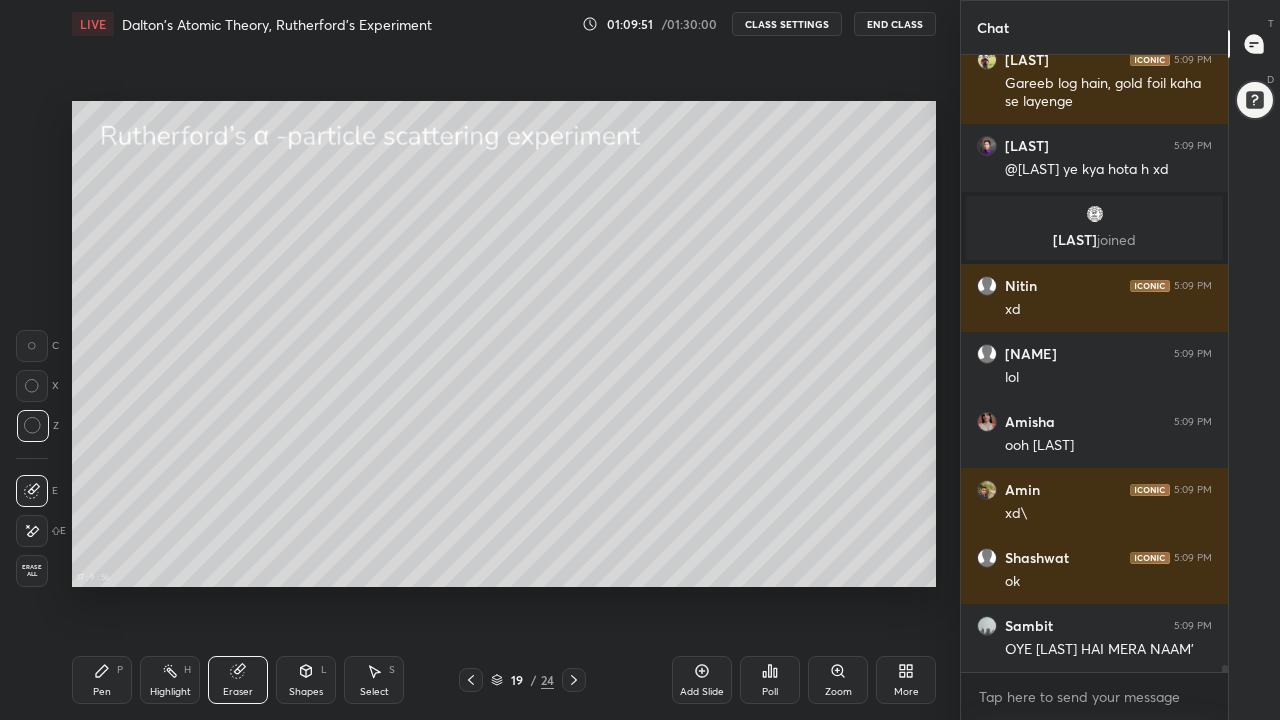 scroll, scrollTop: 50681, scrollLeft: 0, axis: vertical 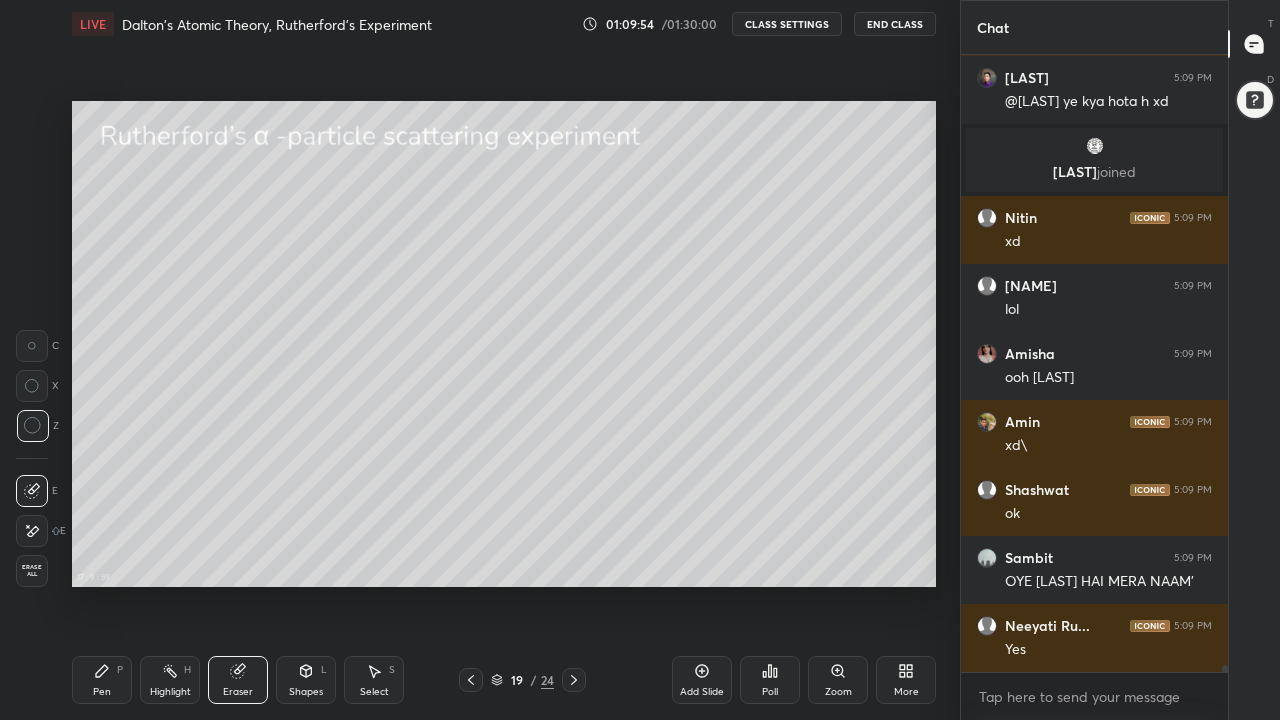 click on "Pen P" at bounding box center (102, 680) 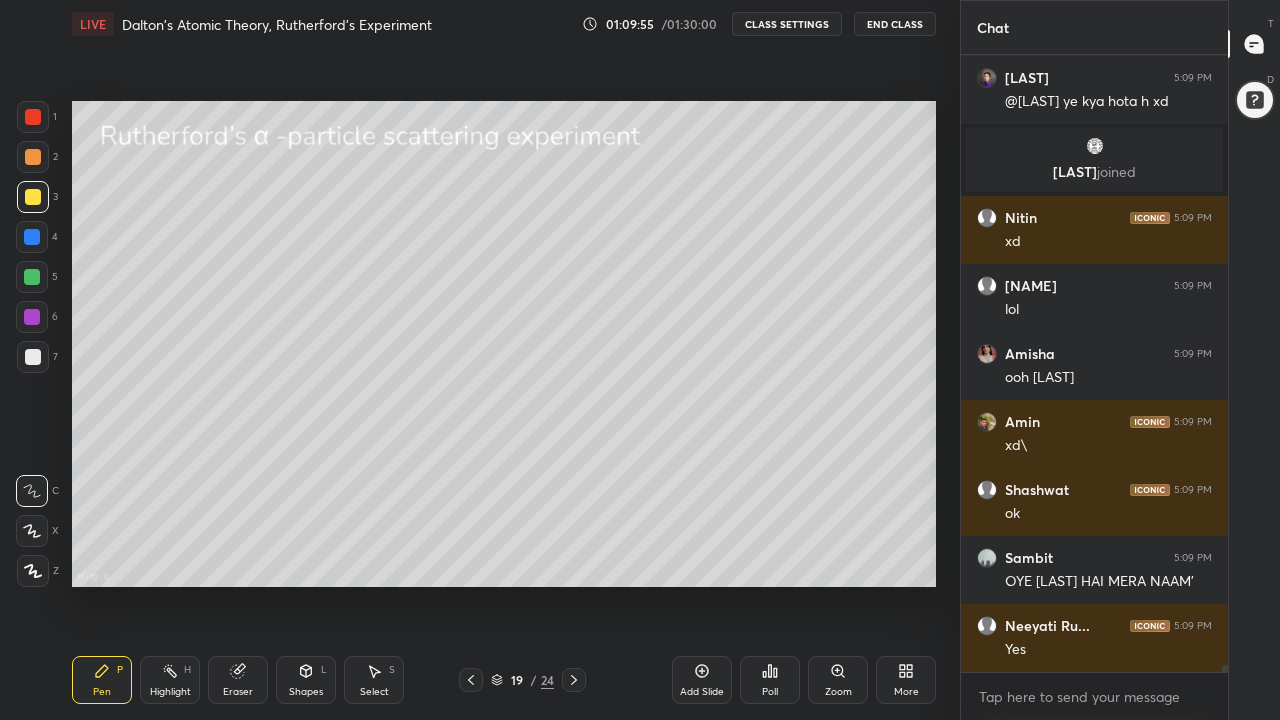 click at bounding box center (32, 277) 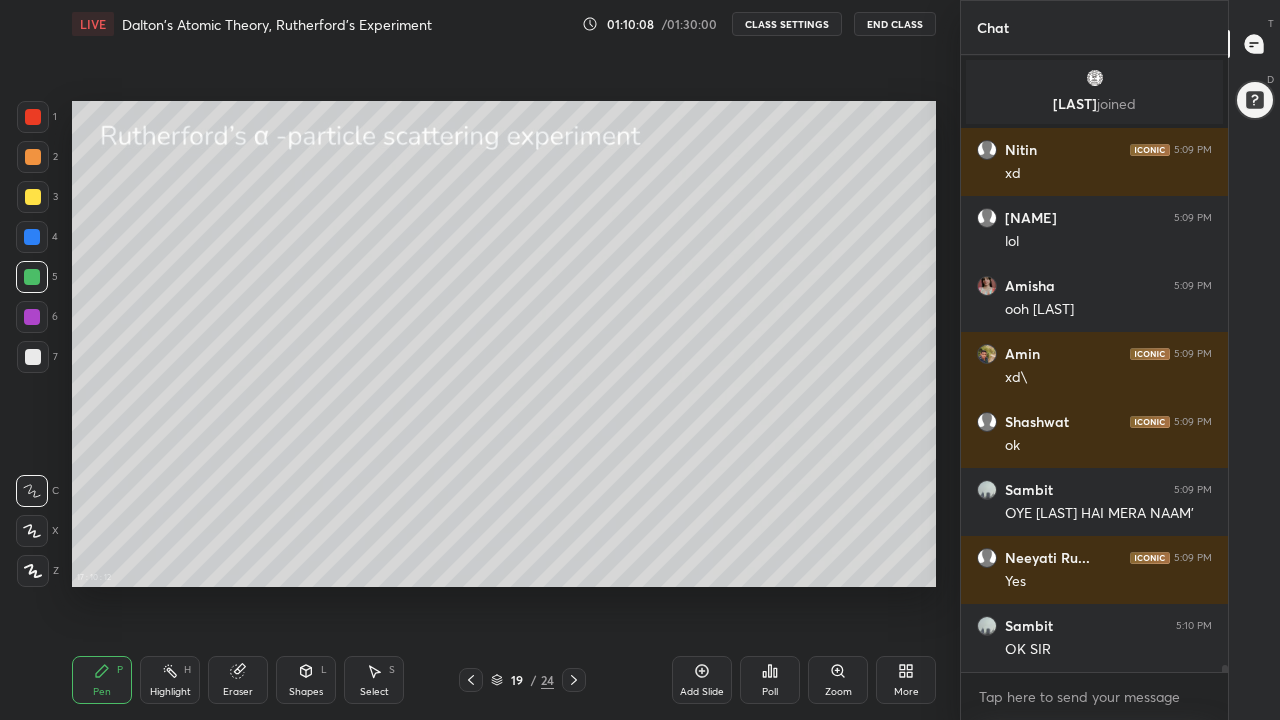 scroll, scrollTop: 50821, scrollLeft: 0, axis: vertical 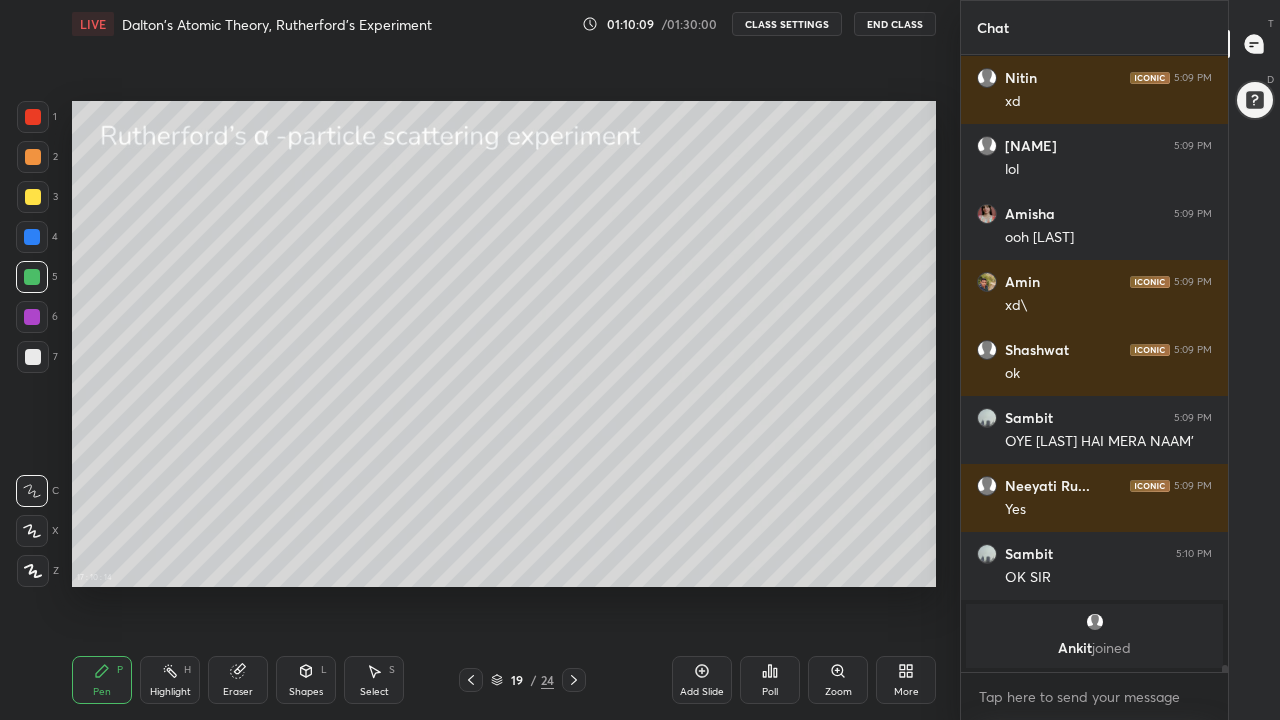 click at bounding box center (33, 197) 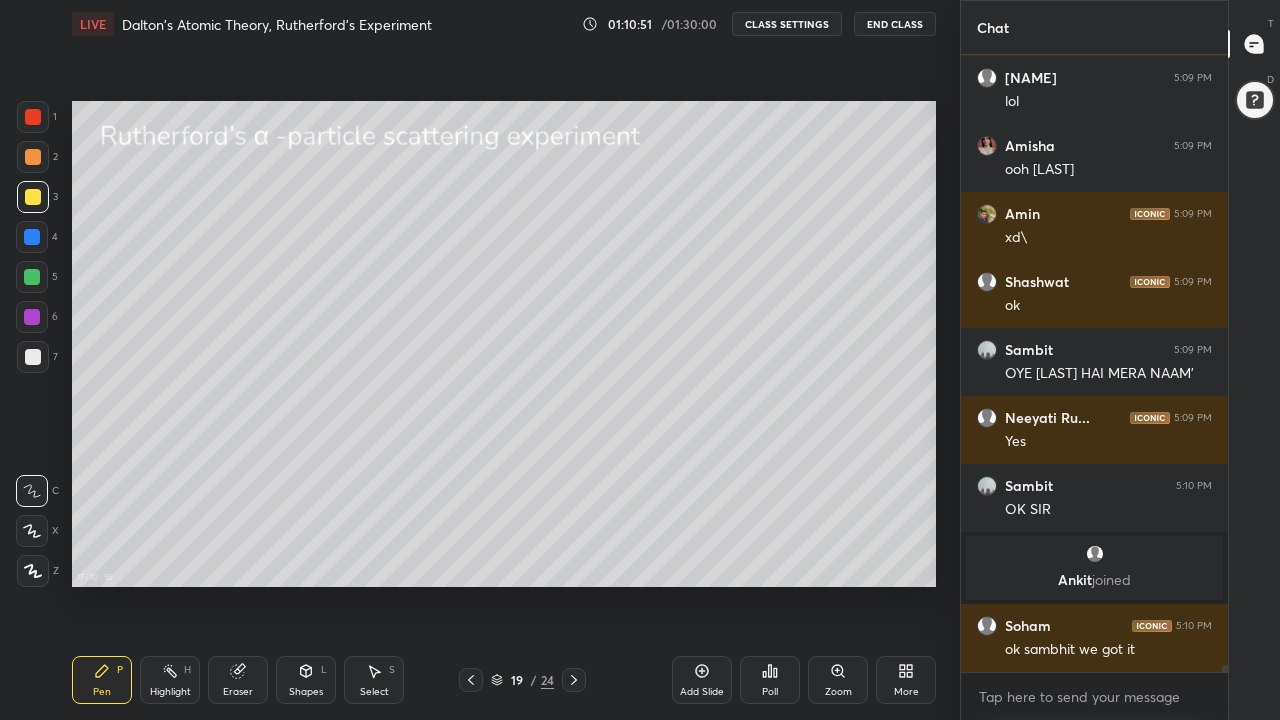 scroll, scrollTop: 50813, scrollLeft: 0, axis: vertical 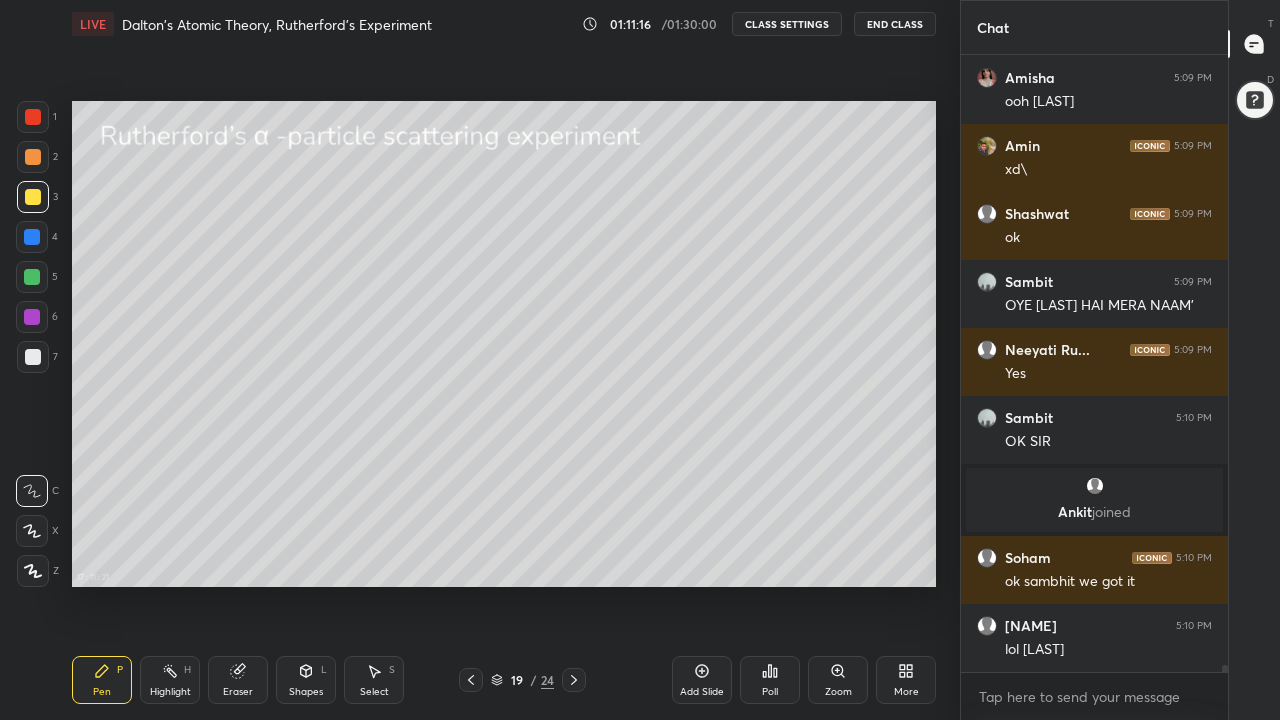 click on "Eraser" at bounding box center [238, 692] 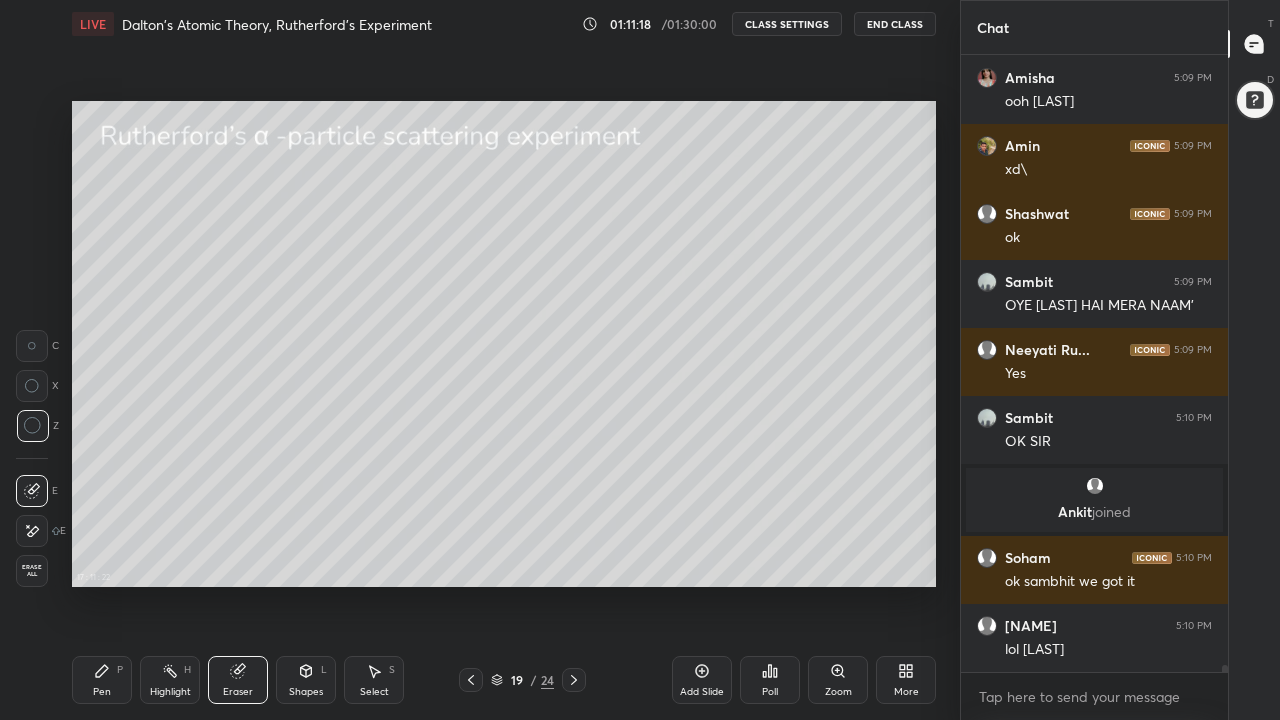 click on "Pen P" at bounding box center [102, 680] 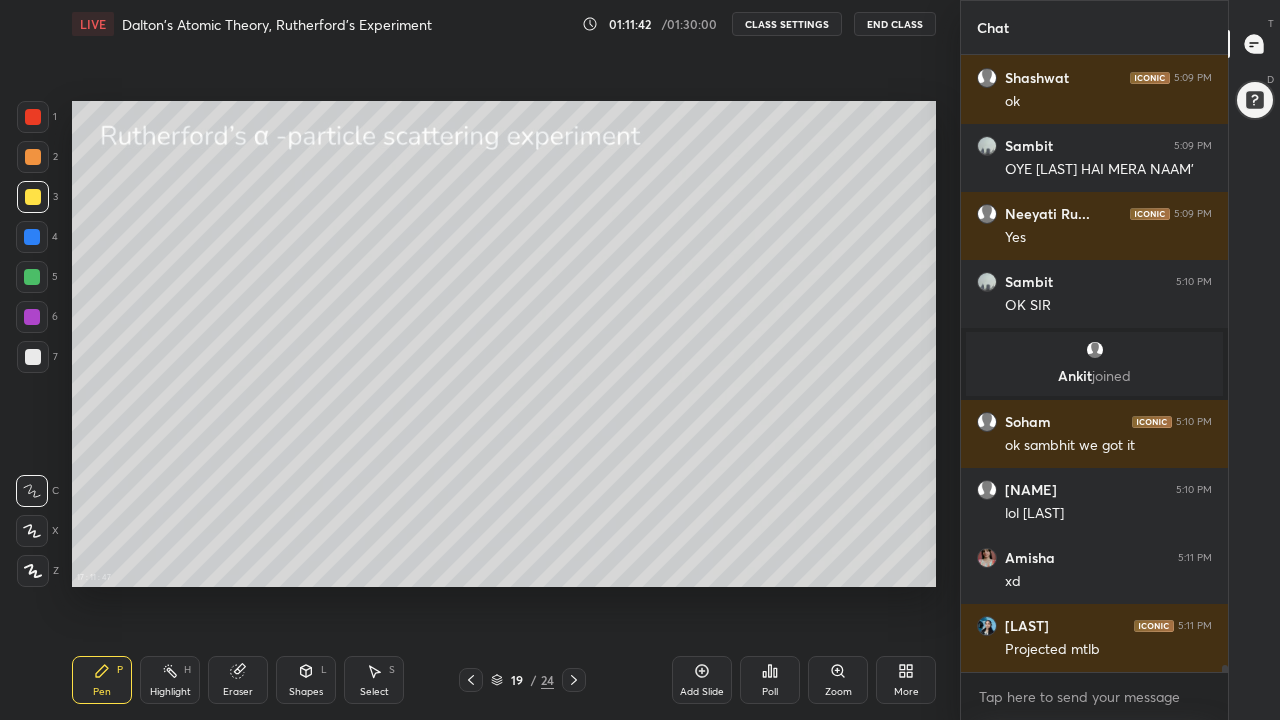 scroll, scrollTop: 51035, scrollLeft: 0, axis: vertical 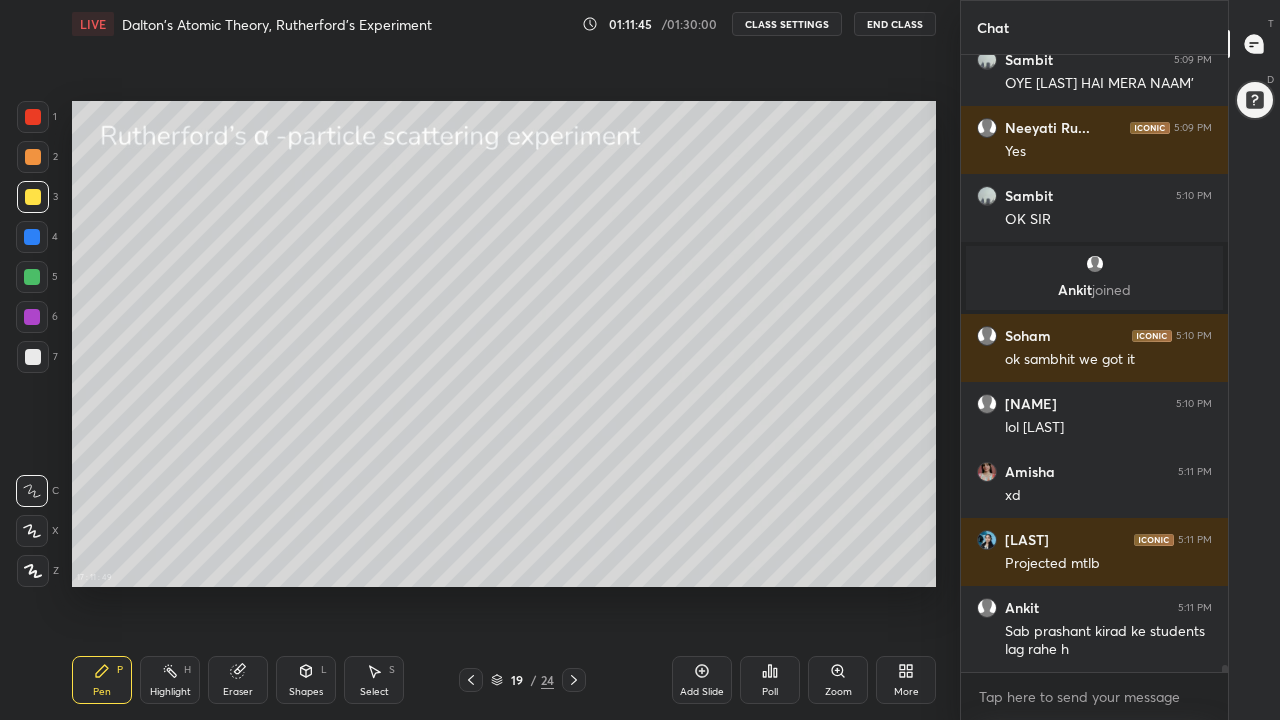 click 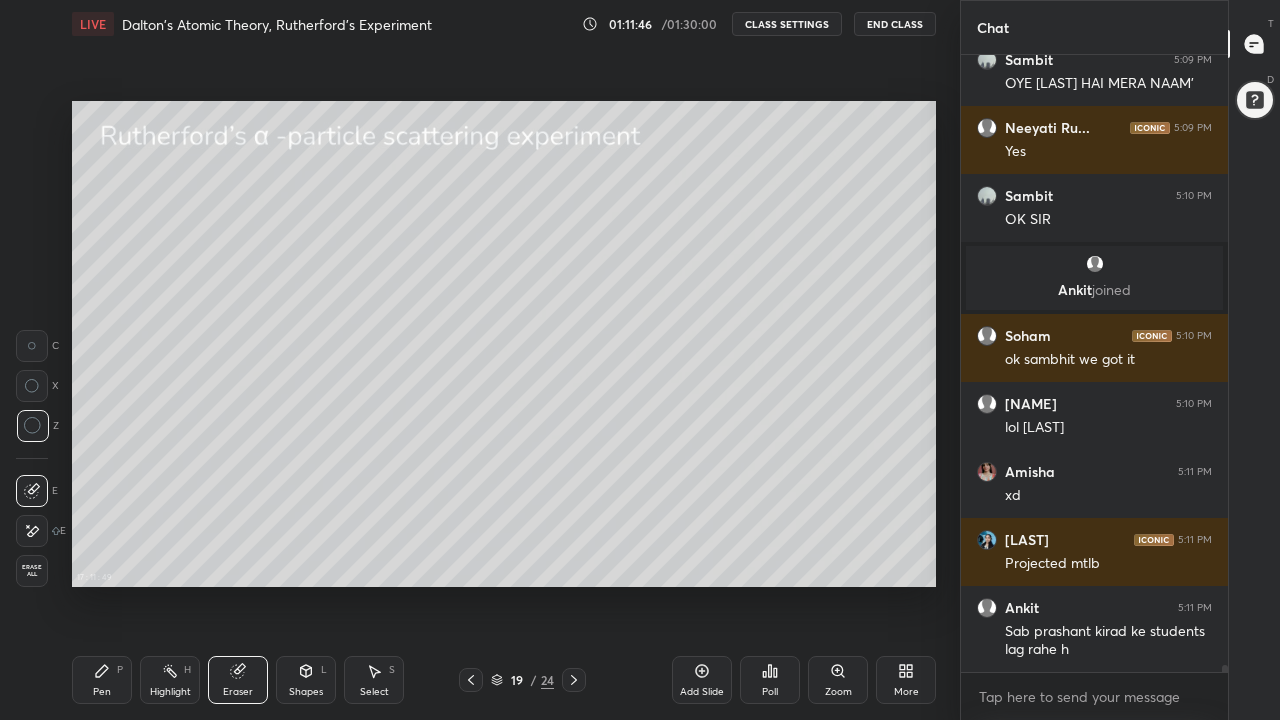 scroll, scrollTop: 51103, scrollLeft: 0, axis: vertical 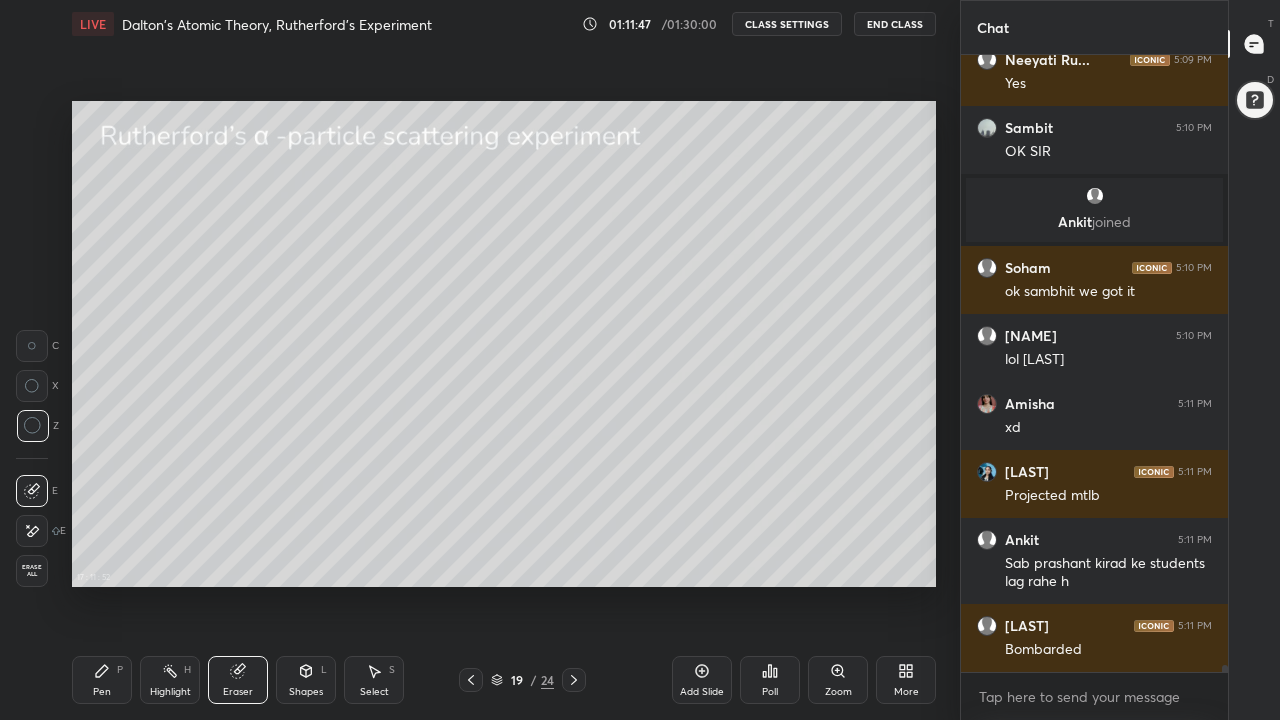 click on "Pen" at bounding box center [102, 692] 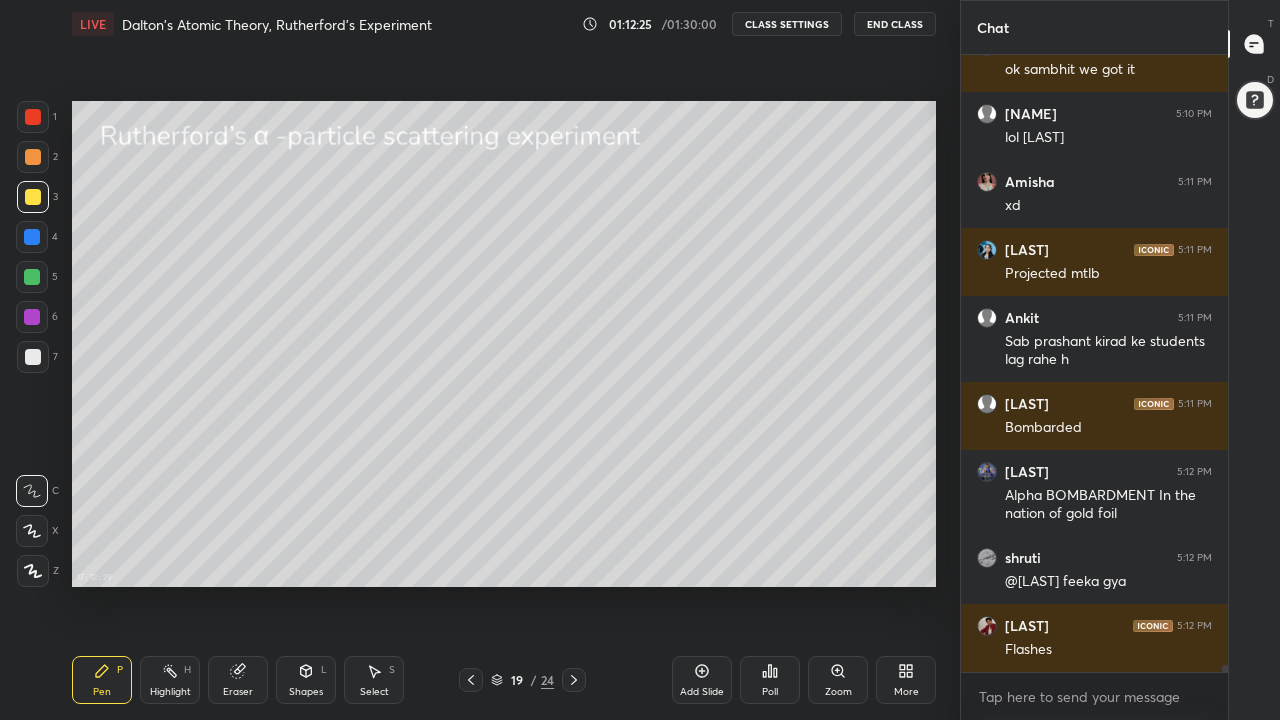 scroll, scrollTop: 51393, scrollLeft: 0, axis: vertical 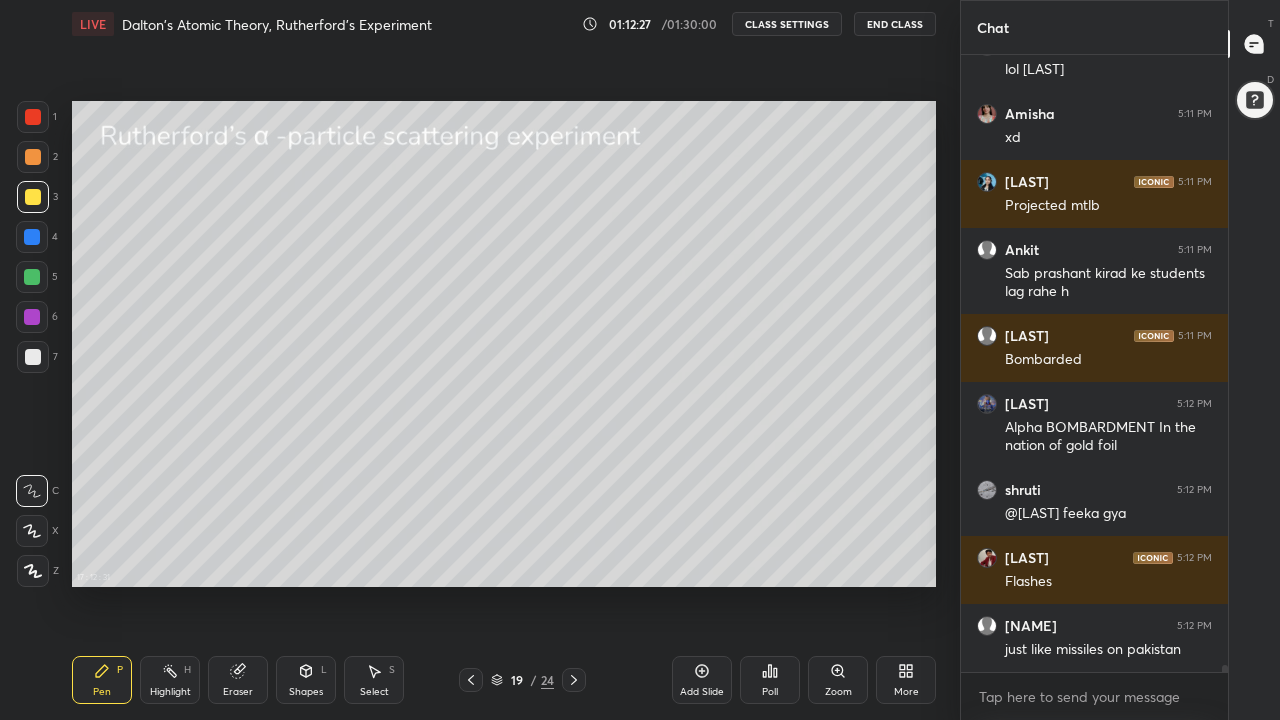 click on "Eraser" at bounding box center (238, 680) 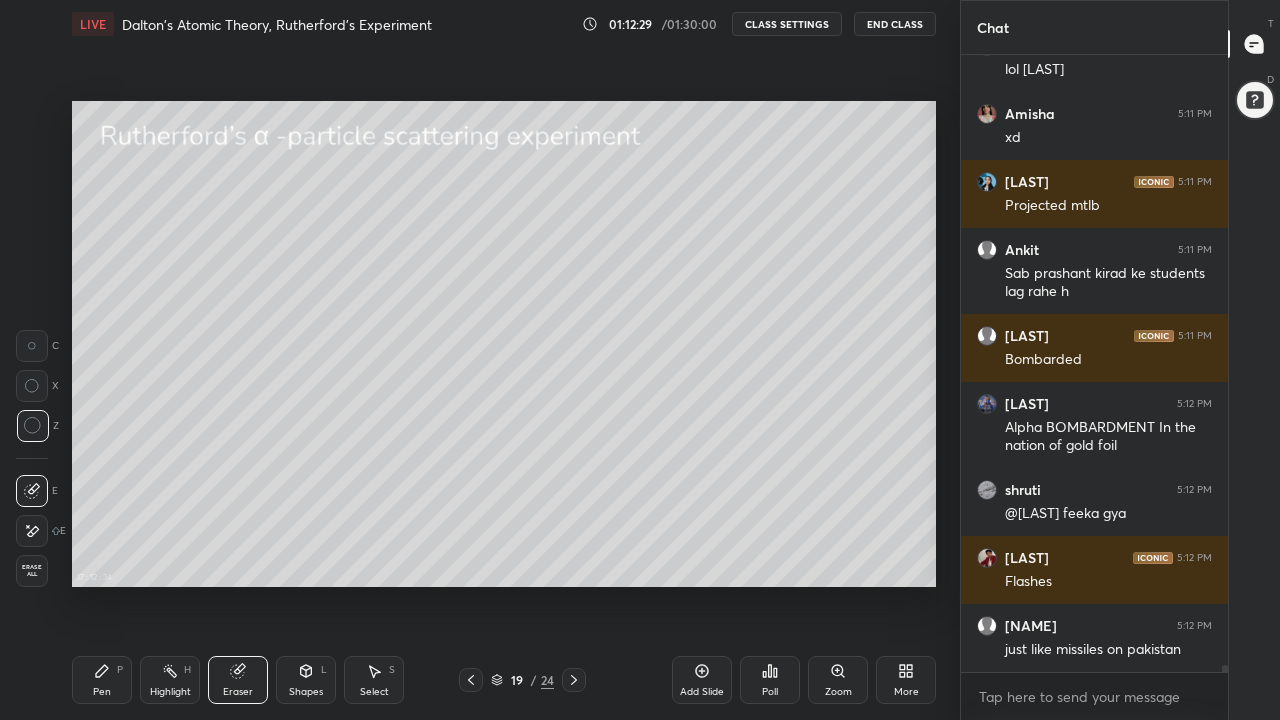 click on "Pen P" at bounding box center [102, 680] 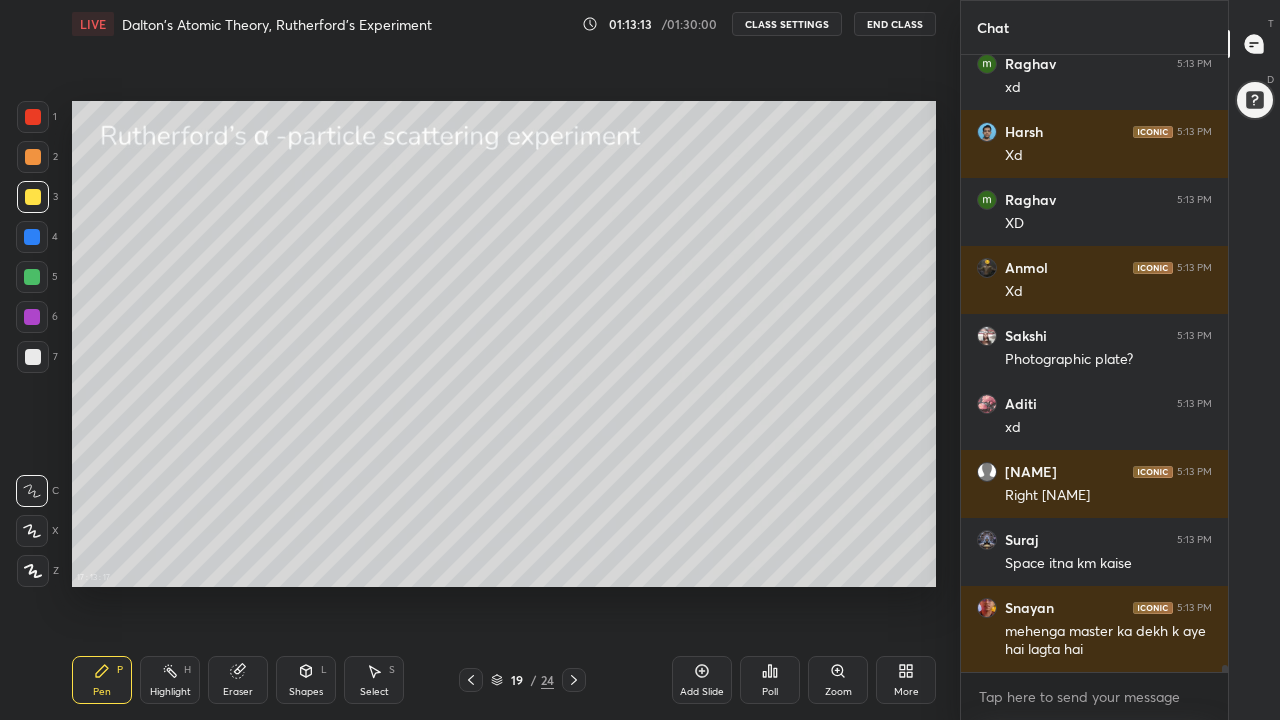 scroll, scrollTop: 52975, scrollLeft: 0, axis: vertical 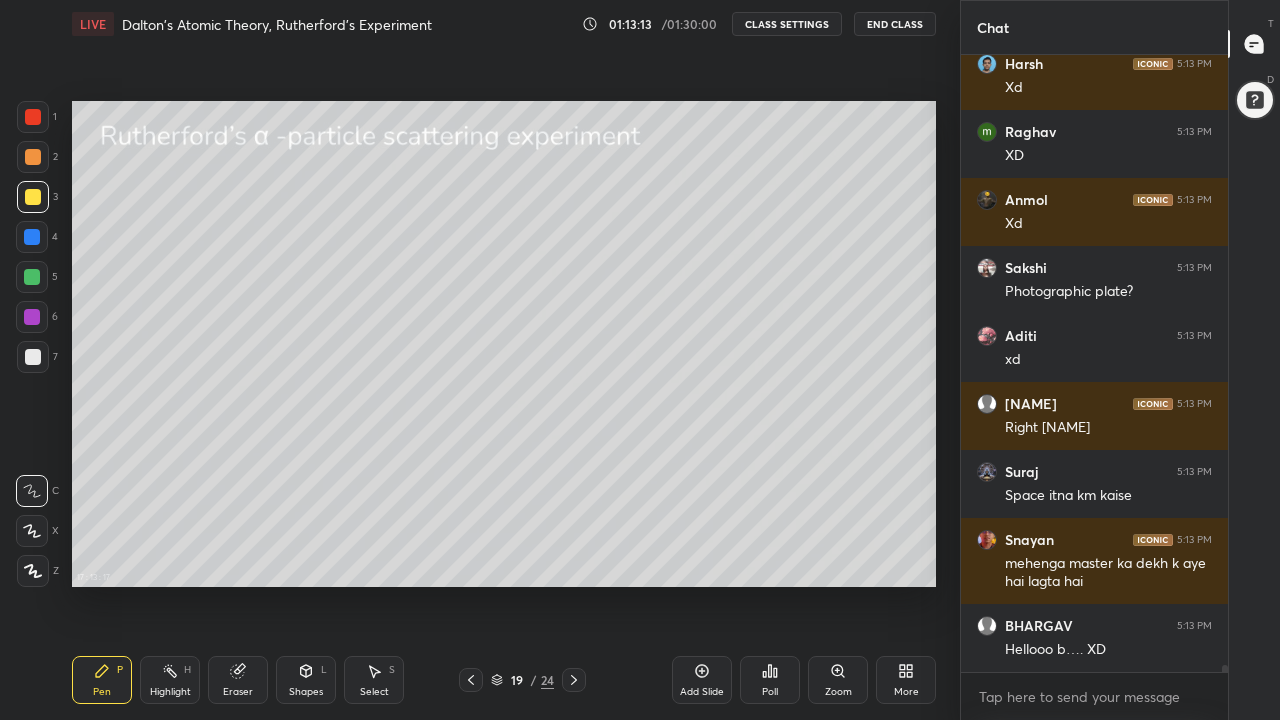 click at bounding box center [33, 157] 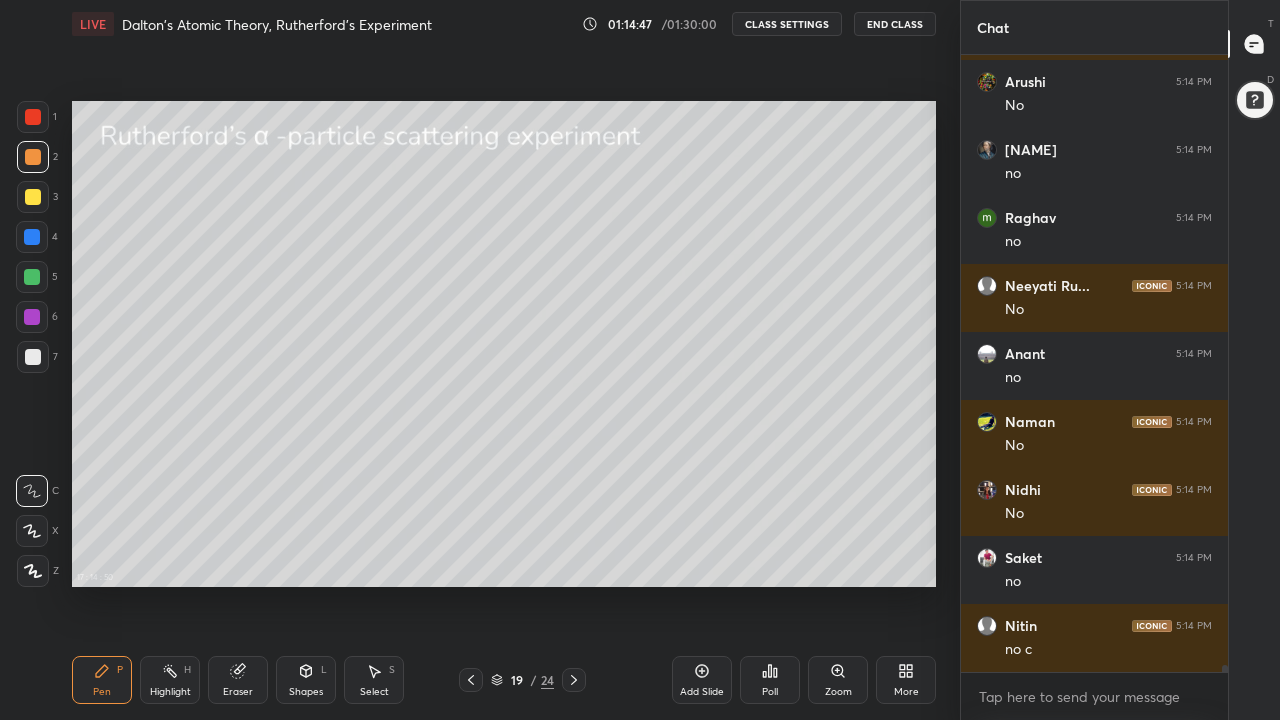 scroll, scrollTop: 55671, scrollLeft: 0, axis: vertical 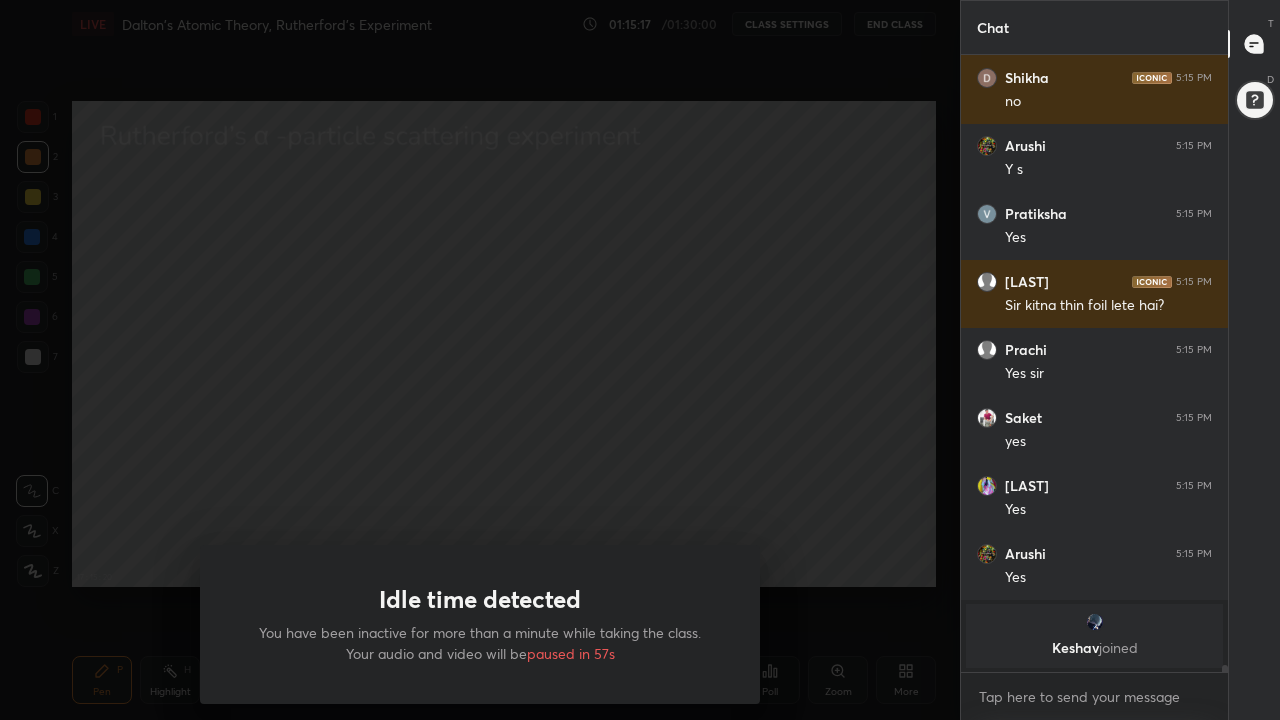 click on "Idle time detected You have been inactive for more than a minute while taking the class. Your audio and video will be  paused in 57s" at bounding box center (480, 360) 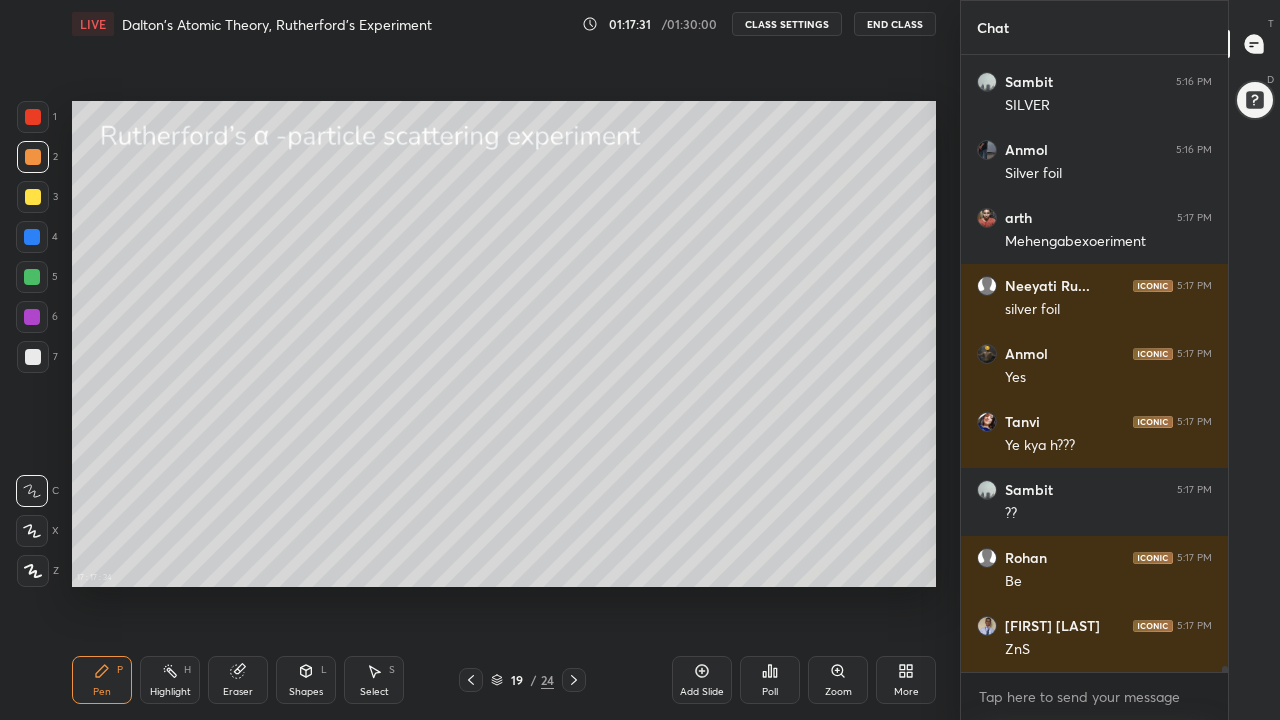 scroll, scrollTop: 59065, scrollLeft: 0, axis: vertical 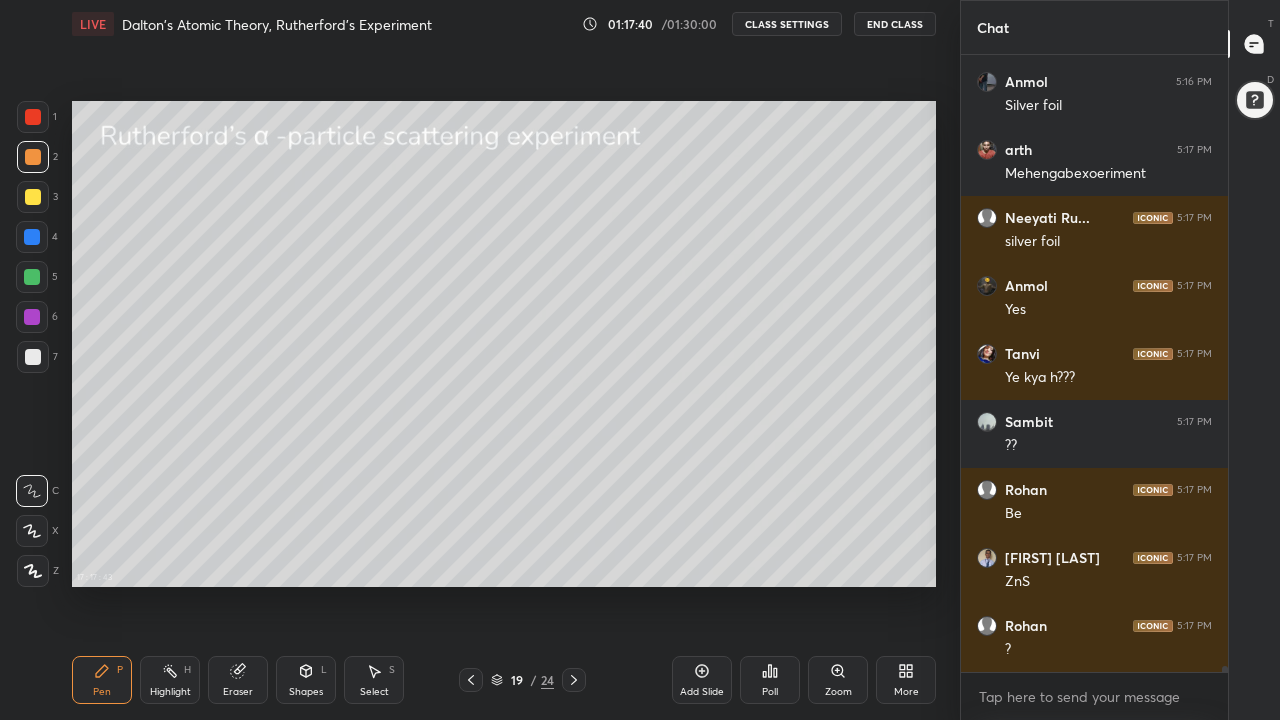 click 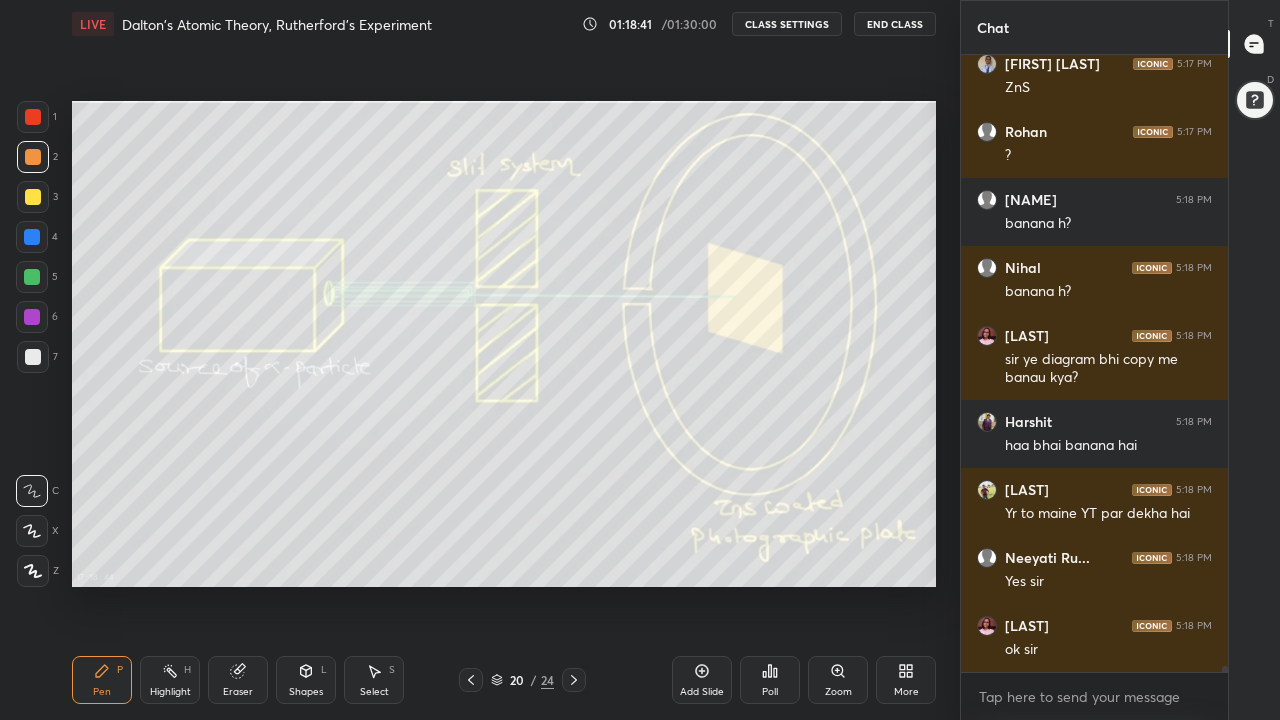 scroll, scrollTop: 59631, scrollLeft: 0, axis: vertical 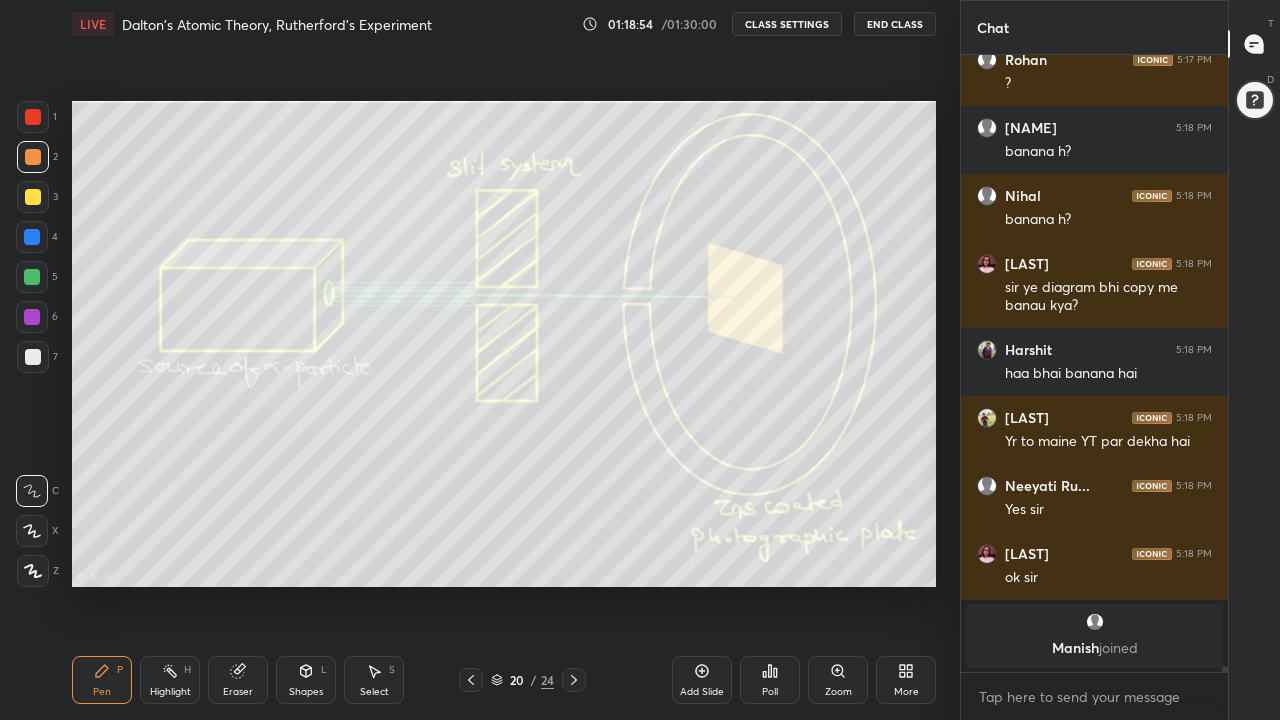 click at bounding box center [33, 197] 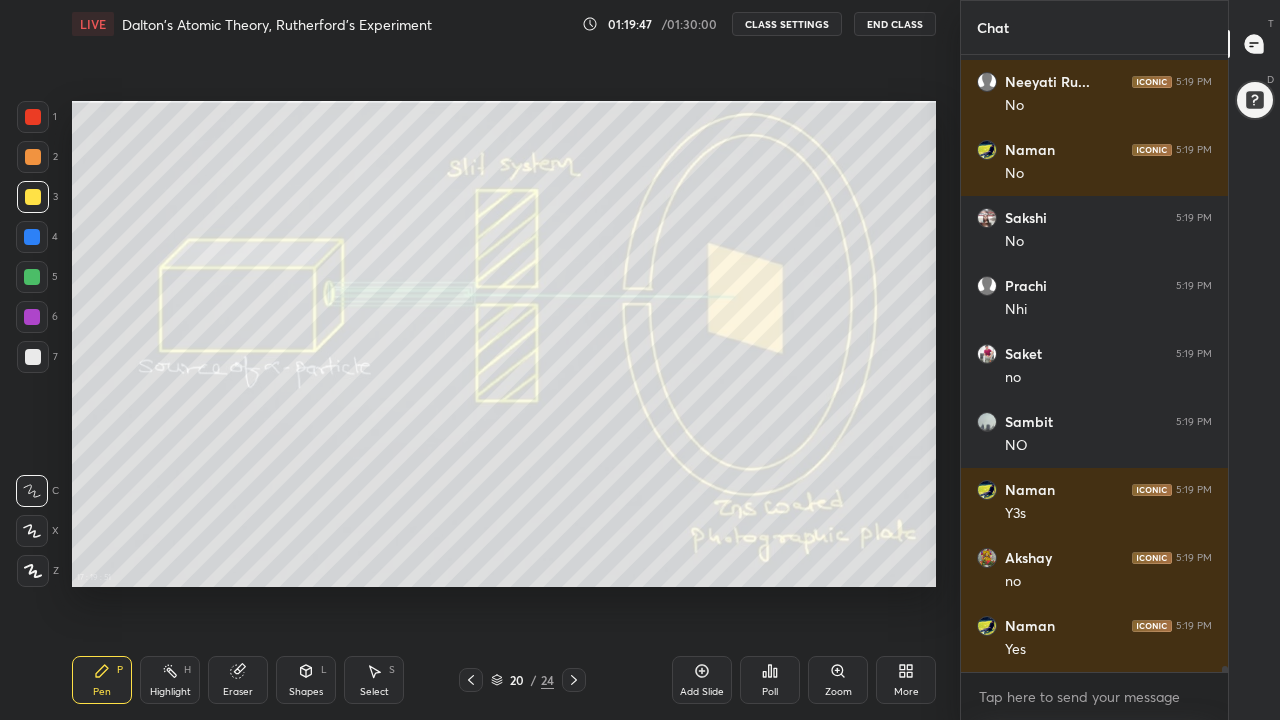 scroll, scrollTop: 59989, scrollLeft: 0, axis: vertical 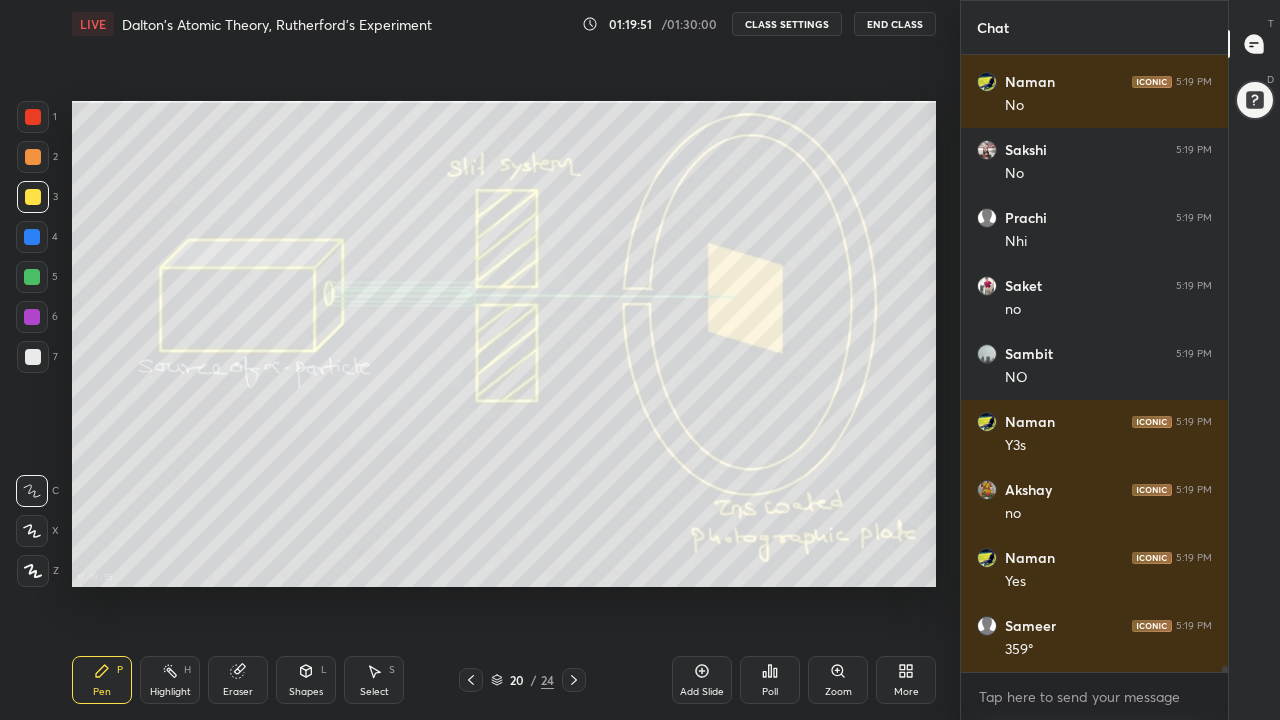 click at bounding box center [33, 357] 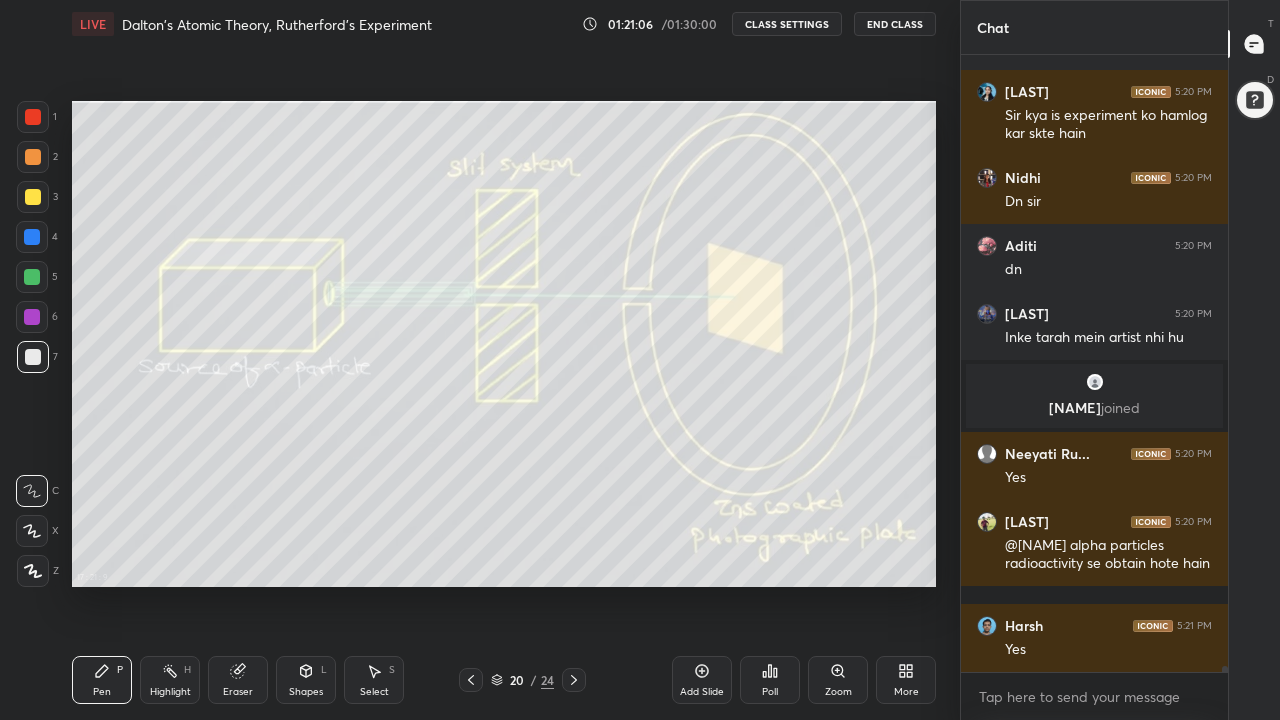 scroll, scrollTop: 61043, scrollLeft: 0, axis: vertical 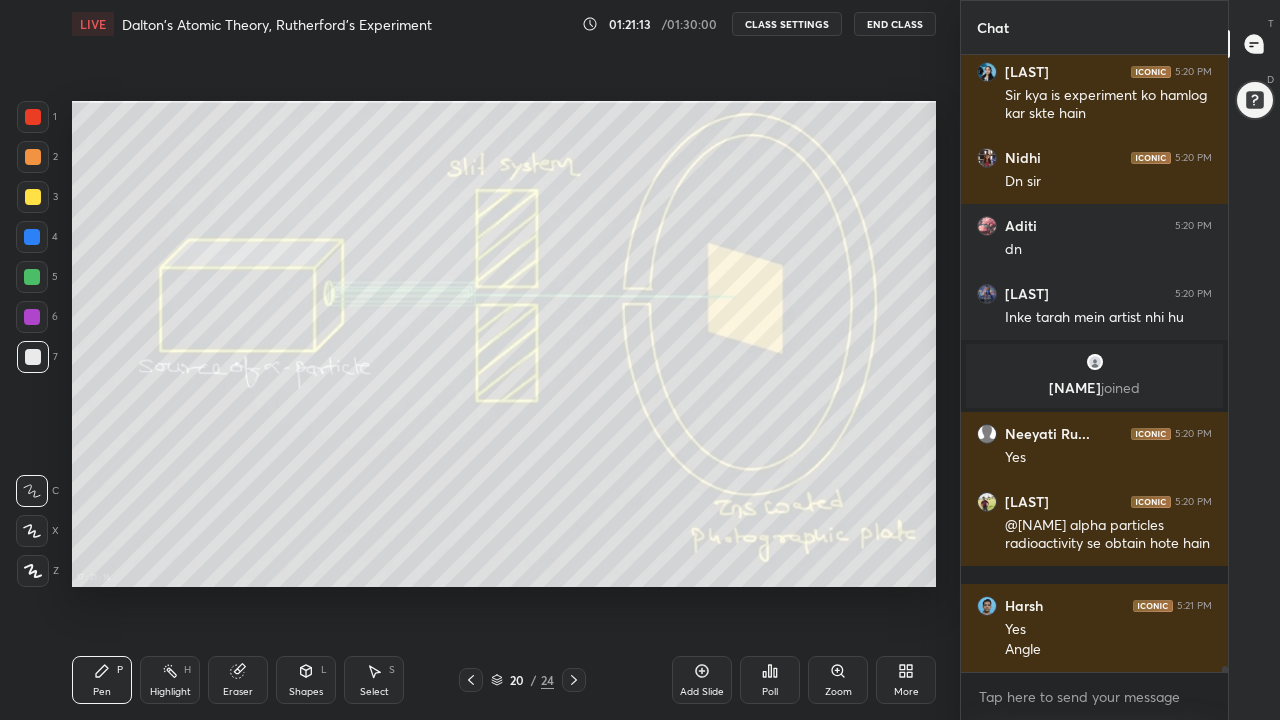 click 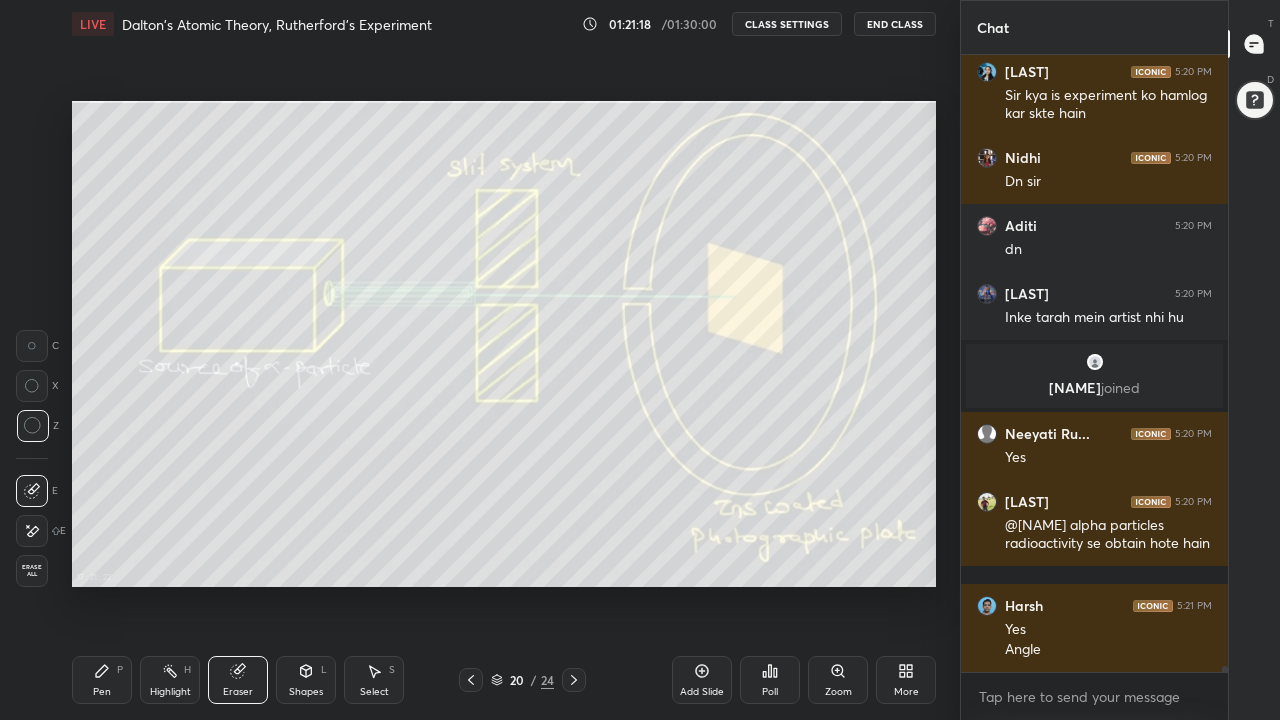 scroll, scrollTop: 61111, scrollLeft: 0, axis: vertical 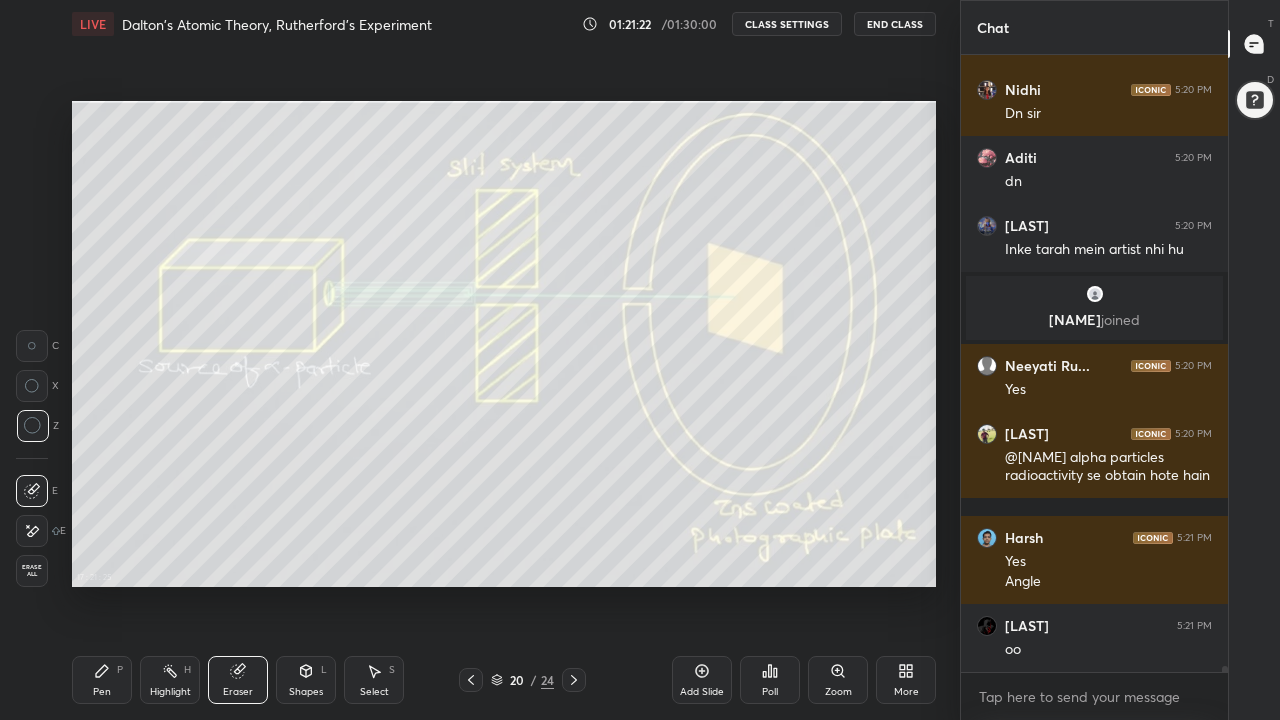 click 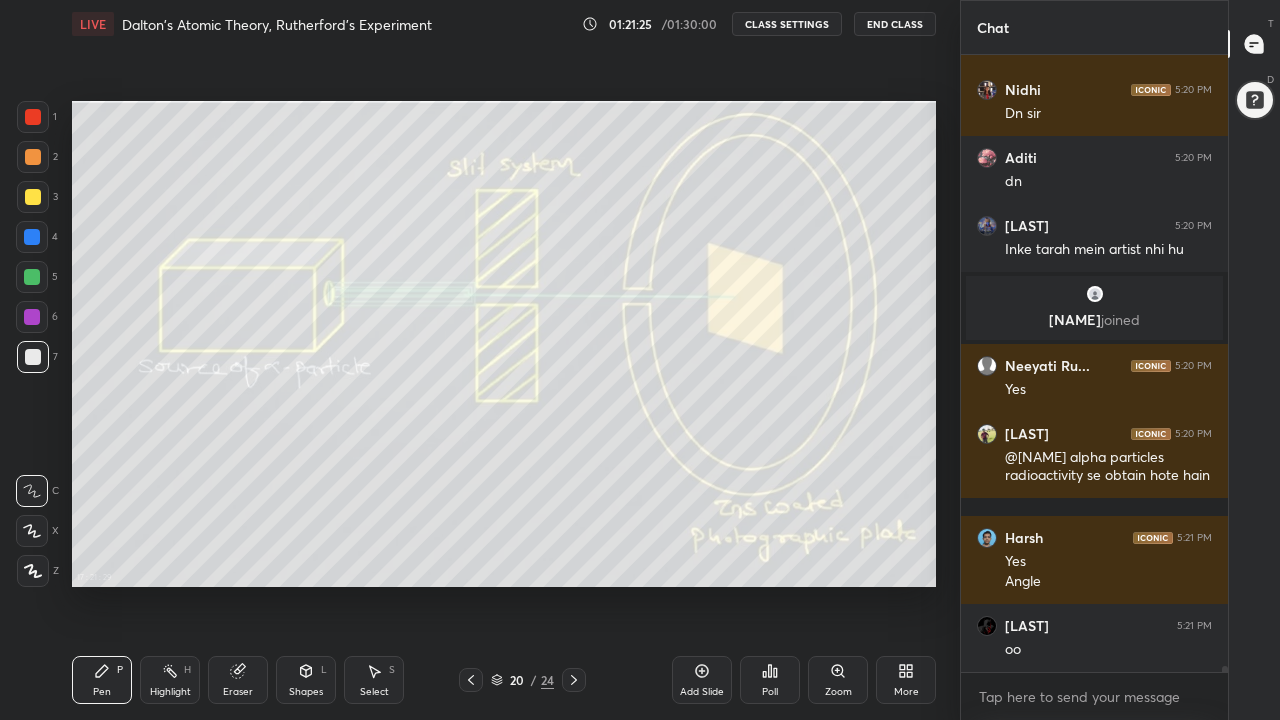 scroll, scrollTop: 61179, scrollLeft: 0, axis: vertical 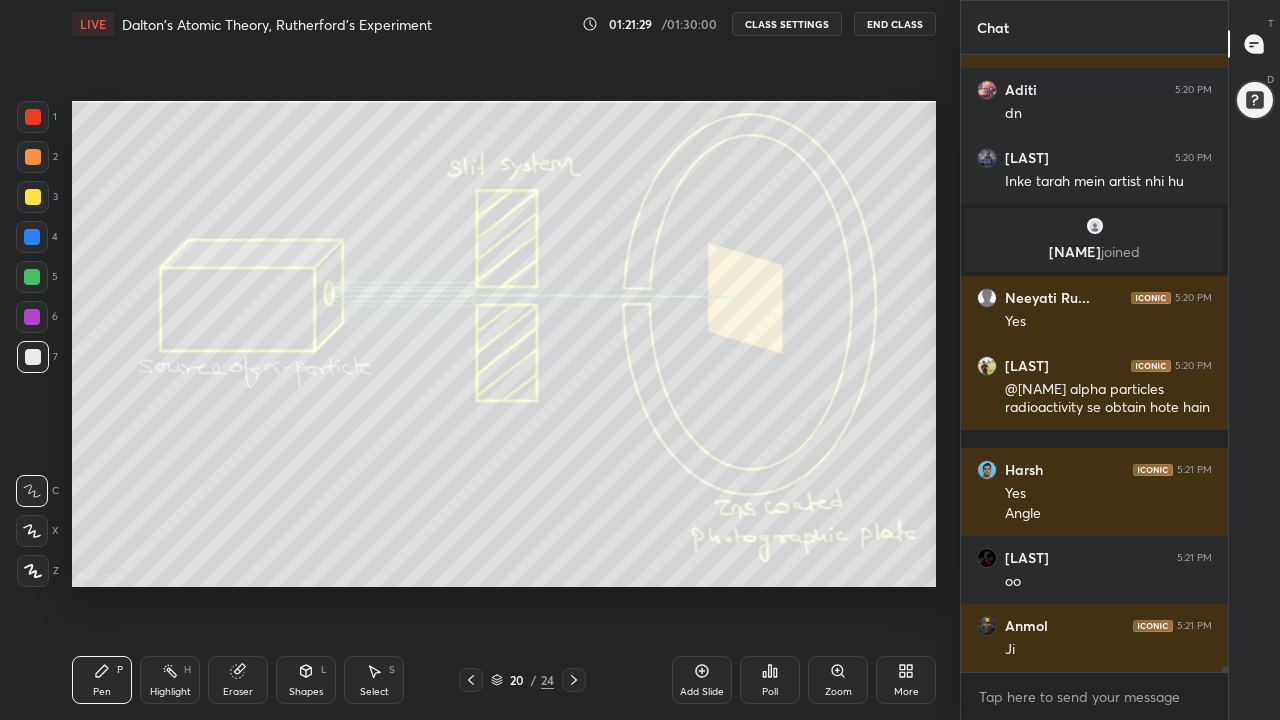 click at bounding box center (33, 357) 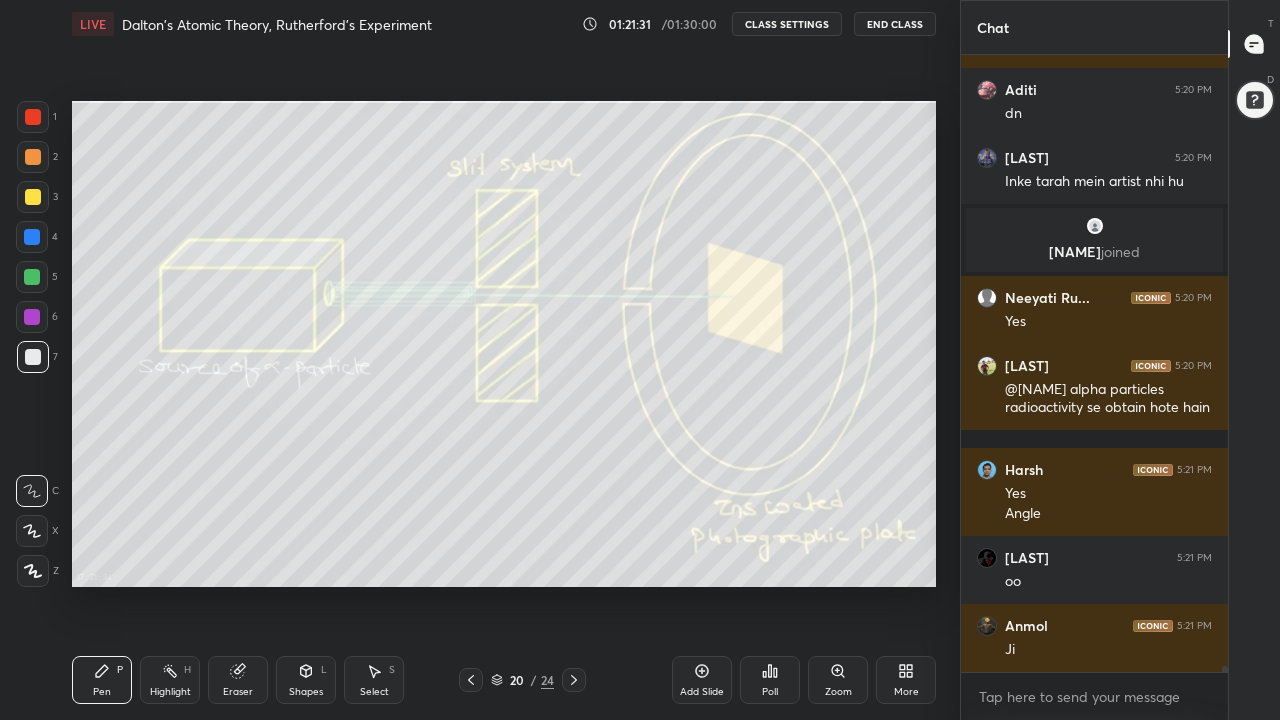 click at bounding box center [33, 197] 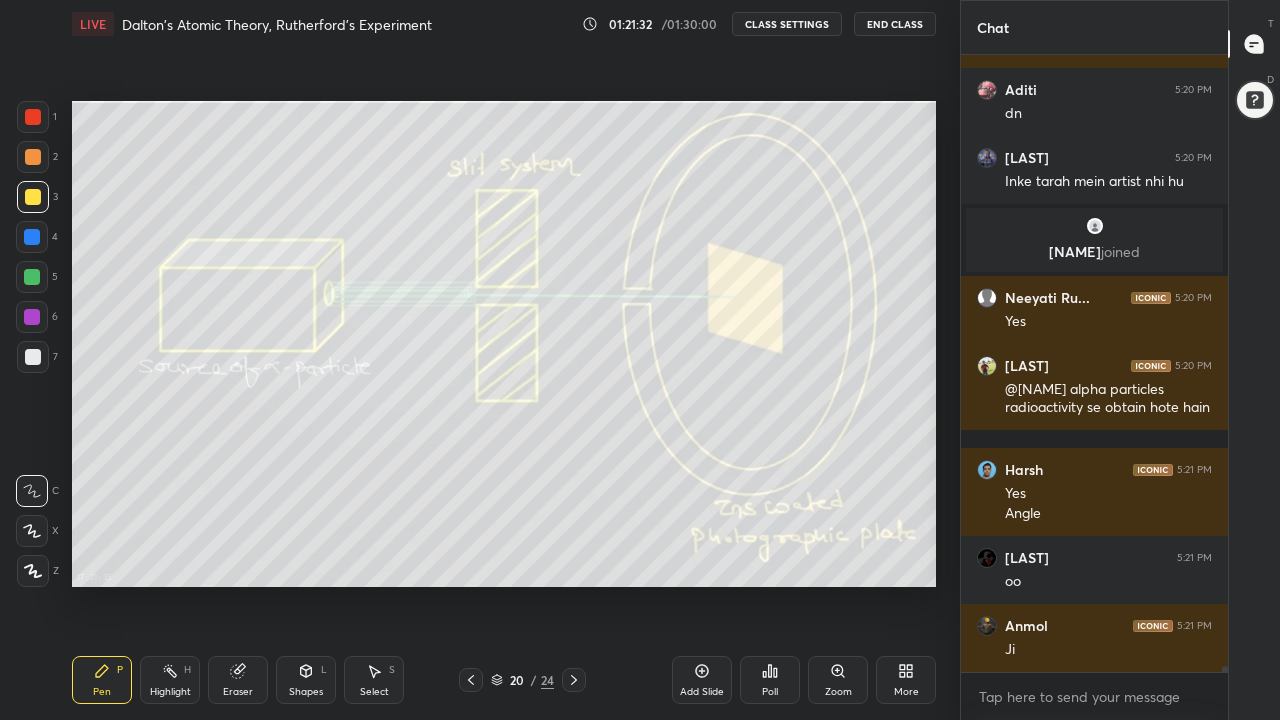 scroll, scrollTop: 61247, scrollLeft: 0, axis: vertical 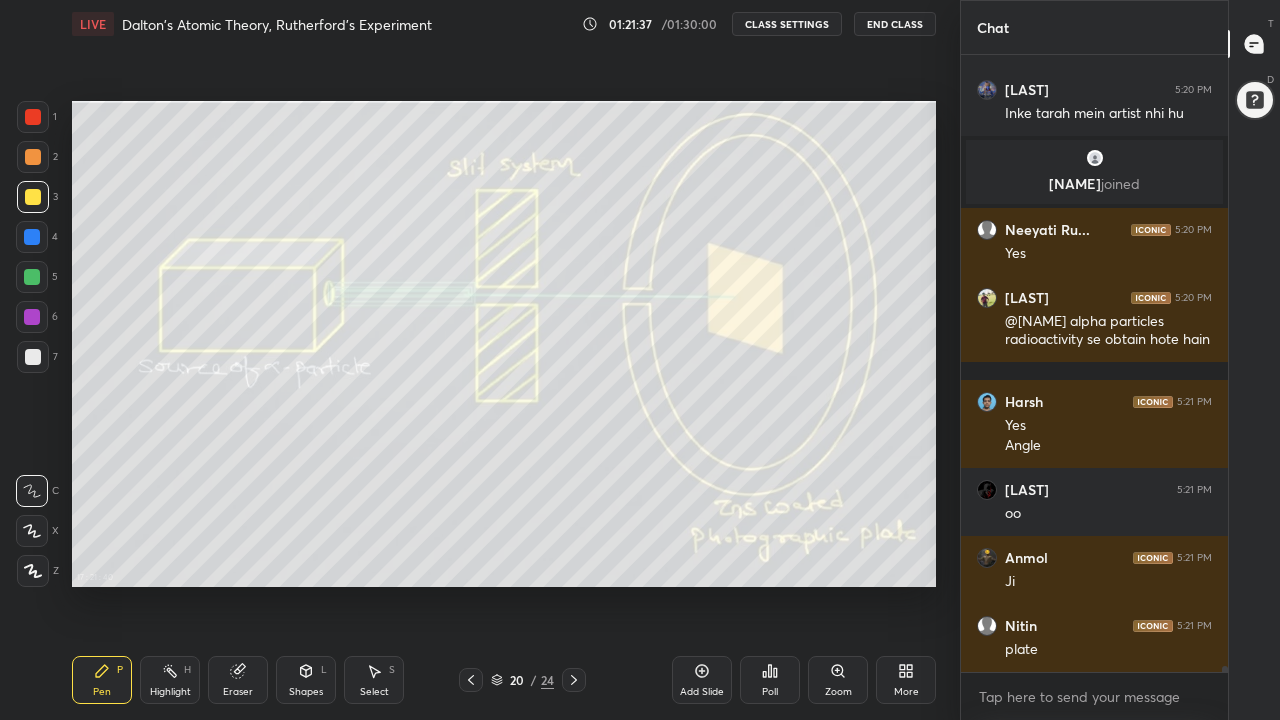 click 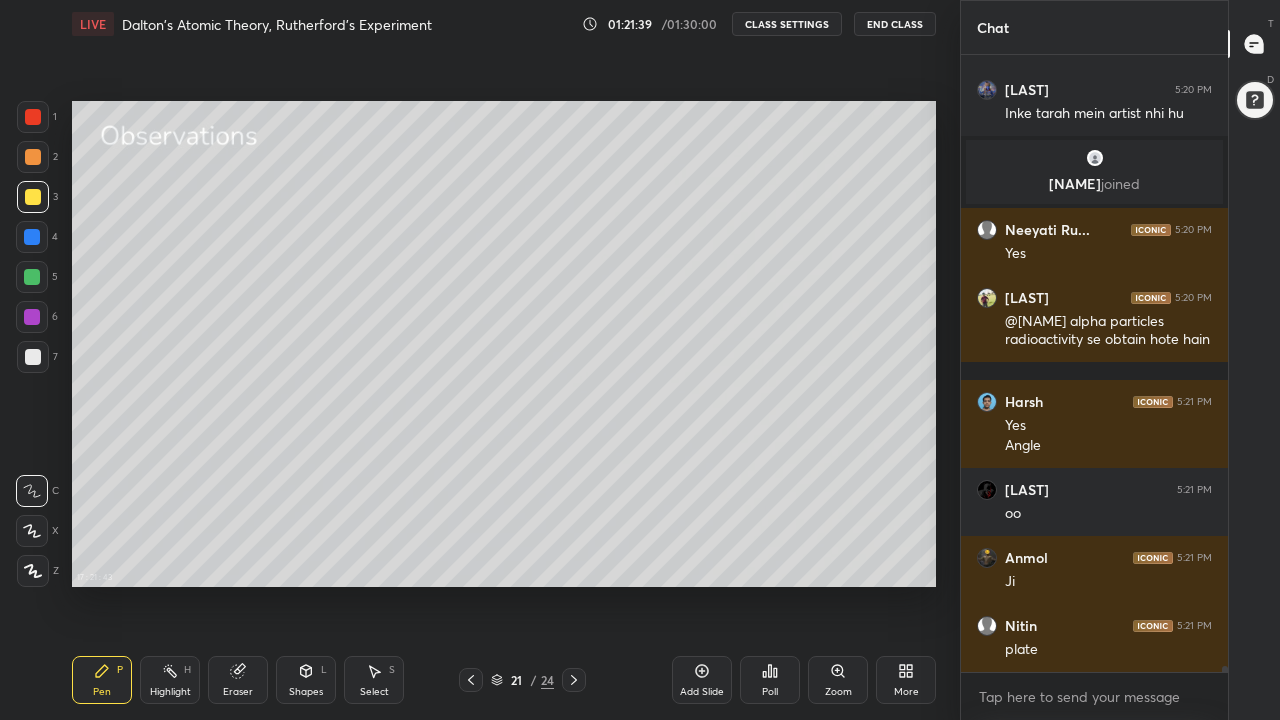 click at bounding box center (33, 357) 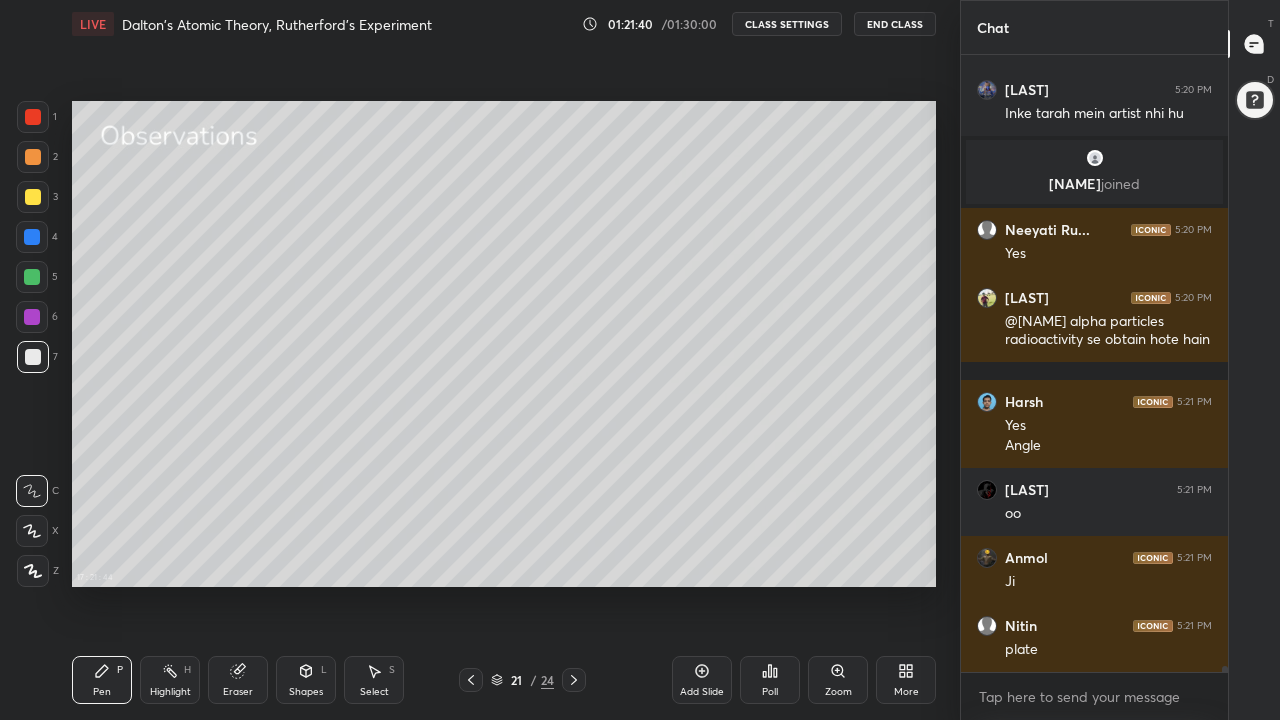 click 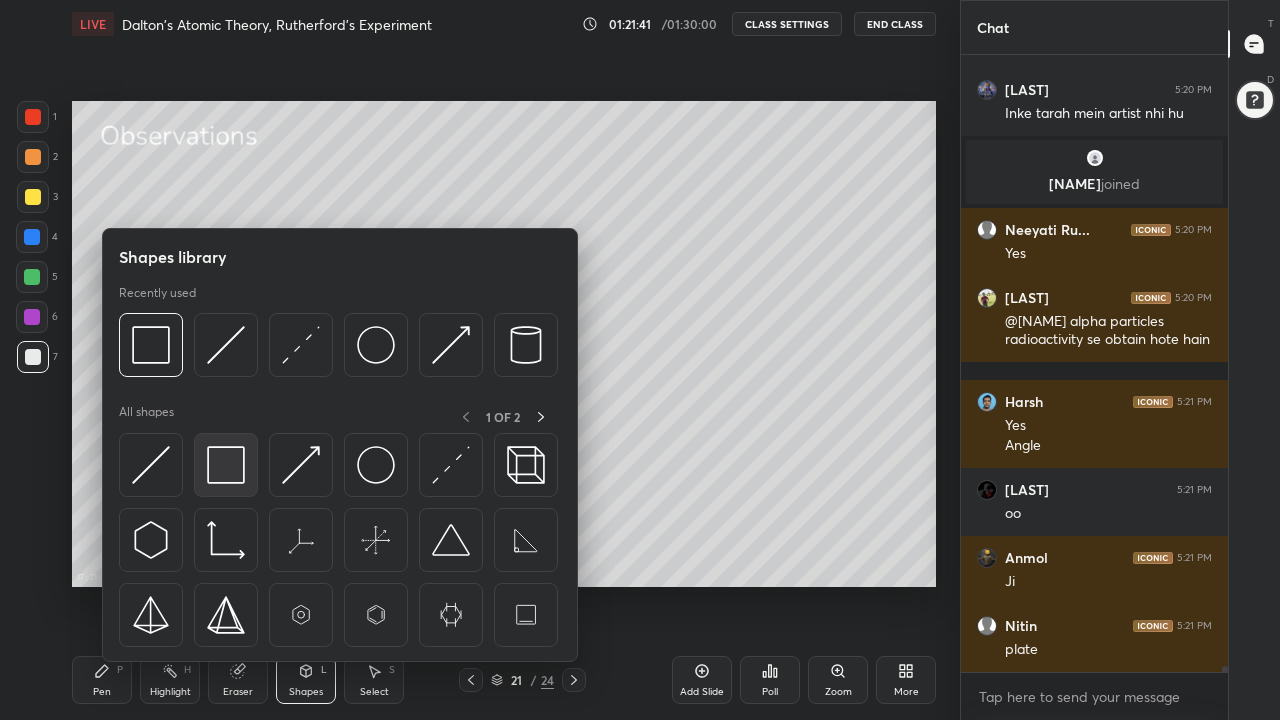 click at bounding box center (226, 465) 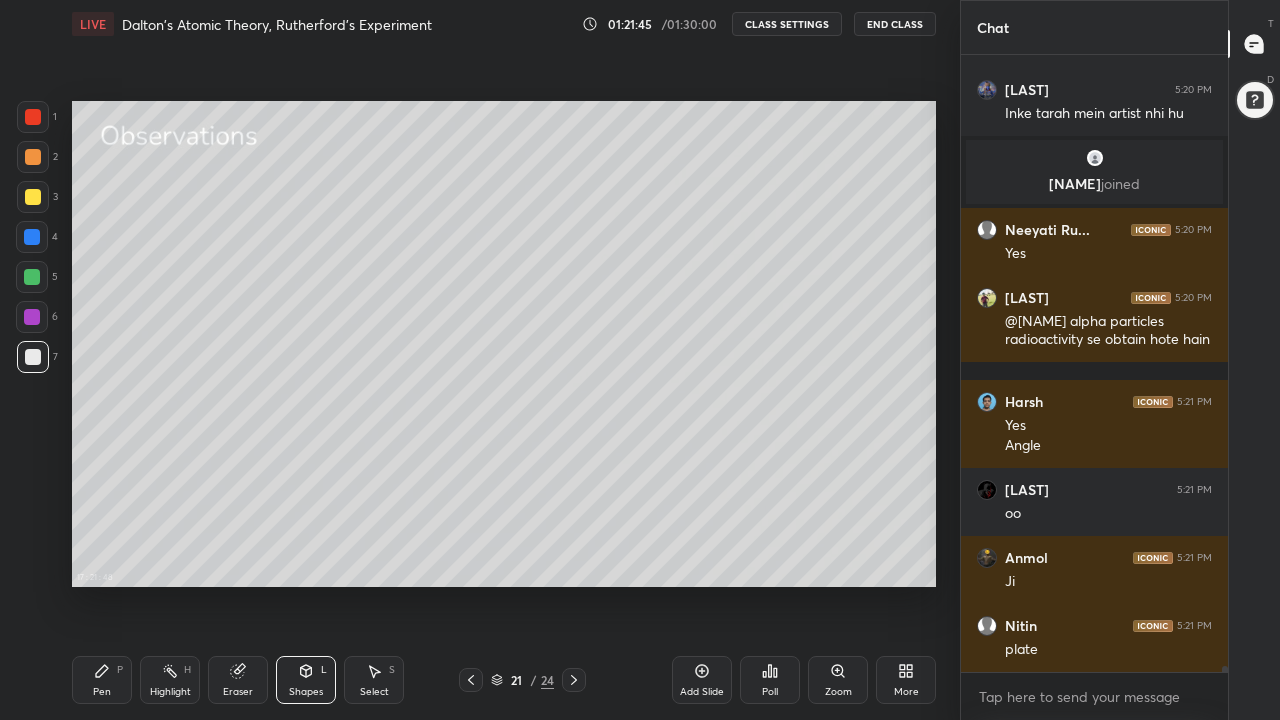 click at bounding box center (33, 197) 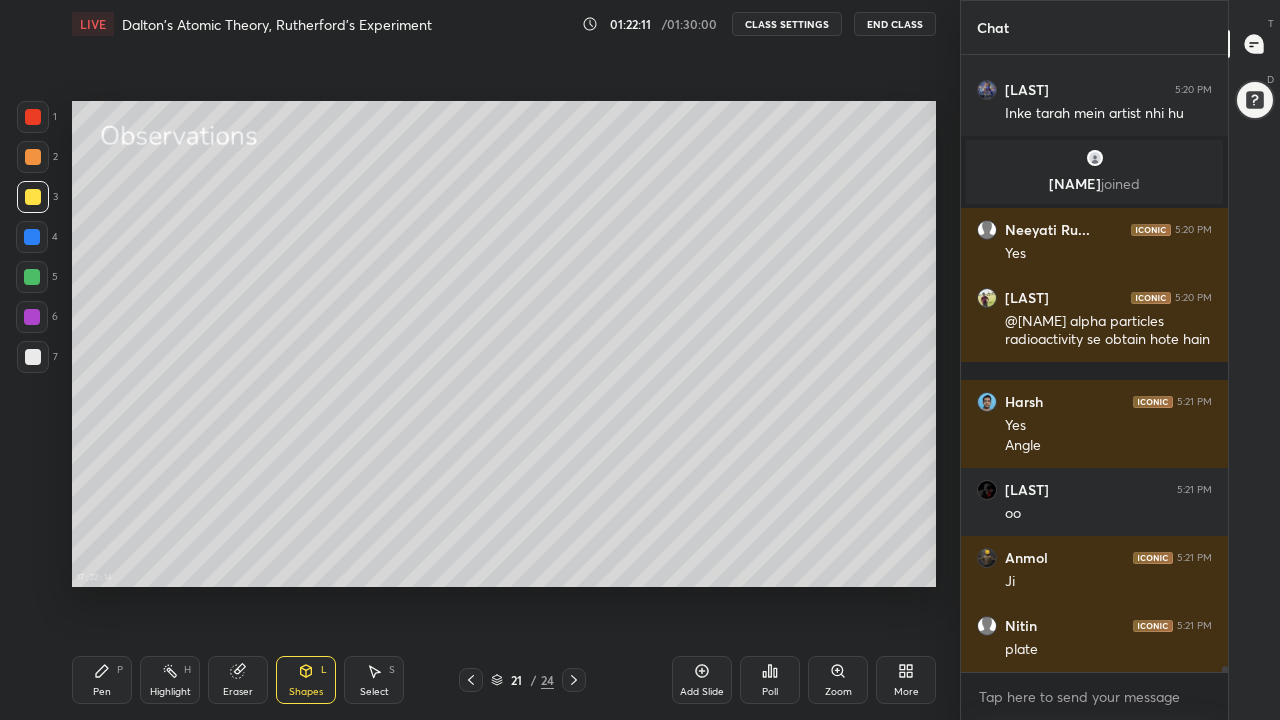 click on "Eraser" at bounding box center (238, 680) 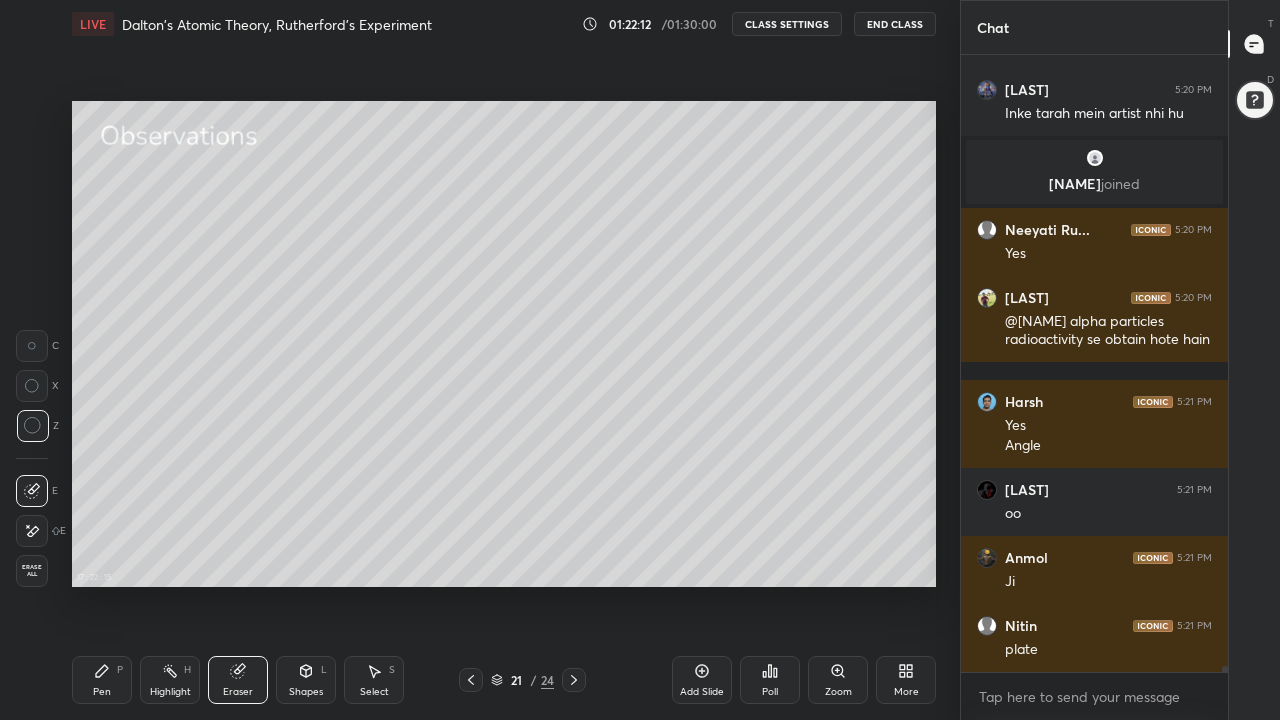 scroll, scrollTop: 61315, scrollLeft: 0, axis: vertical 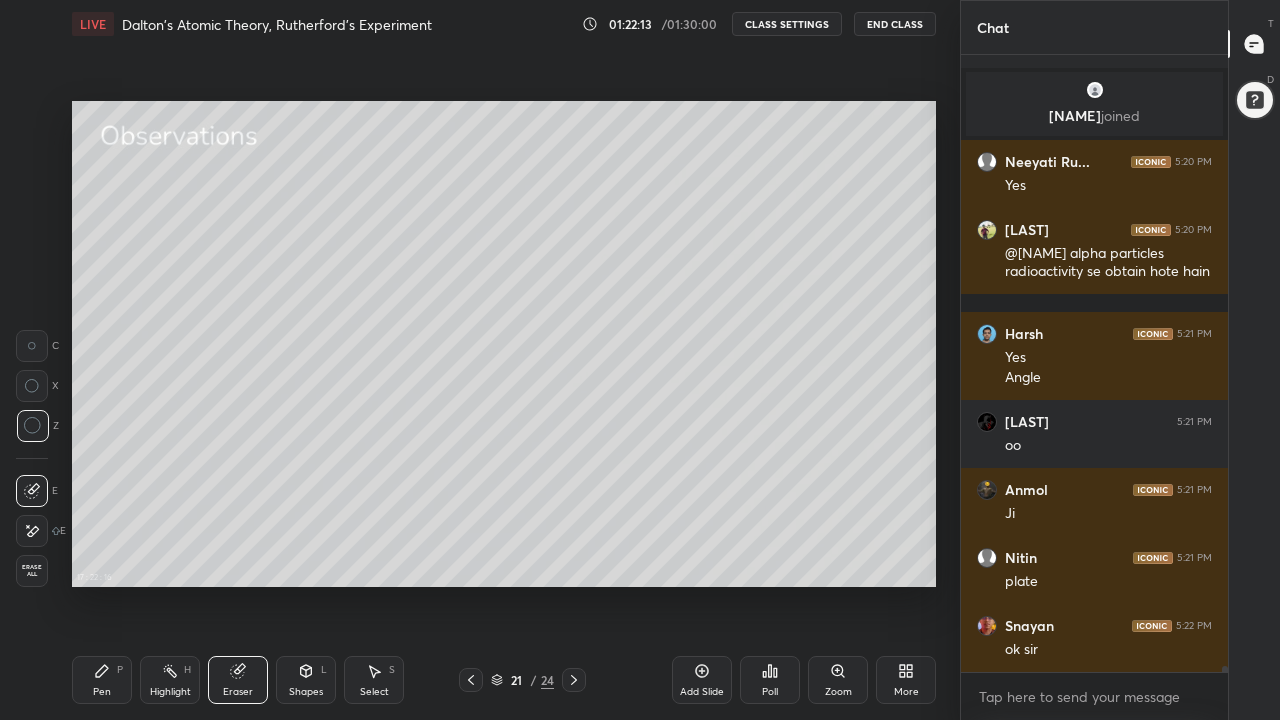click on "Pen" at bounding box center [102, 692] 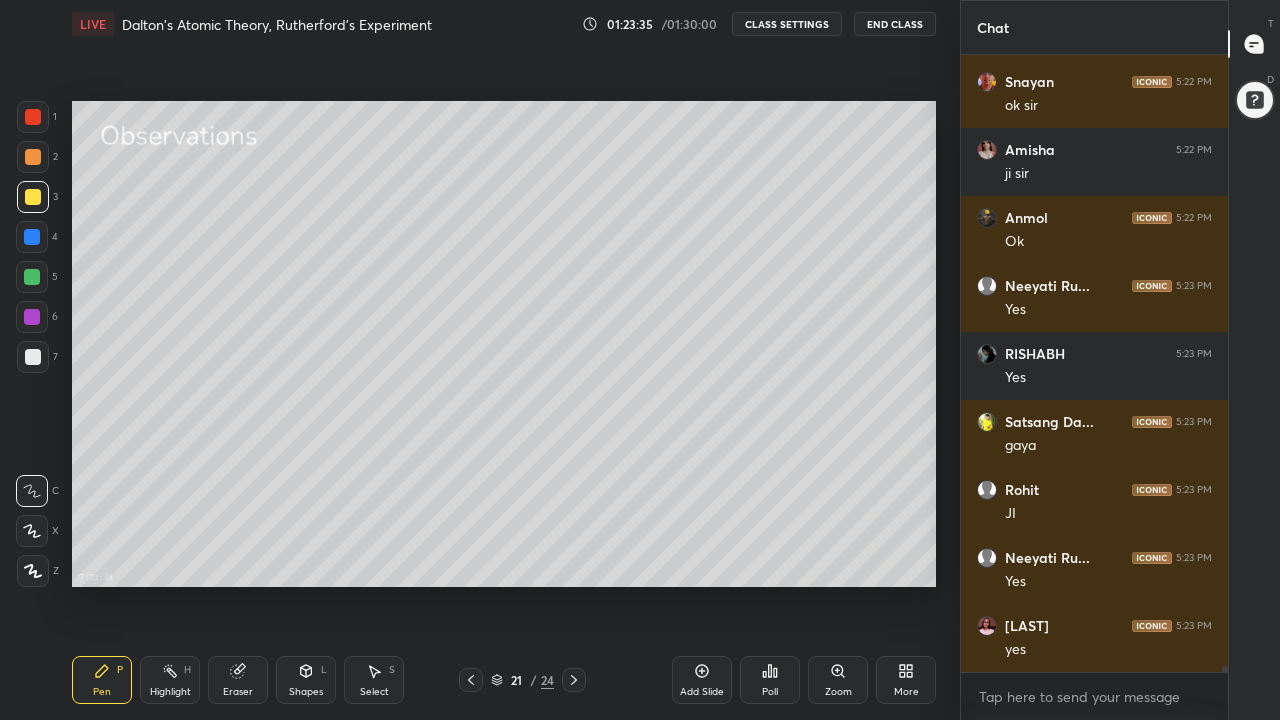 scroll, scrollTop: 61927, scrollLeft: 0, axis: vertical 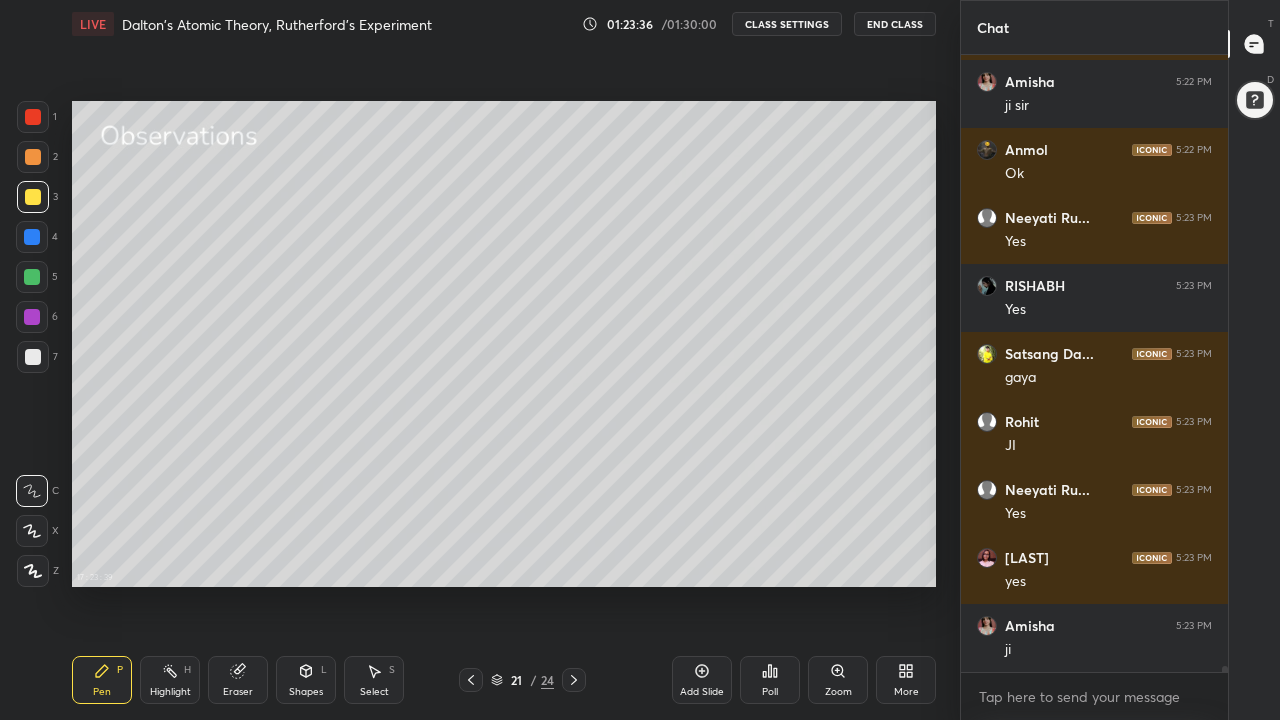 click 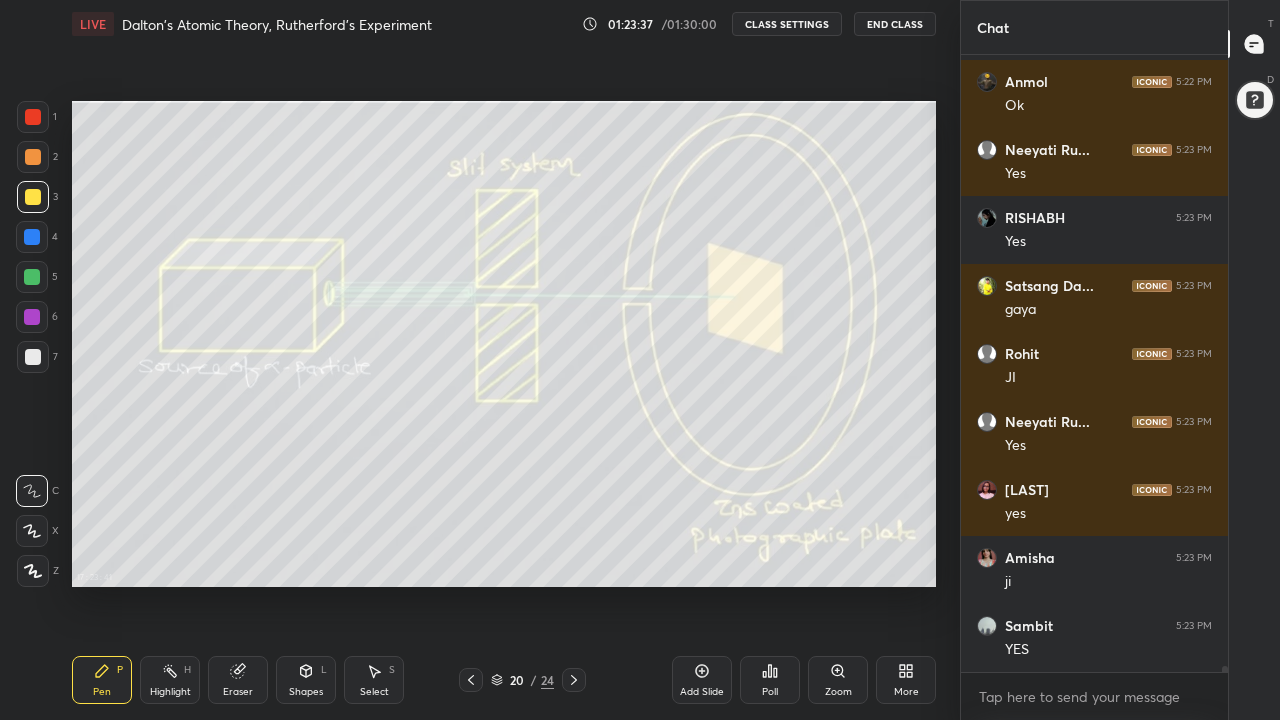 click at bounding box center [33, 357] 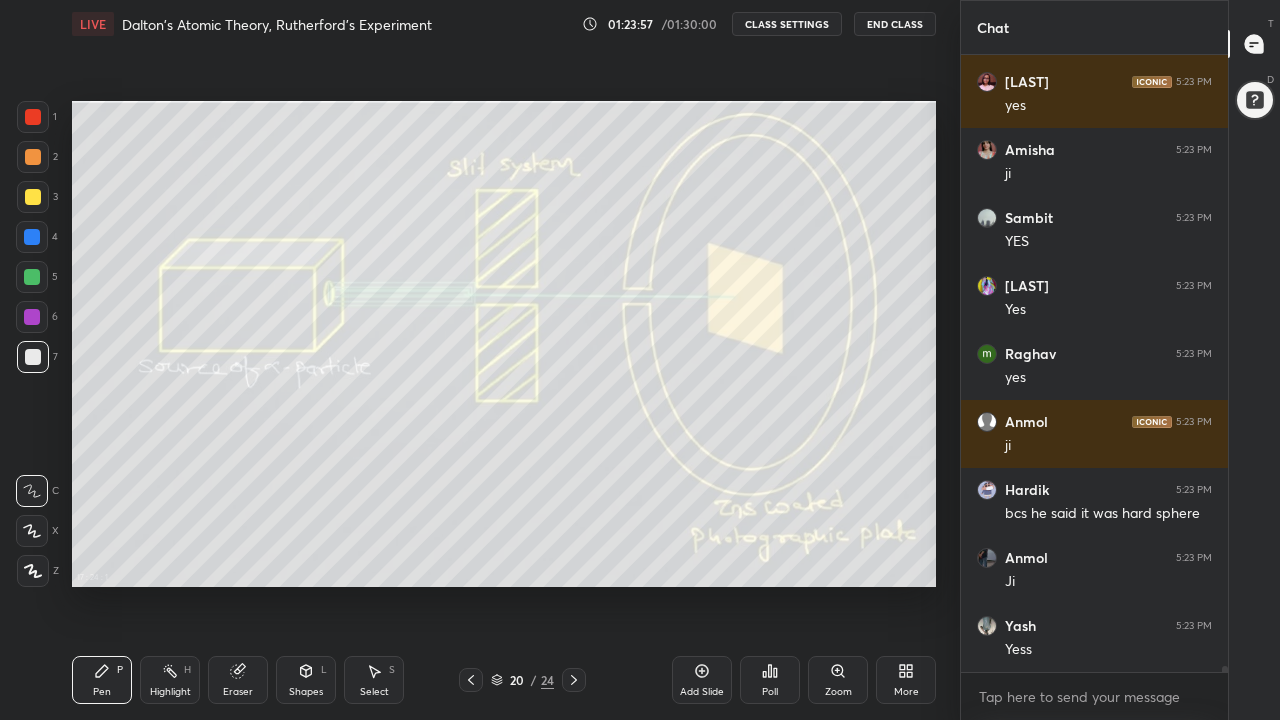 scroll, scrollTop: 62475, scrollLeft: 0, axis: vertical 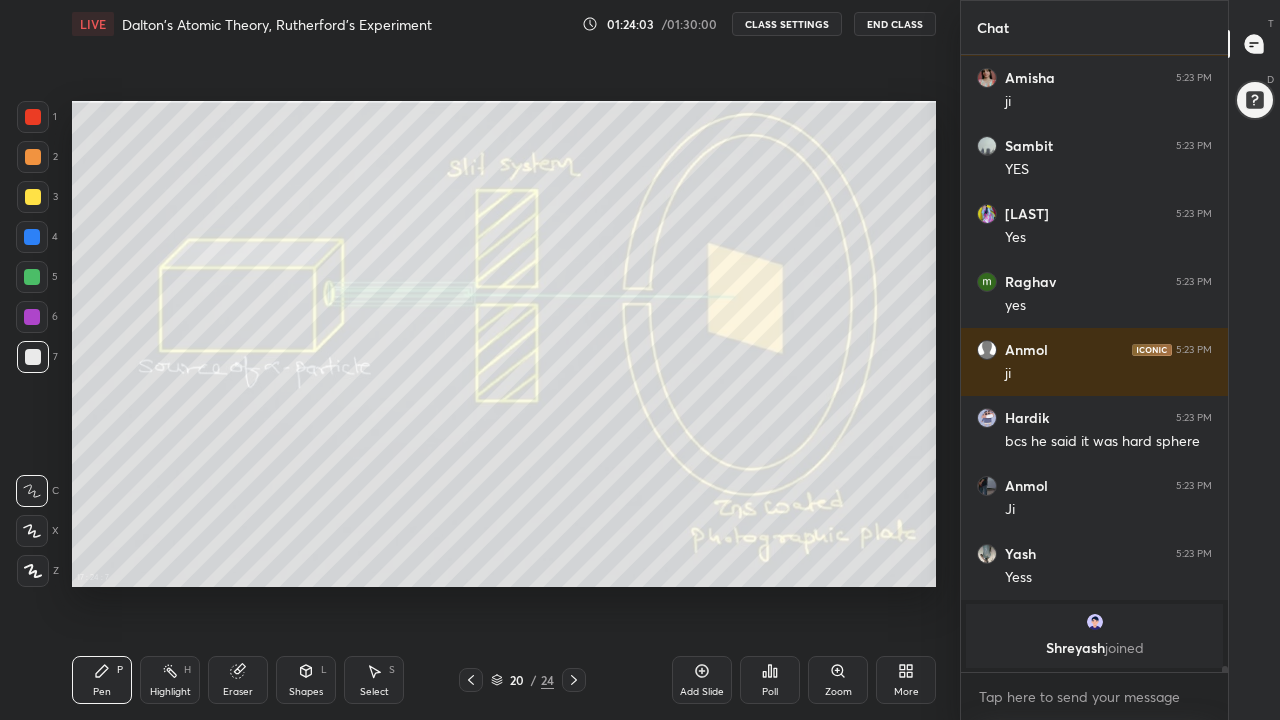click 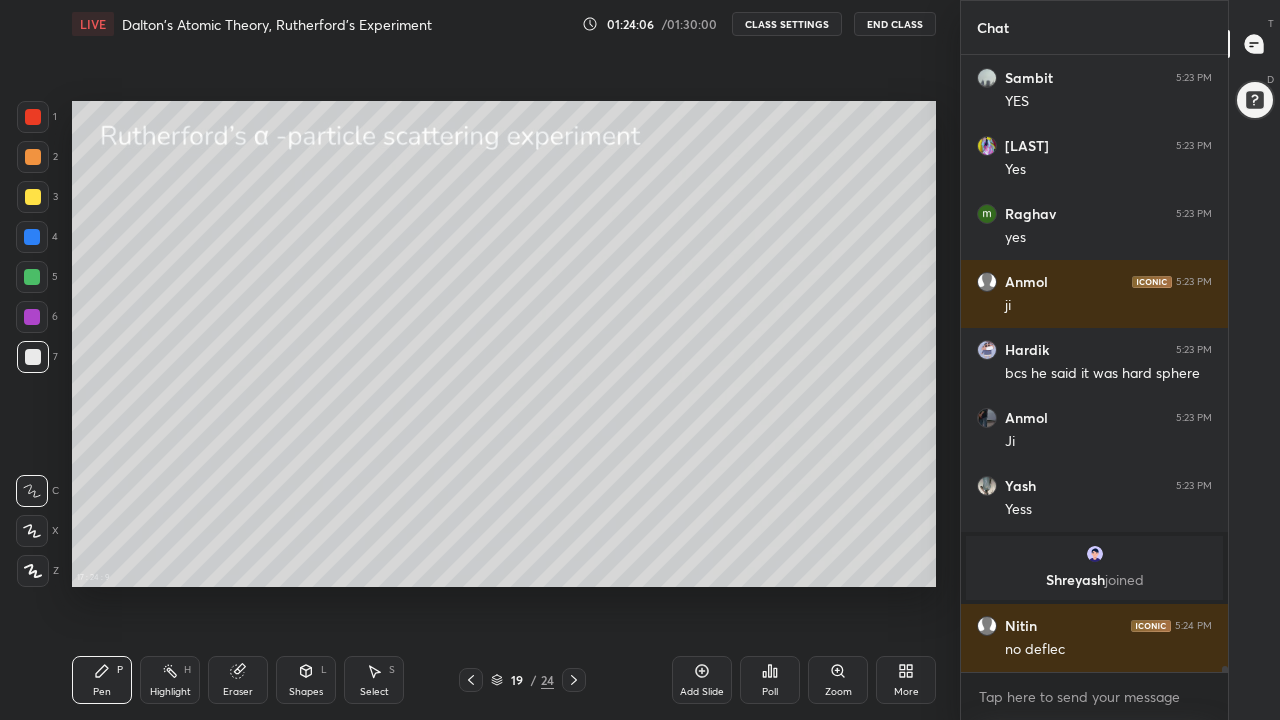 scroll, scrollTop: 62033, scrollLeft: 0, axis: vertical 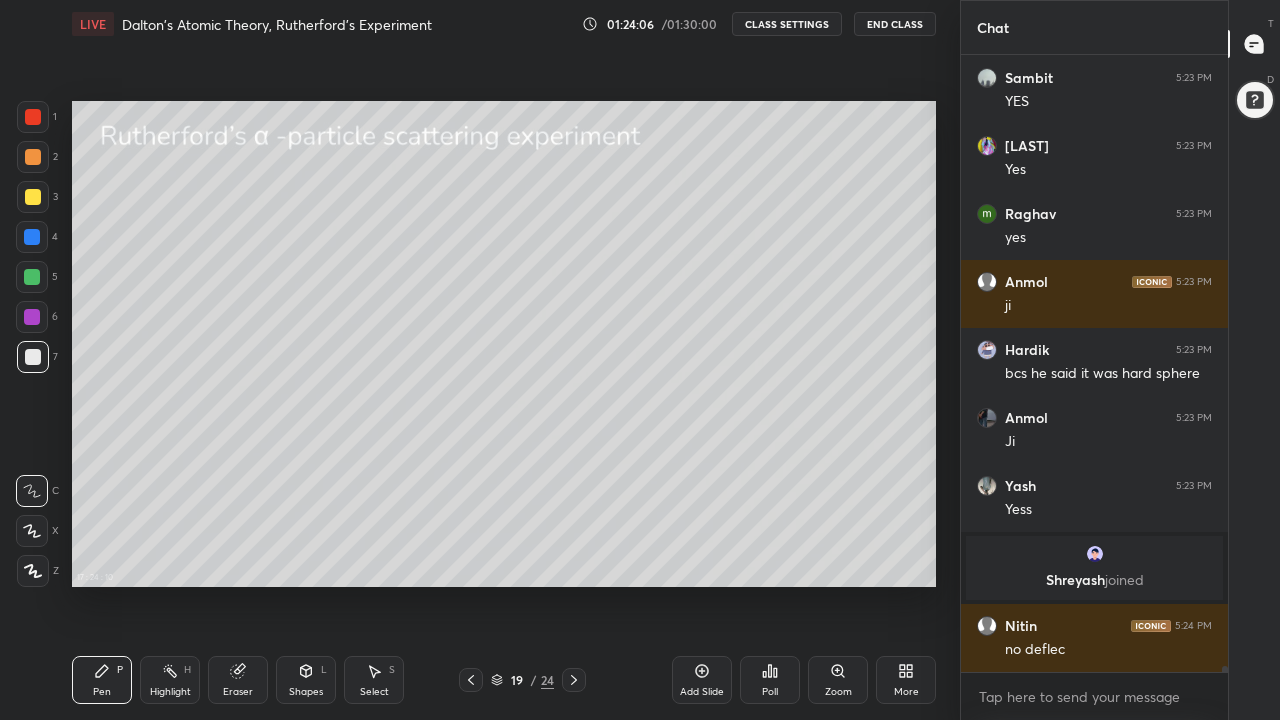 click 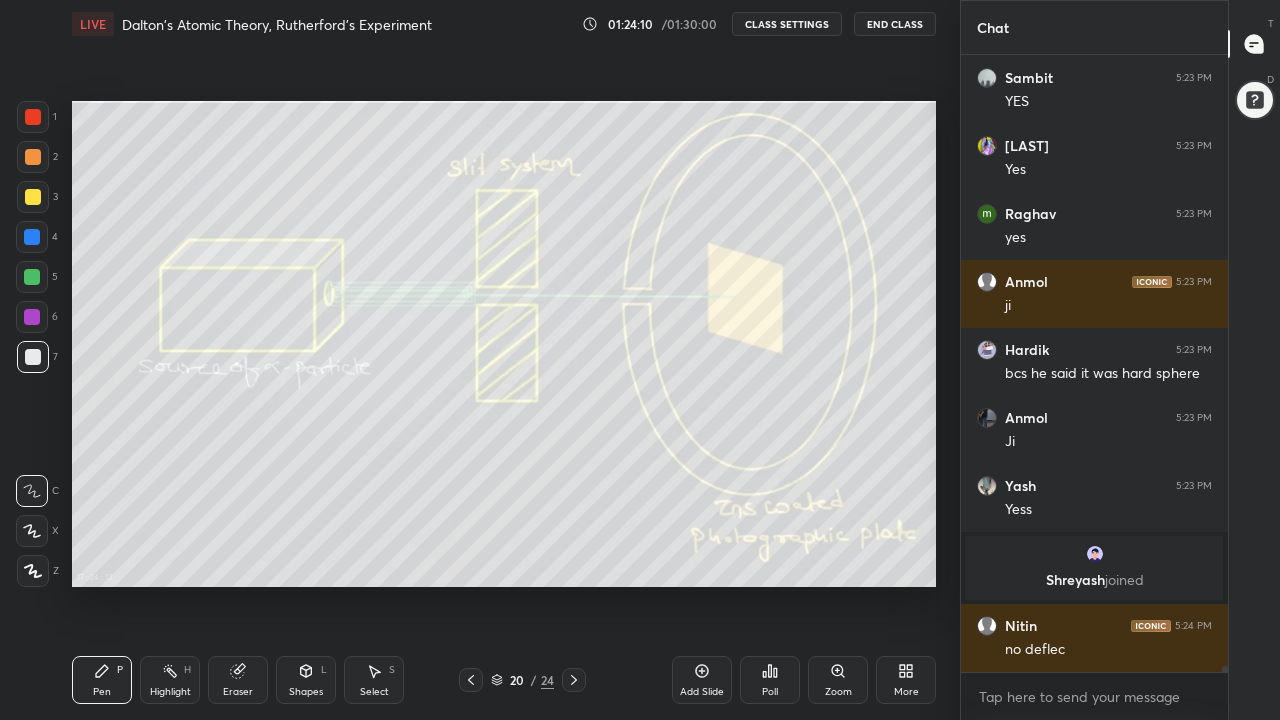 scroll, scrollTop: 62101, scrollLeft: 0, axis: vertical 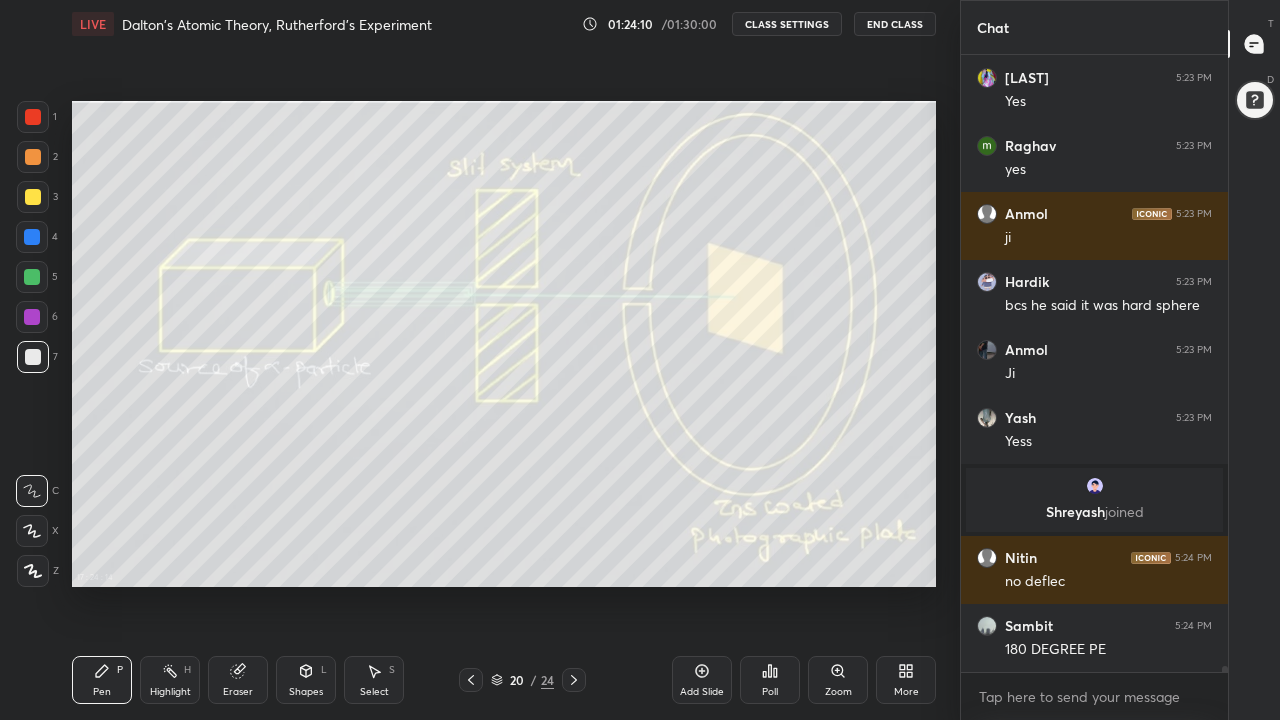 click 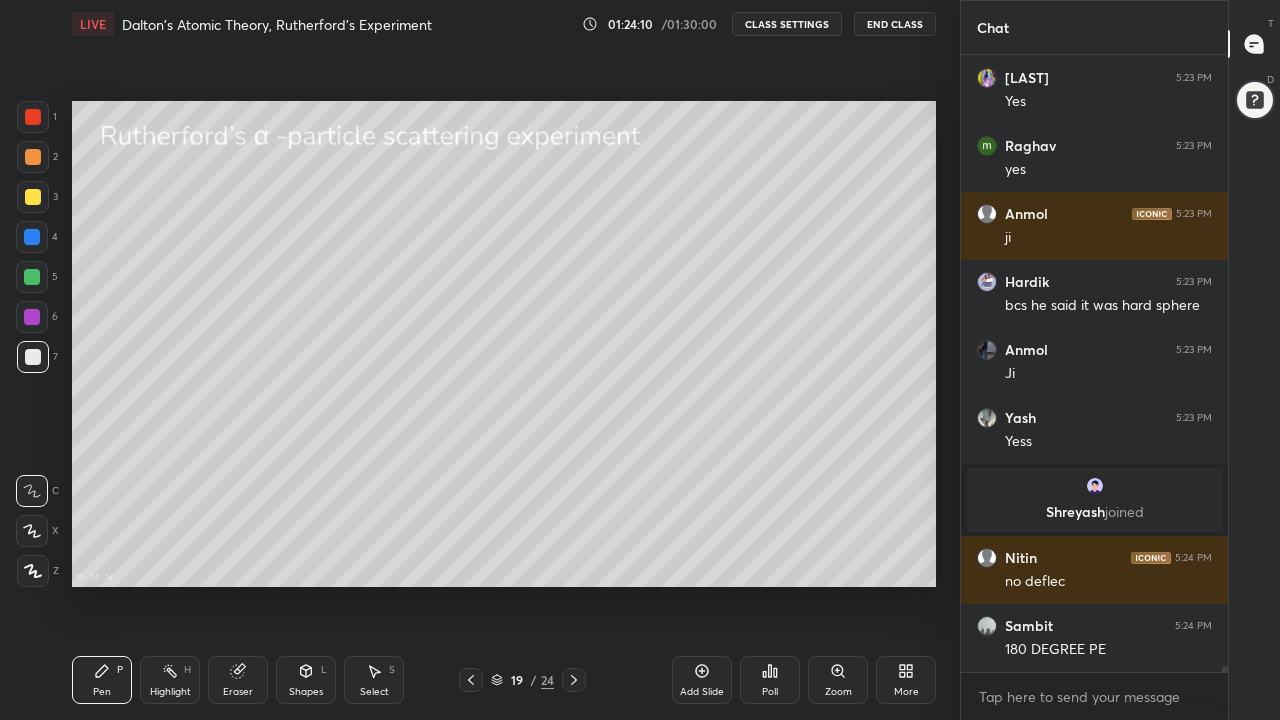 click 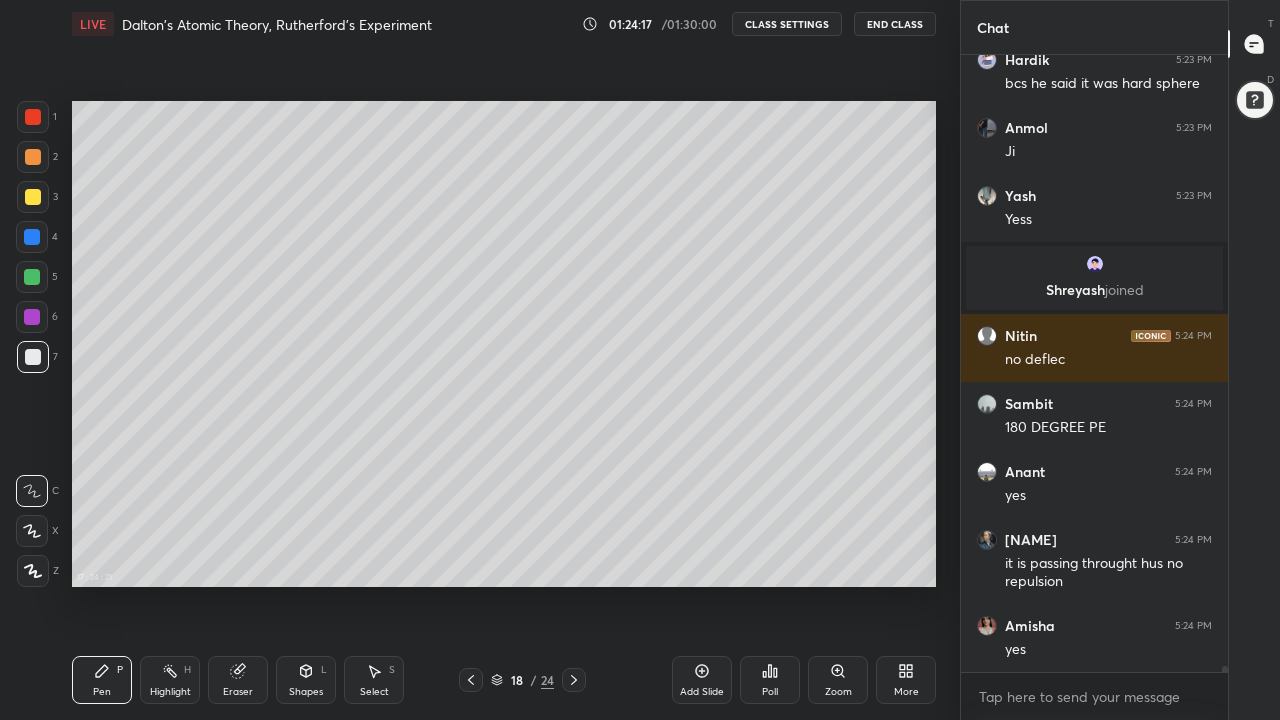 scroll, scrollTop: 62391, scrollLeft: 0, axis: vertical 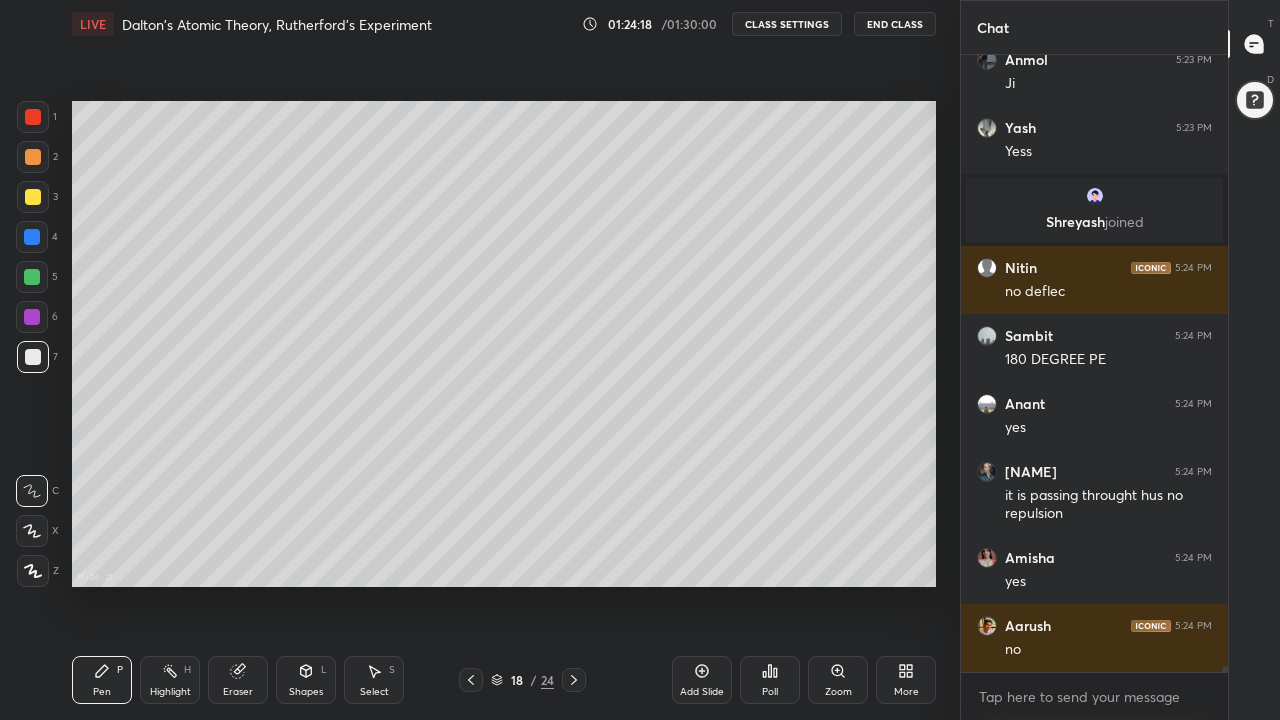 click 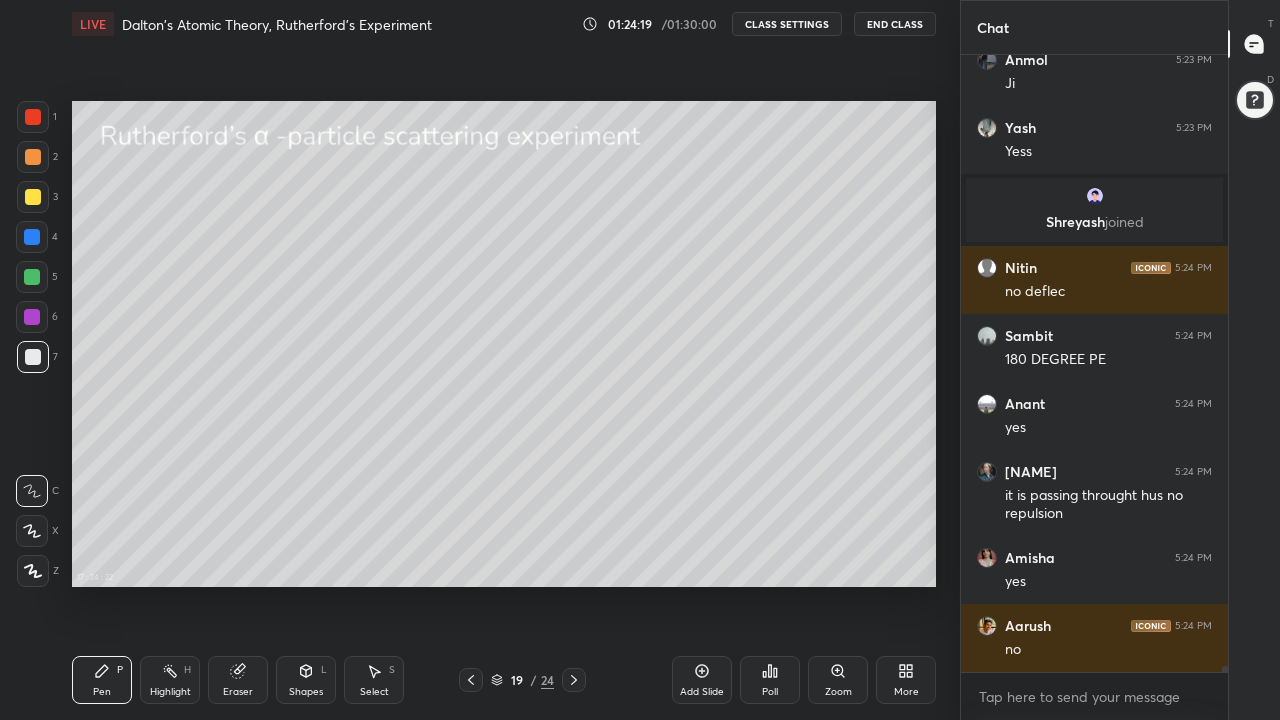 click 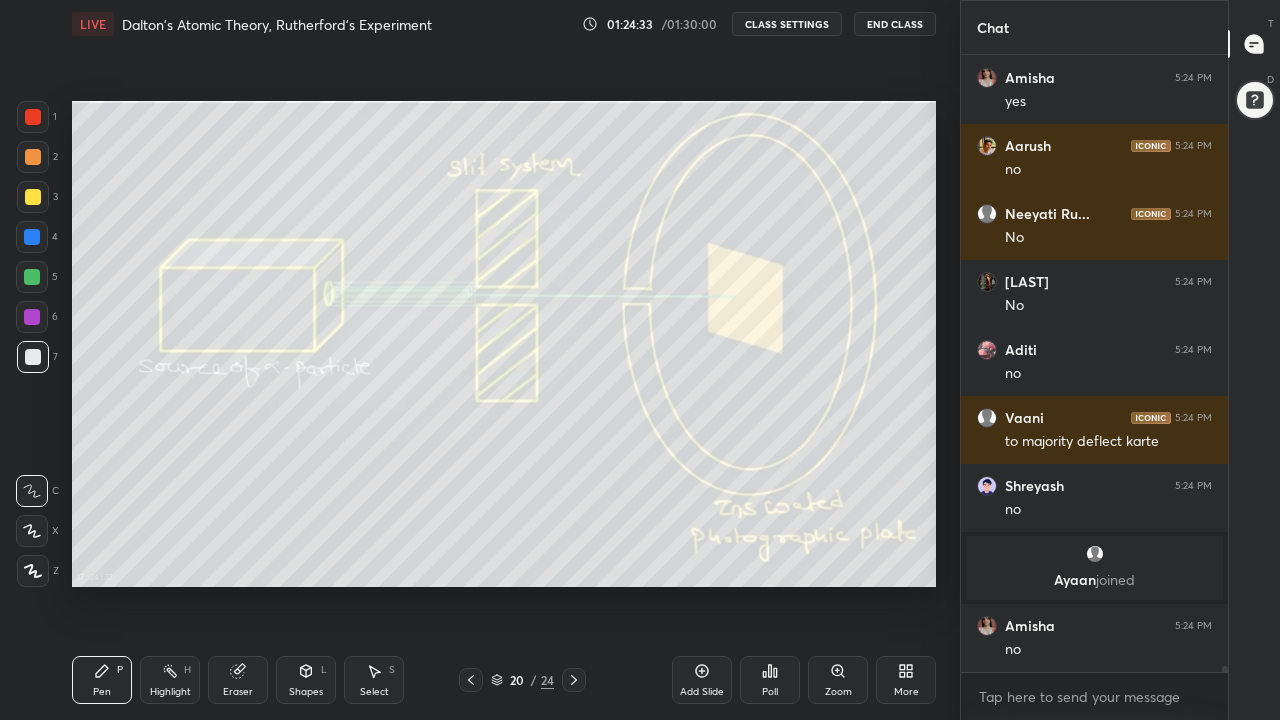 scroll, scrollTop: 62723, scrollLeft: 0, axis: vertical 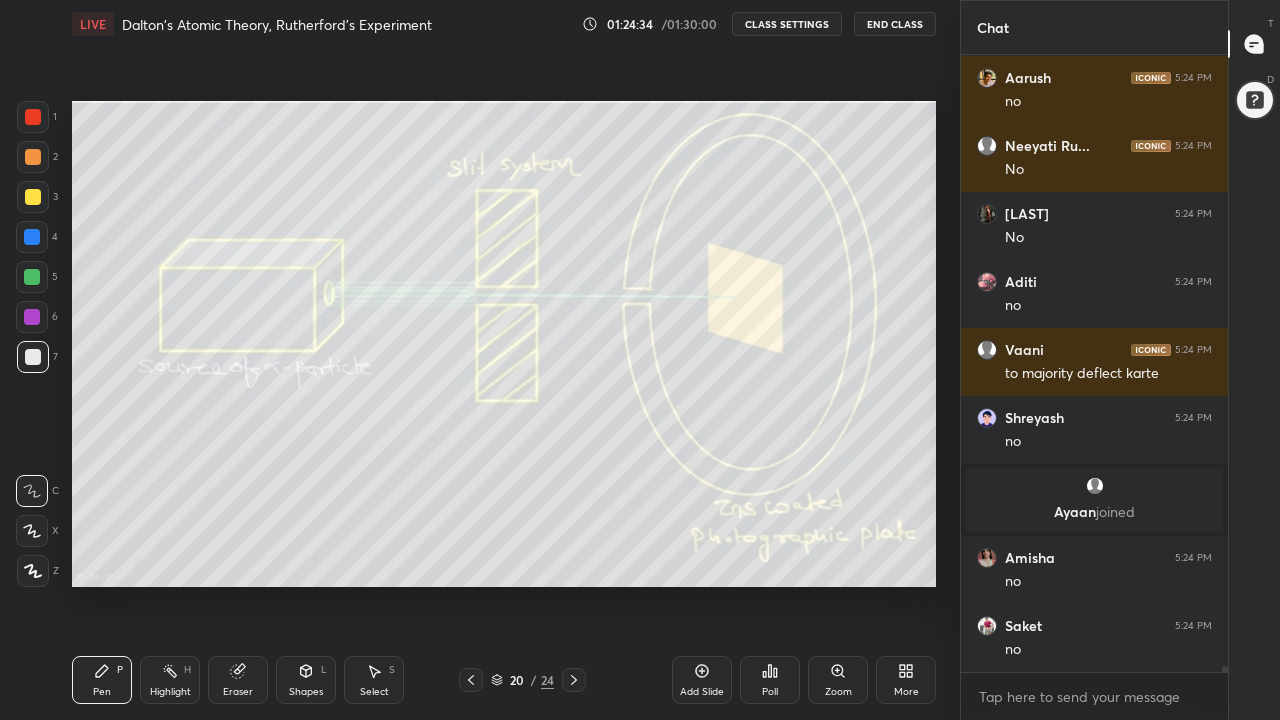 click at bounding box center (33, 197) 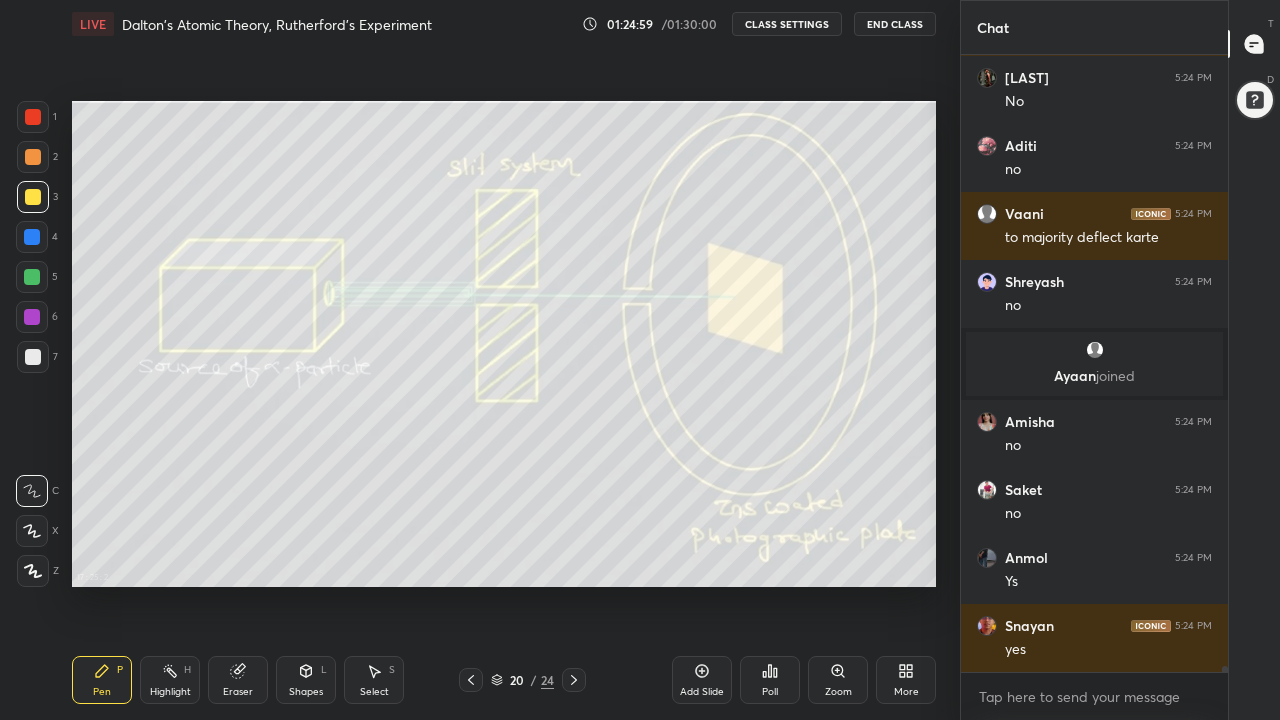 scroll, scrollTop: 62927, scrollLeft: 0, axis: vertical 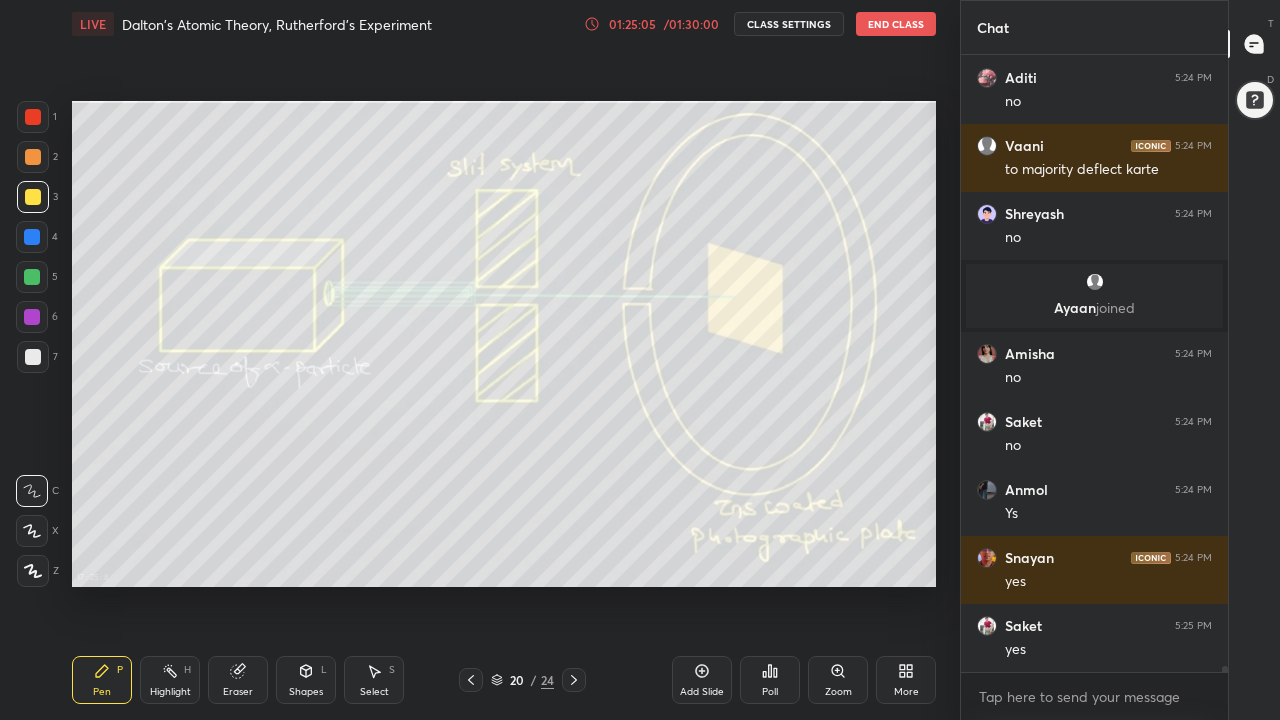 click 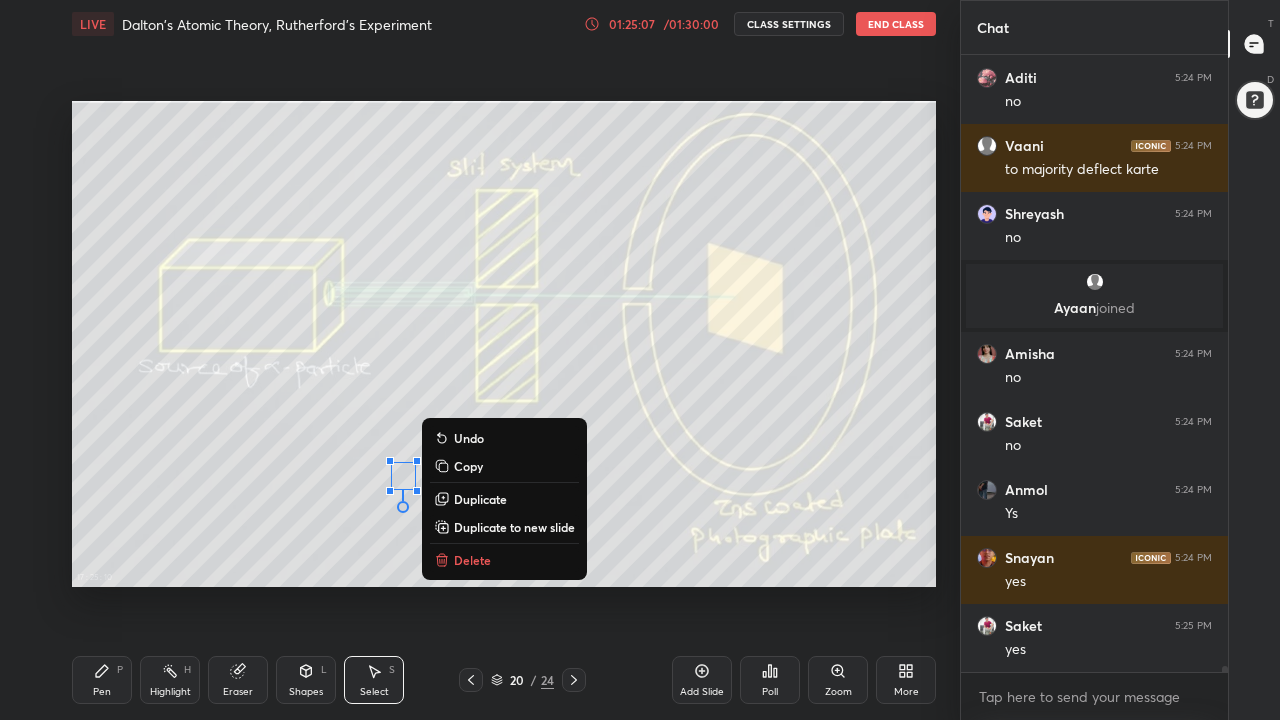 click on "Duplicate" at bounding box center (480, 499) 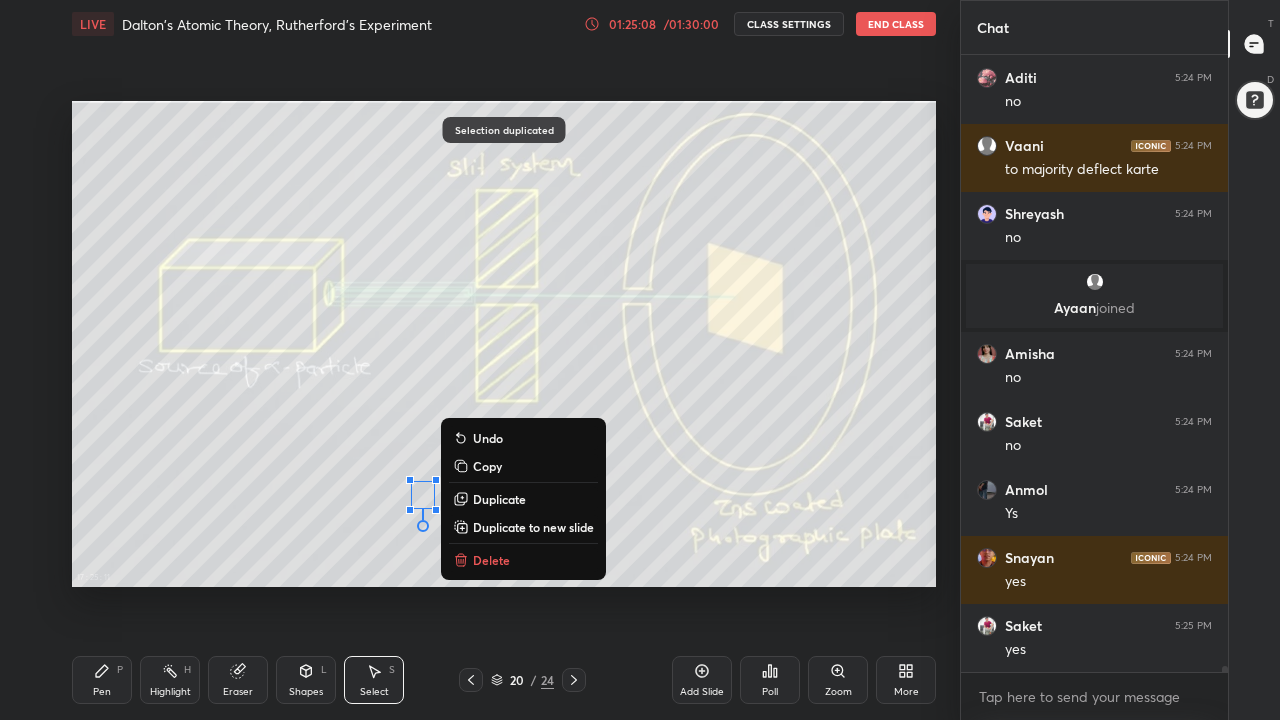 scroll, scrollTop: 62995, scrollLeft: 0, axis: vertical 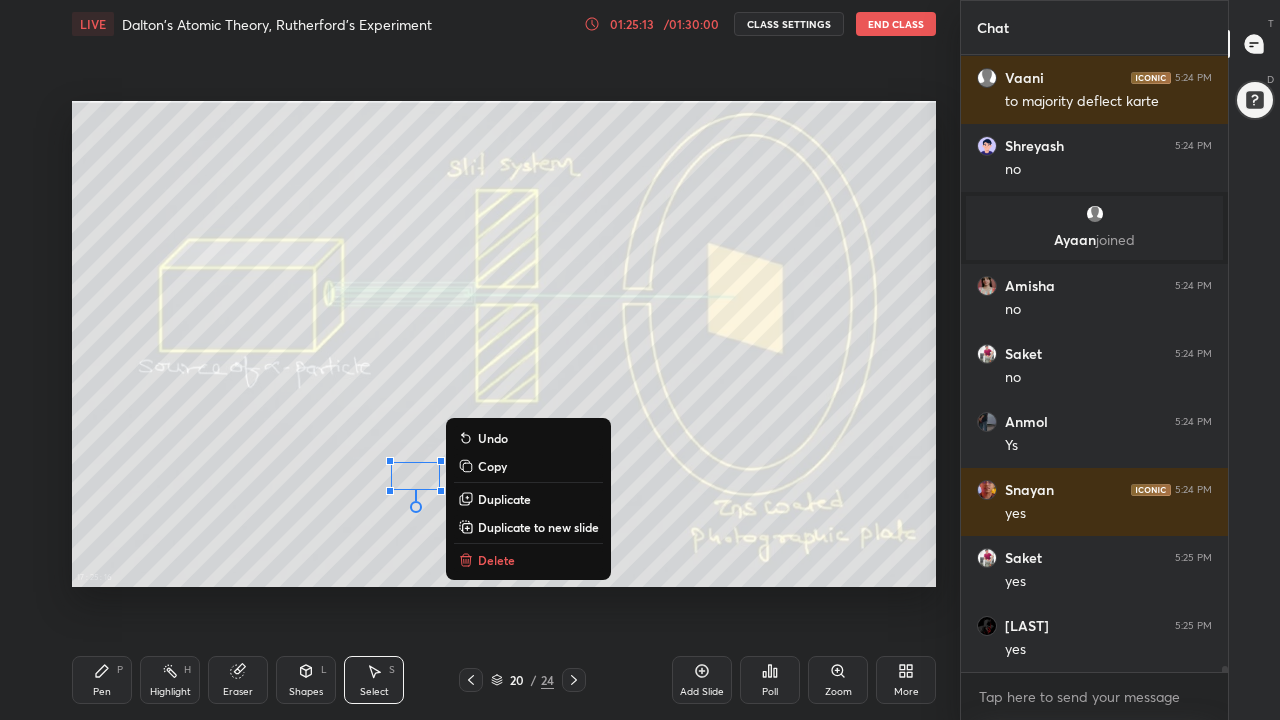 click on "Duplicate" at bounding box center [504, 499] 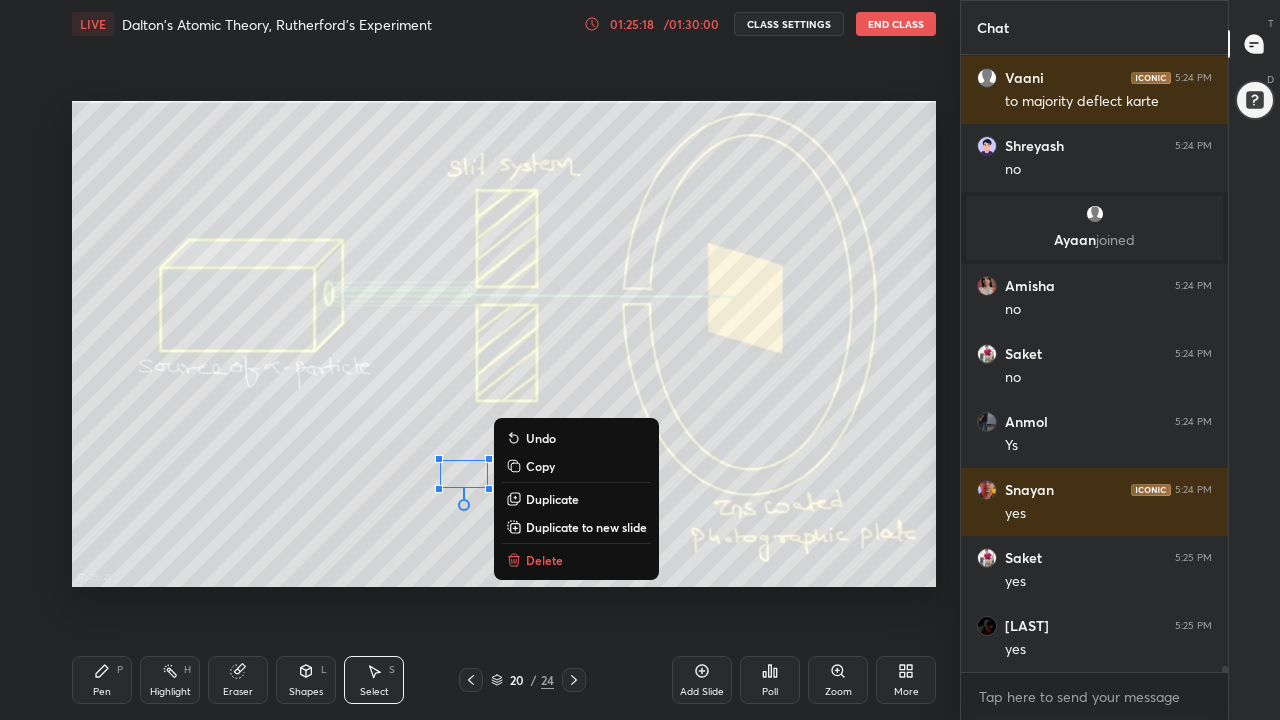 click on "0 ° Undo Copy Duplicate Duplicate to new slide Delete" at bounding box center [504, 344] 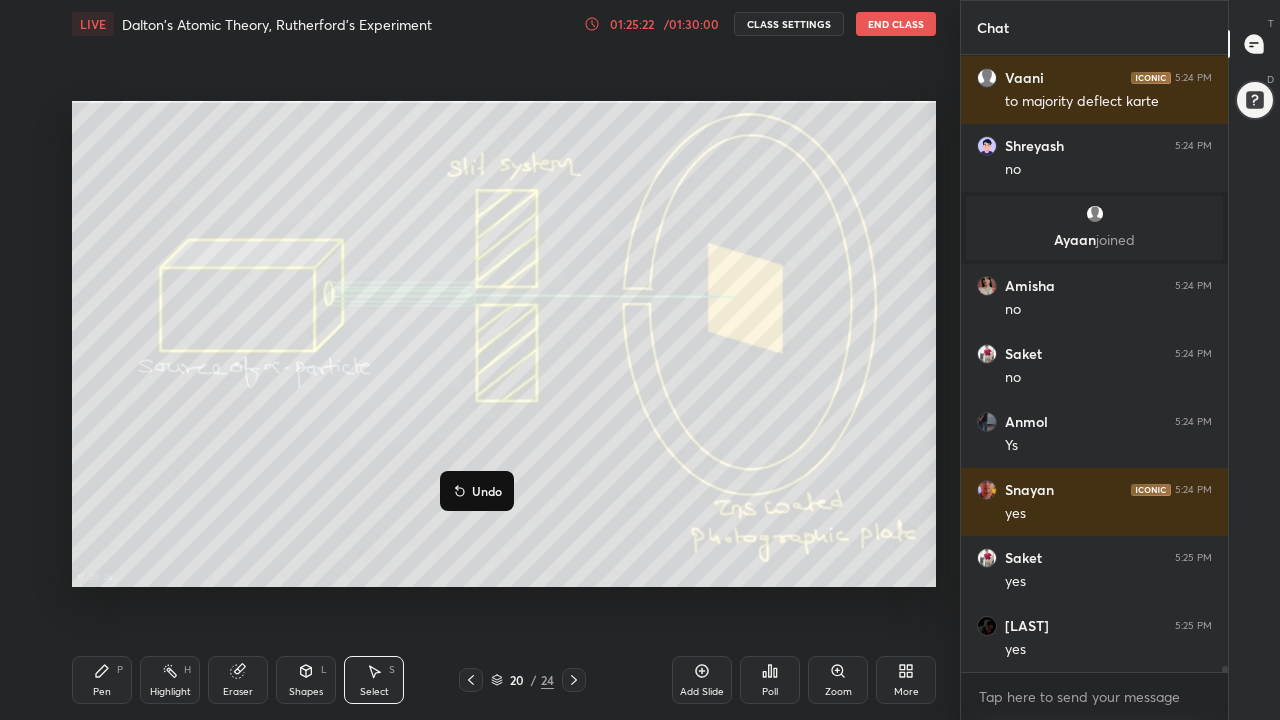 click on "0 ° Undo Copy Duplicate Duplicate to new slide Delete" at bounding box center [504, 344] 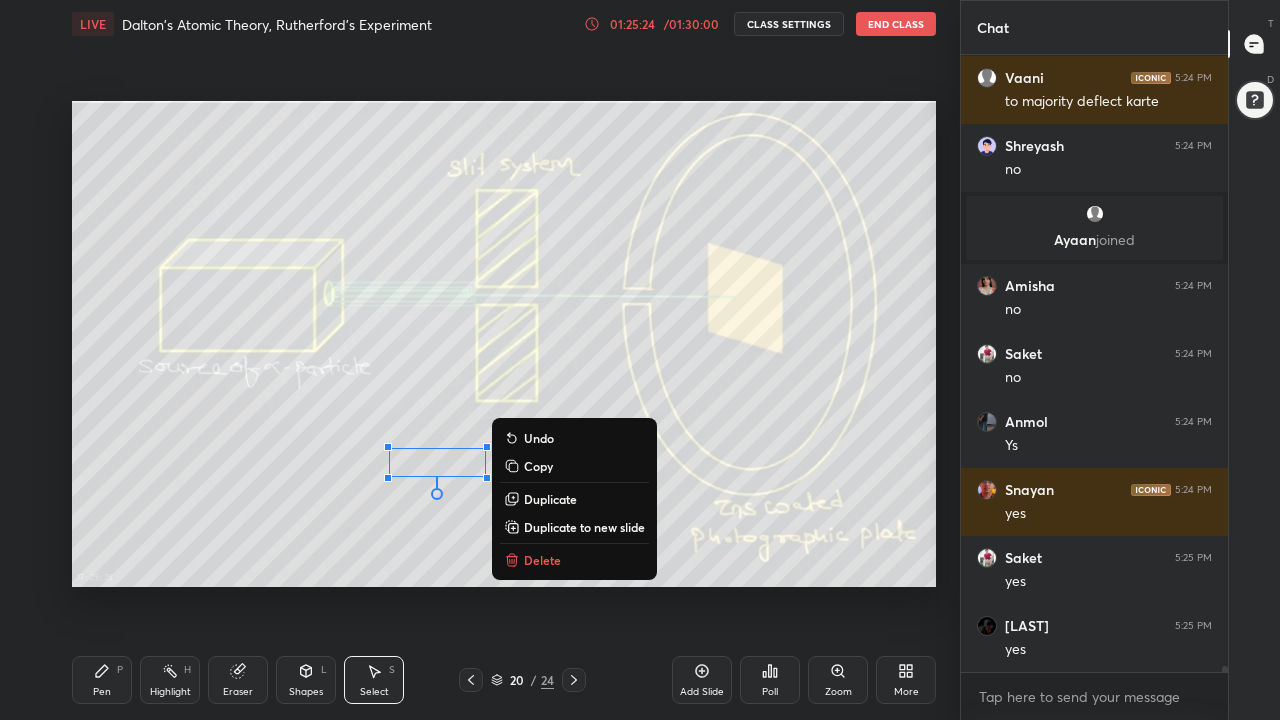 click on "Duplicate" at bounding box center (550, 499) 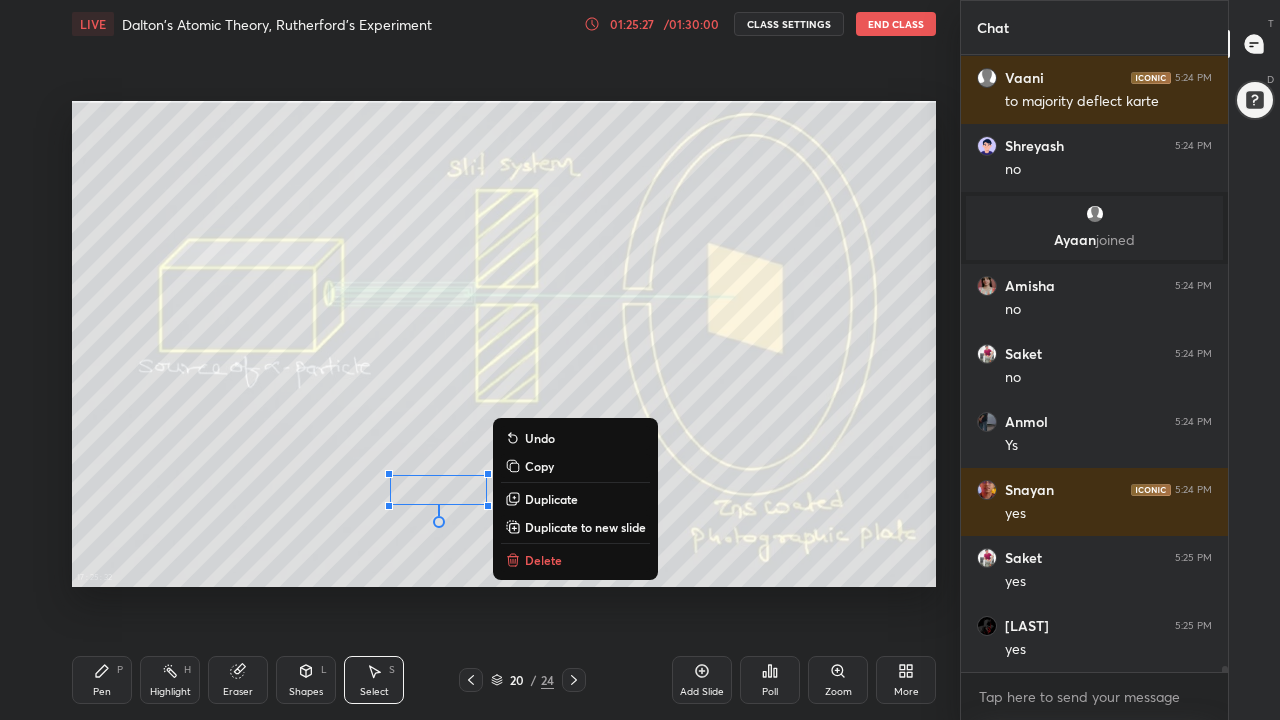 click on "0 ° Undo Copy Duplicate Duplicate to new slide Delete" at bounding box center (504, 344) 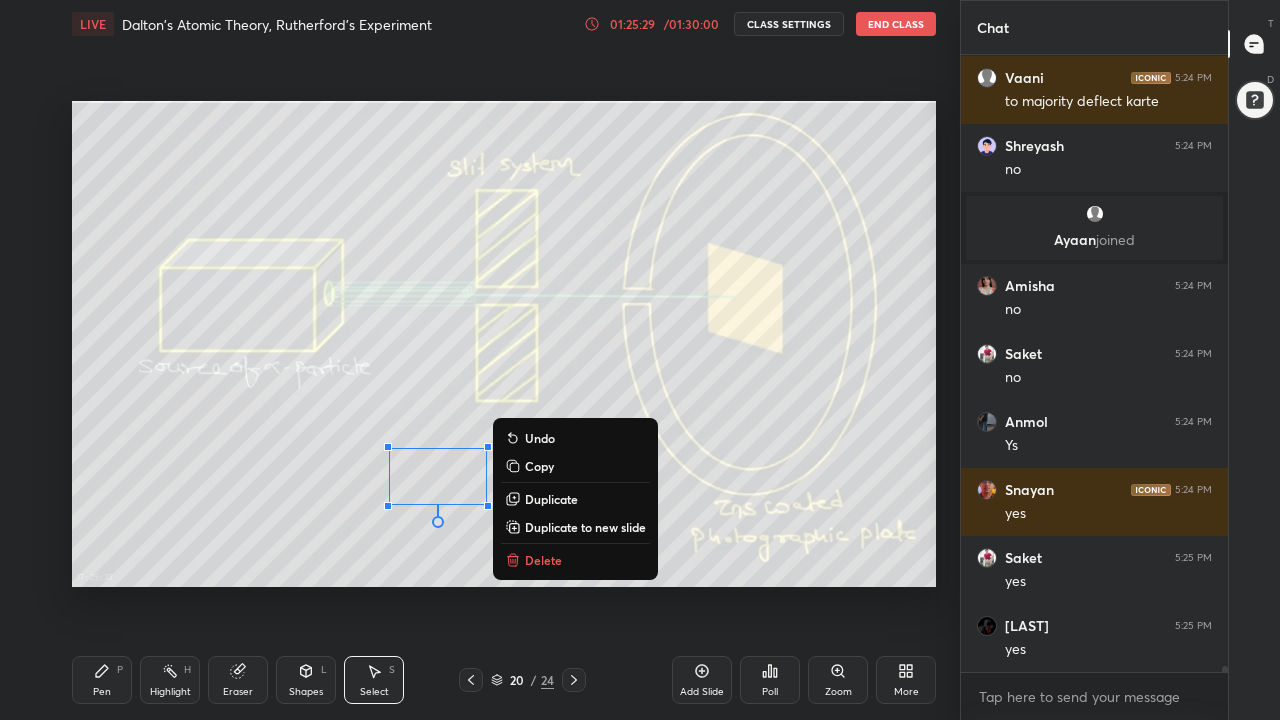 scroll, scrollTop: 63063, scrollLeft: 0, axis: vertical 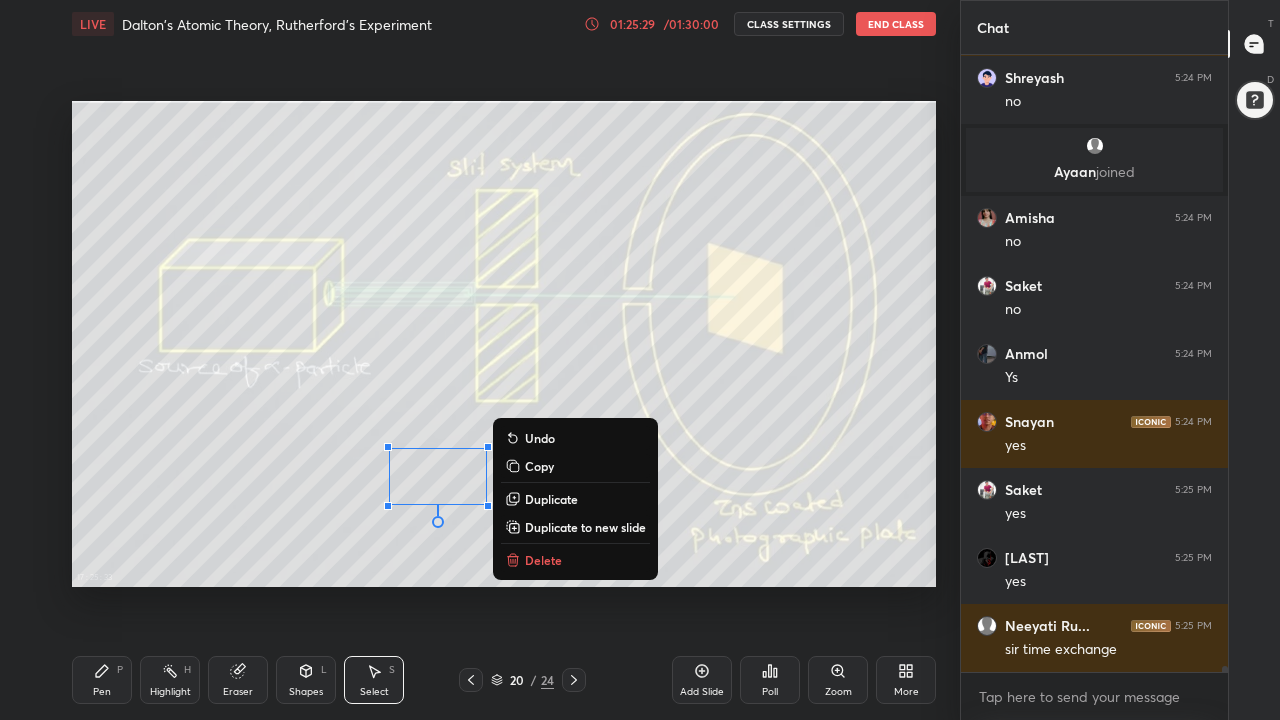 click on "Duplicate" at bounding box center (551, 499) 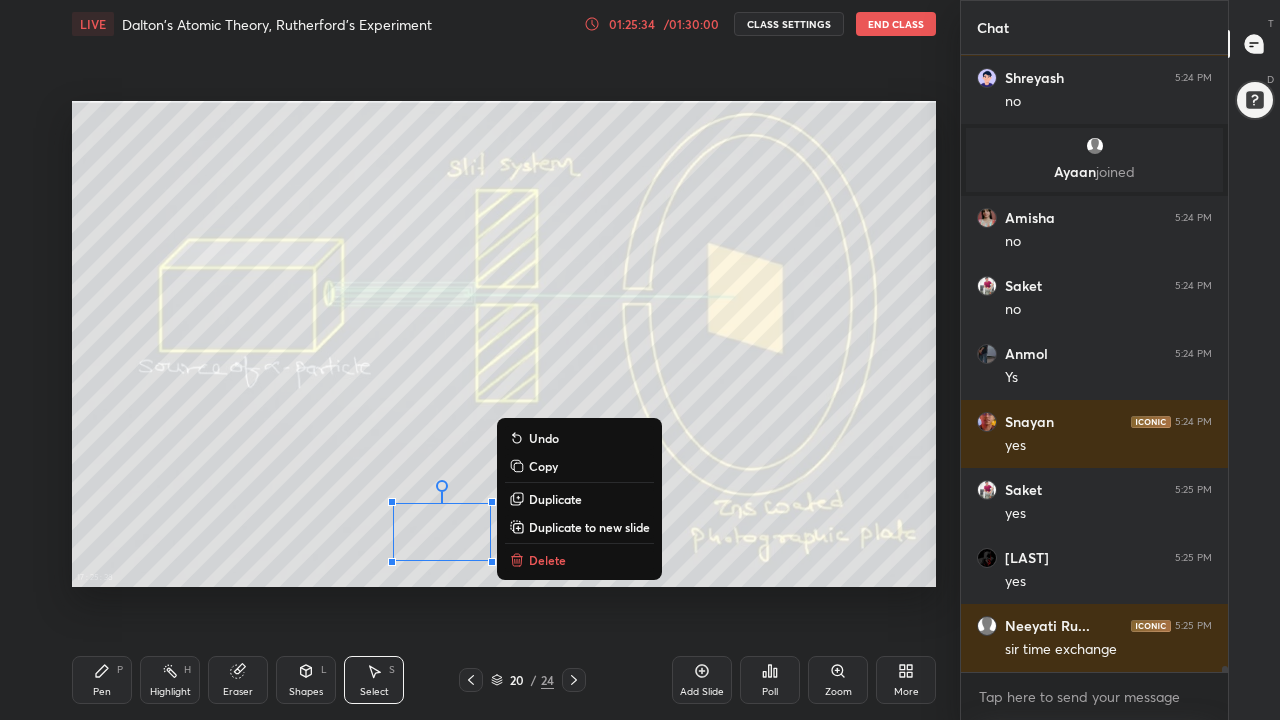 click on "0 ° Undo Copy Duplicate Duplicate to new slide Delete" at bounding box center (504, 344) 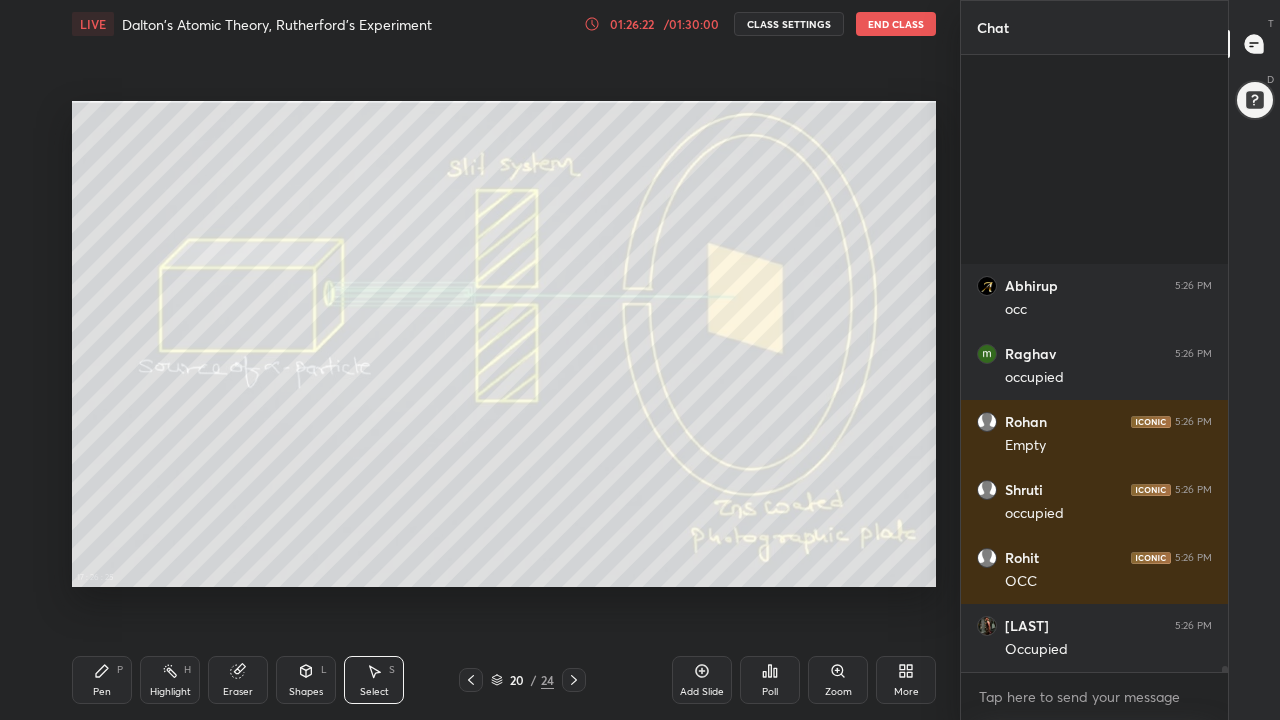 scroll, scrollTop: 66575, scrollLeft: 0, axis: vertical 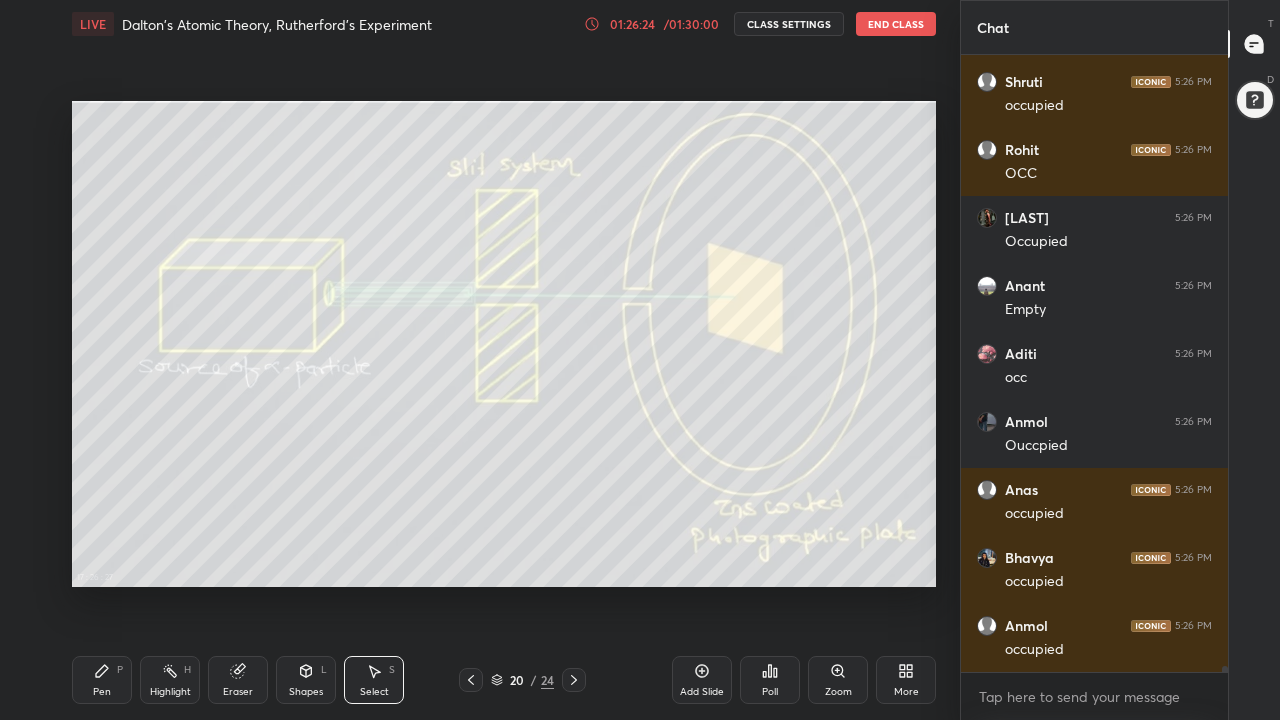 click 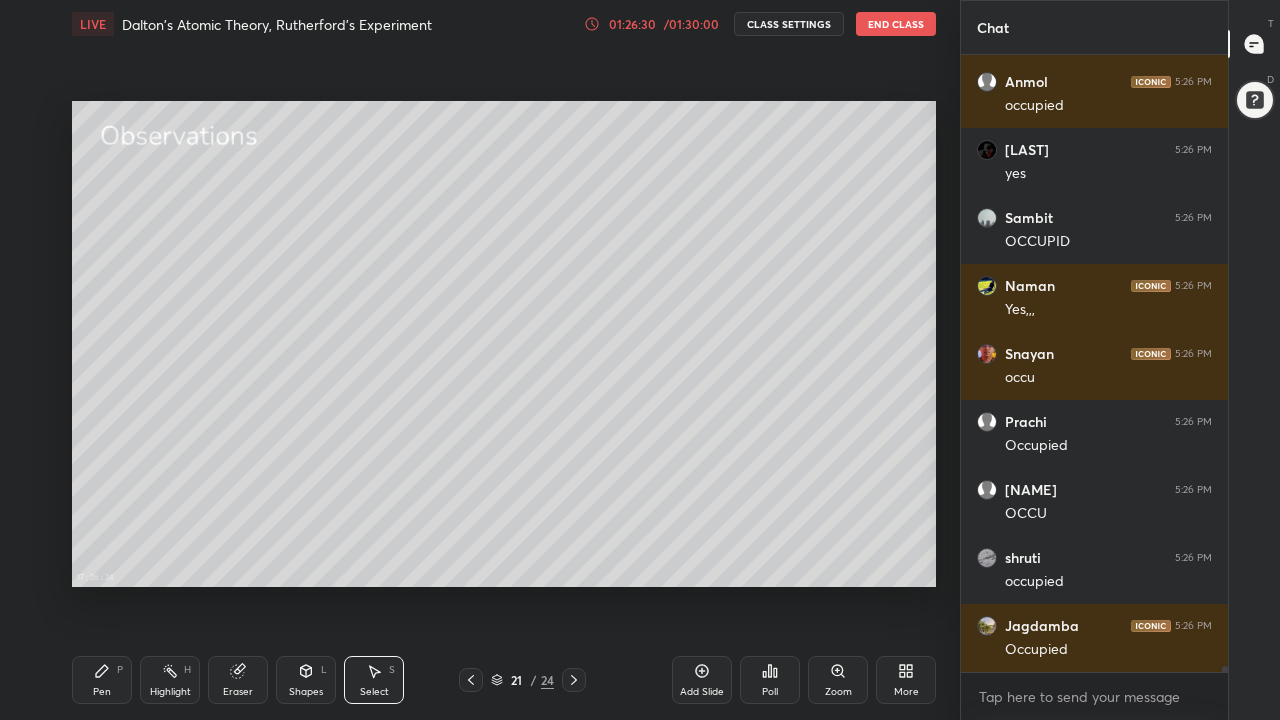 scroll, scrollTop: 67255, scrollLeft: 0, axis: vertical 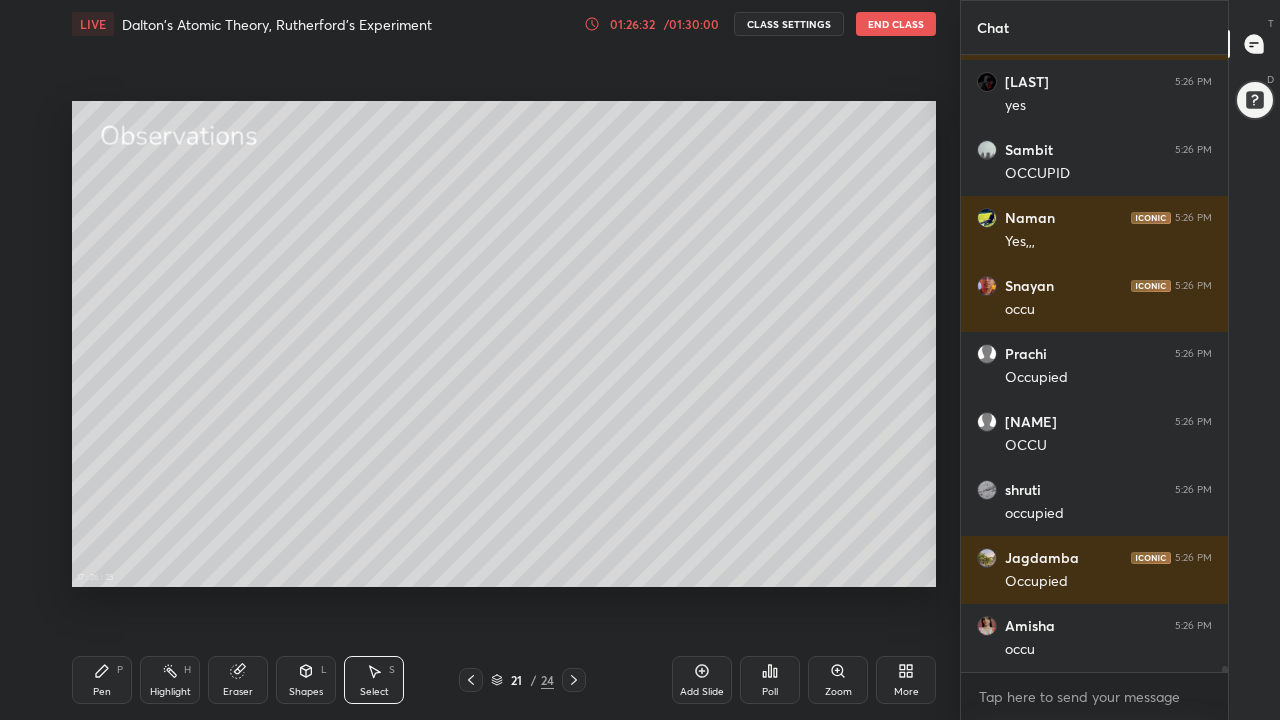 click on "Pen P" at bounding box center (102, 680) 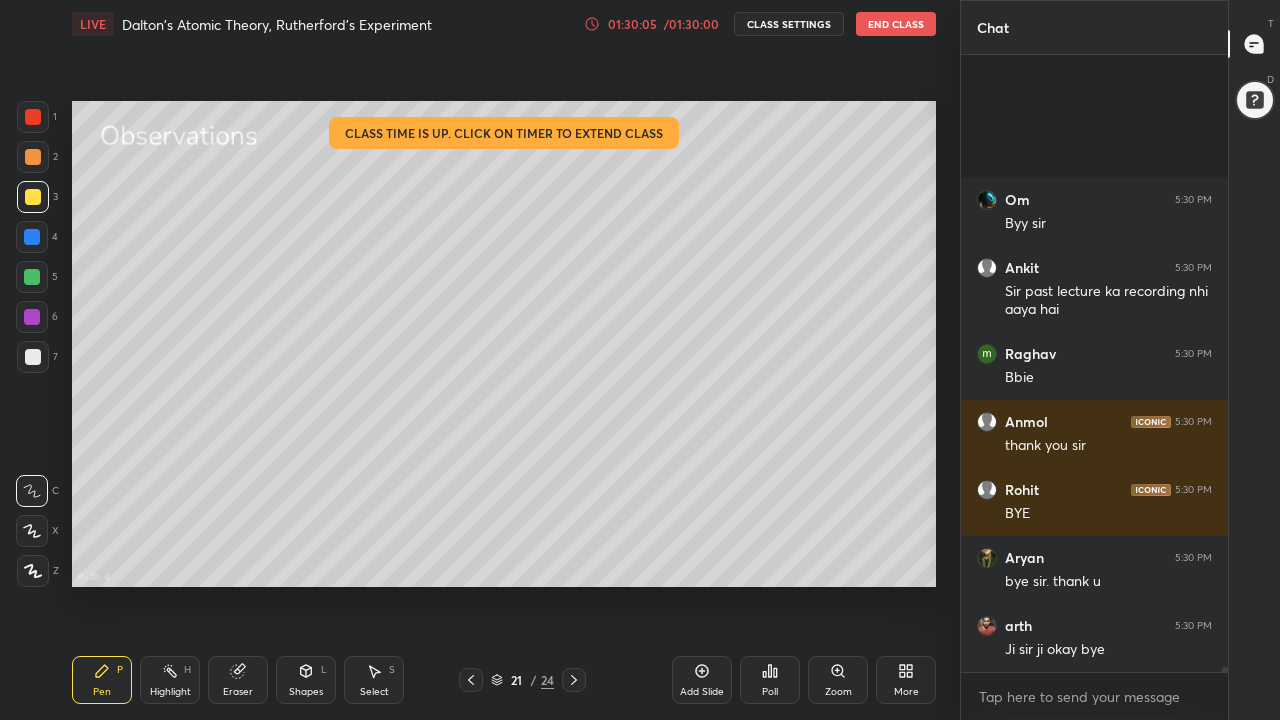 scroll, scrollTop: 73923, scrollLeft: 0, axis: vertical 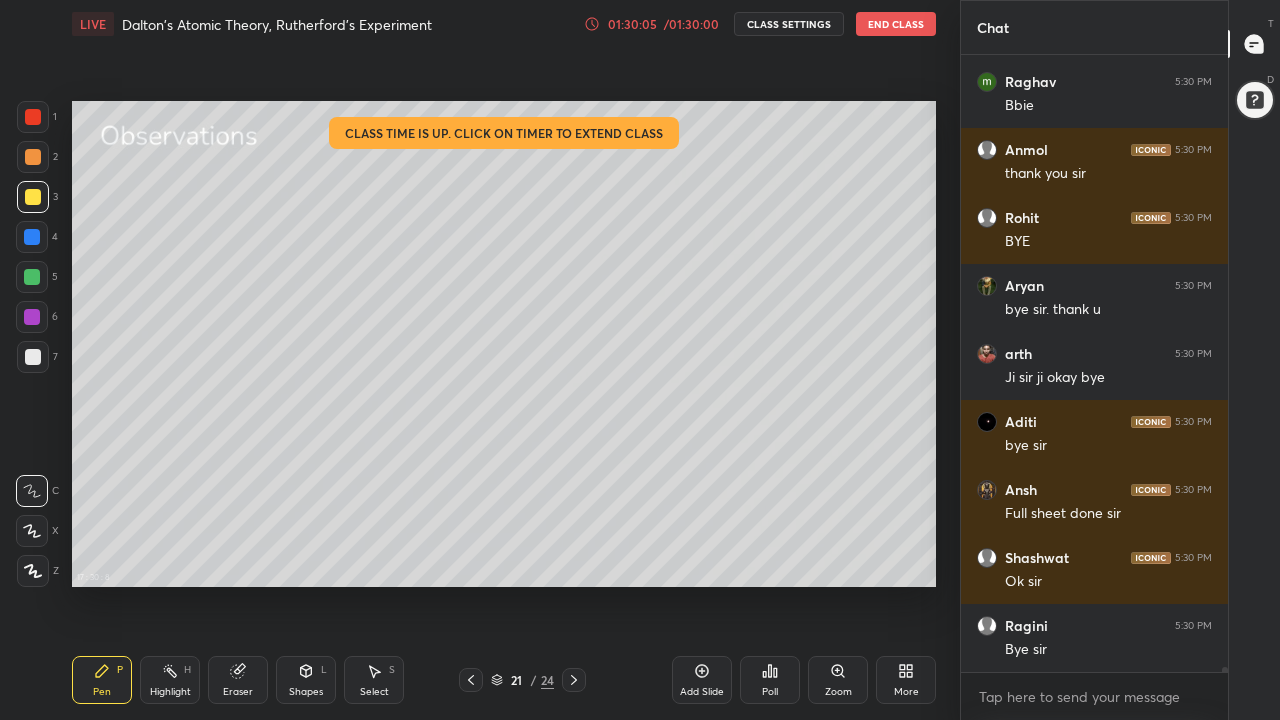 click on "End Class" at bounding box center [896, 24] 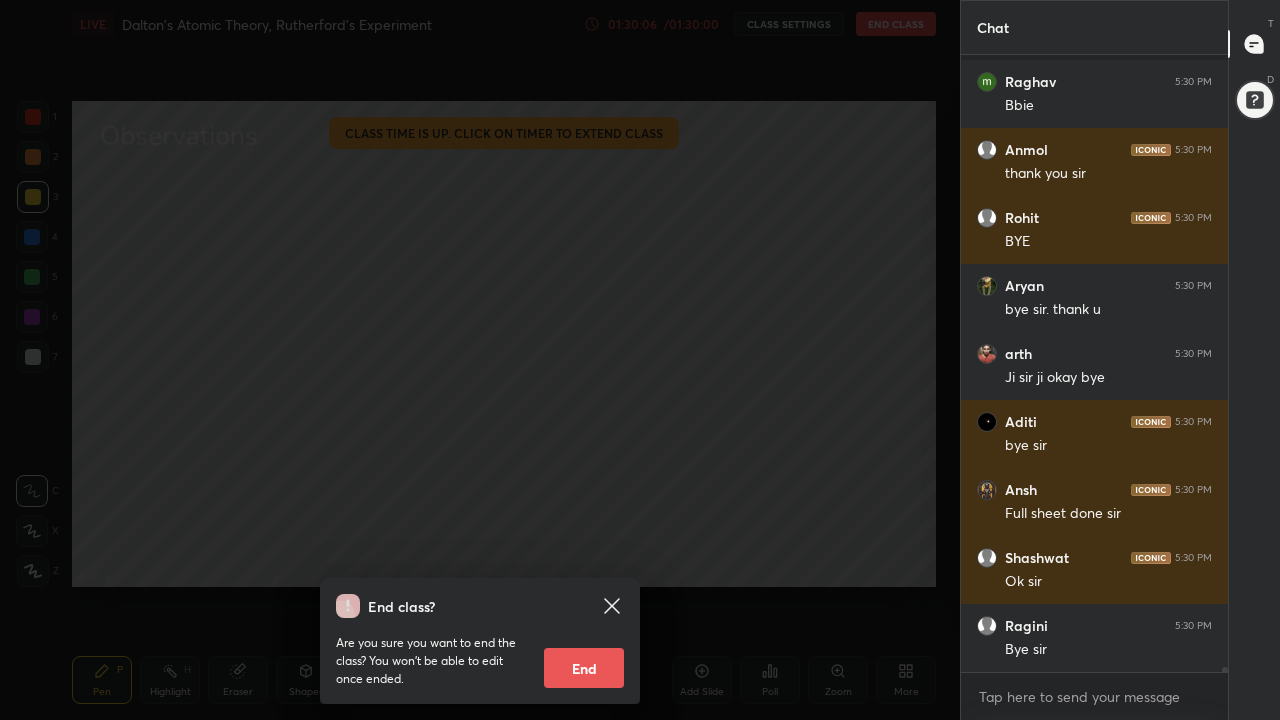click on "End" at bounding box center (584, 668) 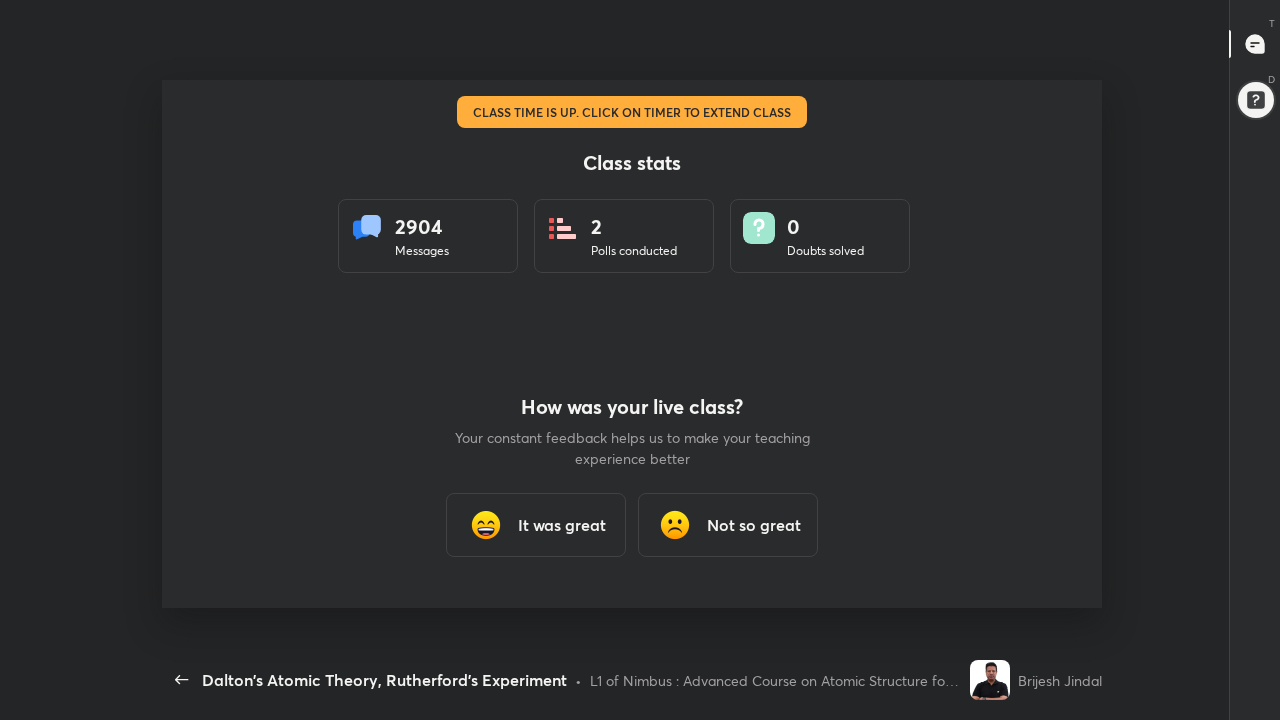 scroll, scrollTop: 99408, scrollLeft: 98736, axis: both 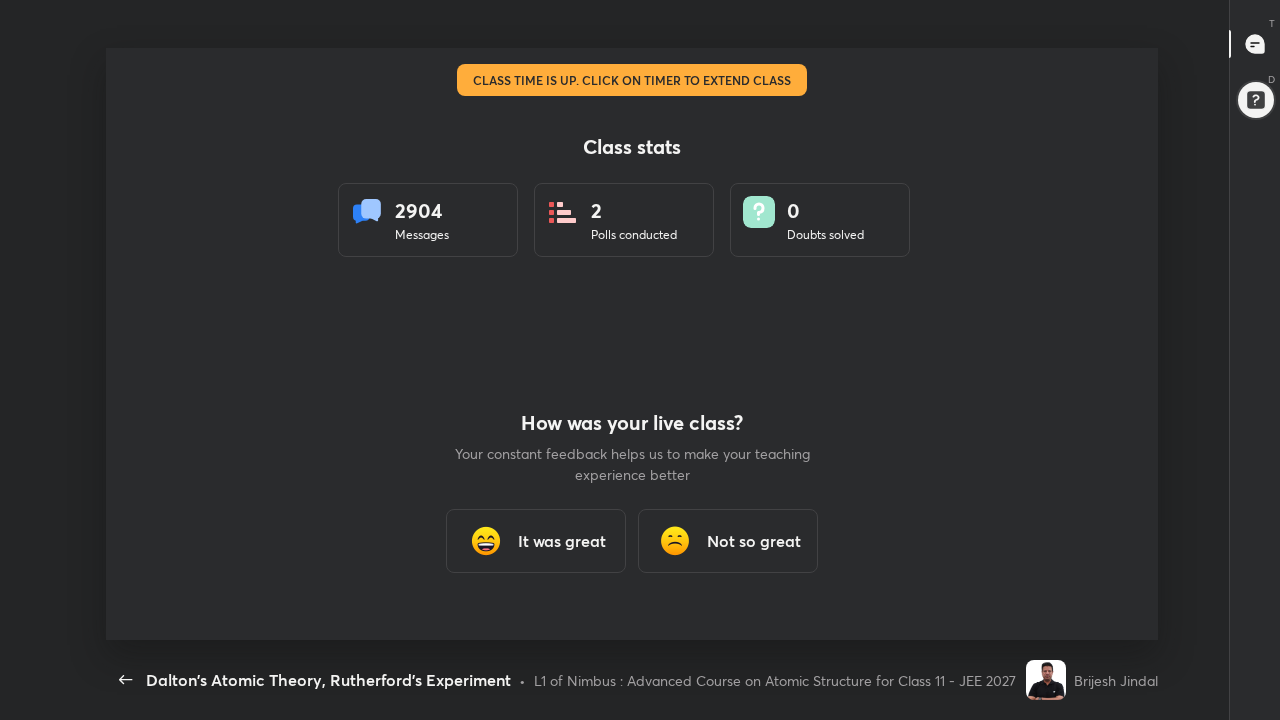 click on "Class stats 2904 Messages 2 Polls conducted 0 Doubts solved How was your live class? Your constant feedback helps us to make your teaching experience better It was great Not so great" at bounding box center [632, 344] 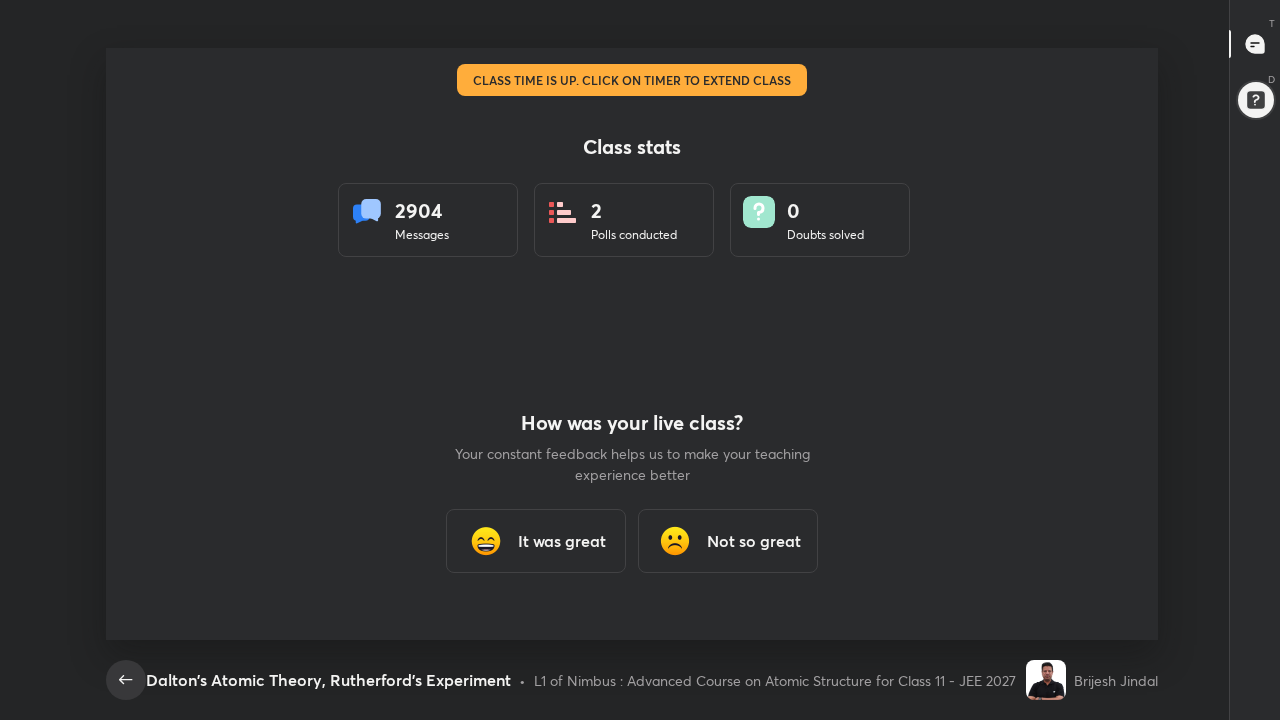 click 